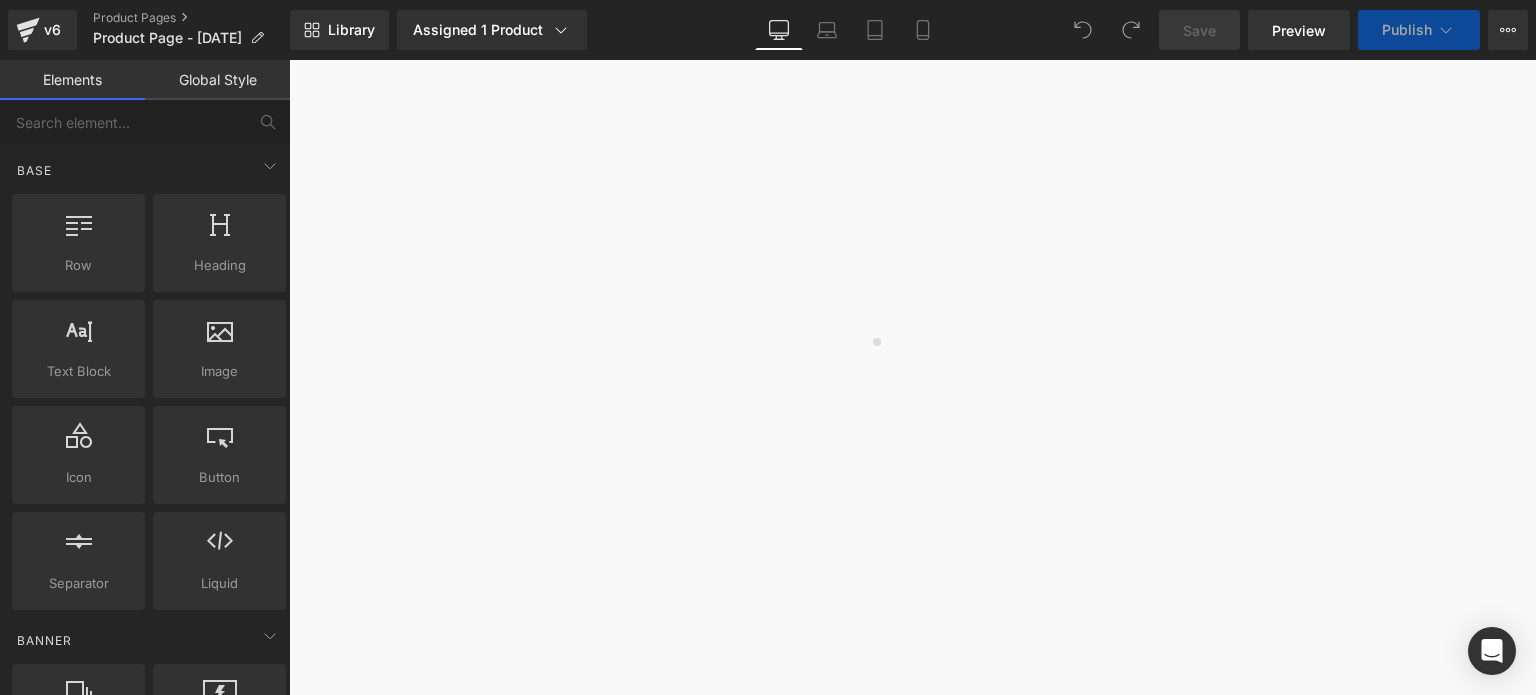 scroll, scrollTop: 0, scrollLeft: 0, axis: both 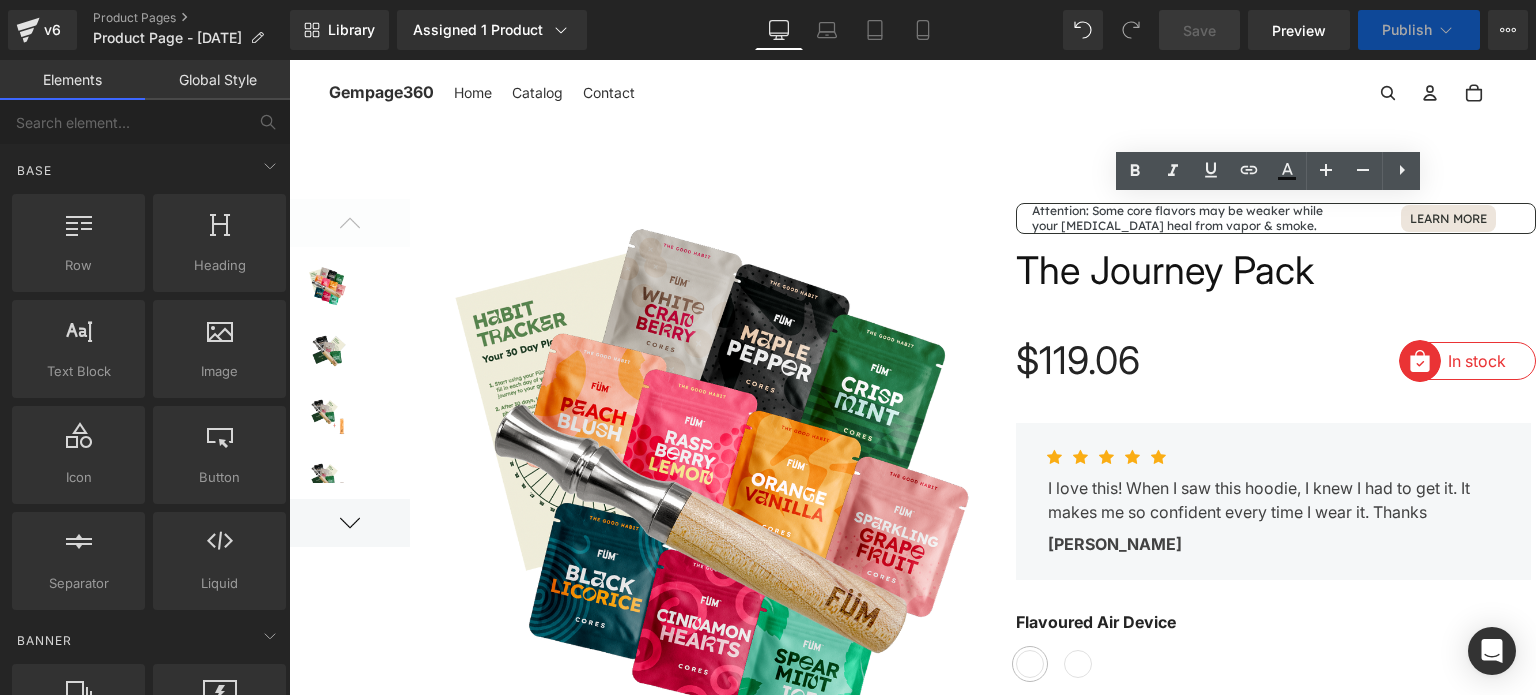 click on "Attention: Some core flavors may be weaker while your [MEDICAL_DATA] heal from vapor & smoke.
Text Block
Learn More
[GEOGRAPHIC_DATA]" at bounding box center [1276, 218] 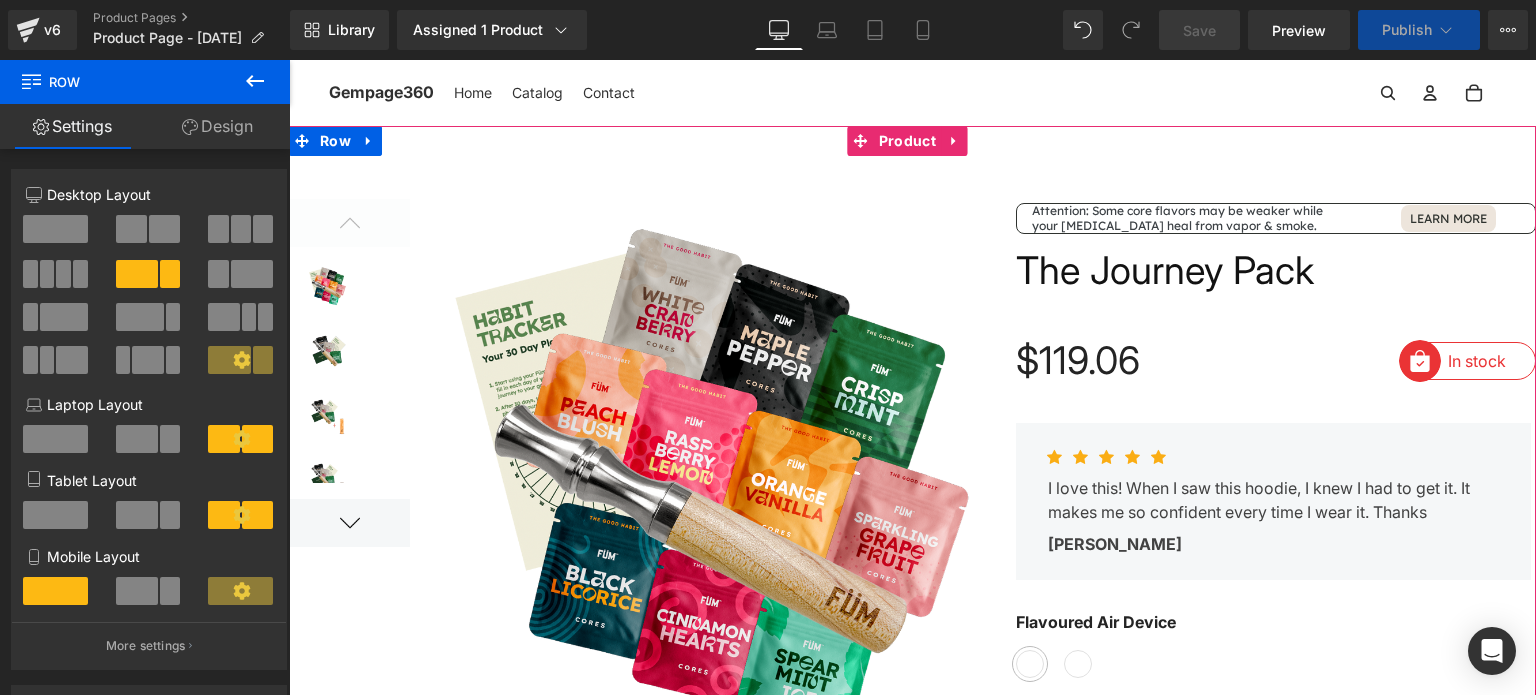 click at bounding box center (1037, 219) 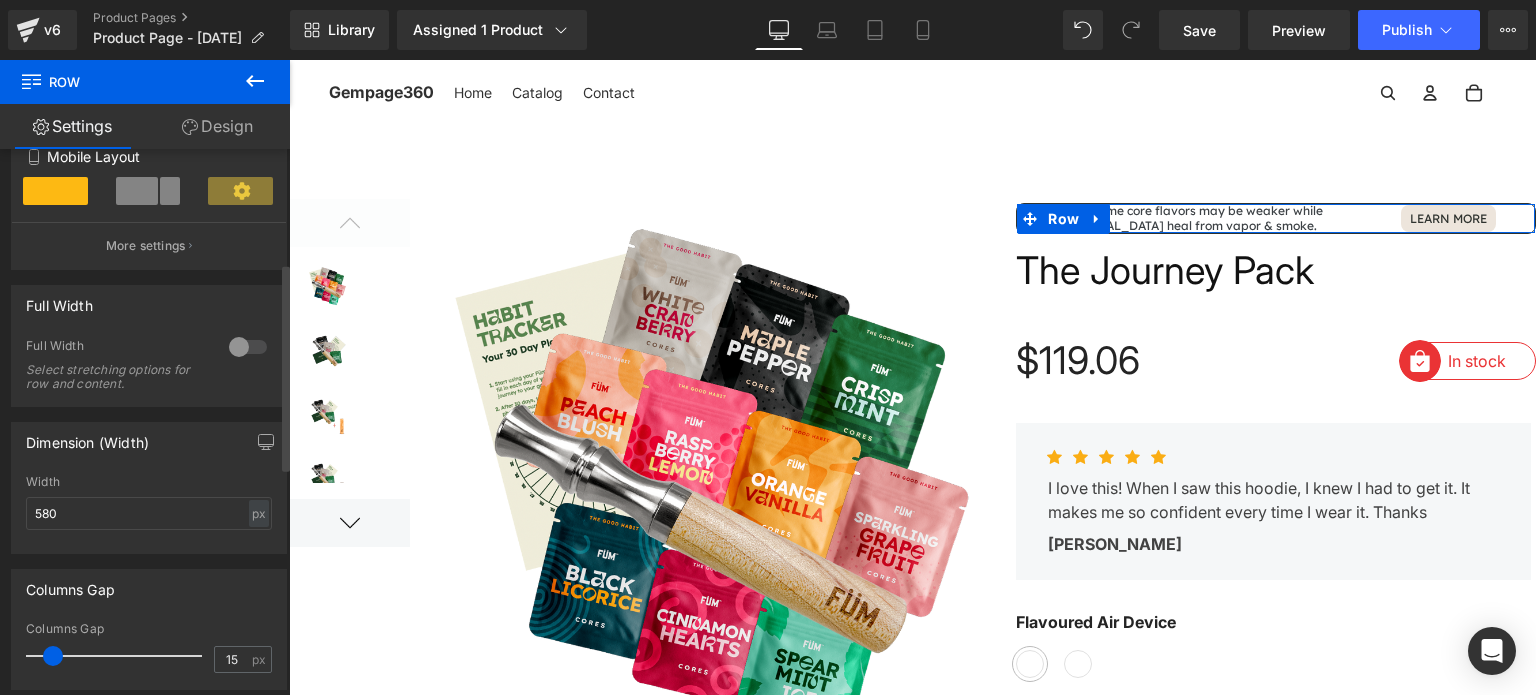scroll, scrollTop: 300, scrollLeft: 0, axis: vertical 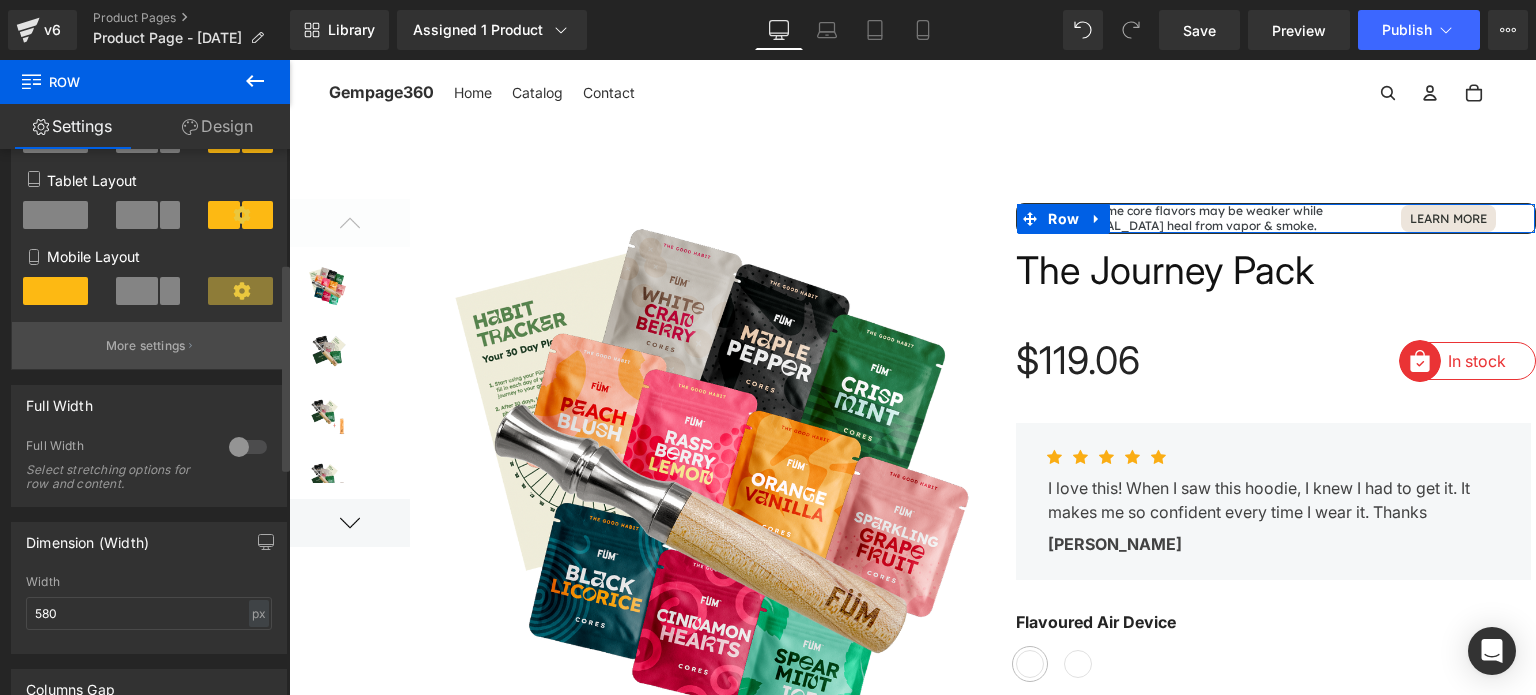 click on "More settings" at bounding box center [146, 346] 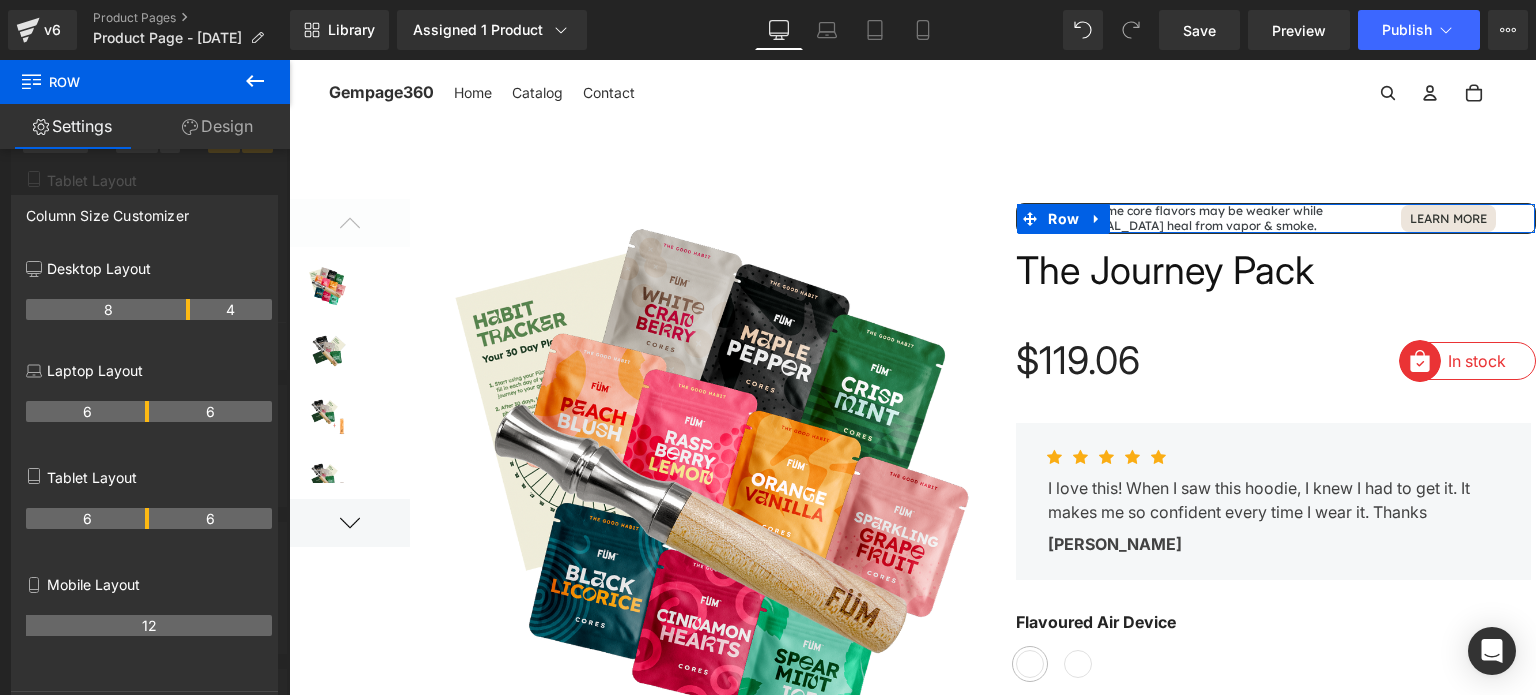 click at bounding box center [145, 382] 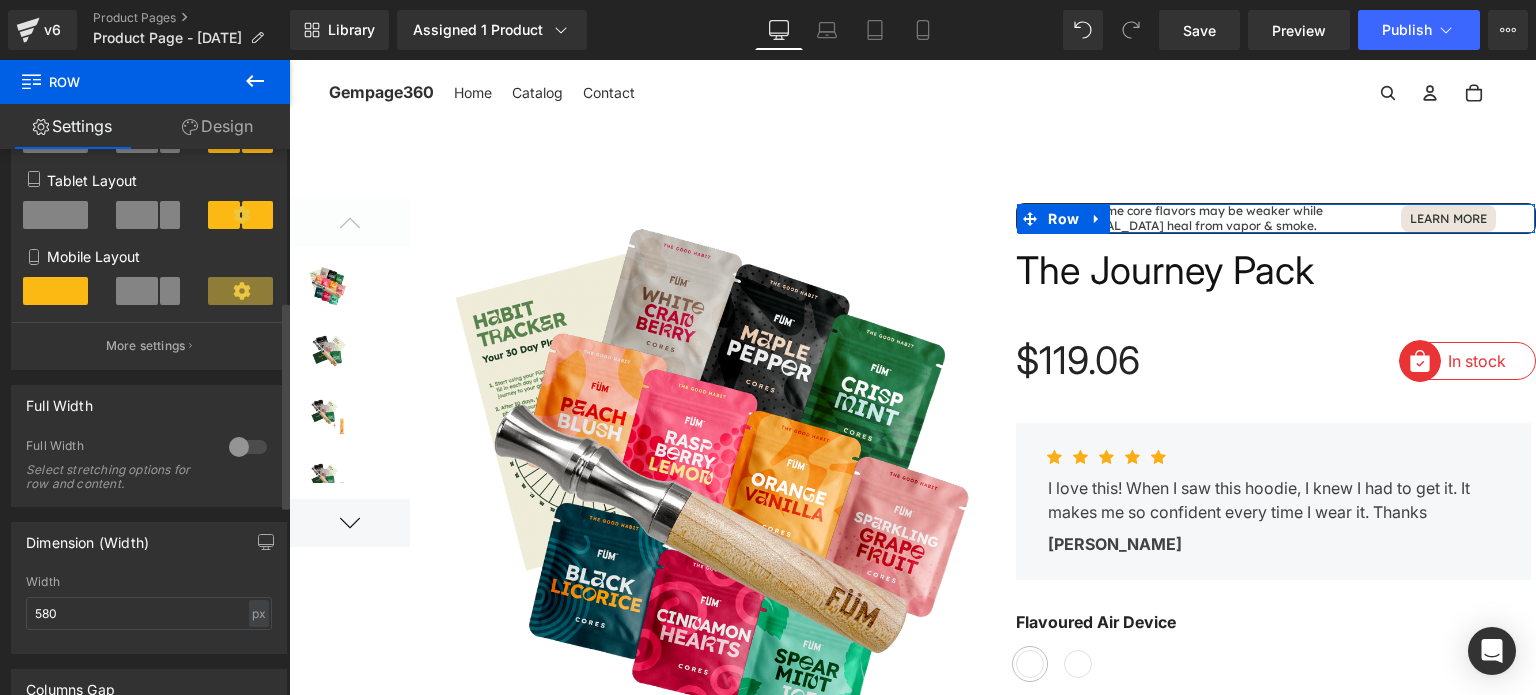 scroll, scrollTop: 400, scrollLeft: 0, axis: vertical 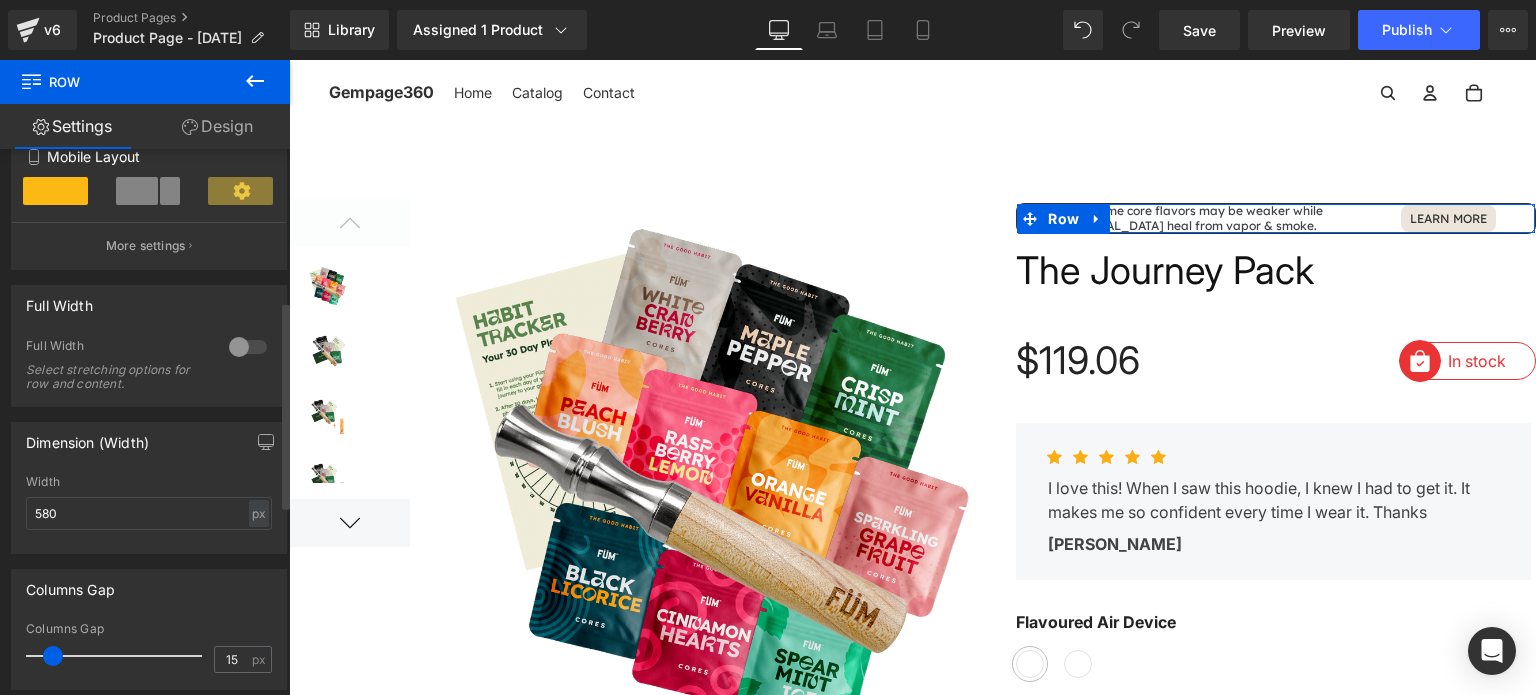 click at bounding box center (248, 347) 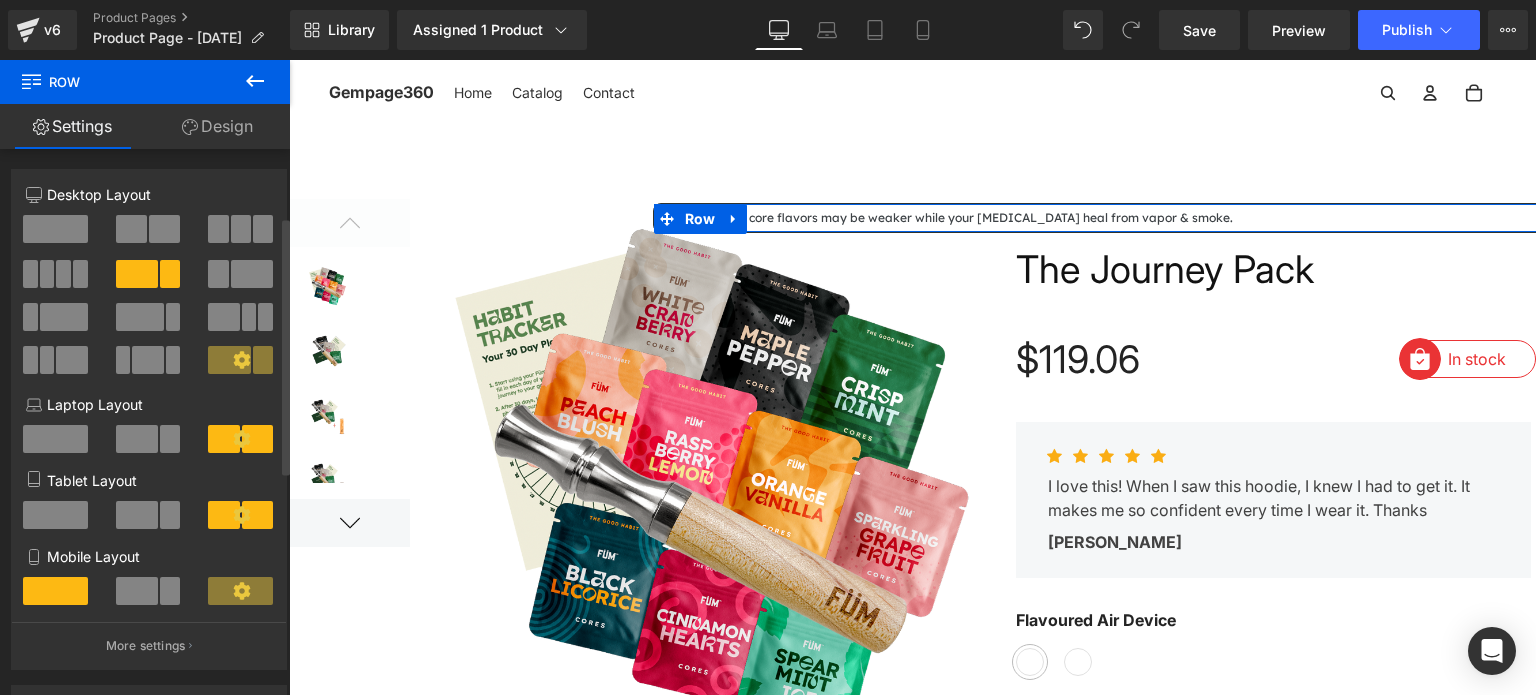 scroll, scrollTop: 200, scrollLeft: 0, axis: vertical 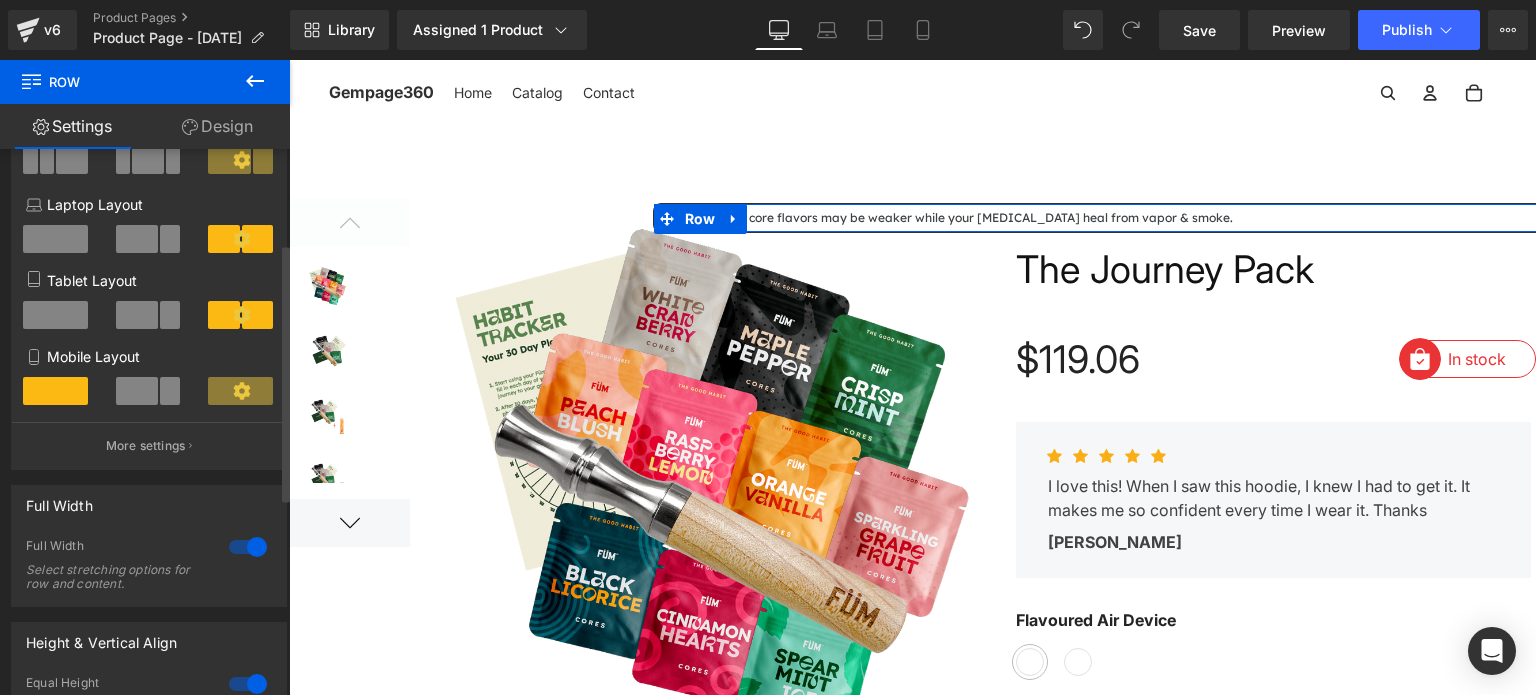 click at bounding box center [248, 547] 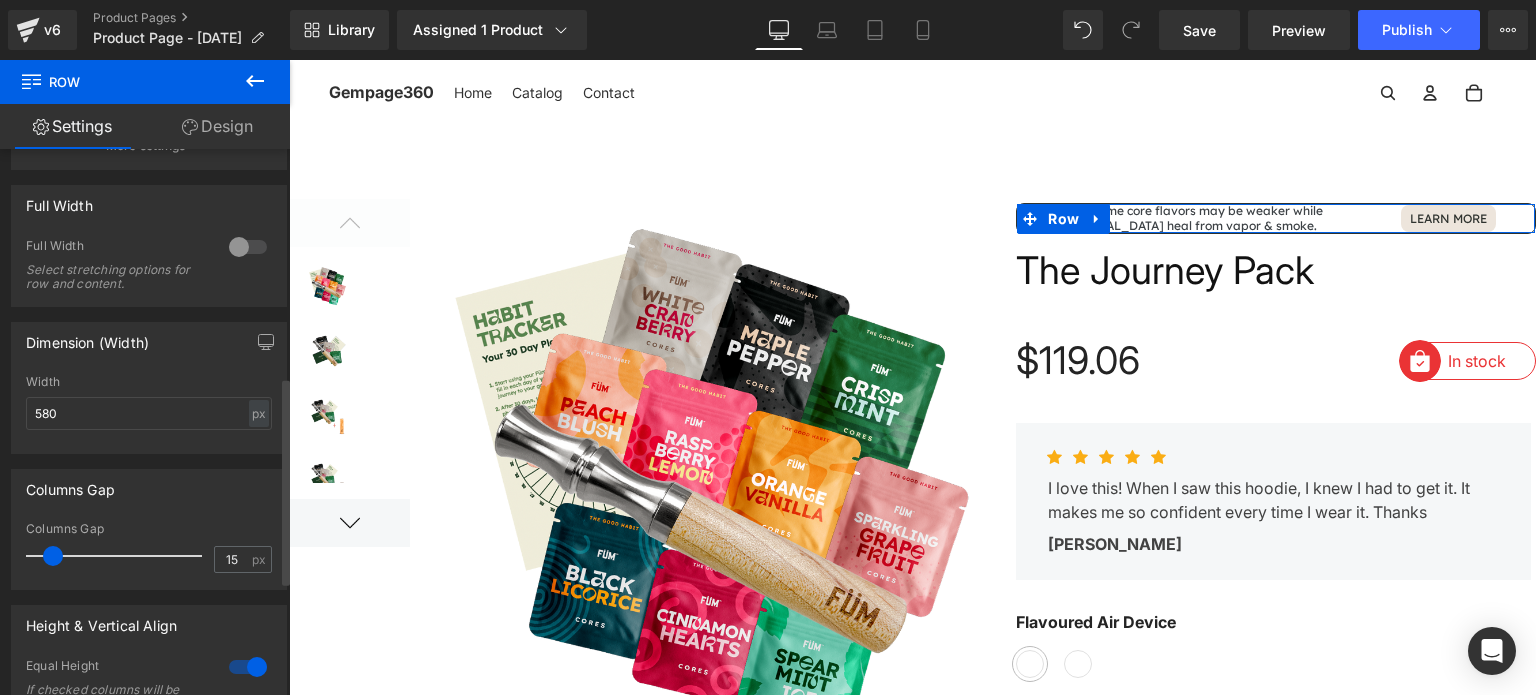 scroll, scrollTop: 600, scrollLeft: 0, axis: vertical 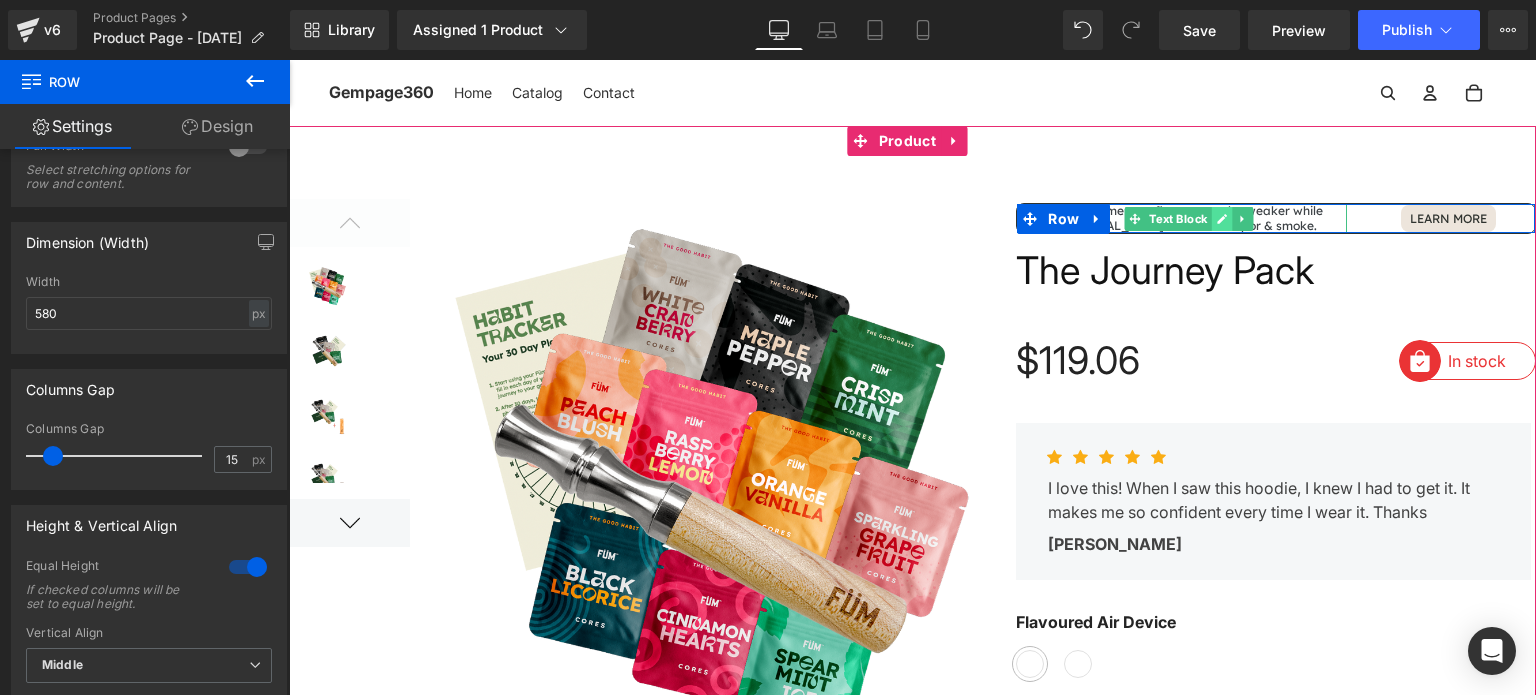 click 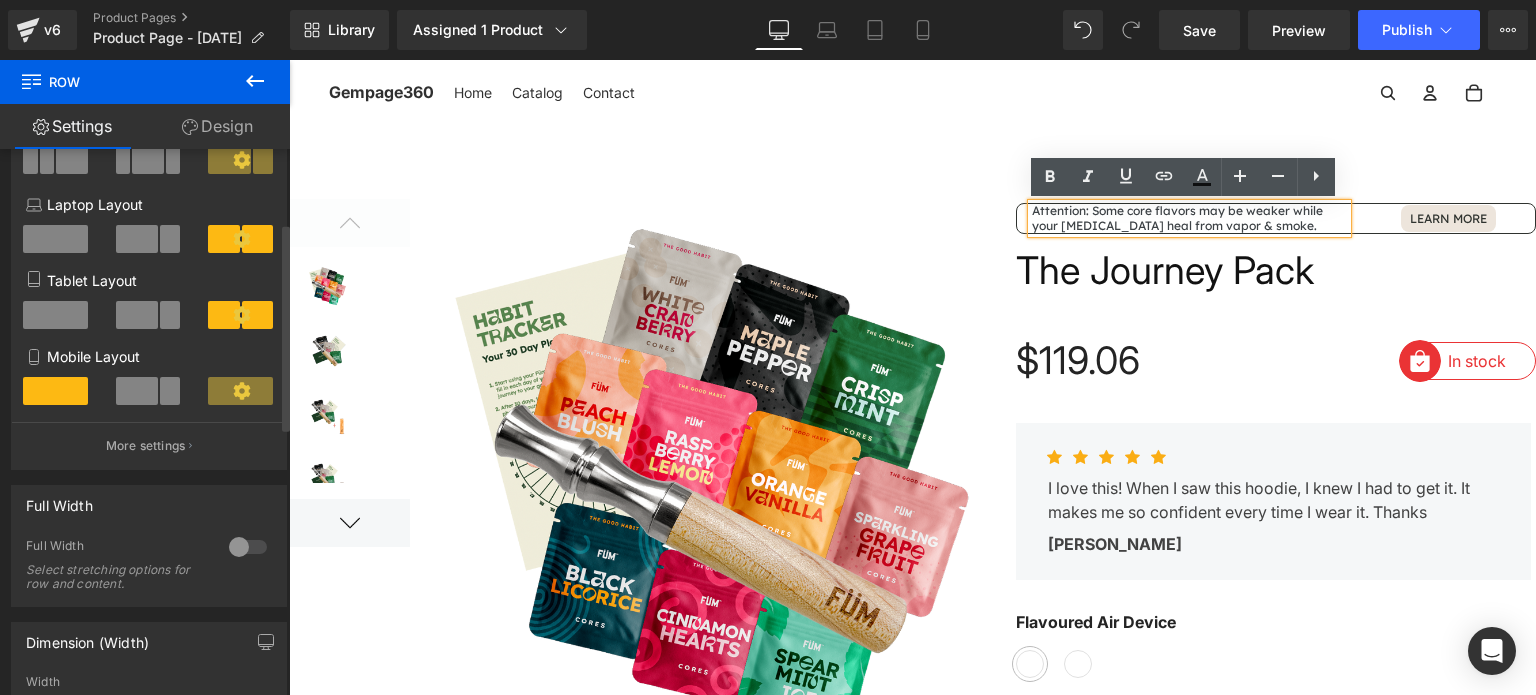 scroll, scrollTop: 0, scrollLeft: 0, axis: both 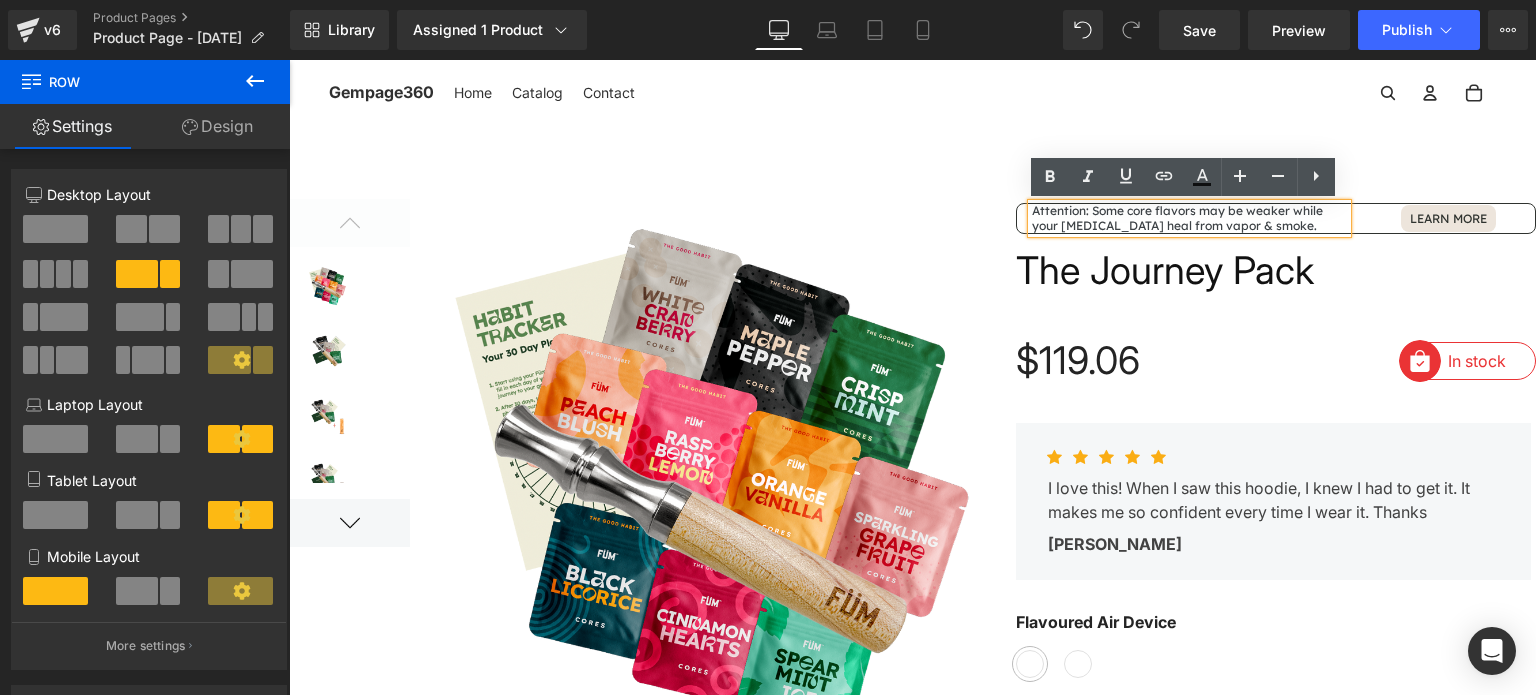 click on "Attention: Some core flavors may be weaker while your [MEDICAL_DATA] heal from vapor & smoke." at bounding box center (1177, 217) 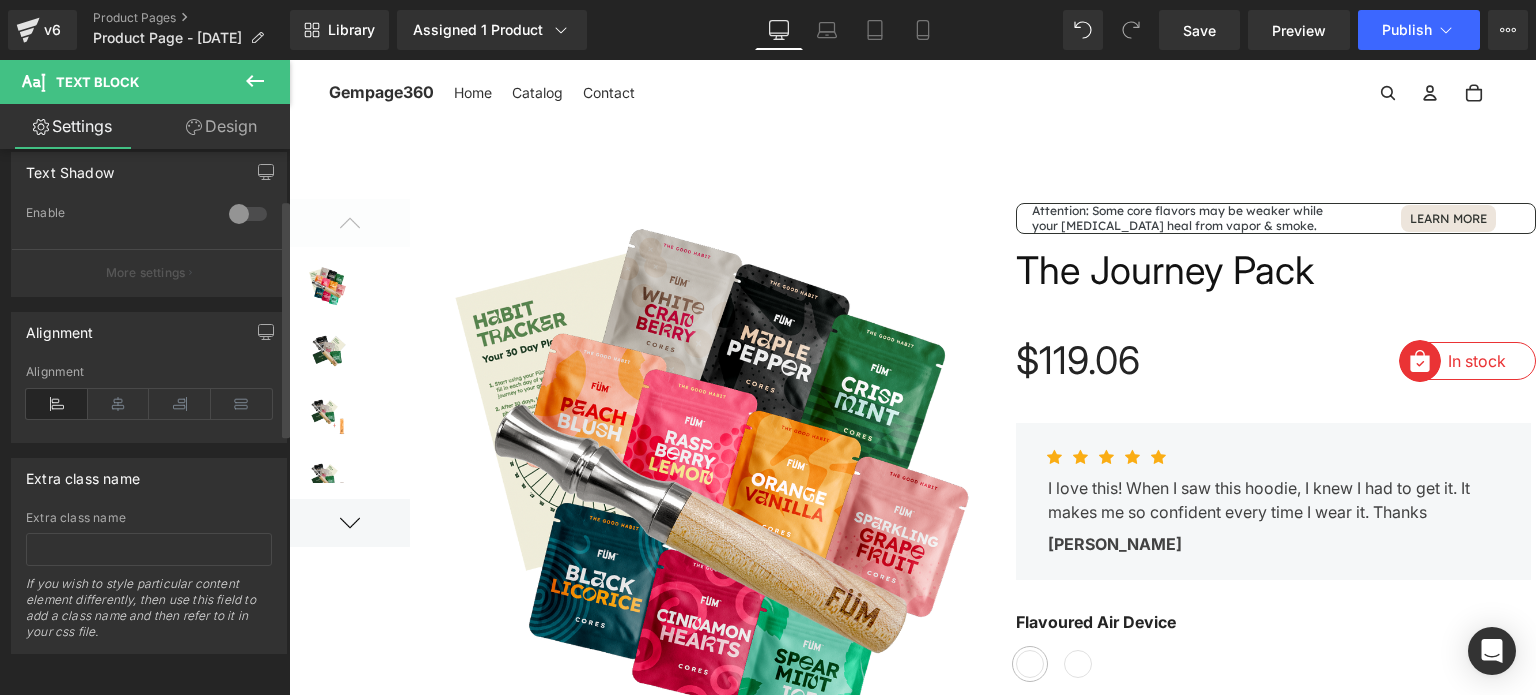 scroll, scrollTop: 0, scrollLeft: 0, axis: both 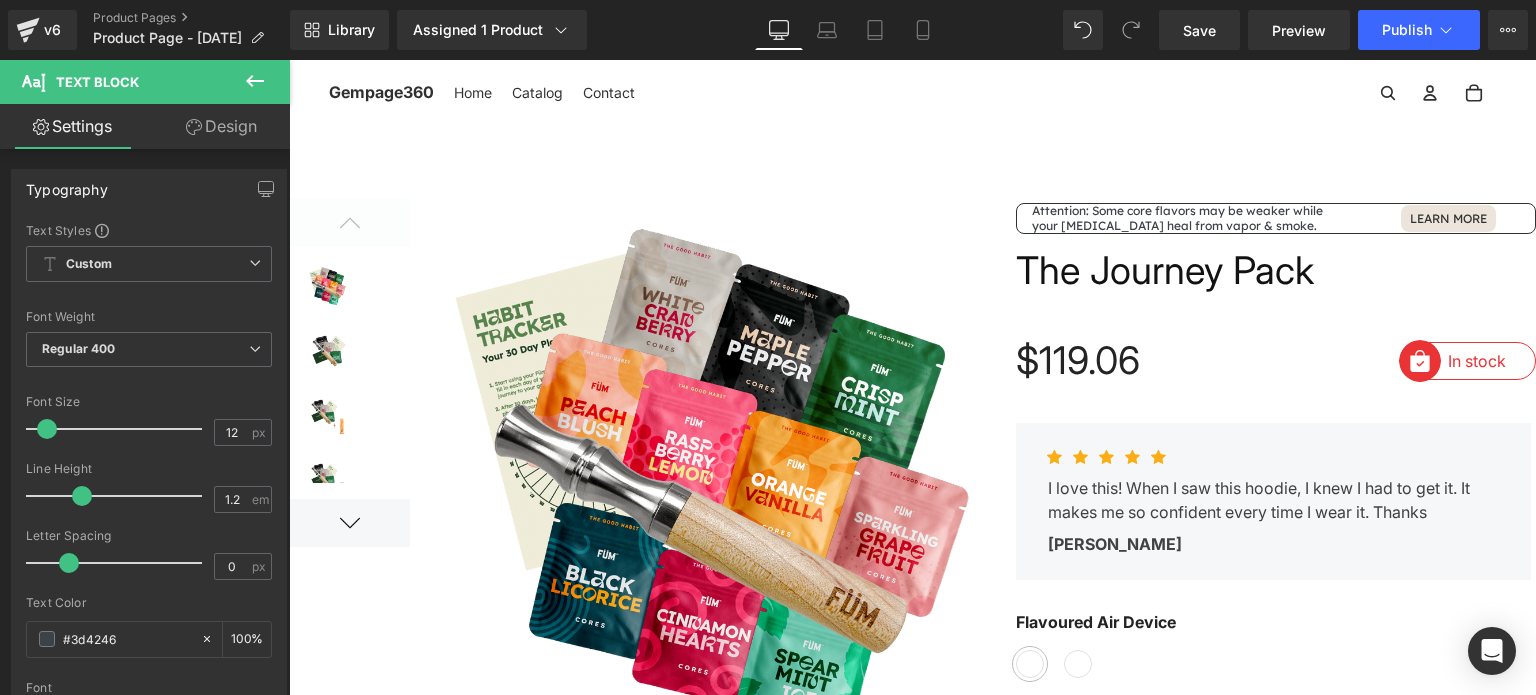 click on "Design" at bounding box center [221, 126] 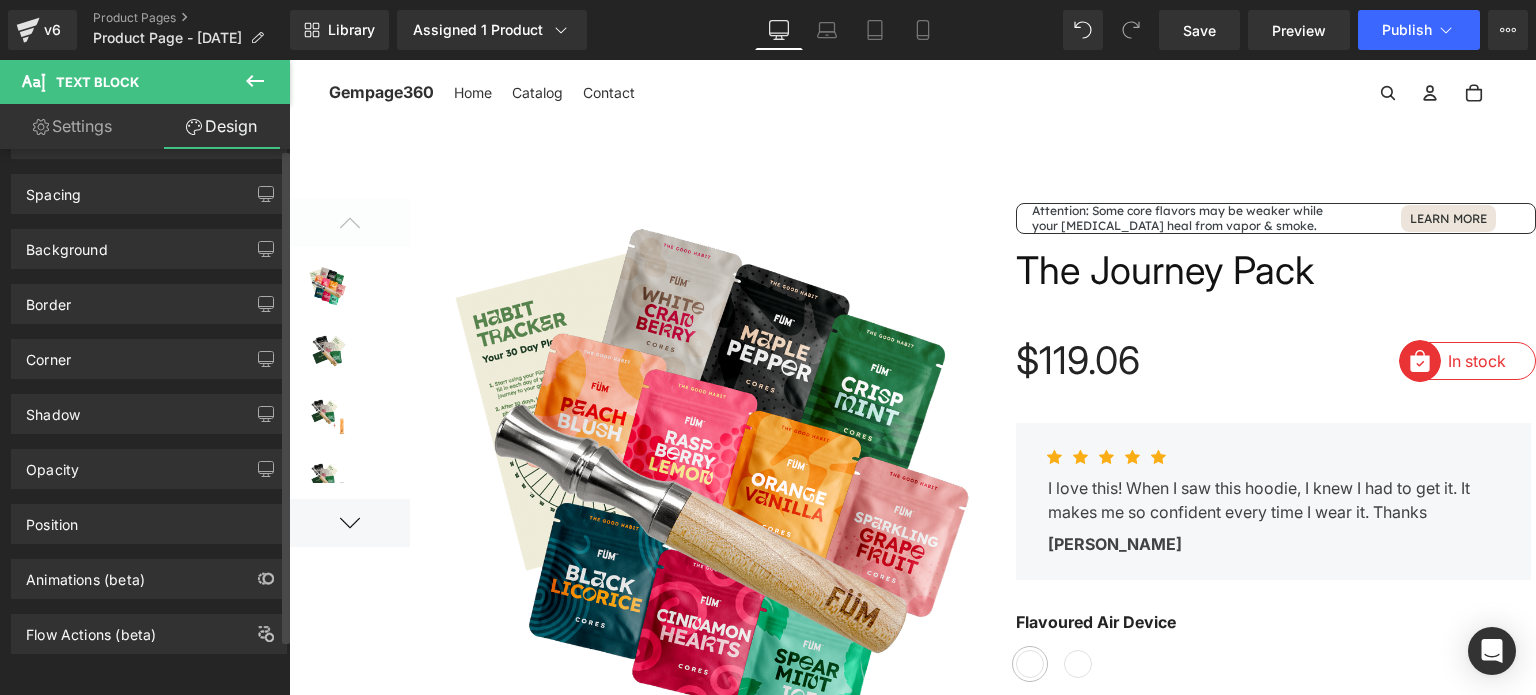 scroll, scrollTop: 0, scrollLeft: 0, axis: both 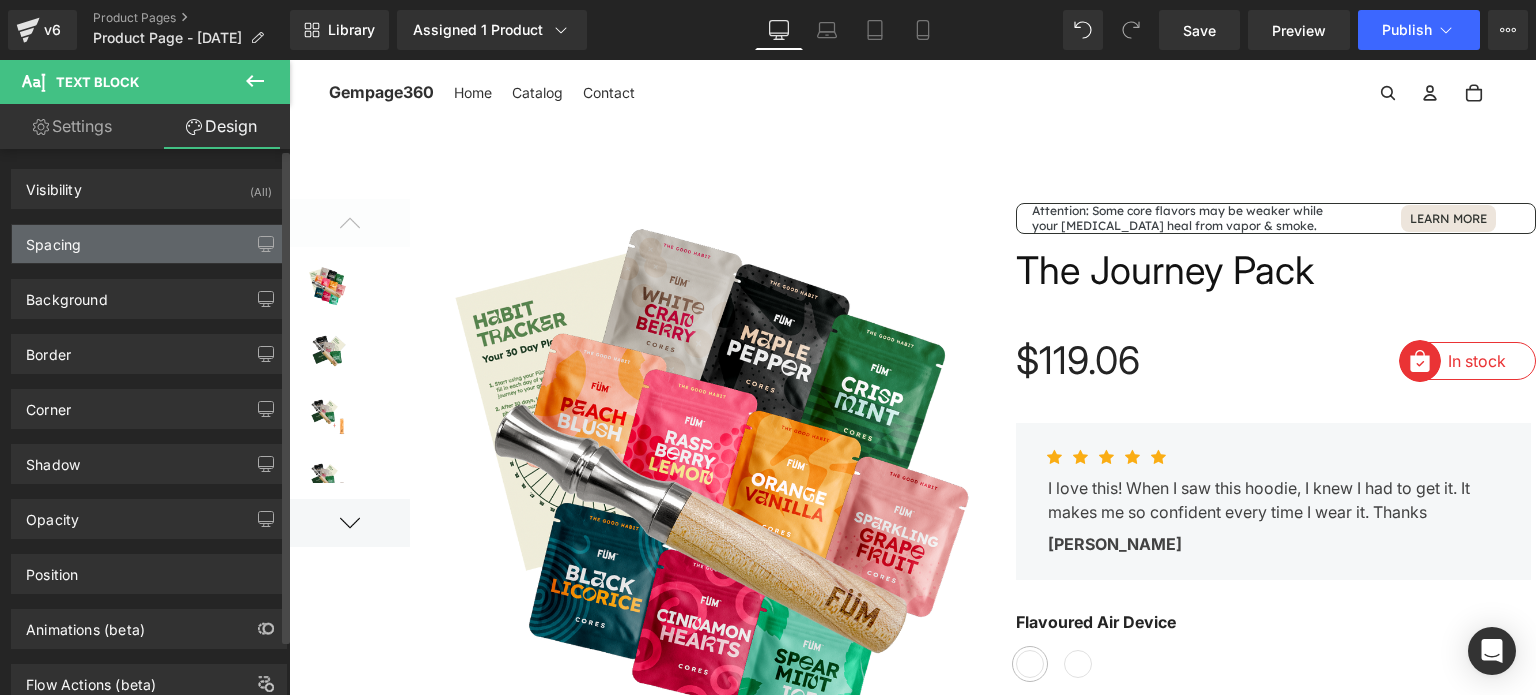 click on "Spacing" at bounding box center (149, 244) 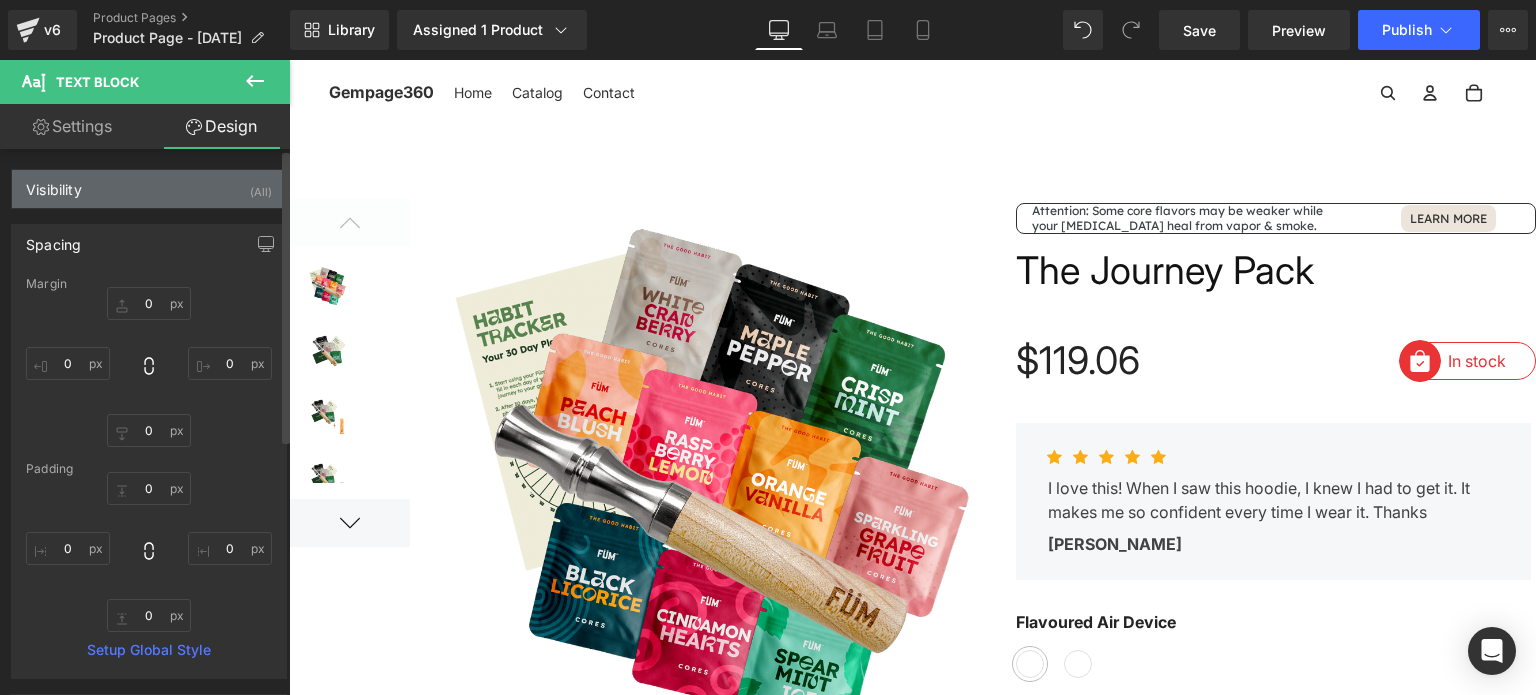 click on "Visibility
(All)" at bounding box center [149, 189] 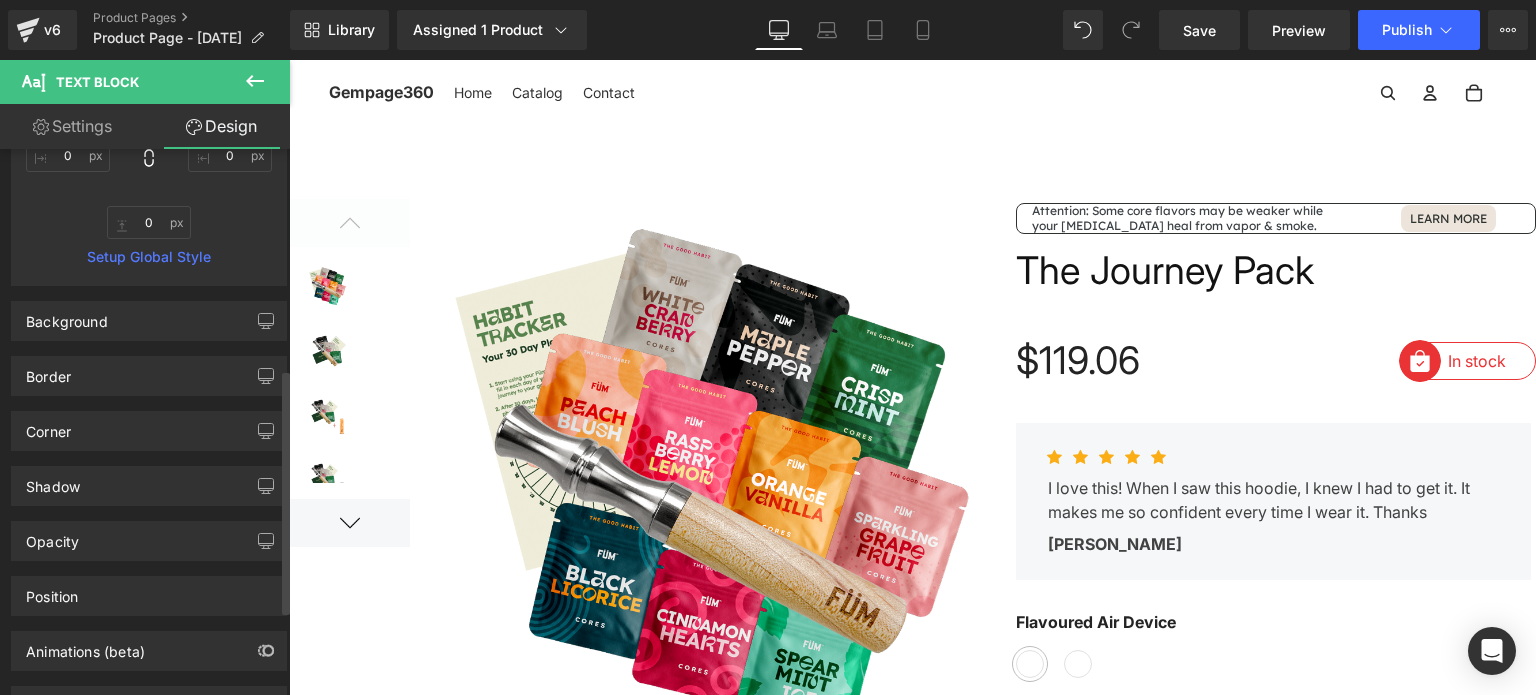 scroll, scrollTop: 600, scrollLeft: 0, axis: vertical 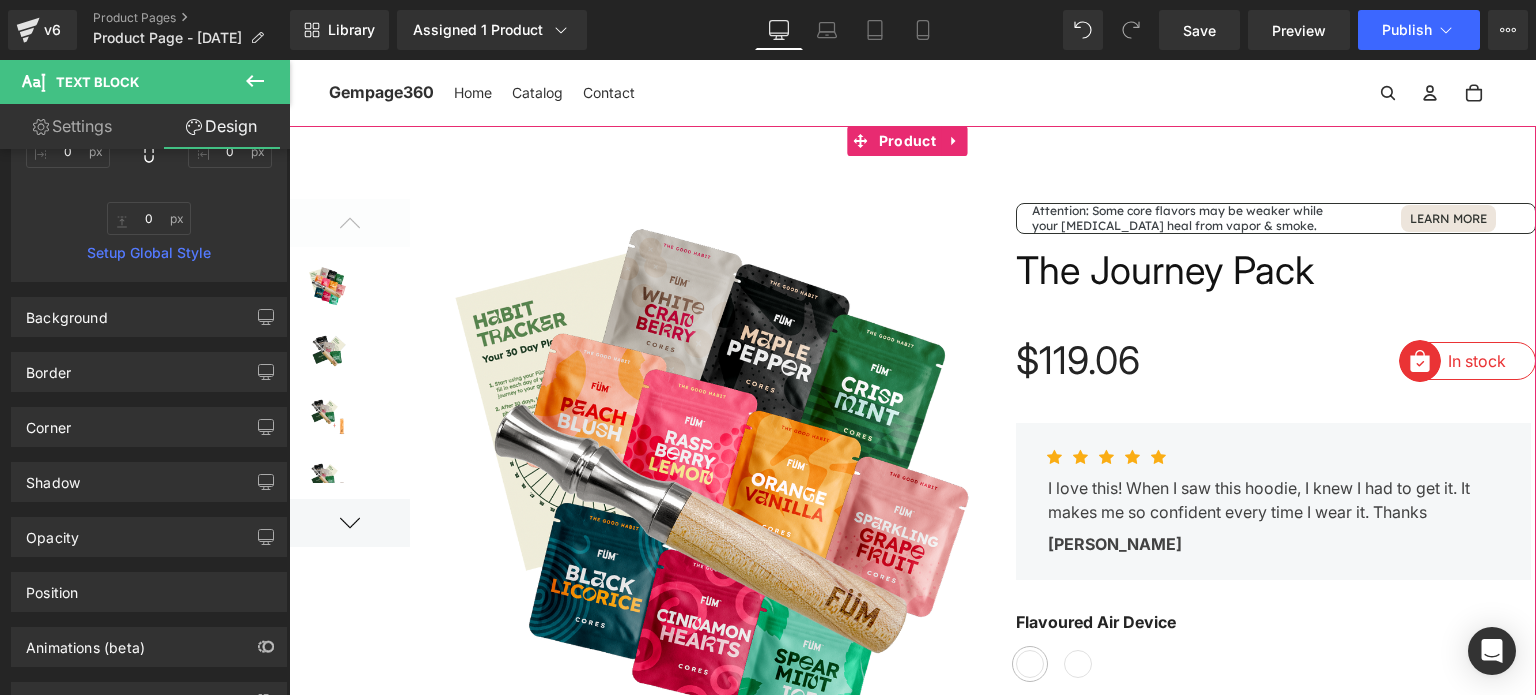 click on "Attention: Some core flavors may be weaker while your [MEDICAL_DATA] heal from vapor & smoke.
Text Block" at bounding box center (1189, 218) 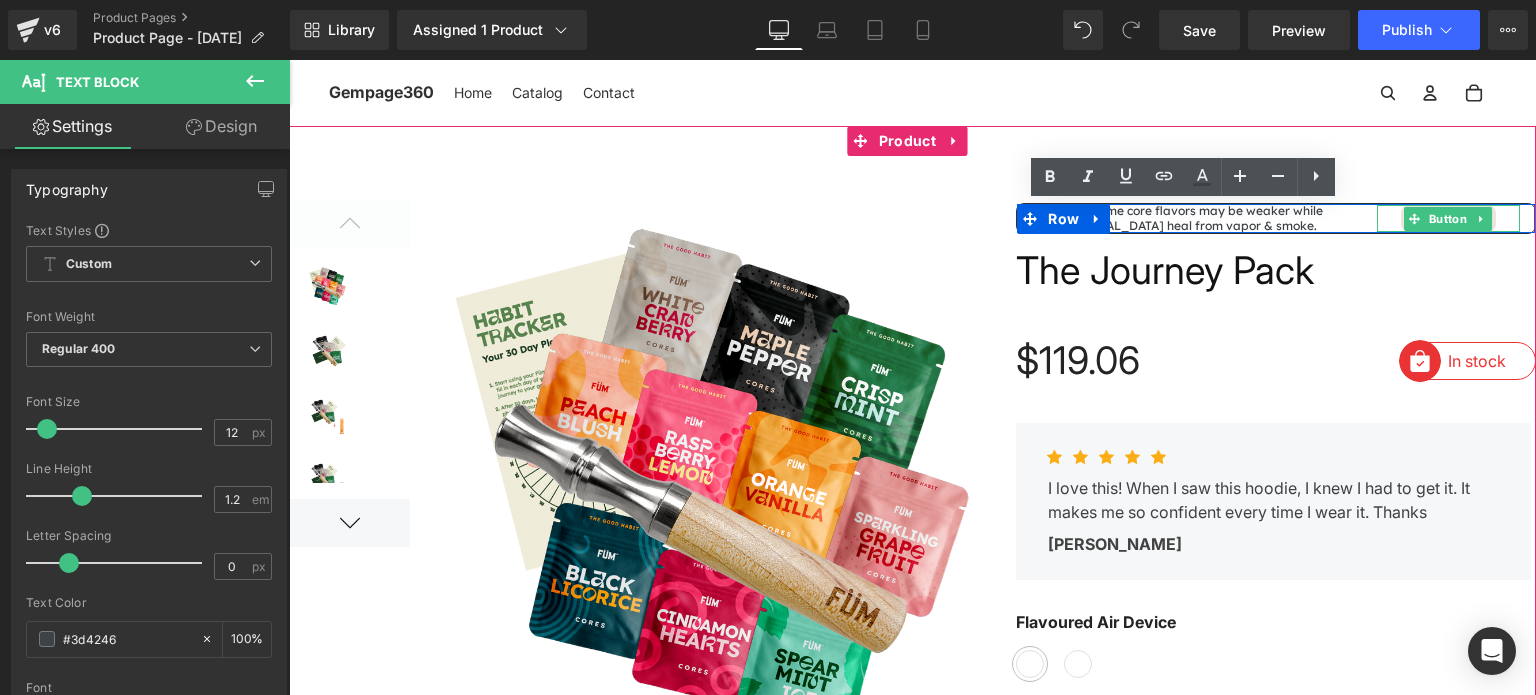 click on "Learn More" at bounding box center (1448, 218) 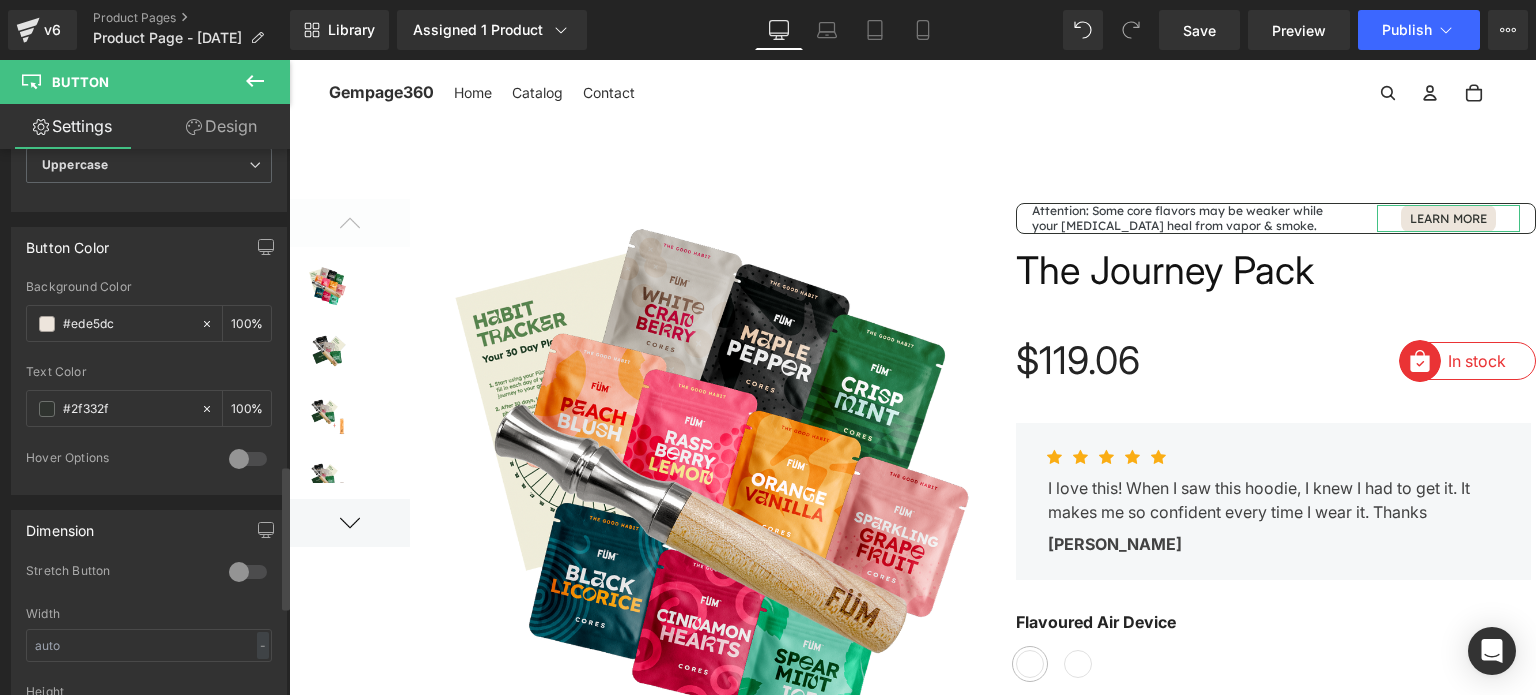 scroll, scrollTop: 1200, scrollLeft: 0, axis: vertical 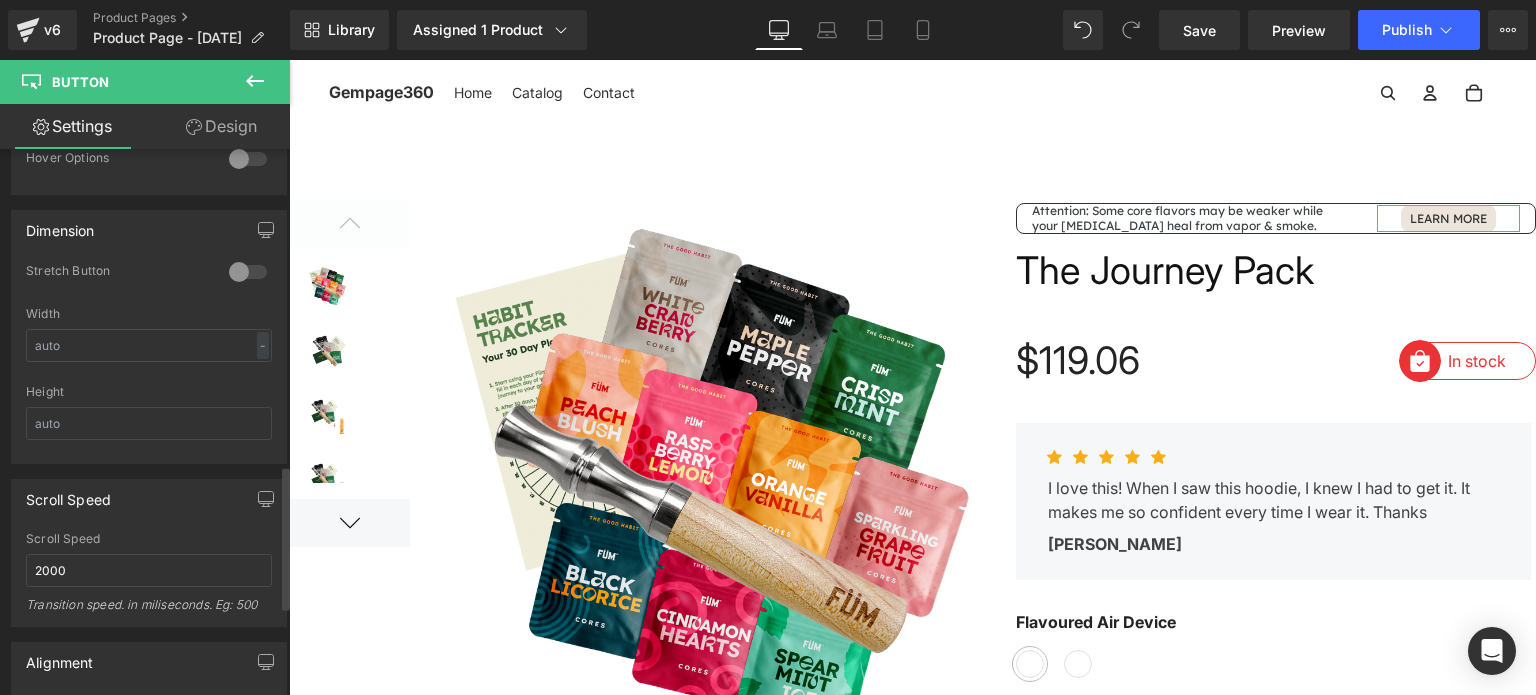 click at bounding box center (248, 272) 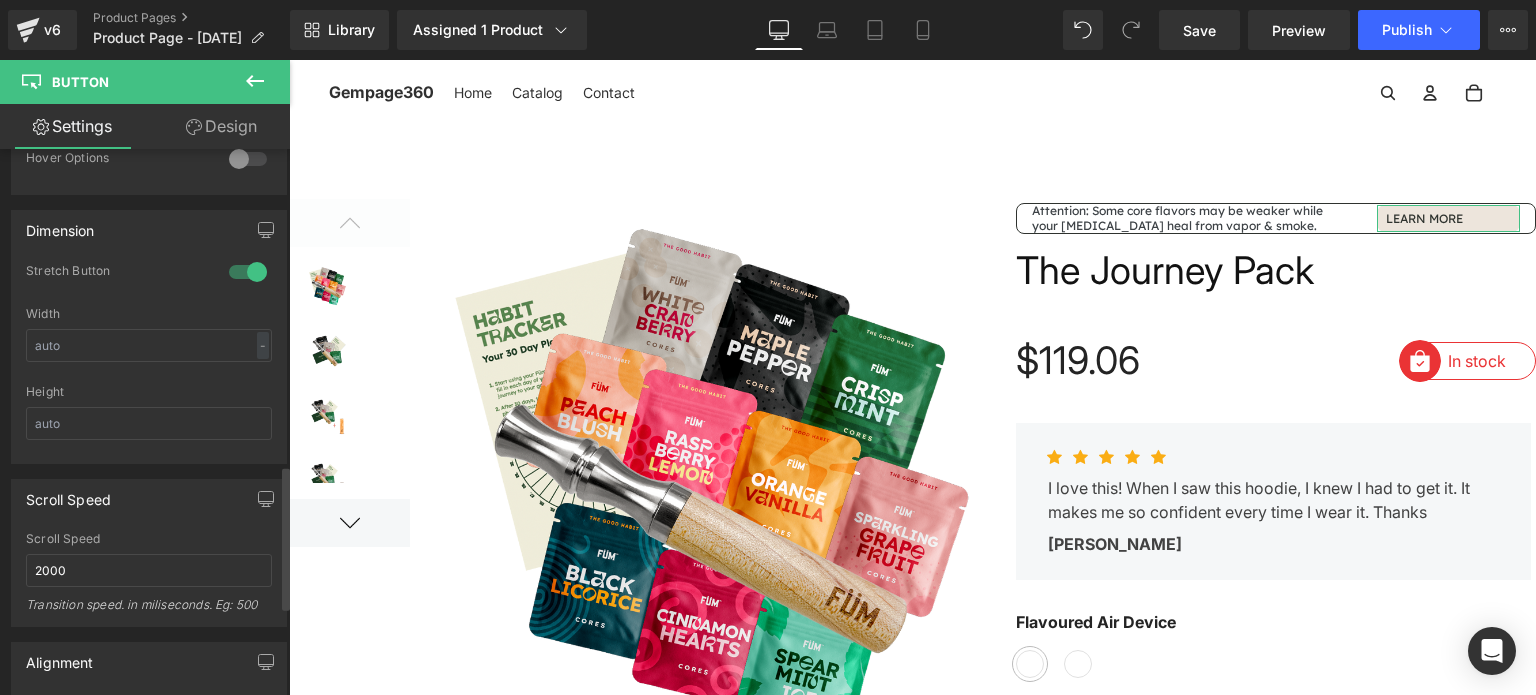 click at bounding box center (248, 272) 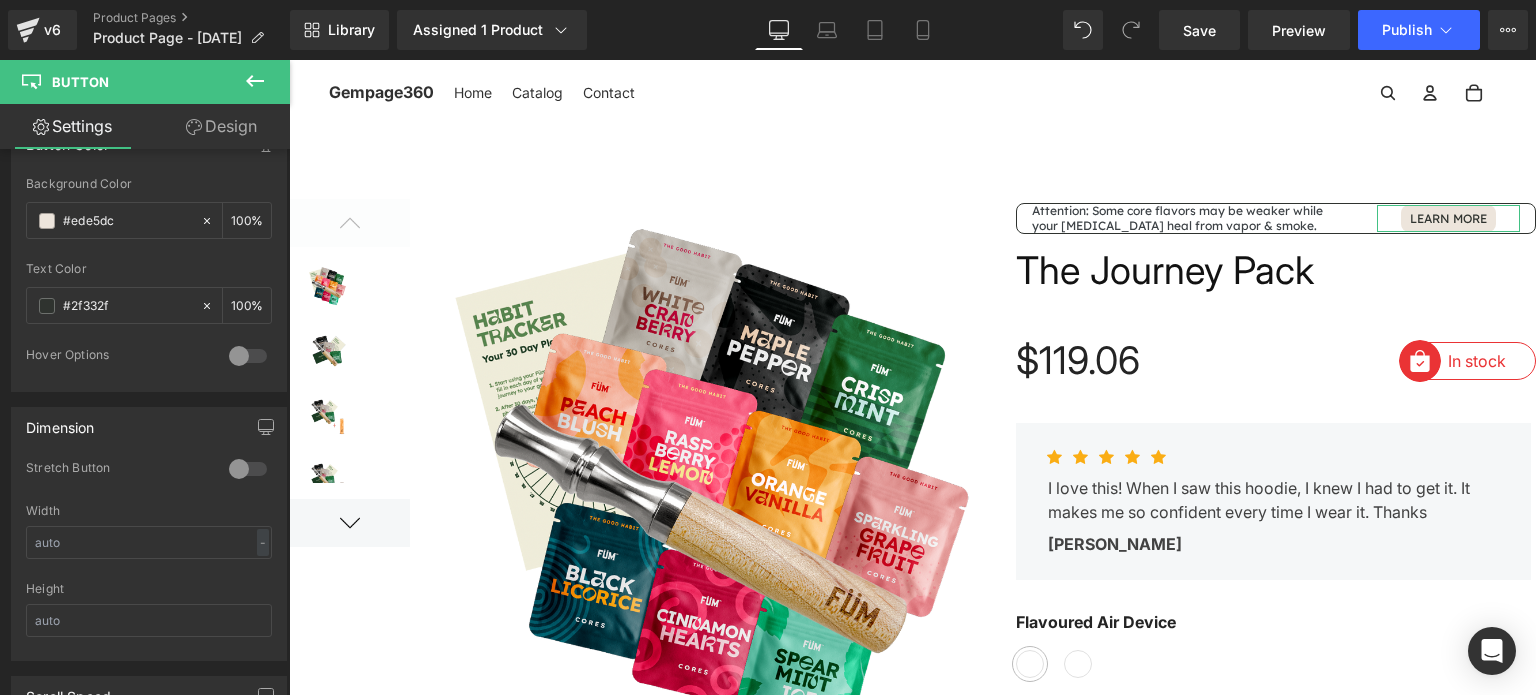 scroll, scrollTop: 1000, scrollLeft: 0, axis: vertical 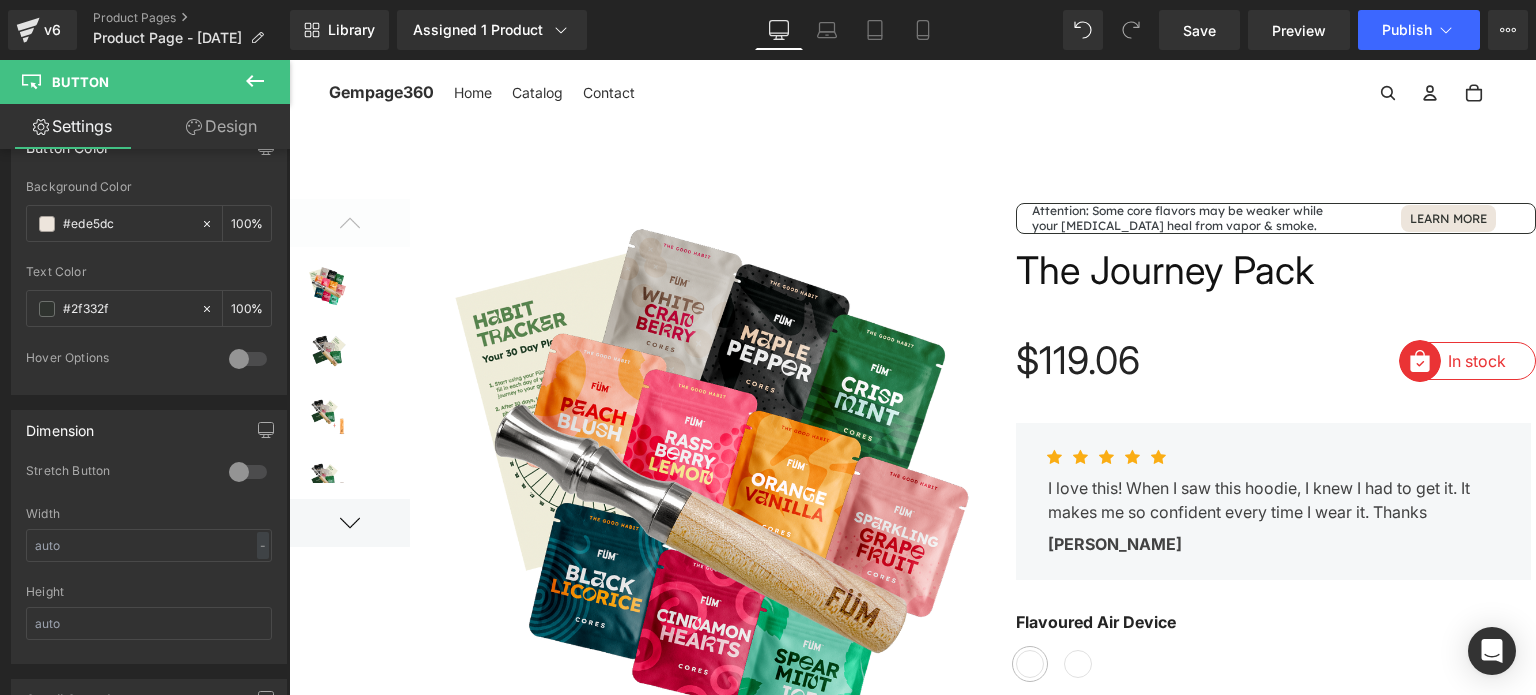 click at bounding box center (255, 82) 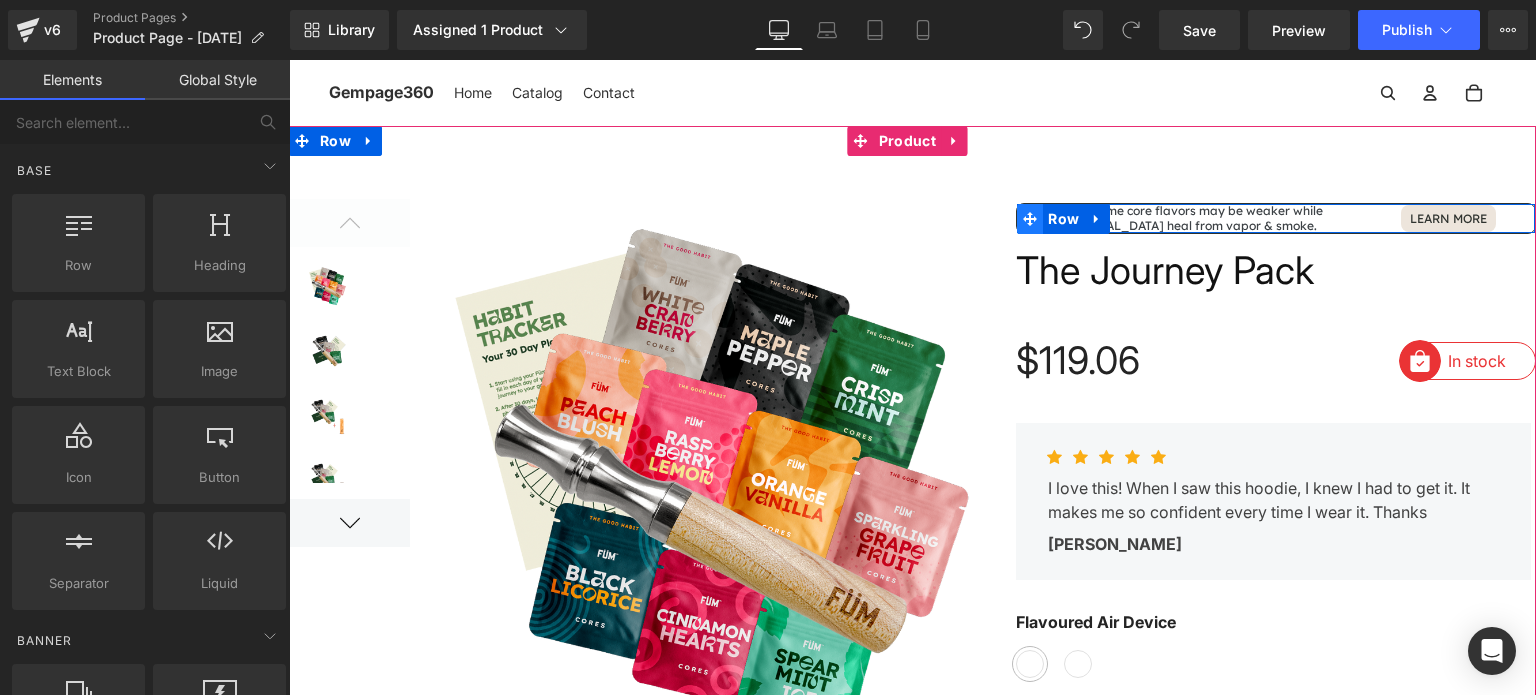 click 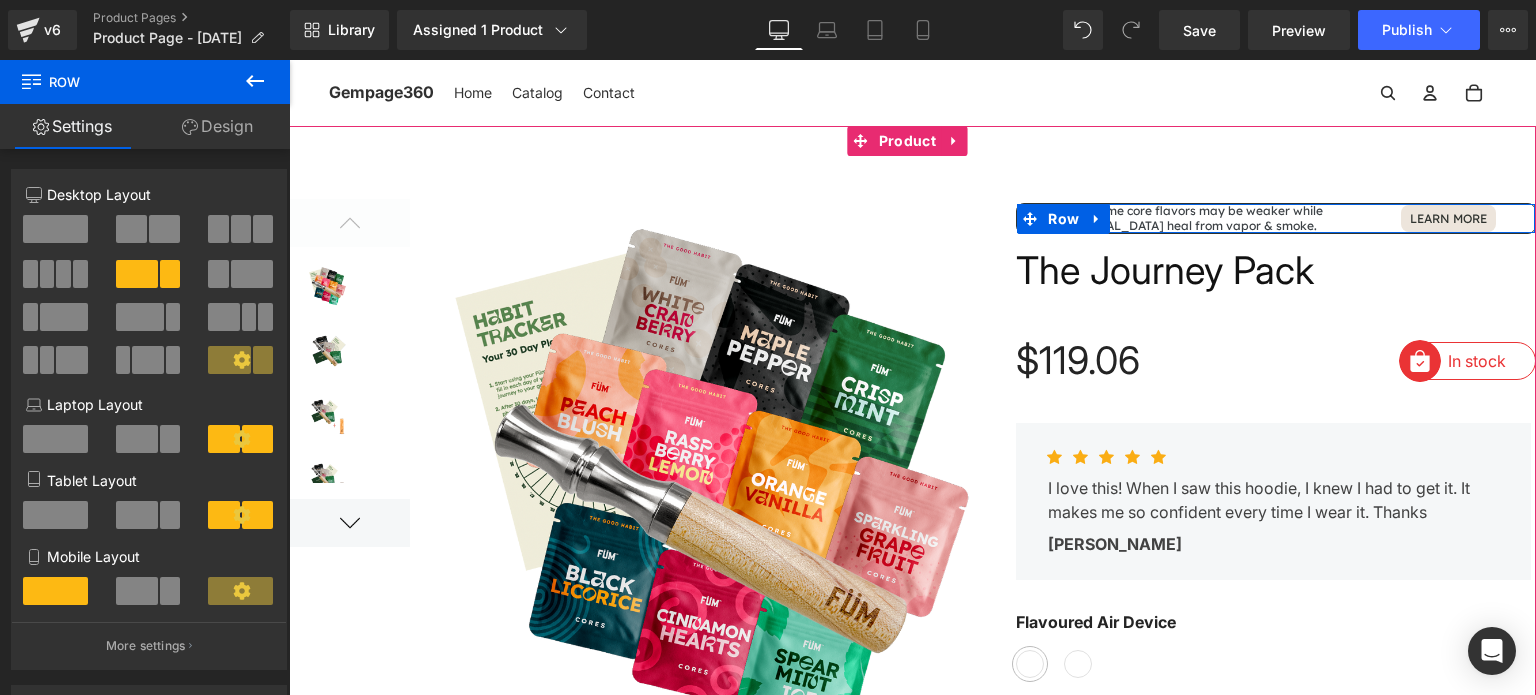 click on "Learn More
Button" at bounding box center (1448, 218) 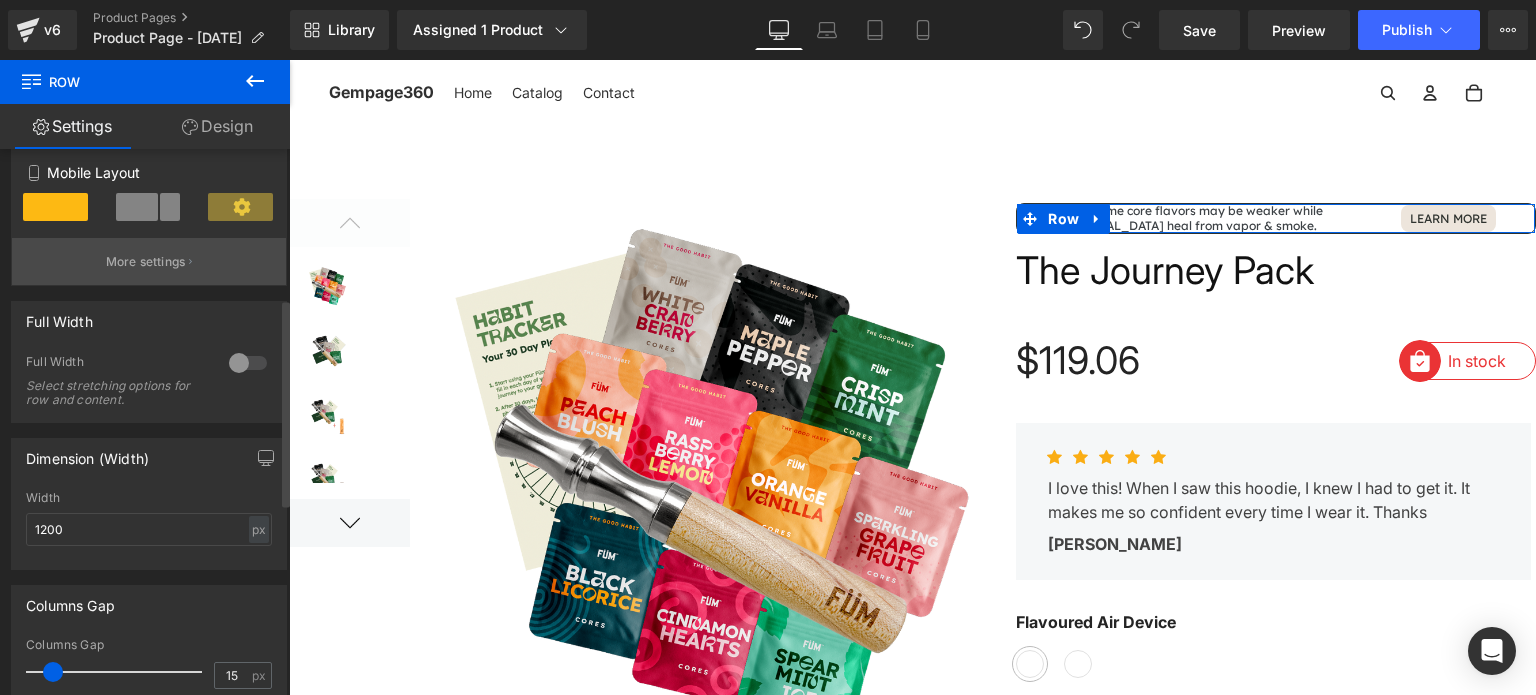 scroll, scrollTop: 400, scrollLeft: 0, axis: vertical 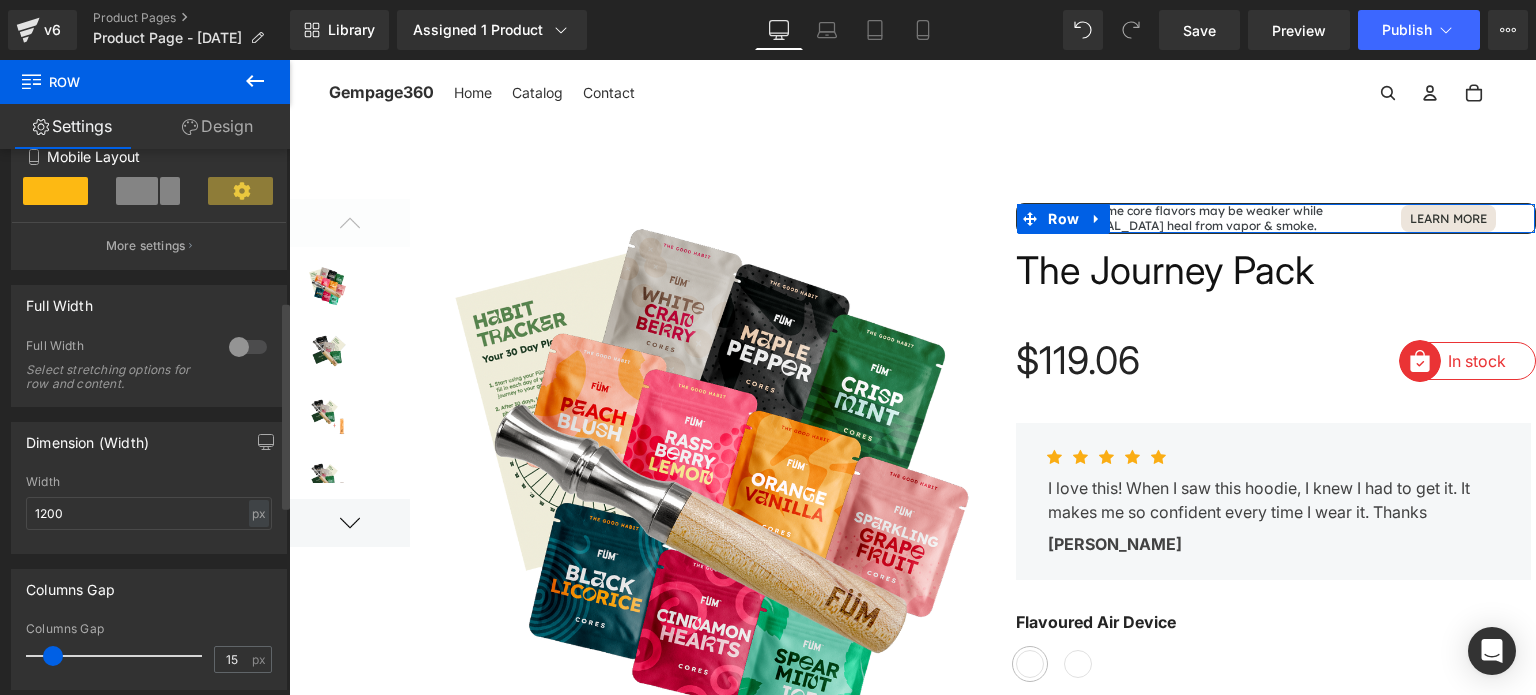click on "More settings" at bounding box center [149, 245] 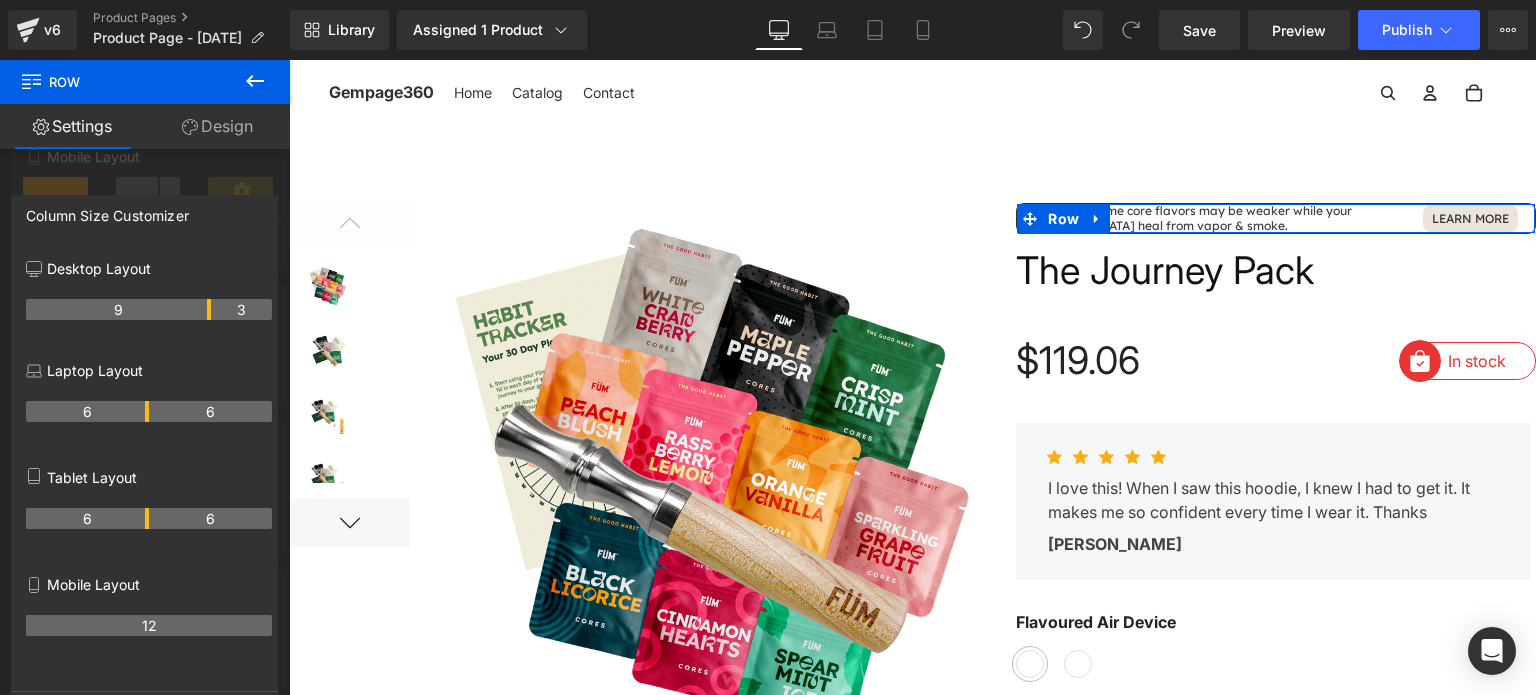drag, startPoint x: 188, startPoint y: 305, endPoint x: 218, endPoint y: 302, distance: 30.149628 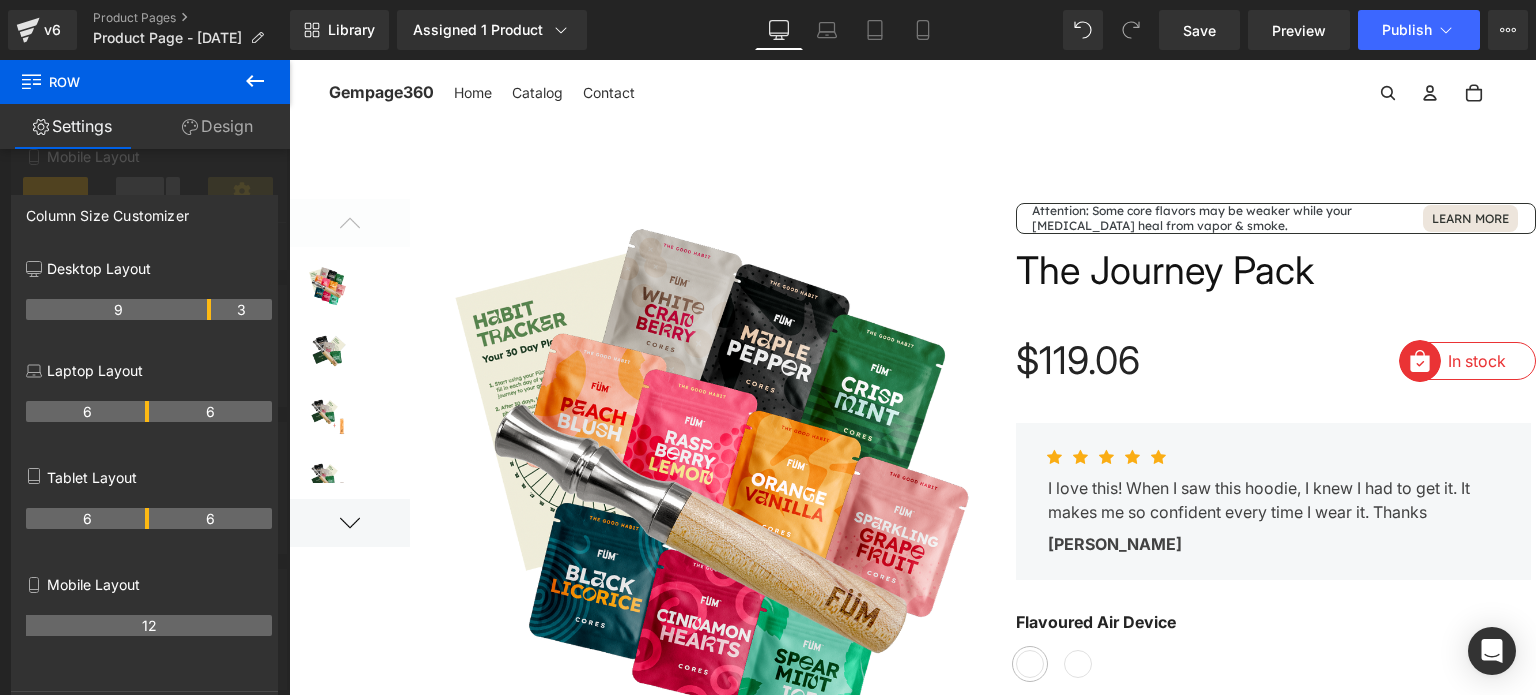 click at bounding box center [912, 377] 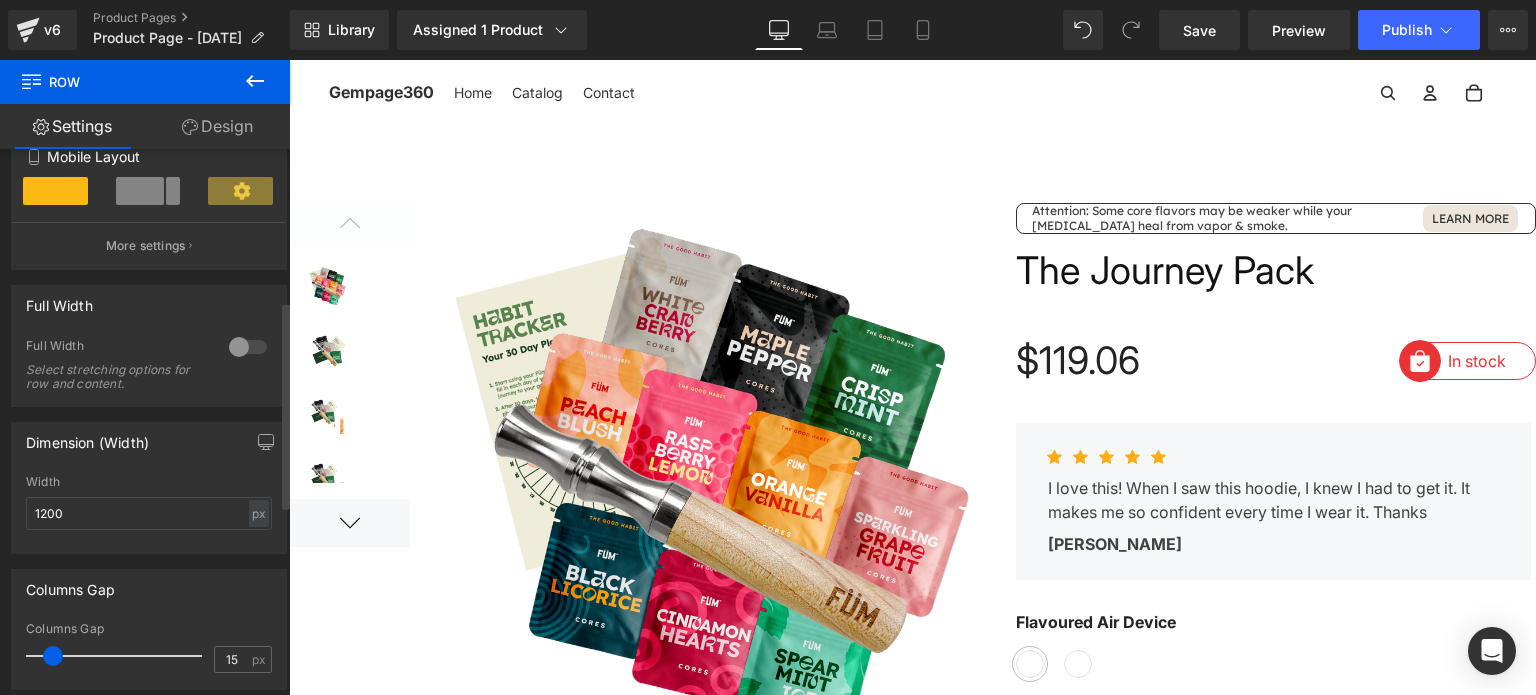 click 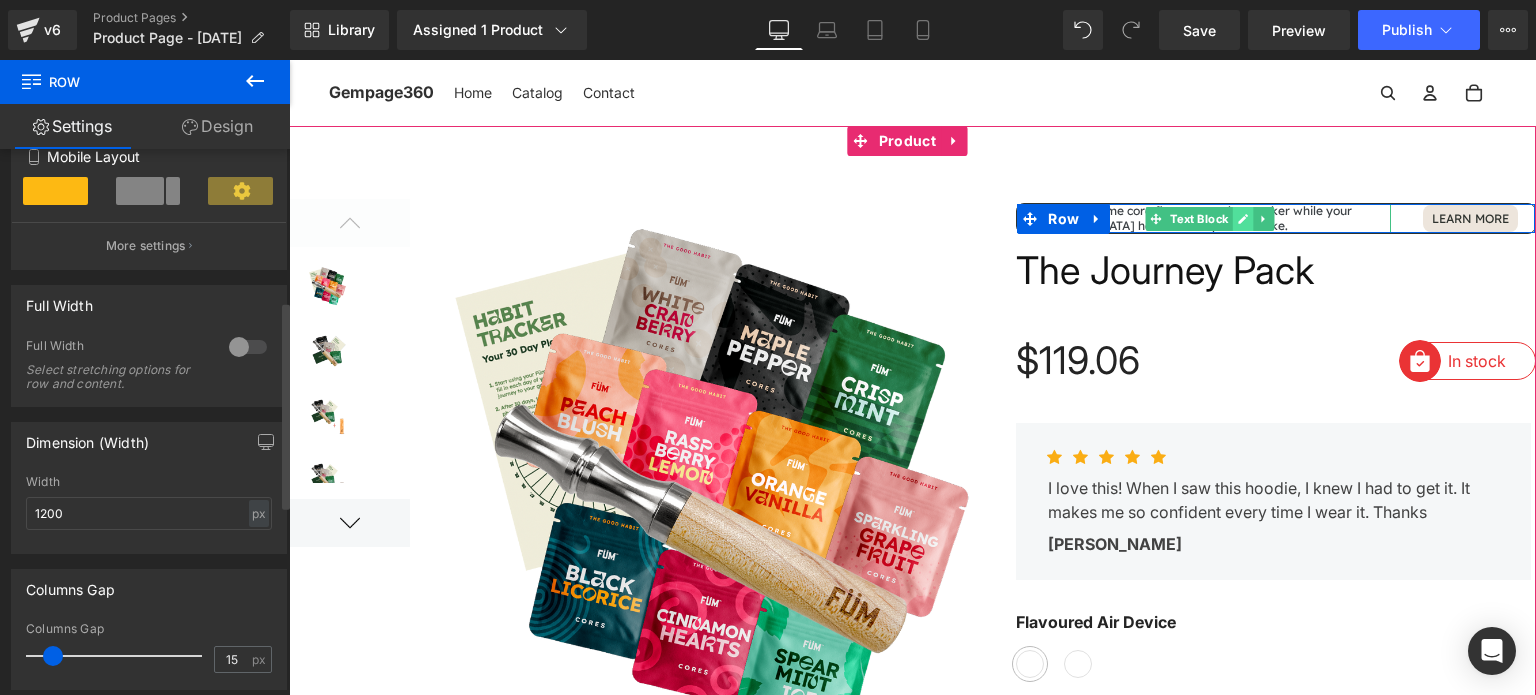 click 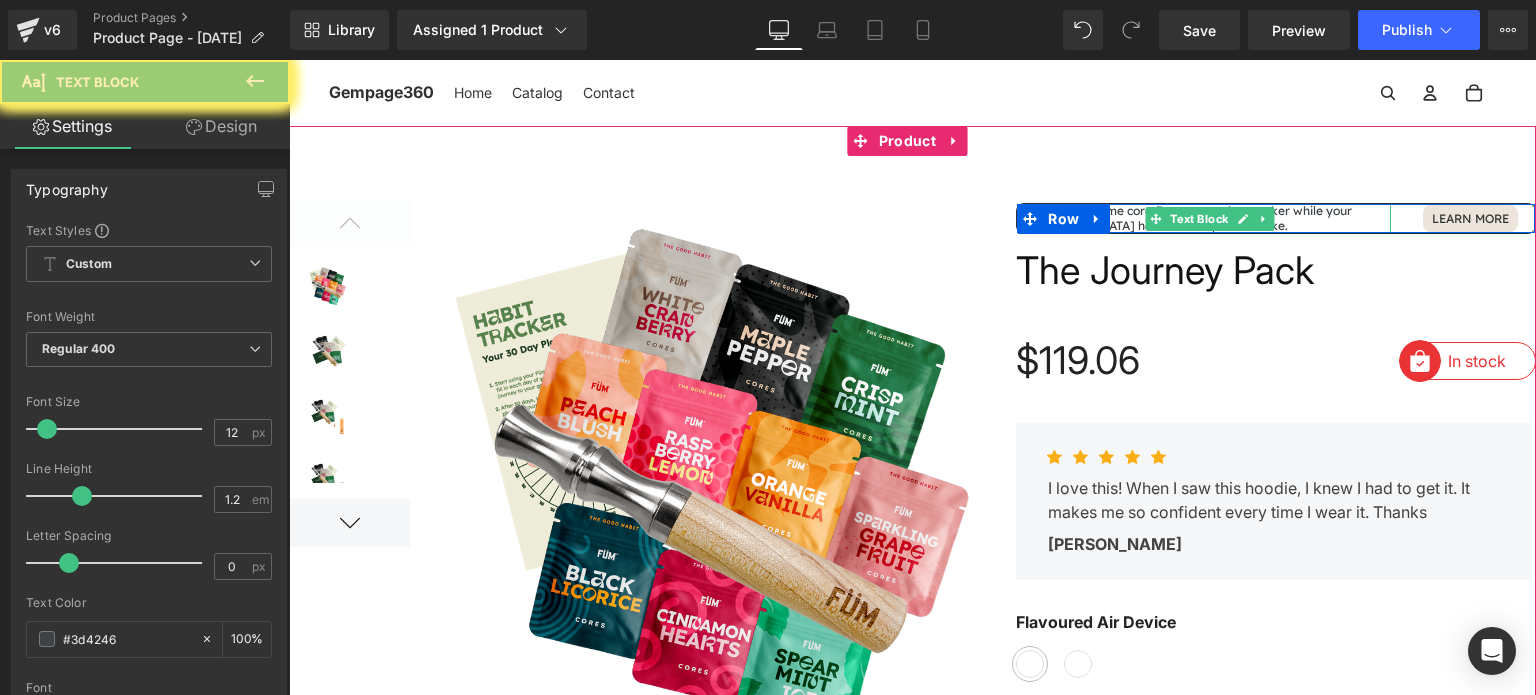 click at bounding box center [1276, 206] 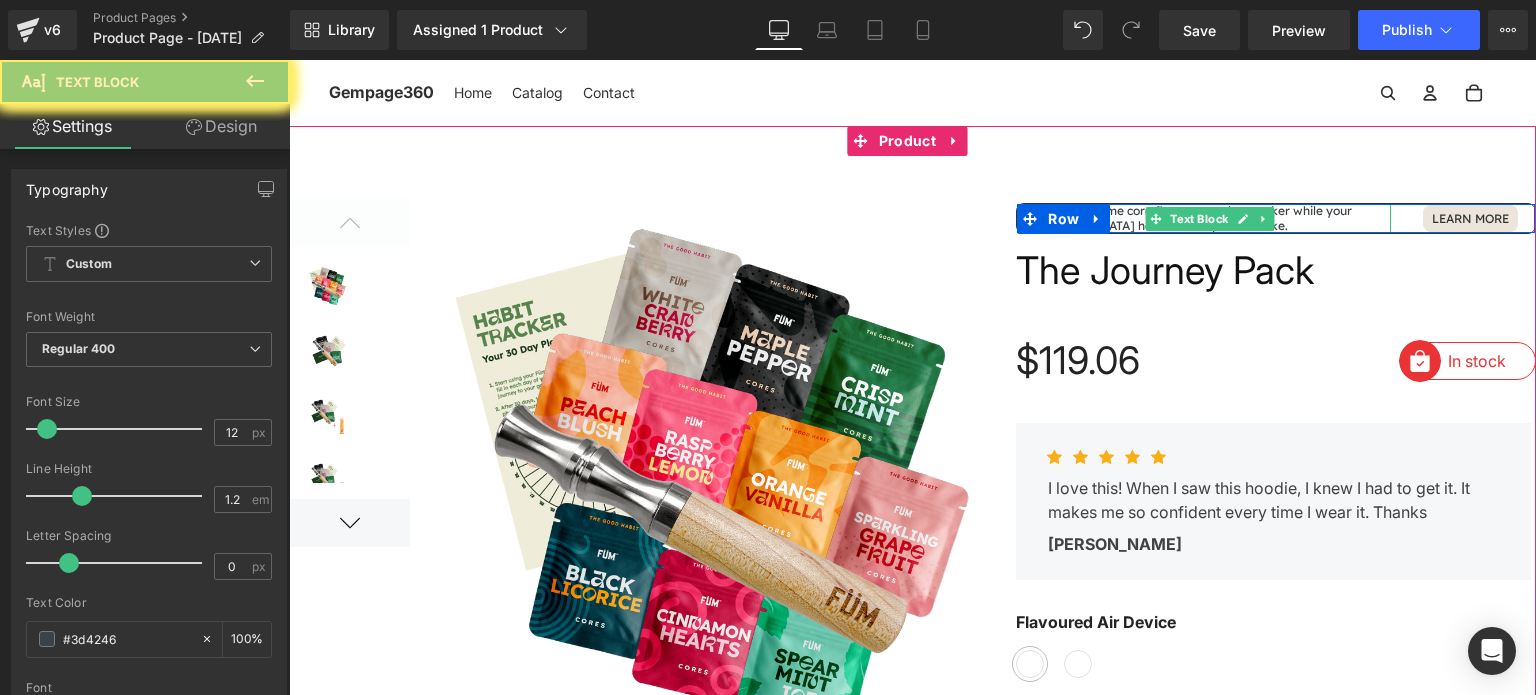 click at bounding box center [1276, 206] 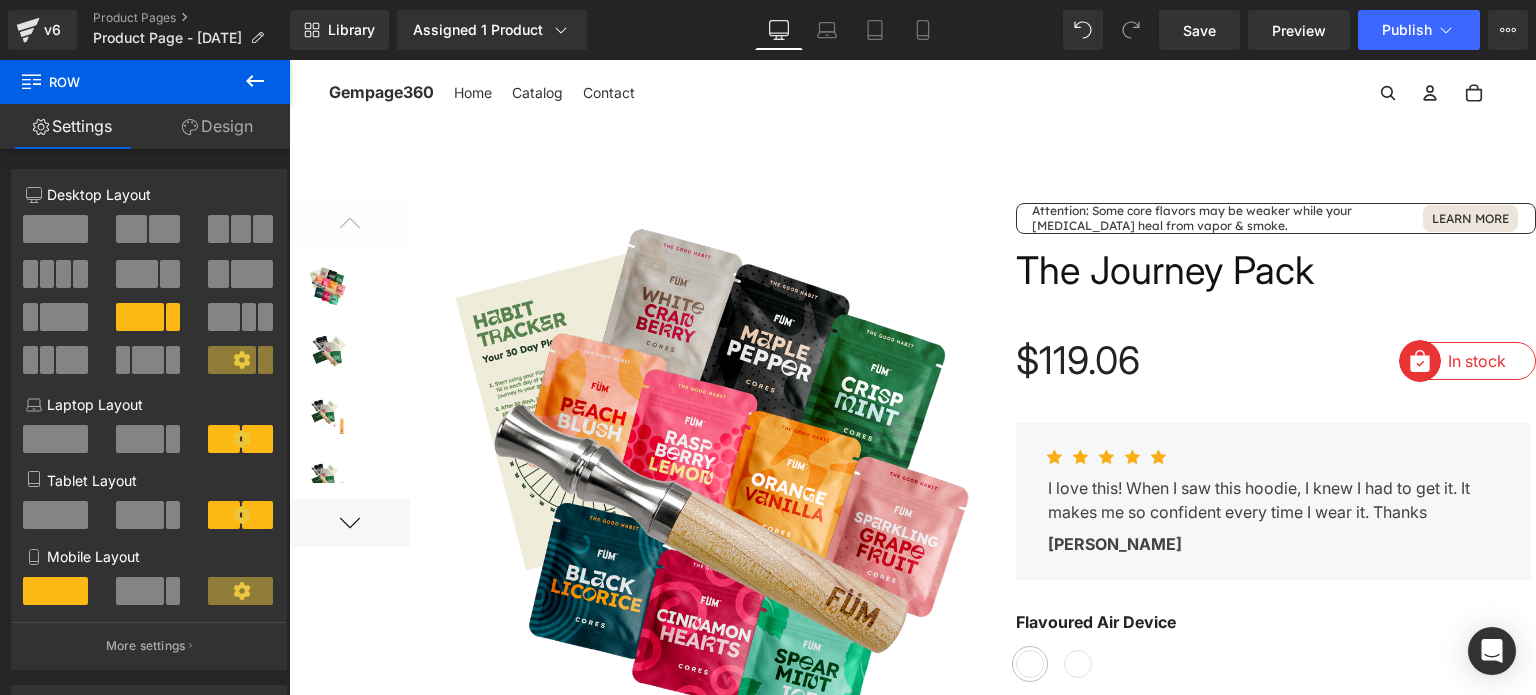 click on "Attention: Some core flavors may be weaker while your [MEDICAL_DATA] heal from vapor & smoke.
Text Block" at bounding box center (1211, 218) 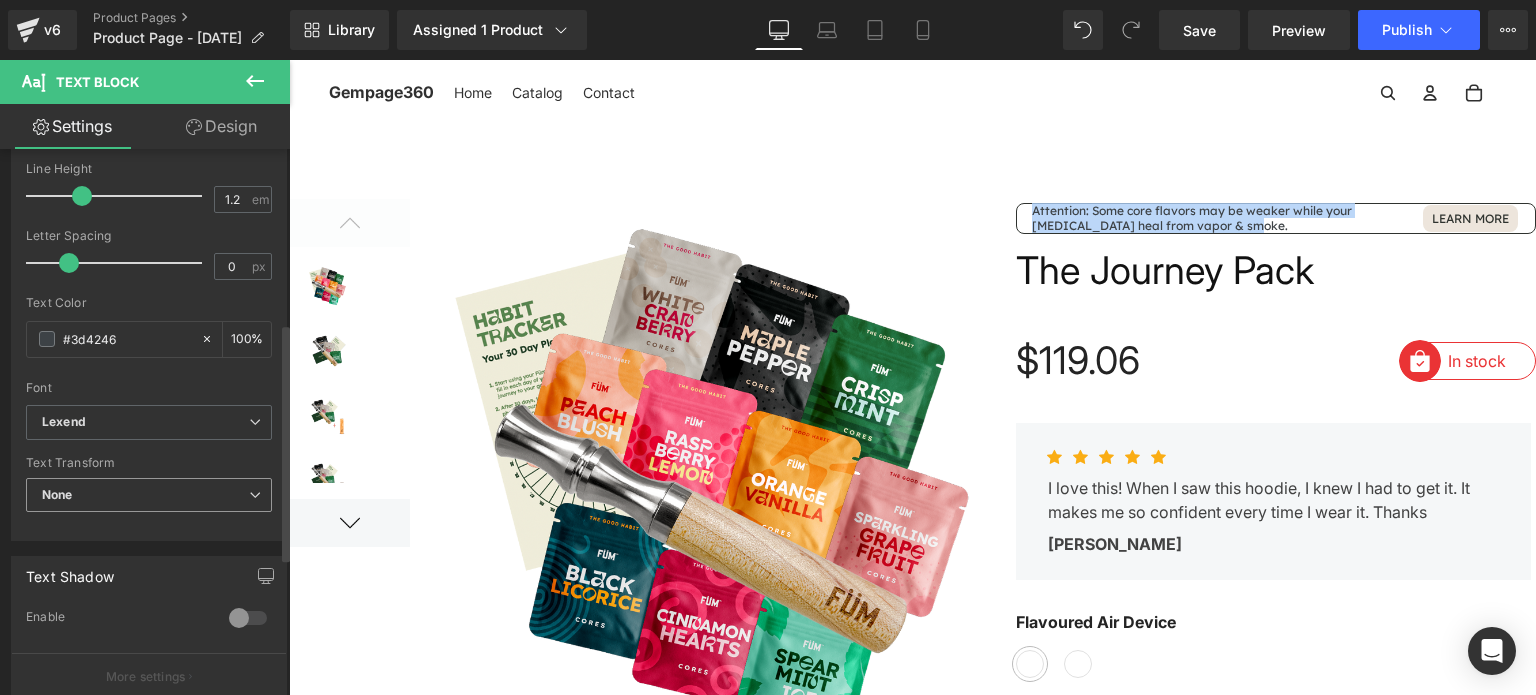 scroll, scrollTop: 400, scrollLeft: 0, axis: vertical 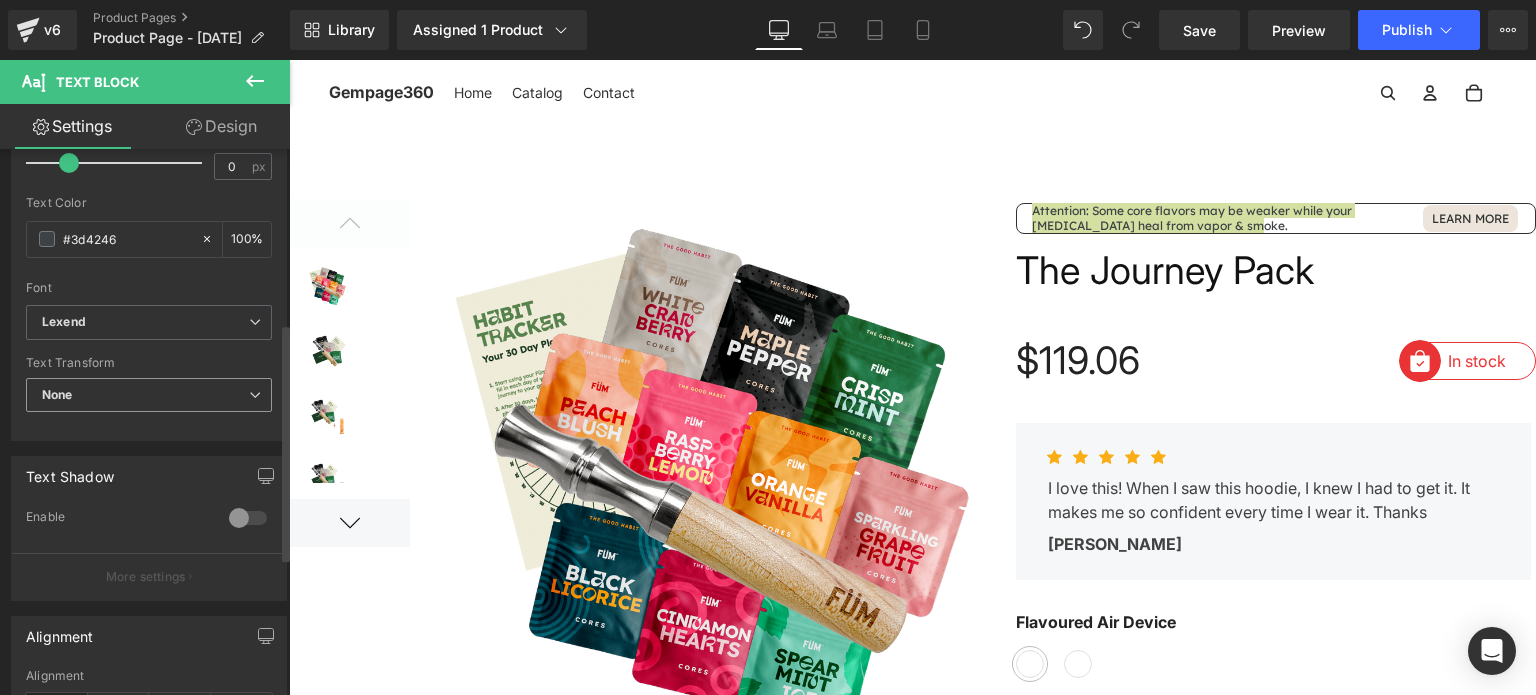 click on "None" at bounding box center (149, 395) 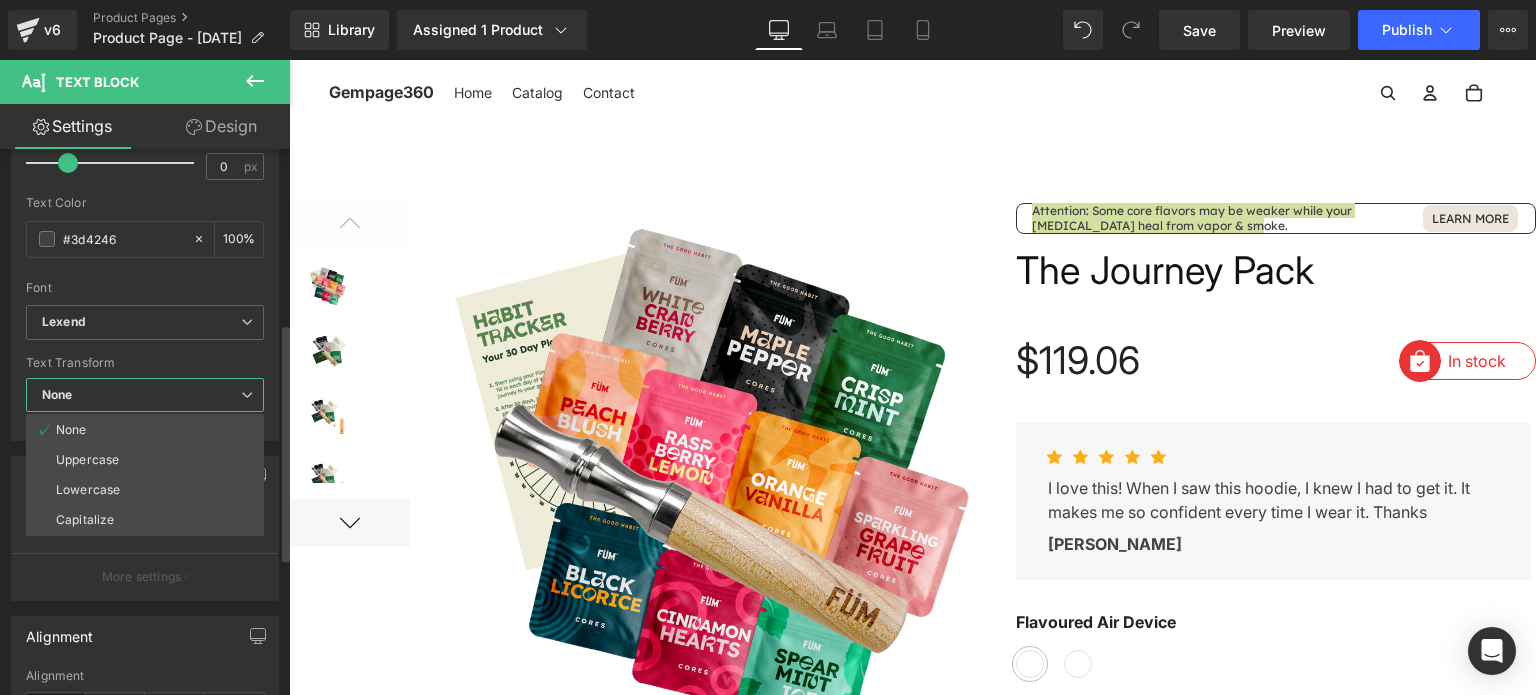 click on "None" at bounding box center (145, 395) 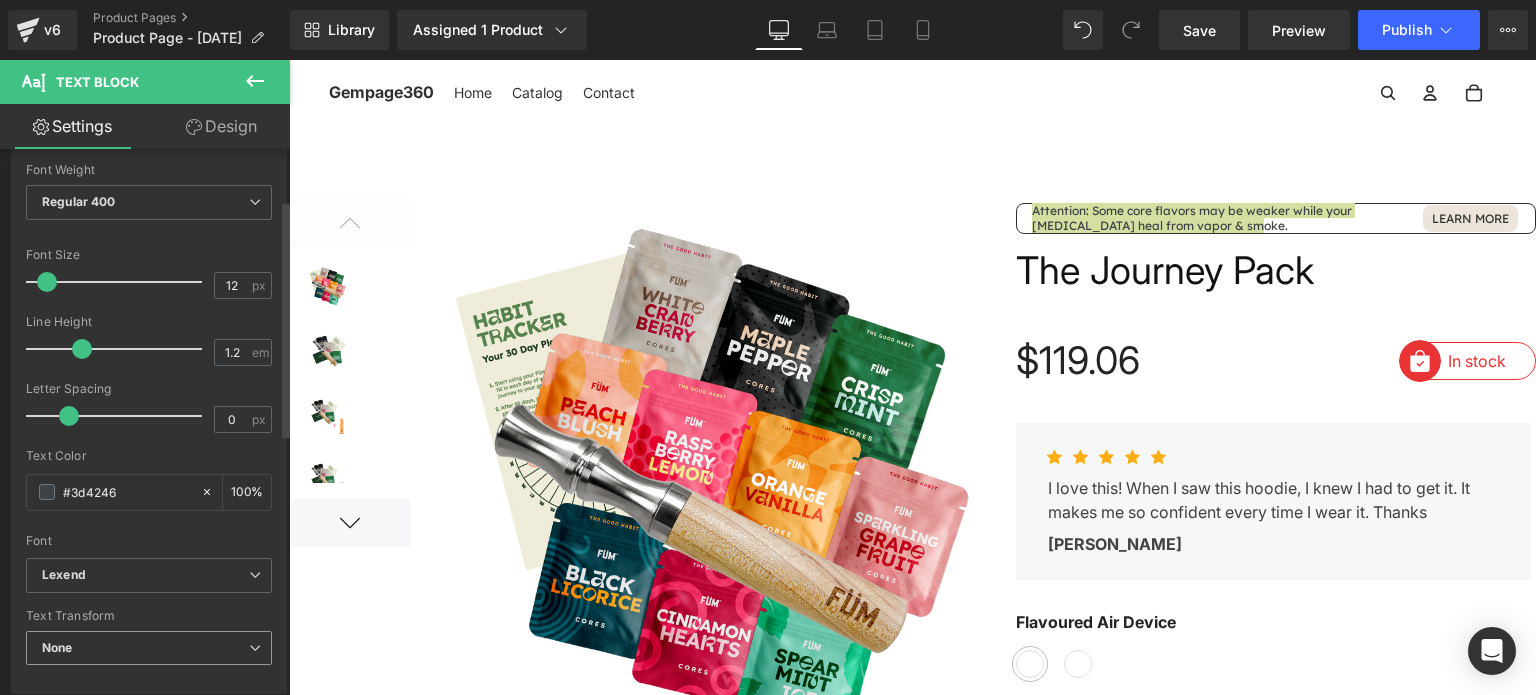 scroll, scrollTop: 116, scrollLeft: 0, axis: vertical 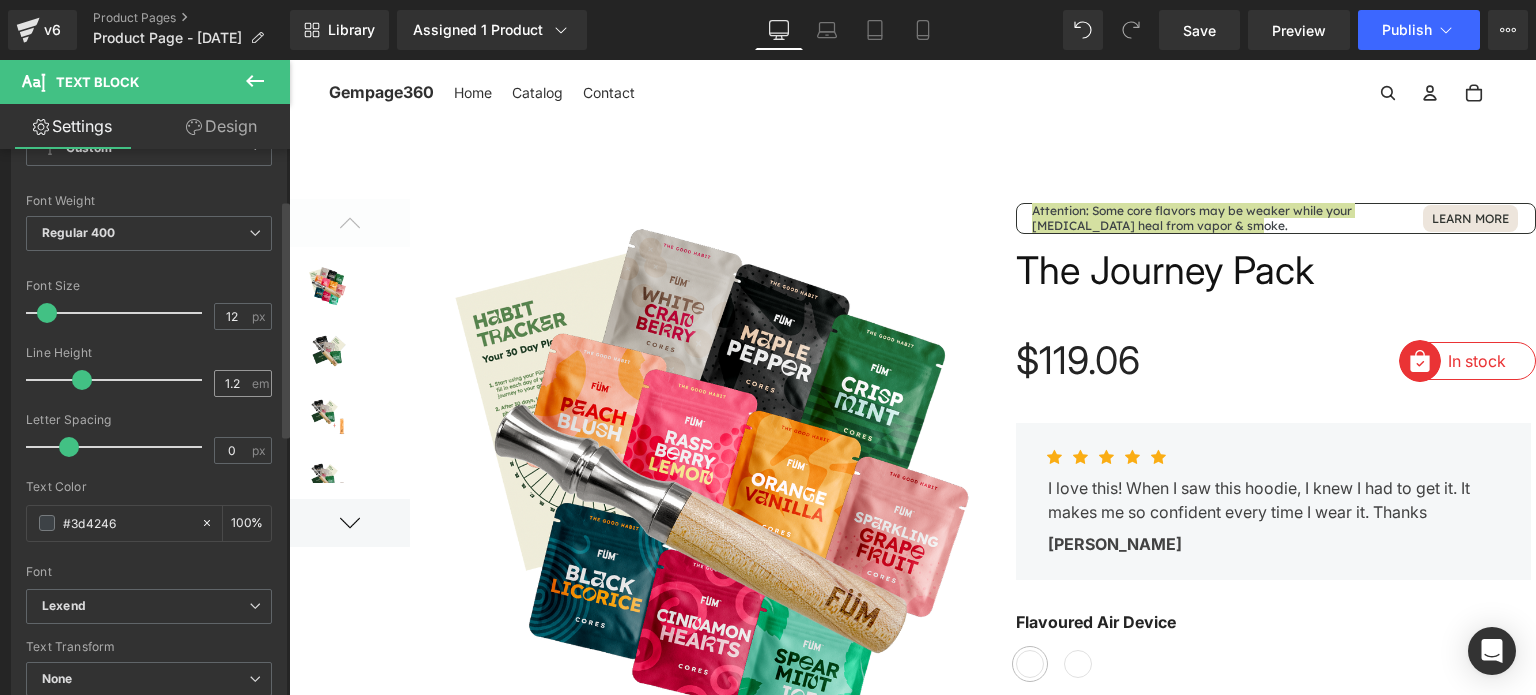click on "em" at bounding box center (260, 383) 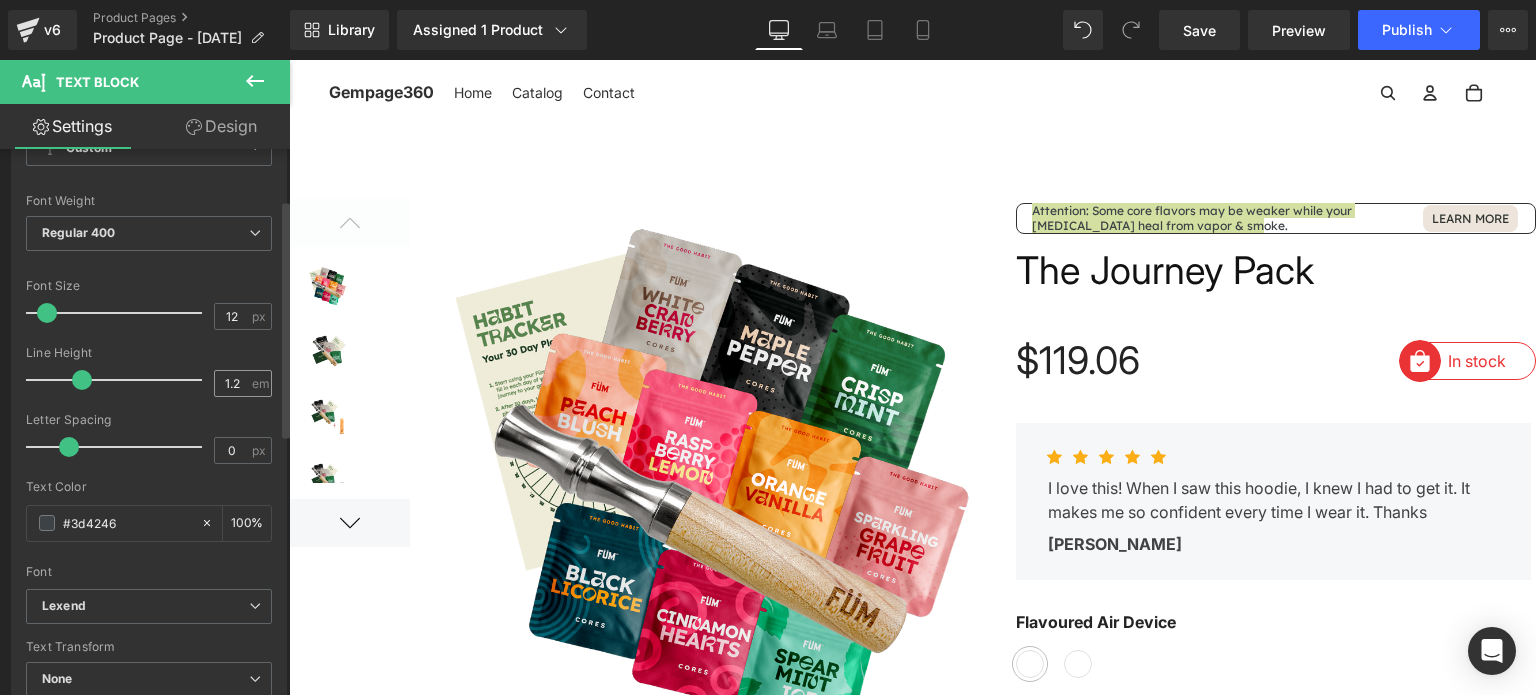 click on "em" at bounding box center [260, 383] 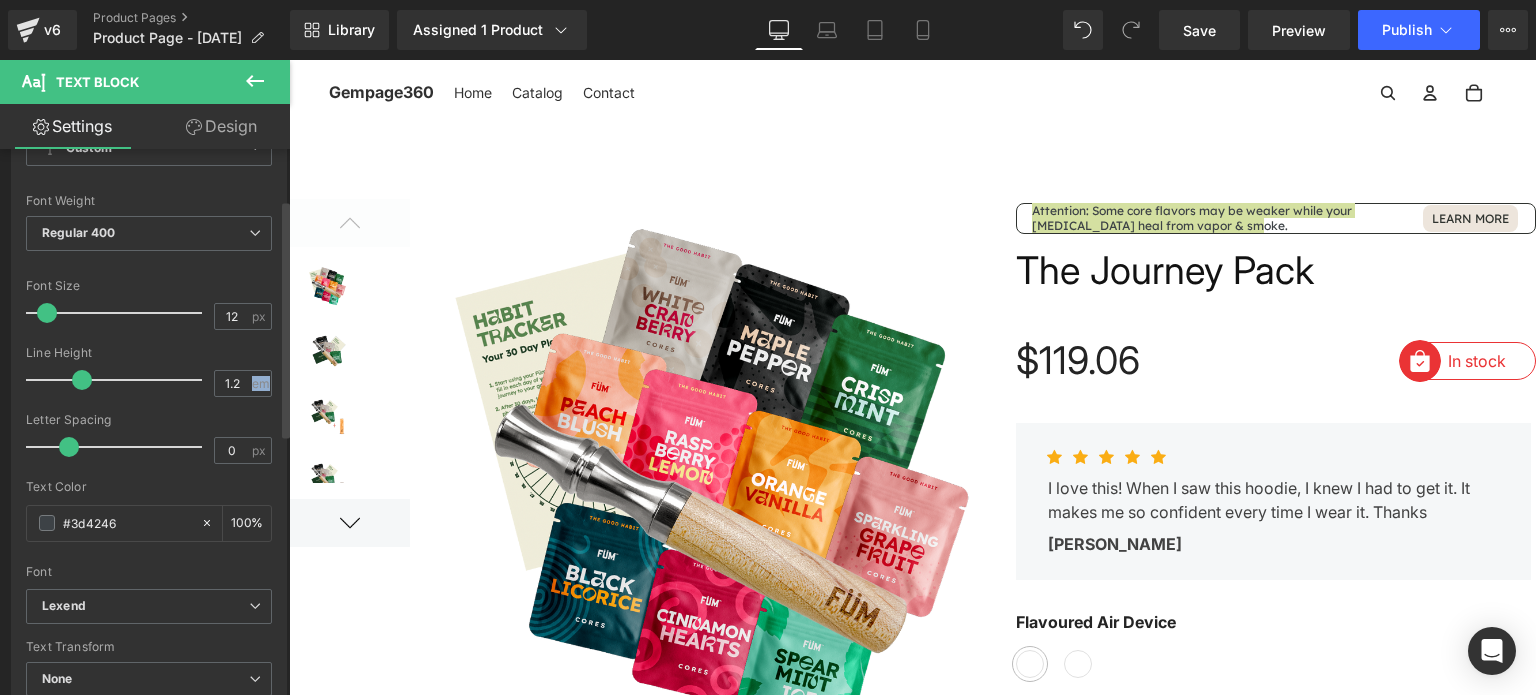 click on "Line Height" at bounding box center (149, 353) 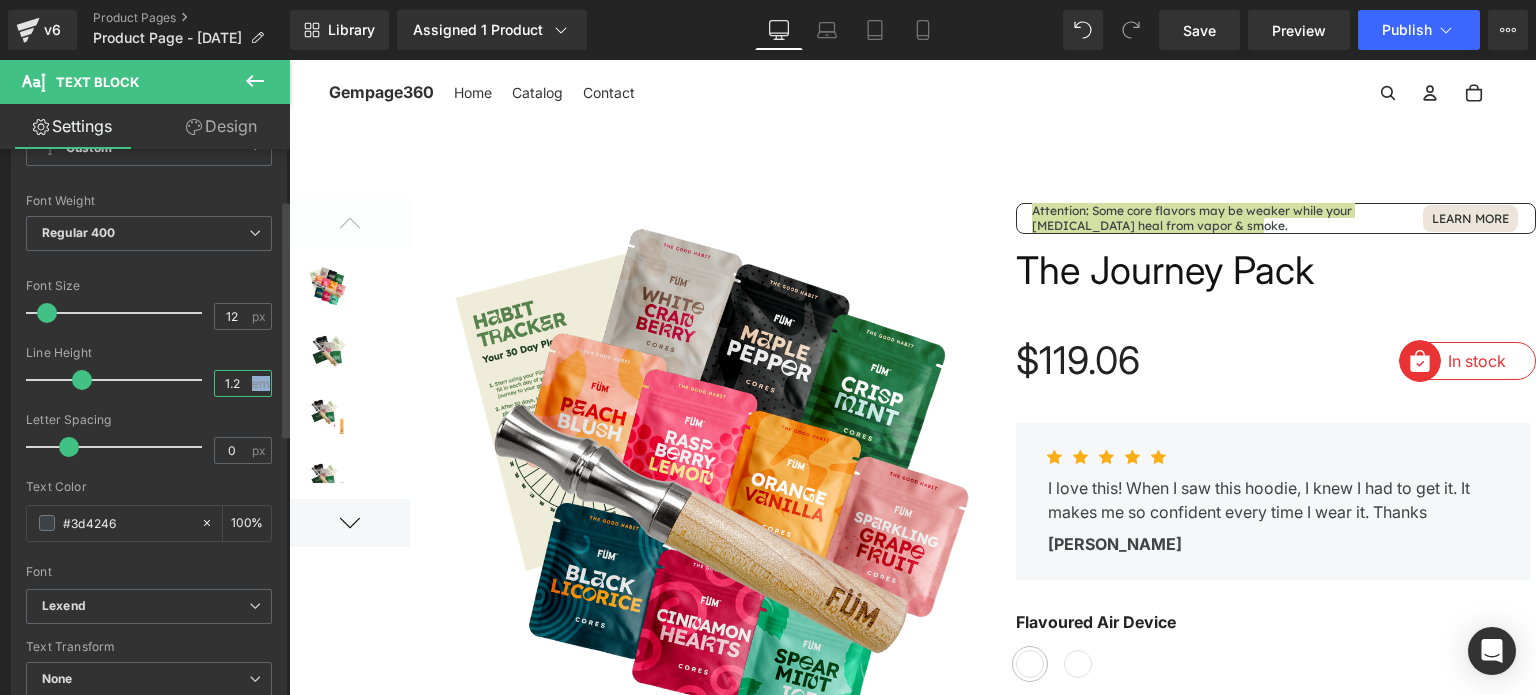 click on "1.2" at bounding box center [232, 383] 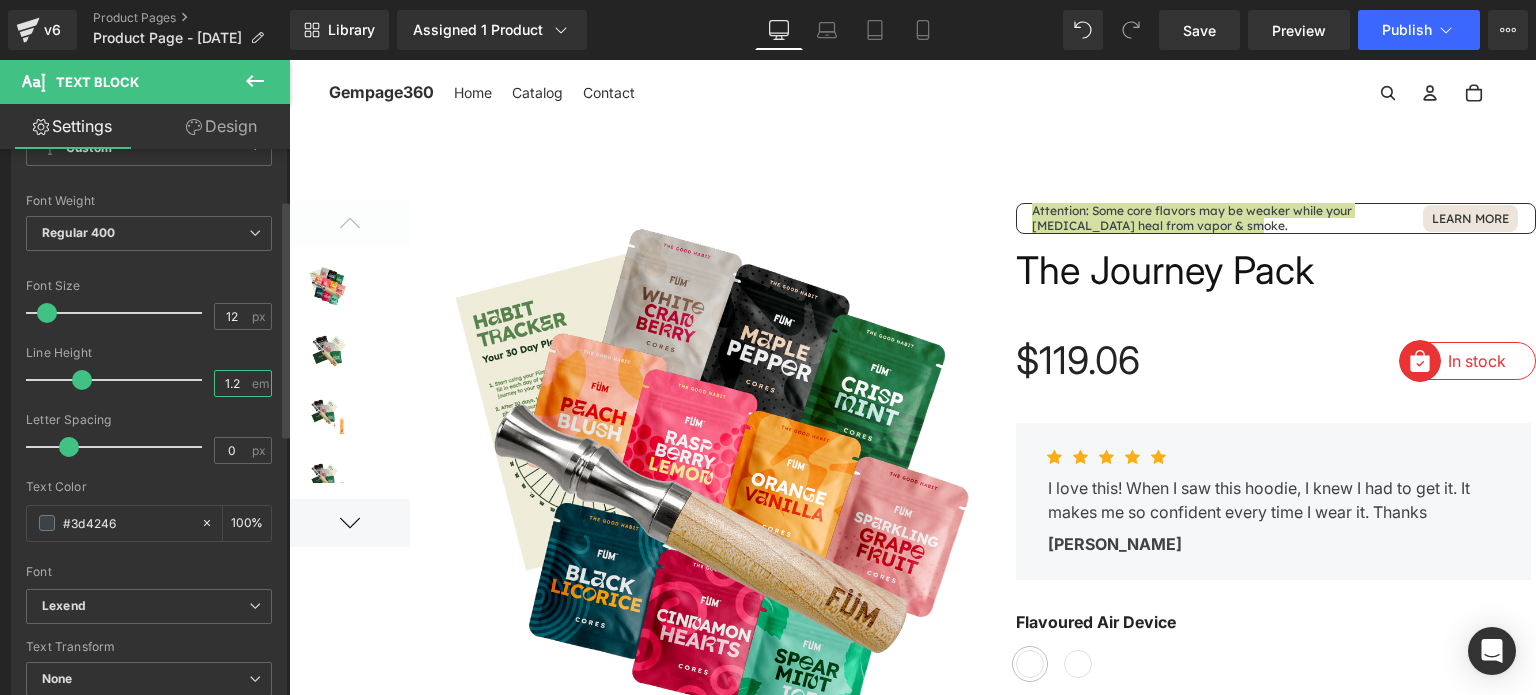 click on "1.2" at bounding box center [232, 383] 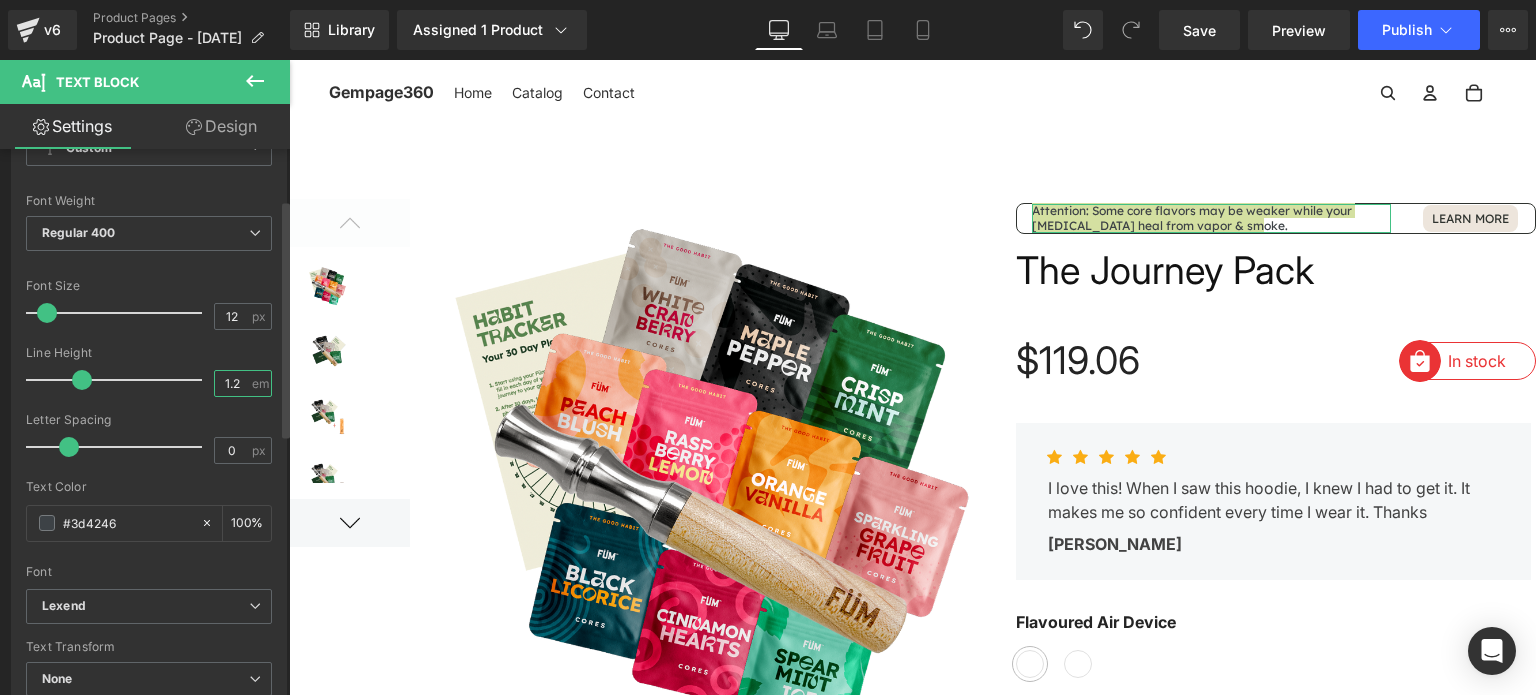 click on "1.2" at bounding box center [232, 383] 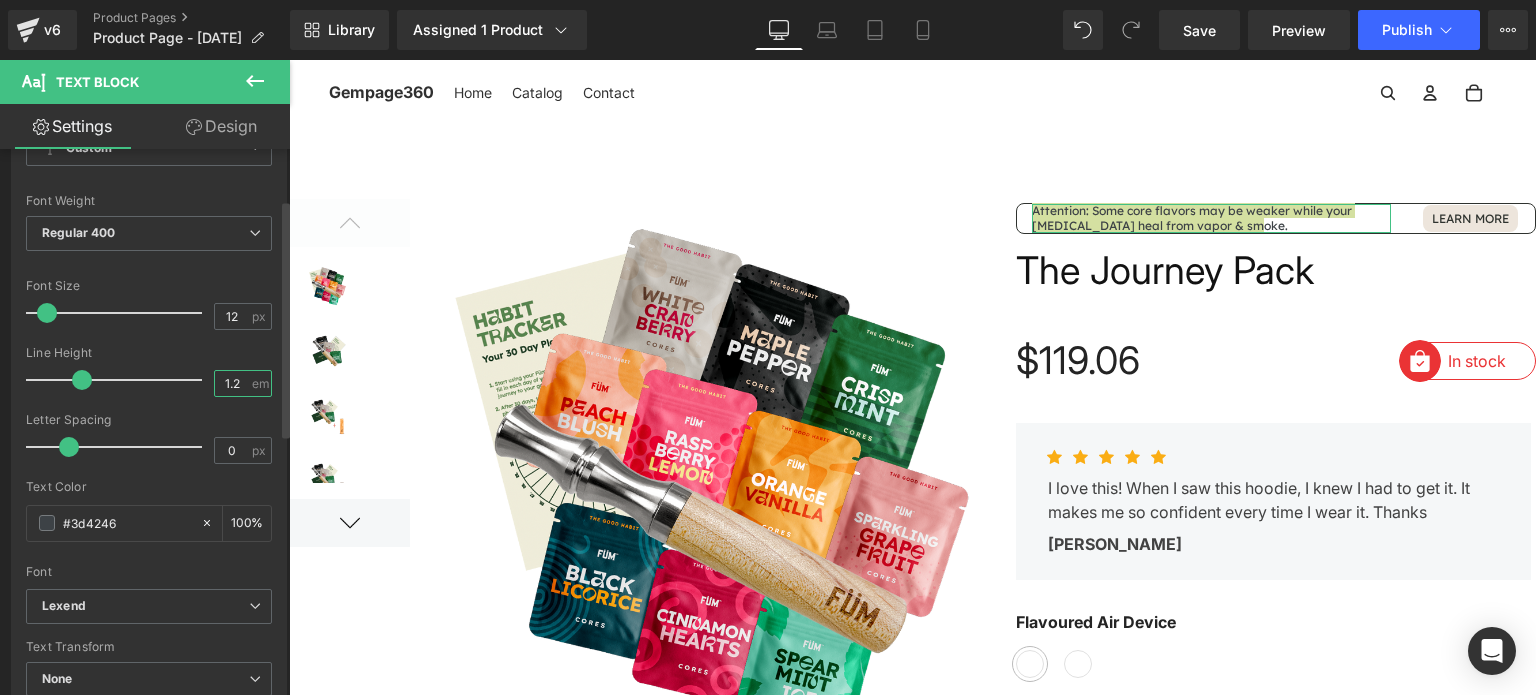 click on "1.2" at bounding box center (232, 383) 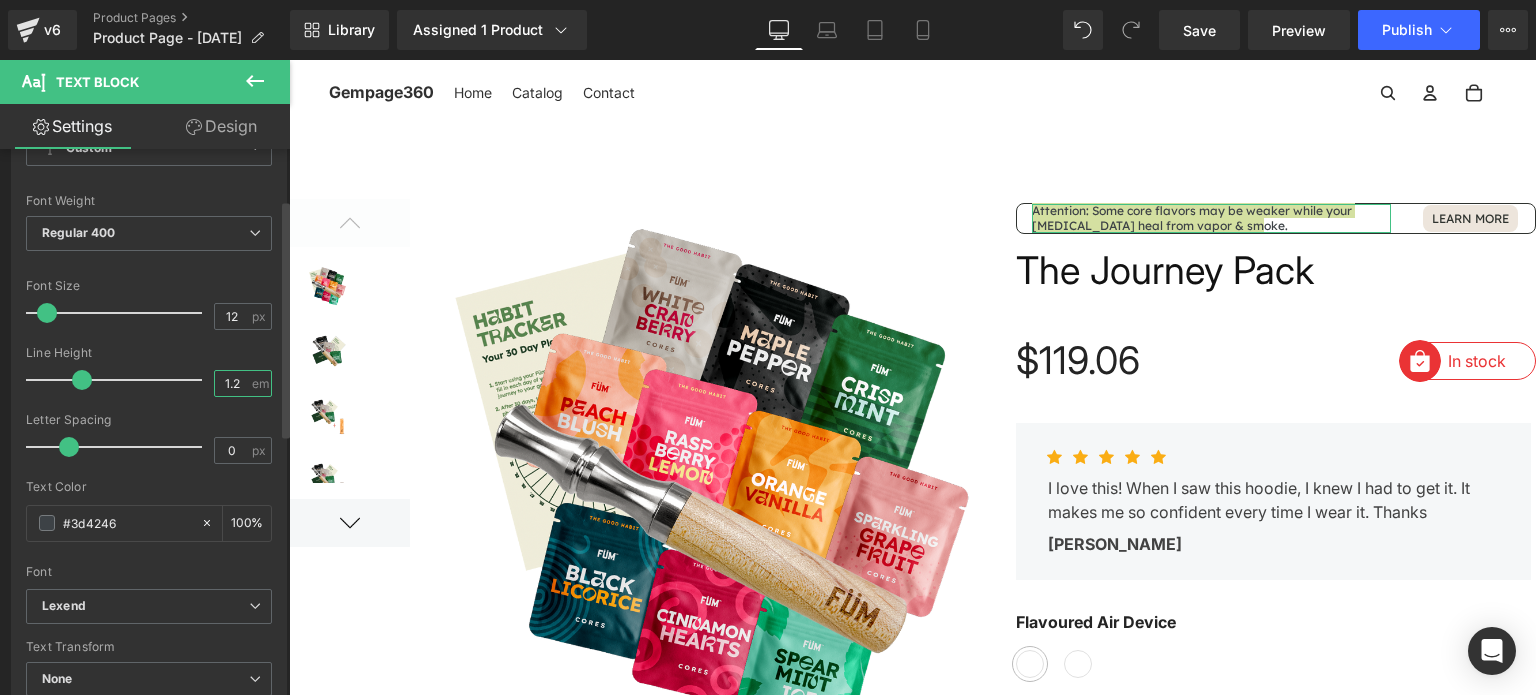 click on "1.2" at bounding box center [232, 383] 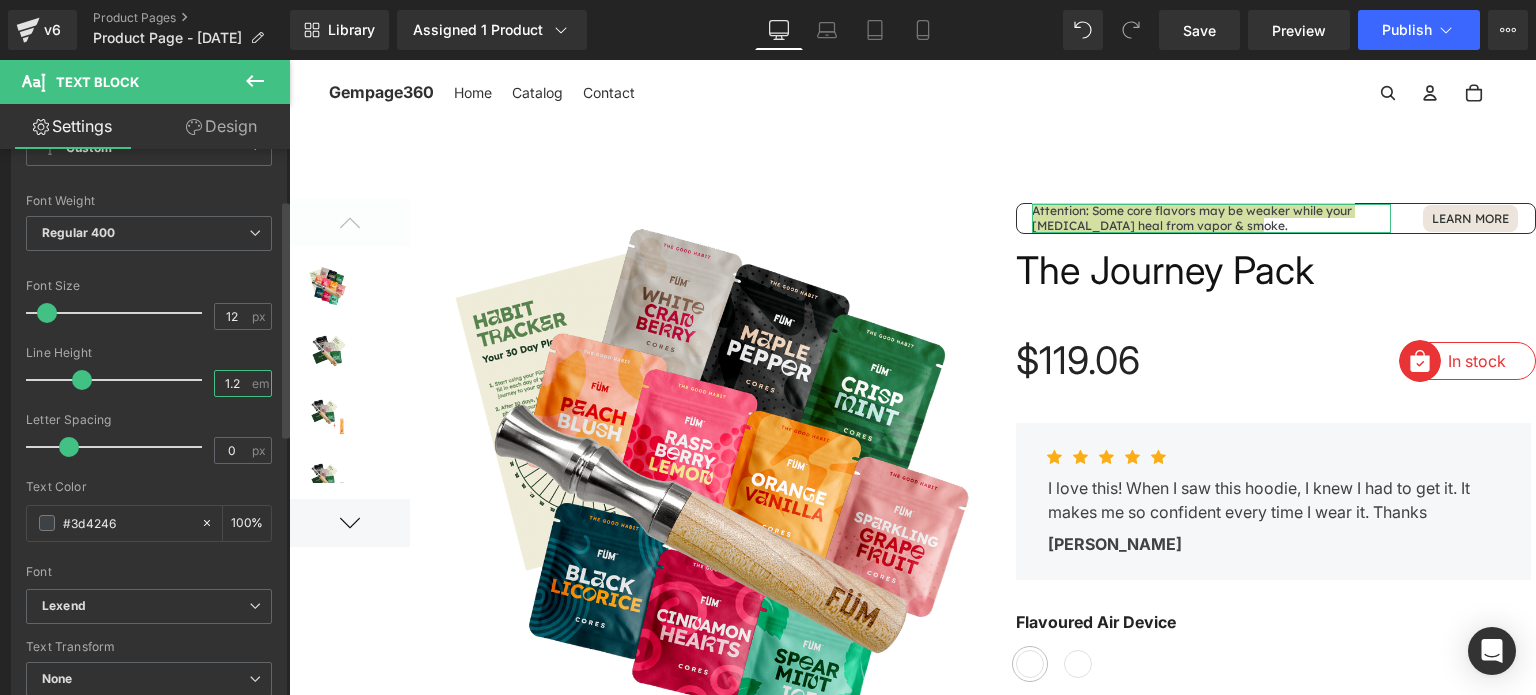 click on "1.2" at bounding box center [232, 383] 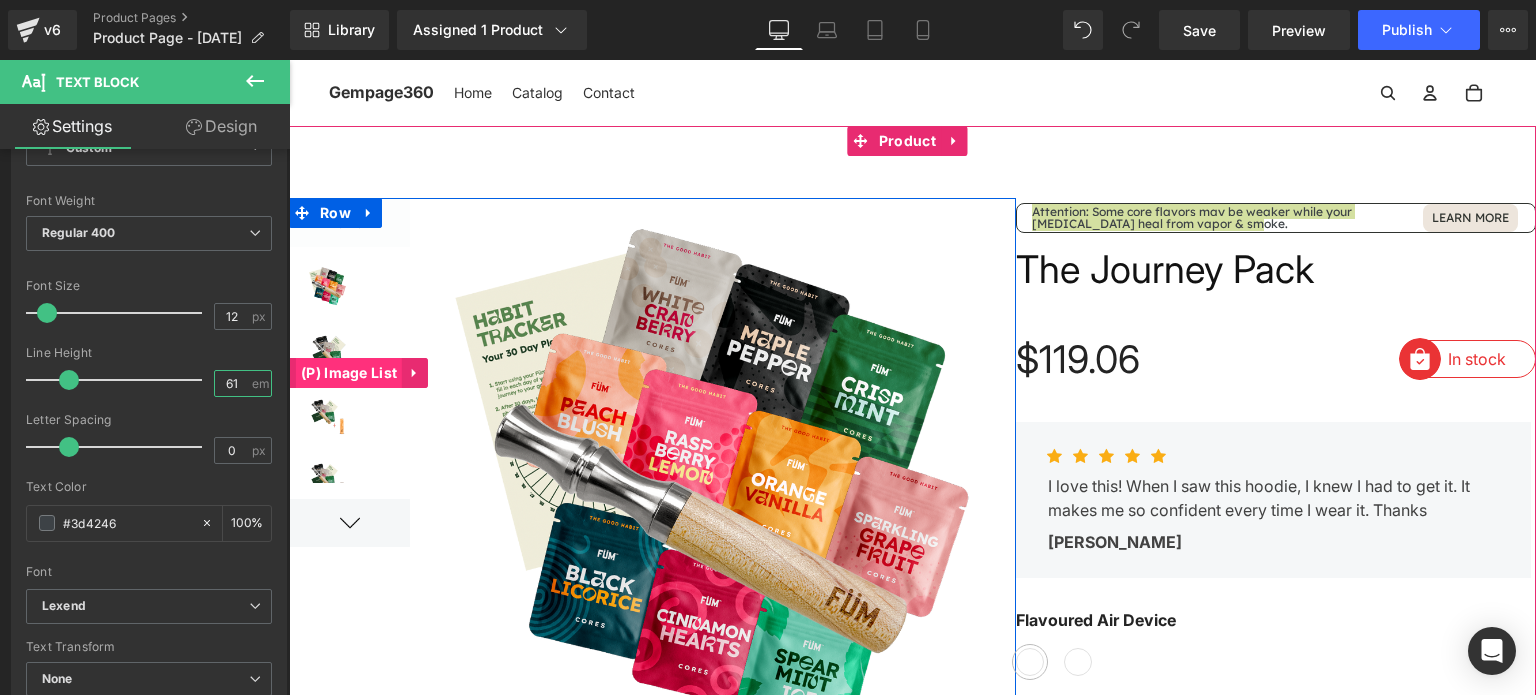 type on "61" 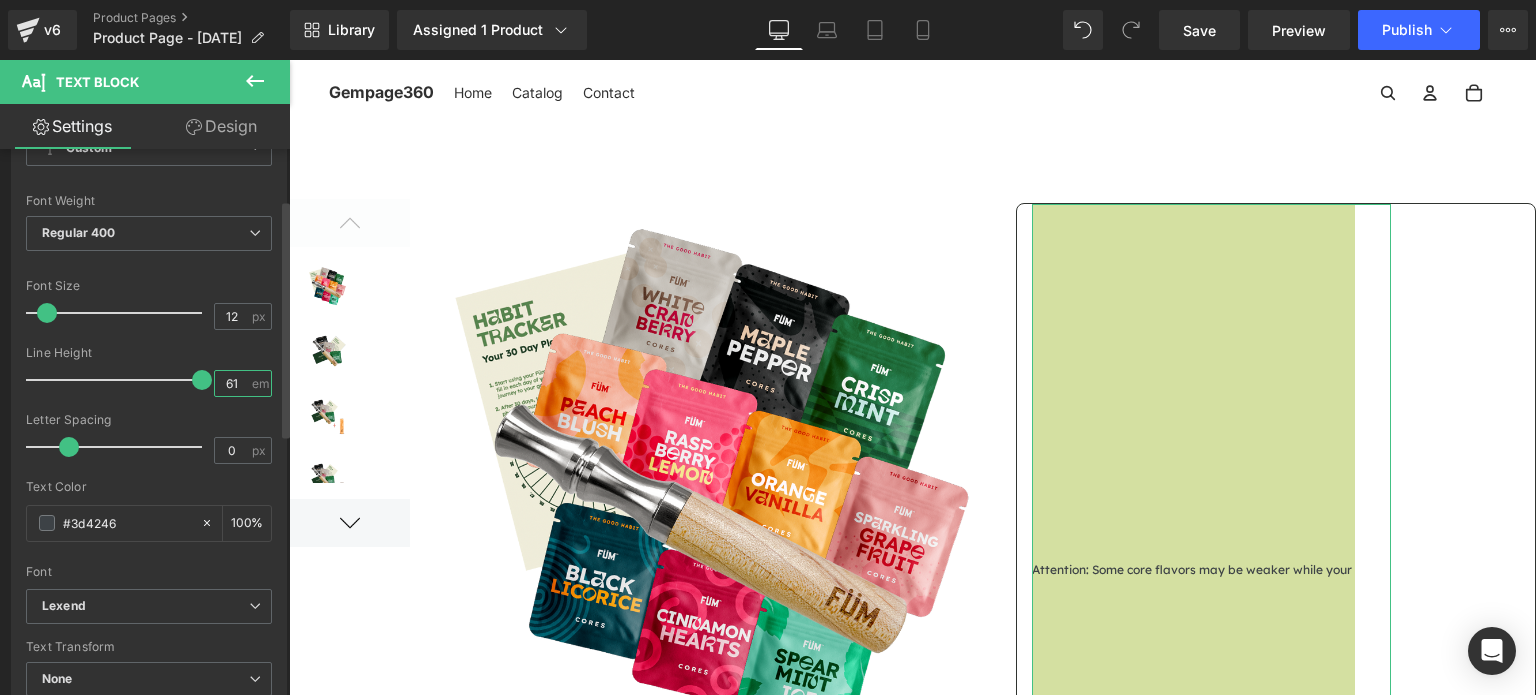 click on "61" at bounding box center [232, 383] 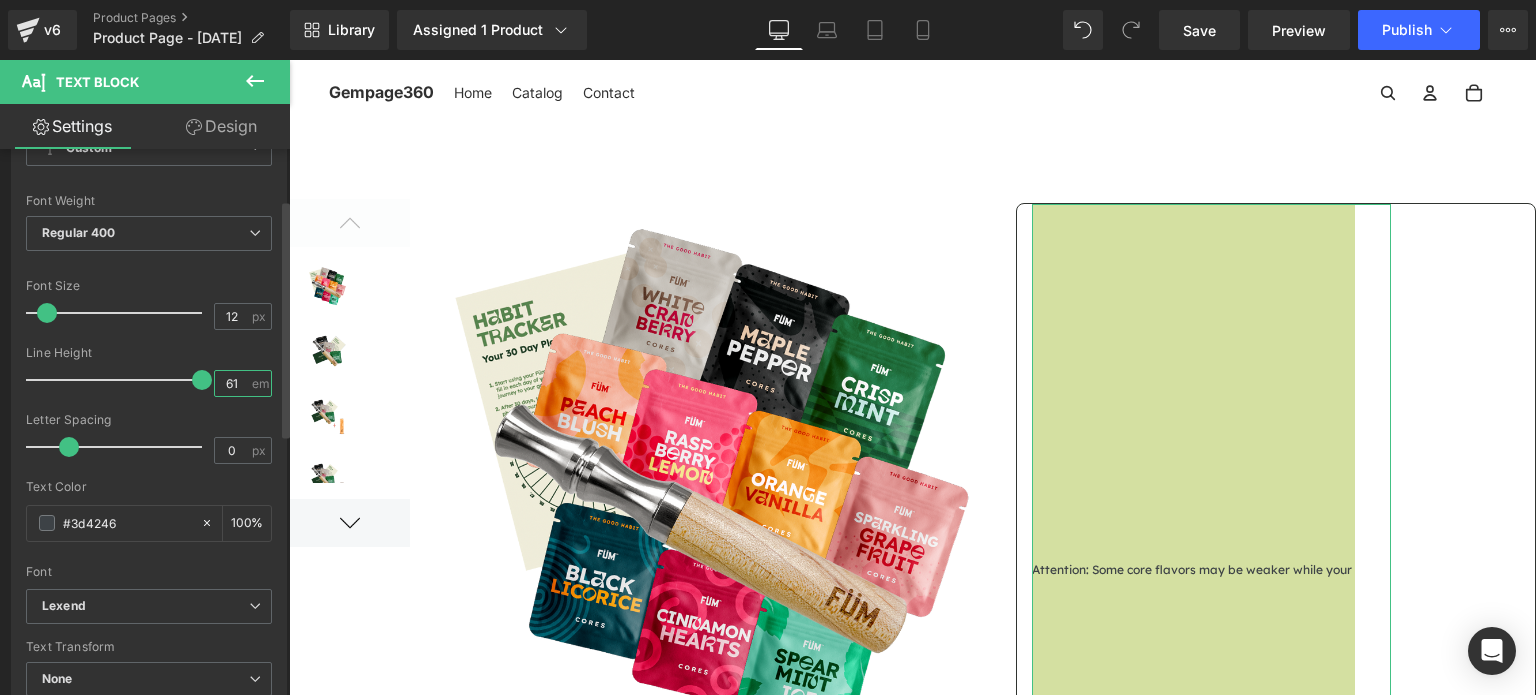 paste 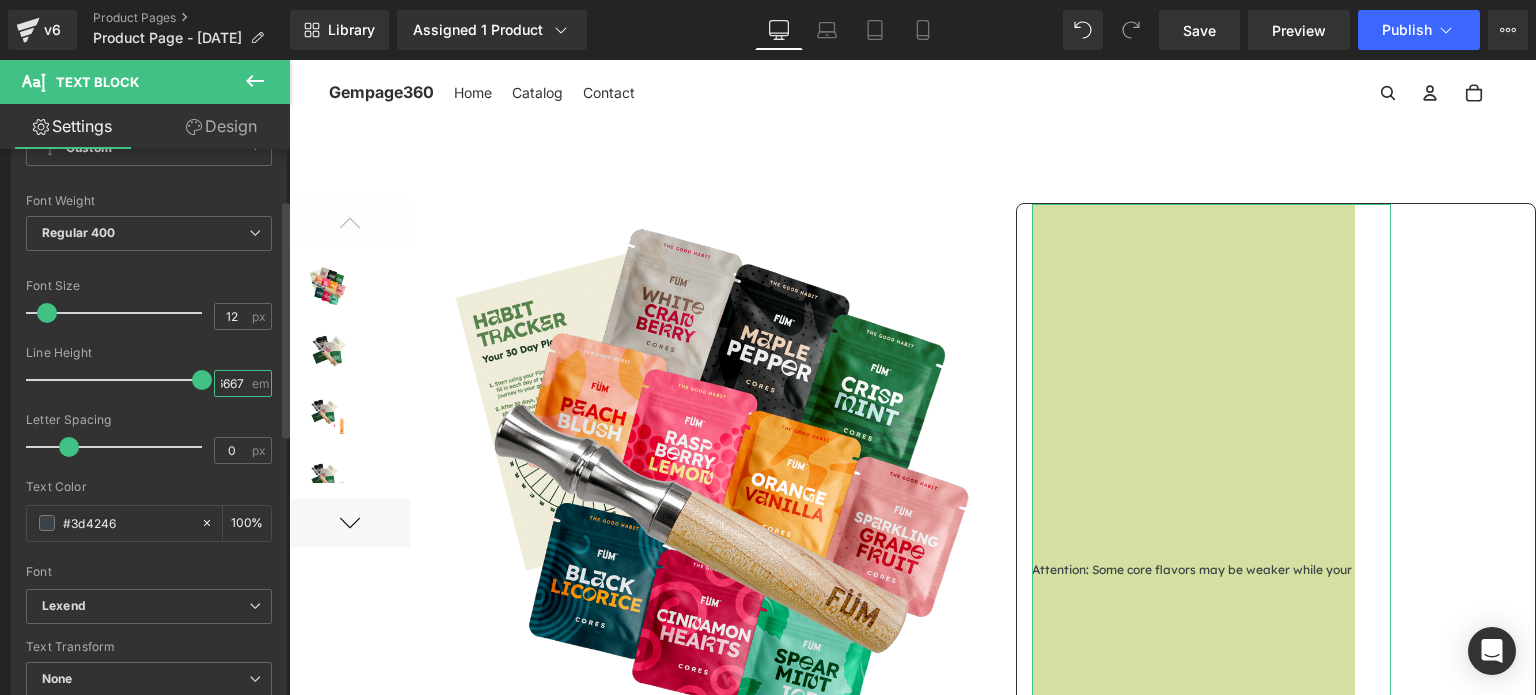 scroll, scrollTop: 0, scrollLeft: 103, axis: horizontal 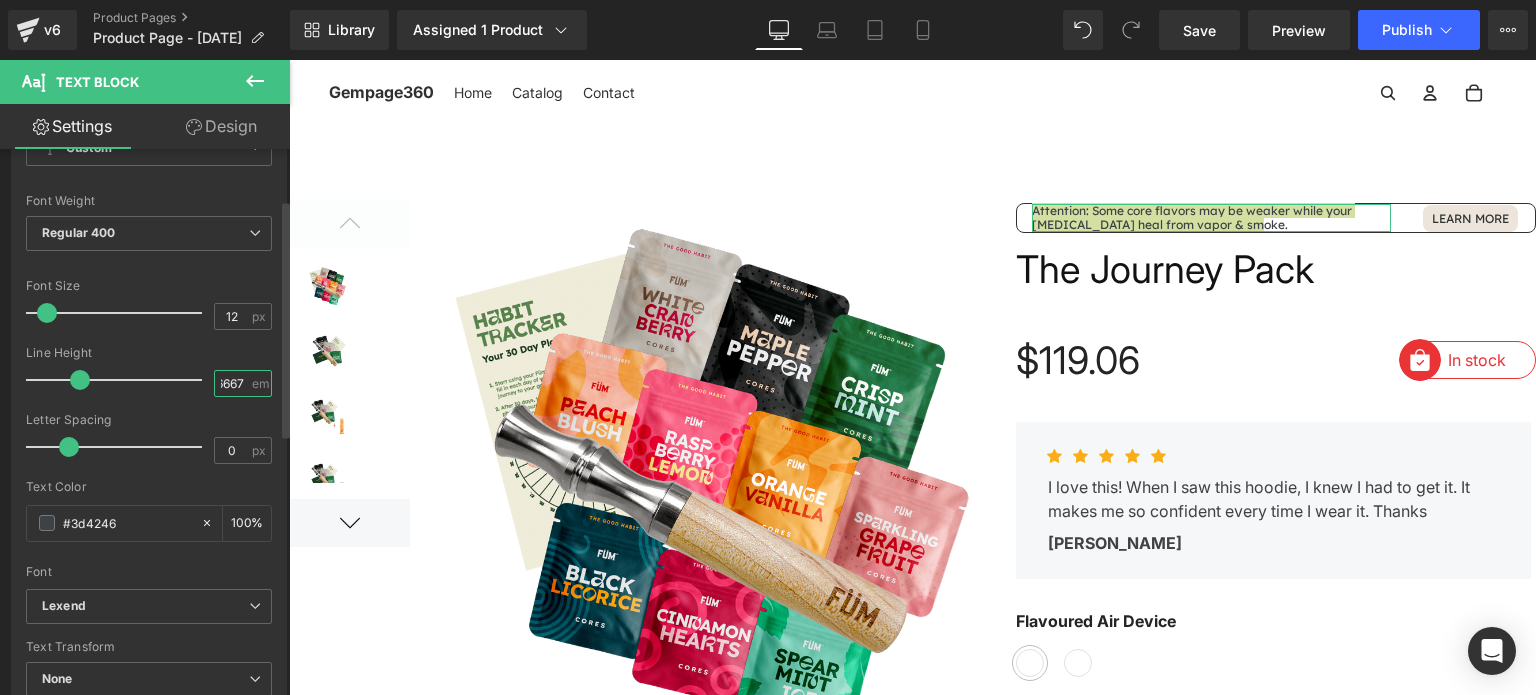 type on "1.17" 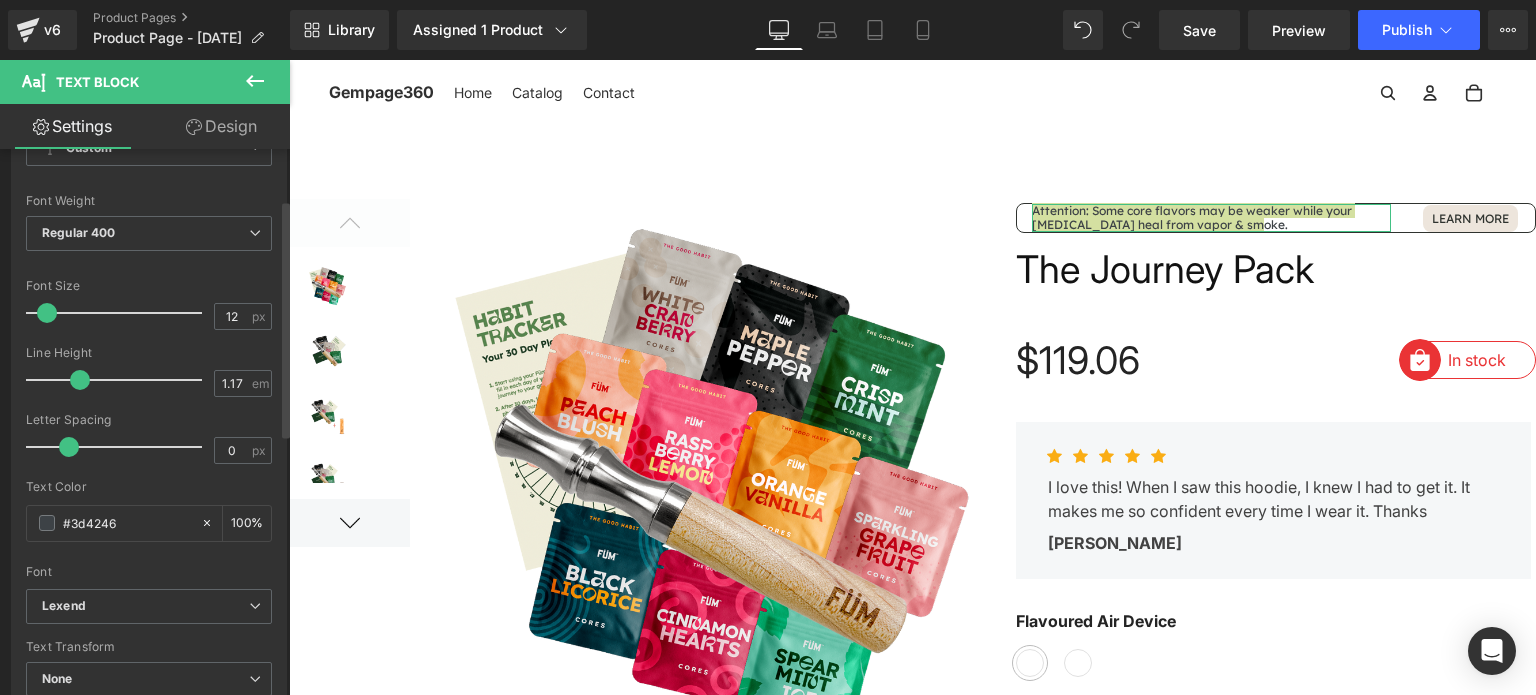 click at bounding box center [149, 406] 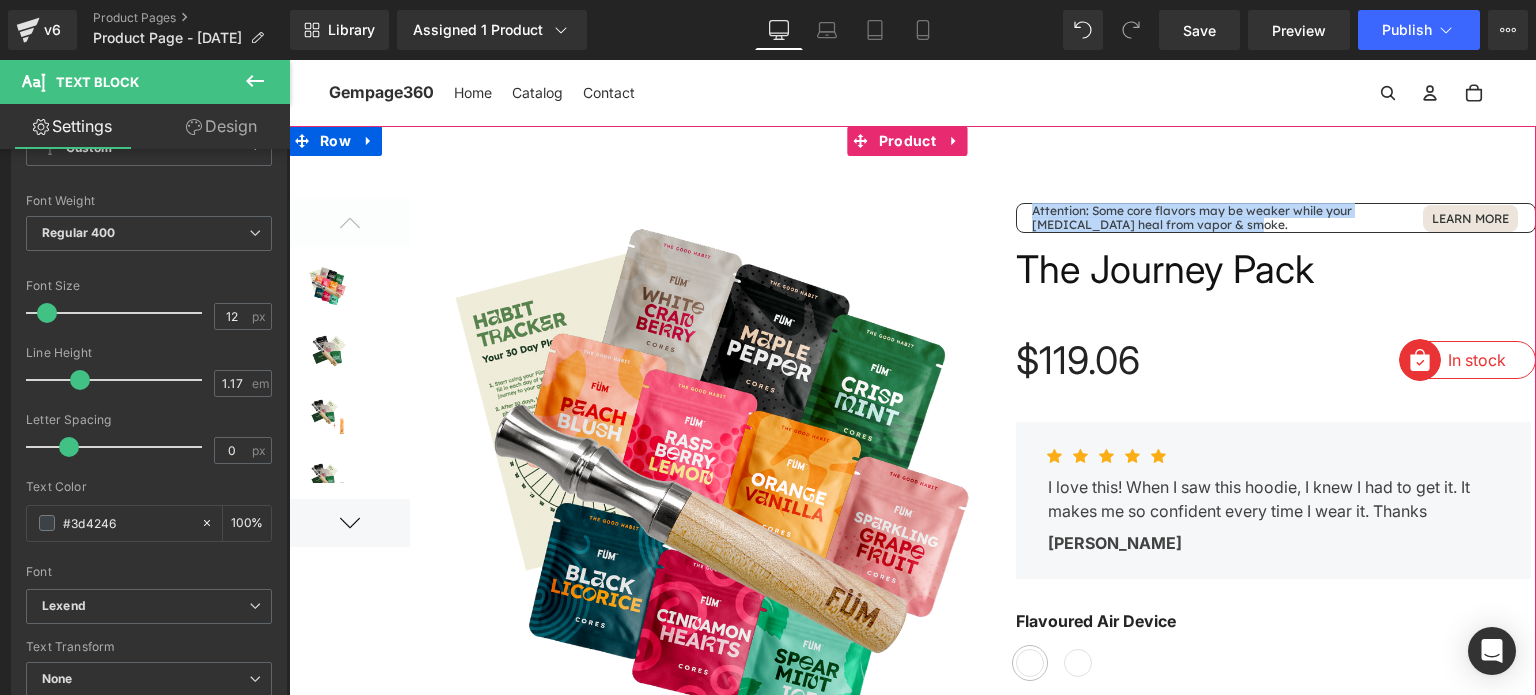 click on "Attention: Some core flavors may be weaker while your [MEDICAL_DATA] heal from vapor & smoke.
Text Block
Learn More
[GEOGRAPHIC_DATA]" at bounding box center [1276, 218] 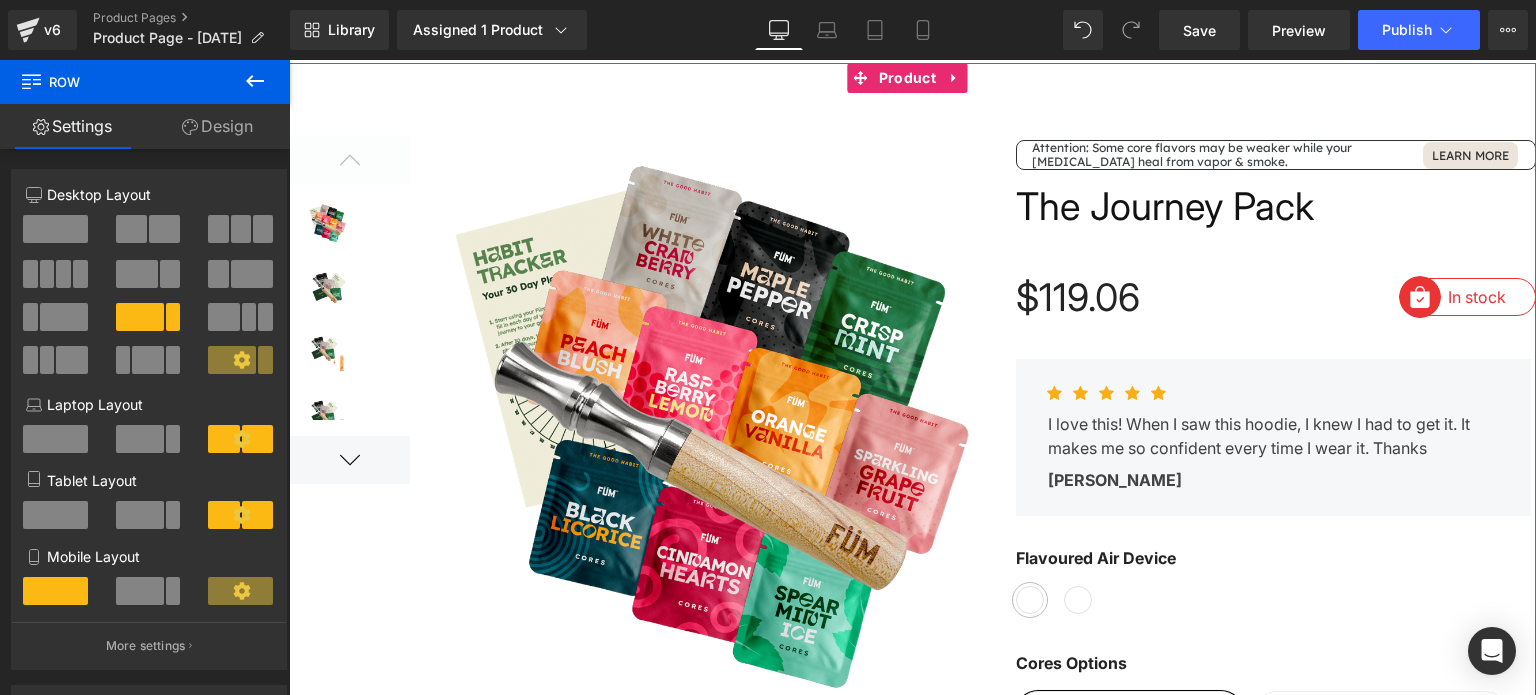scroll, scrollTop: 0, scrollLeft: 0, axis: both 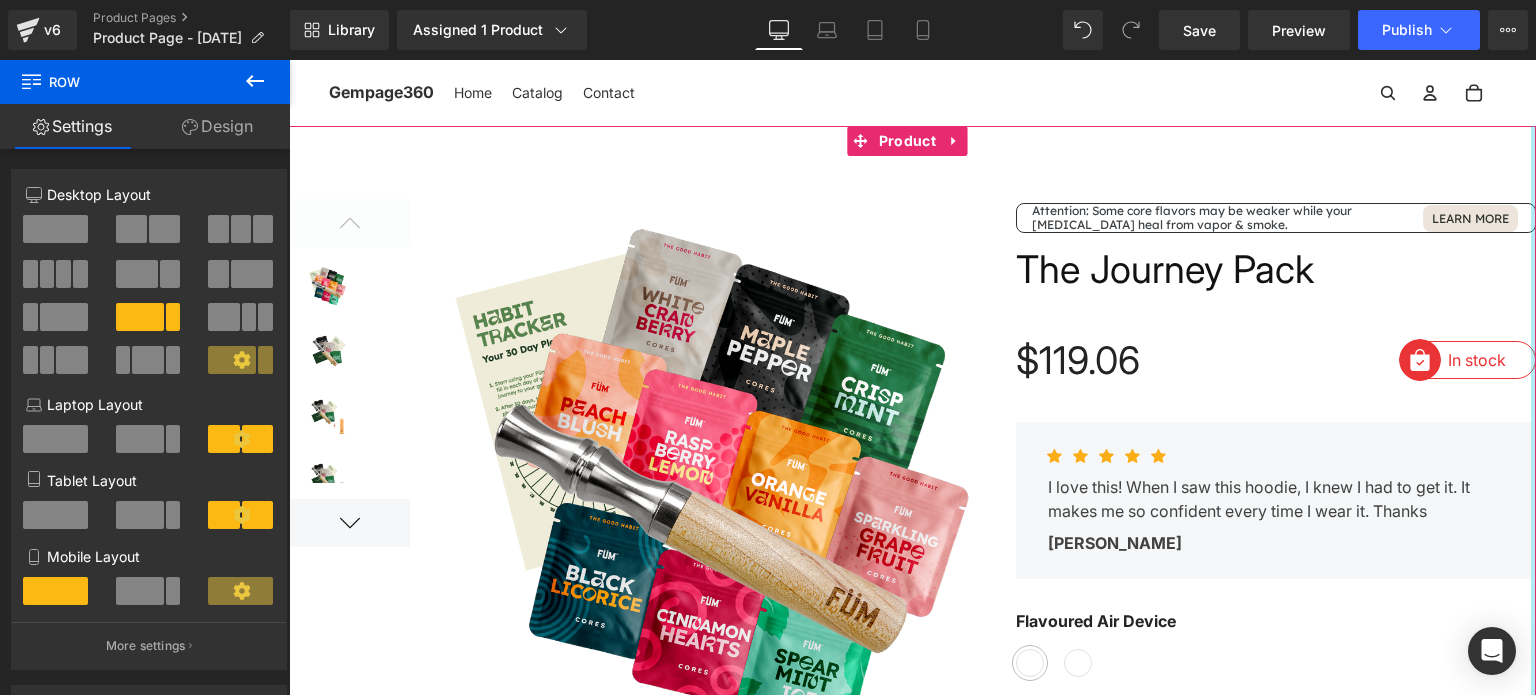 drag, startPoint x: 1523, startPoint y: 213, endPoint x: 1487, endPoint y: 223, distance: 37.363083 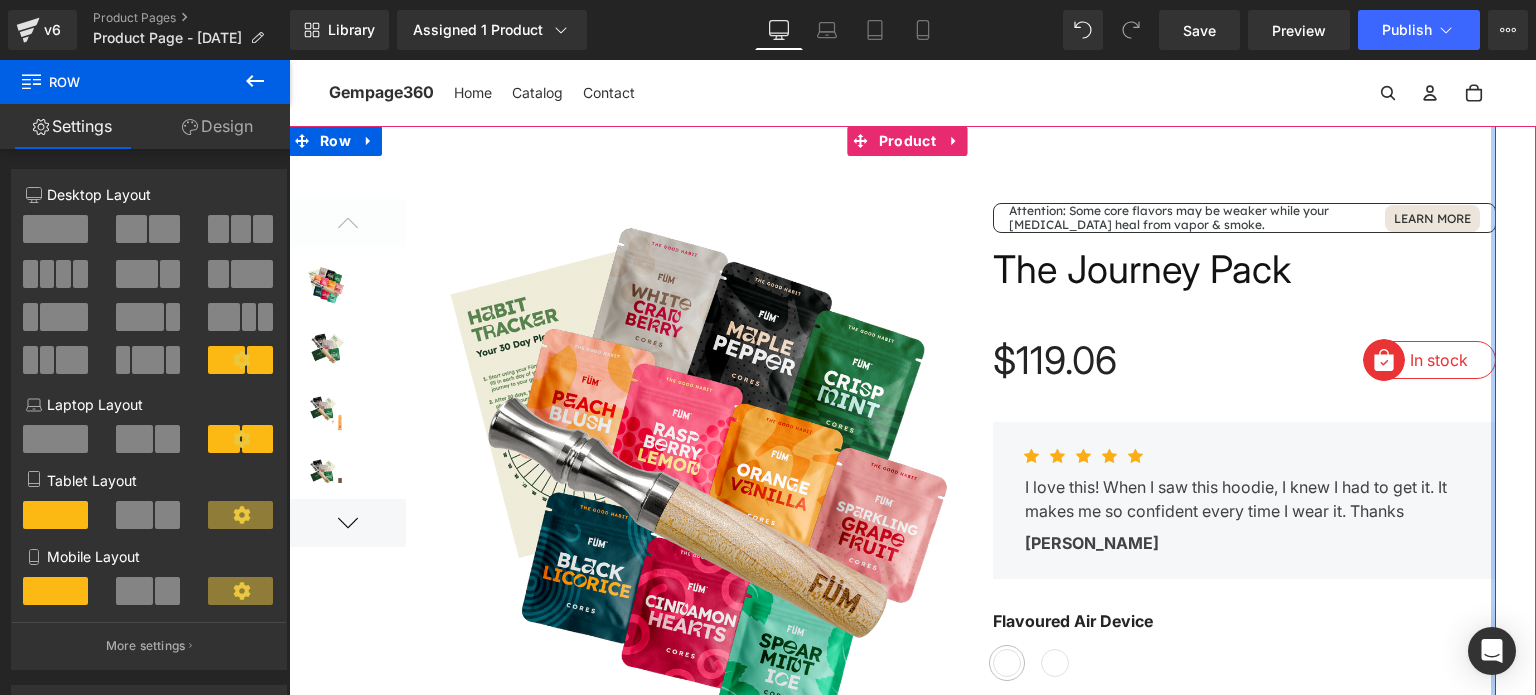 drag, startPoint x: 1484, startPoint y: 223, endPoint x: 1524, endPoint y: 223, distance: 40 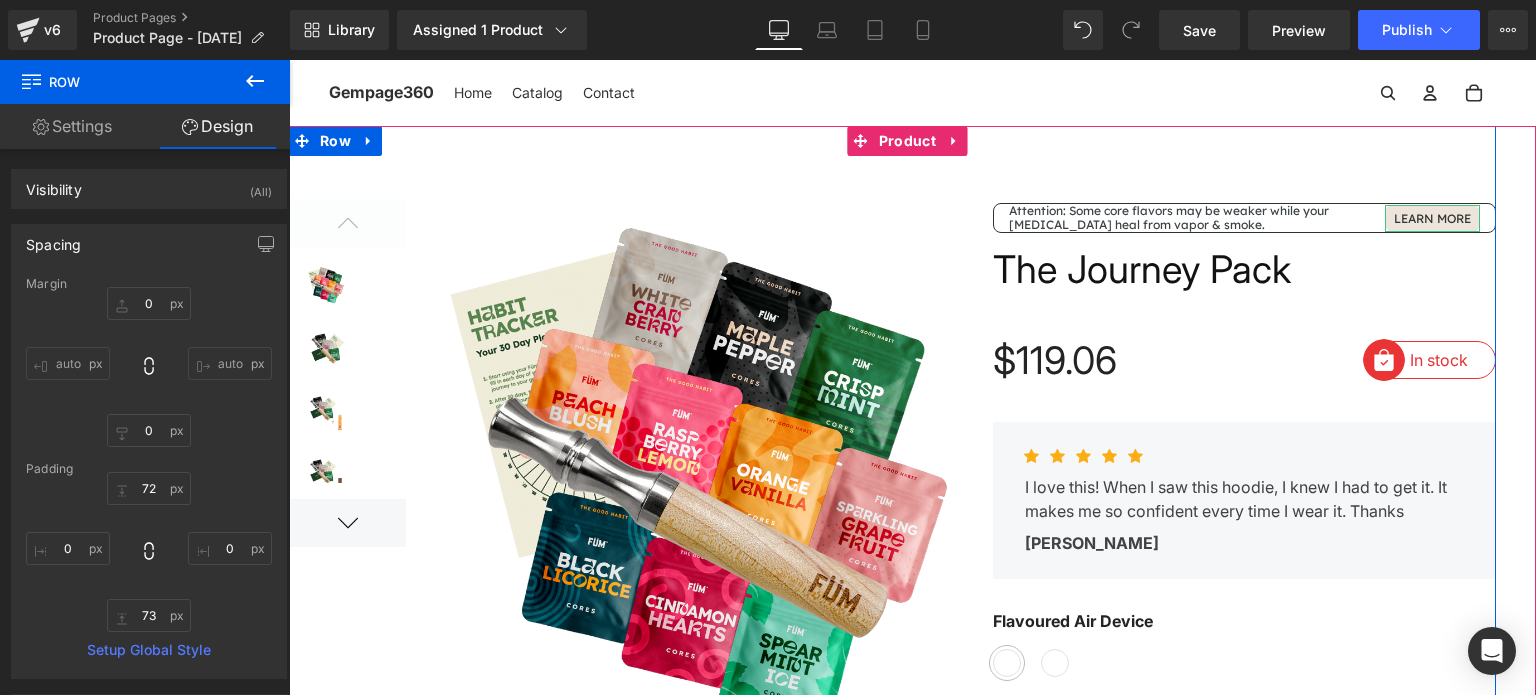 drag, startPoint x: 1488, startPoint y: 227, endPoint x: 1535, endPoint y: 223, distance: 47.169907 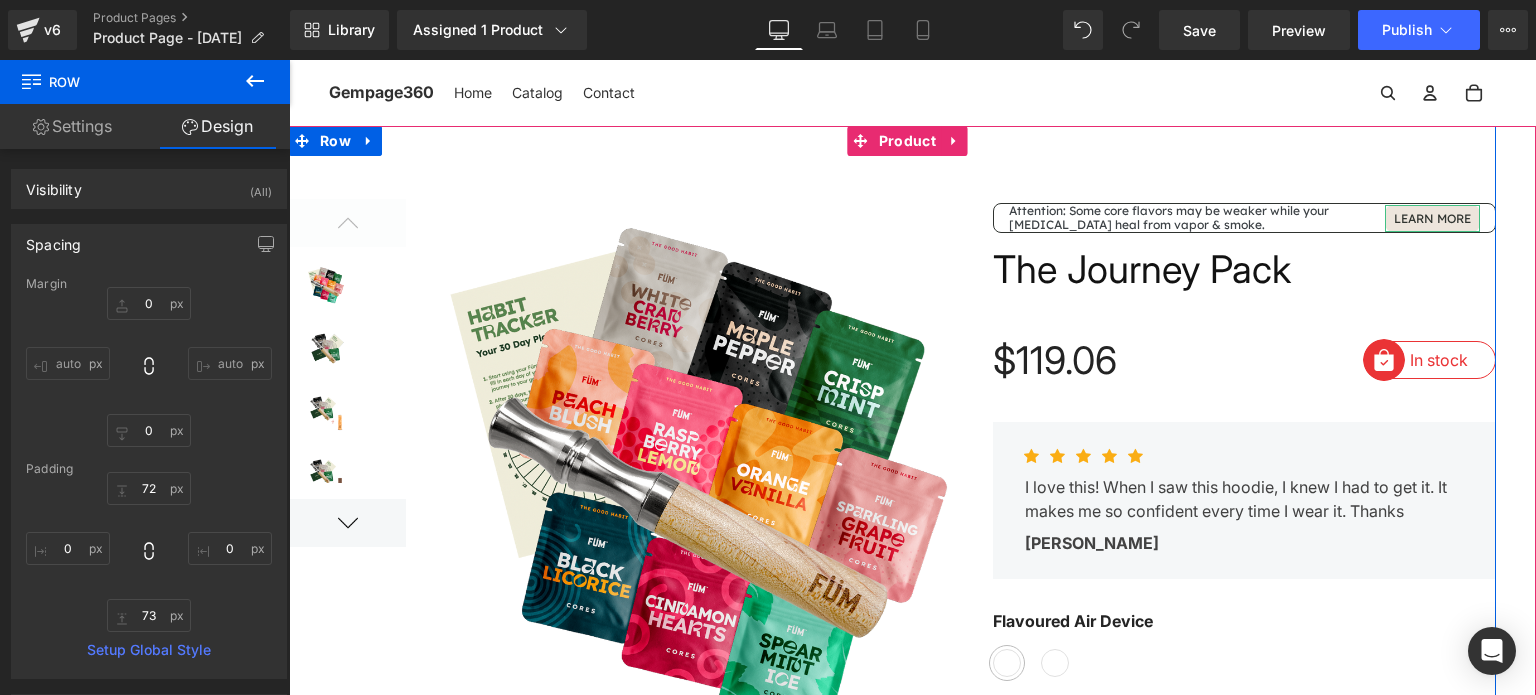 click on "Skip to content
Home
Catalog
Contact
Gempage360
Home" at bounding box center (912, 4952) 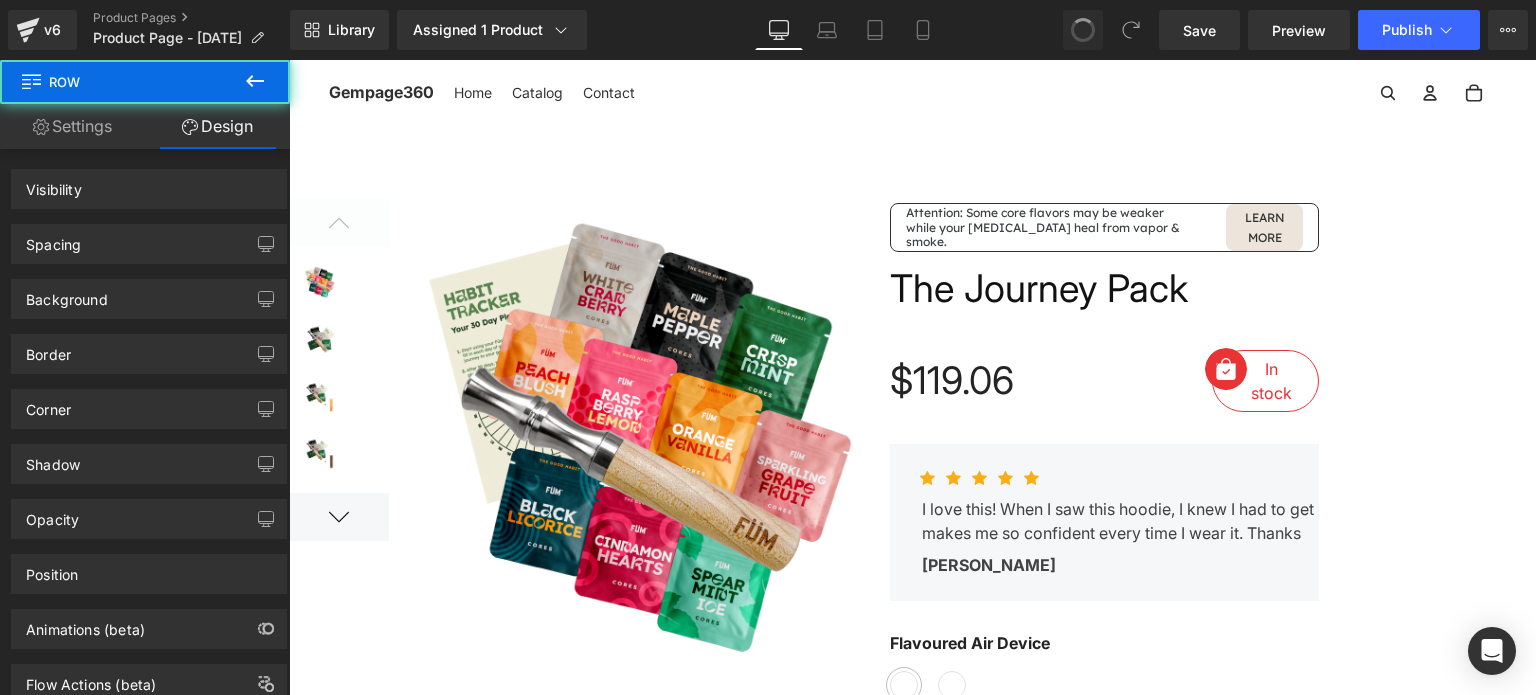 click at bounding box center (912, 3079) 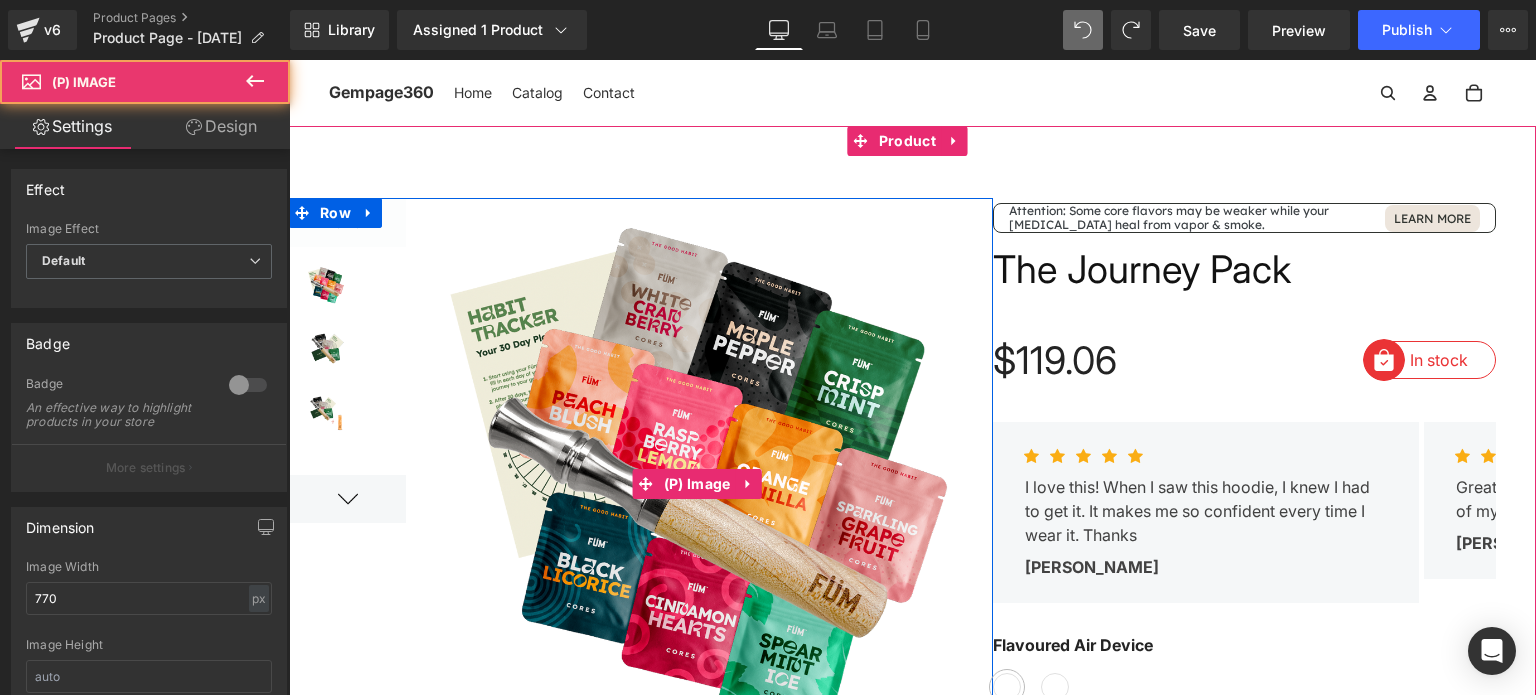 click at bounding box center [699, 483] 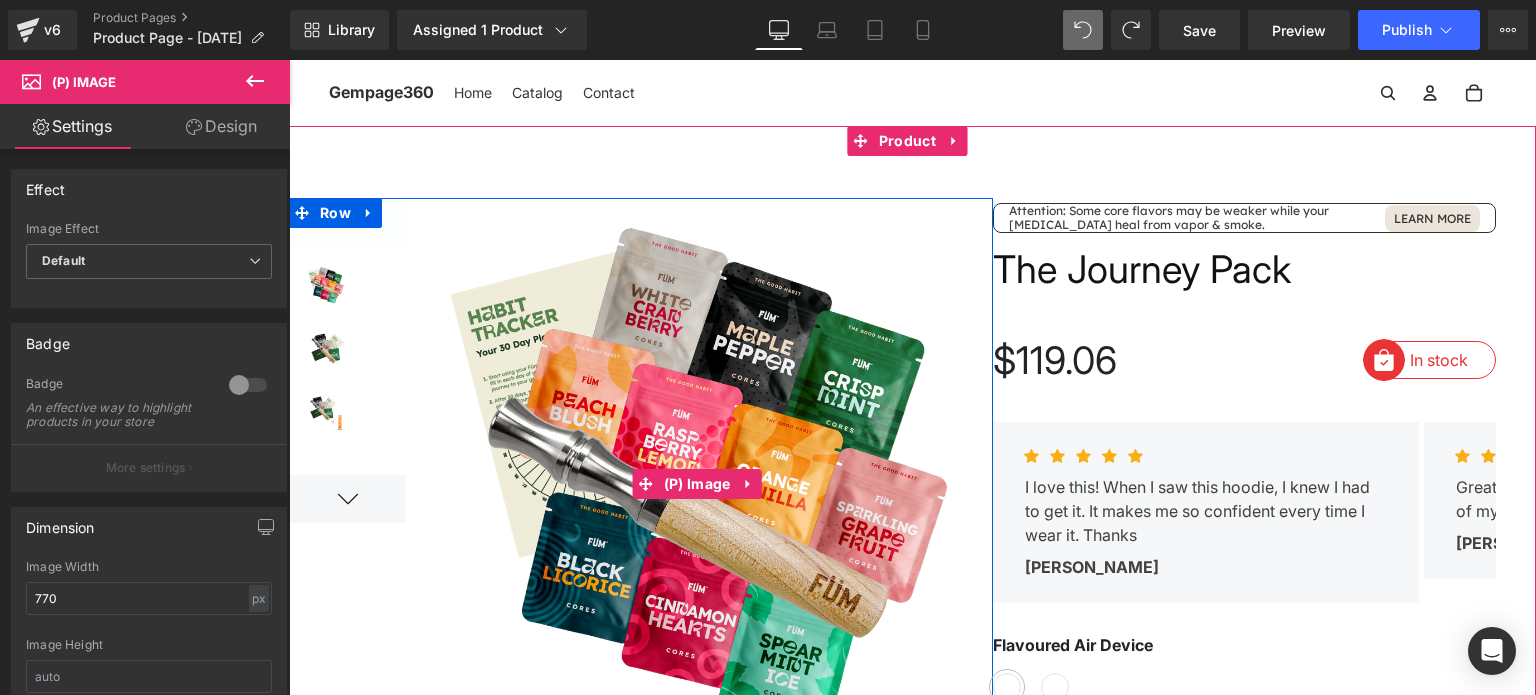 click at bounding box center (699, 483) 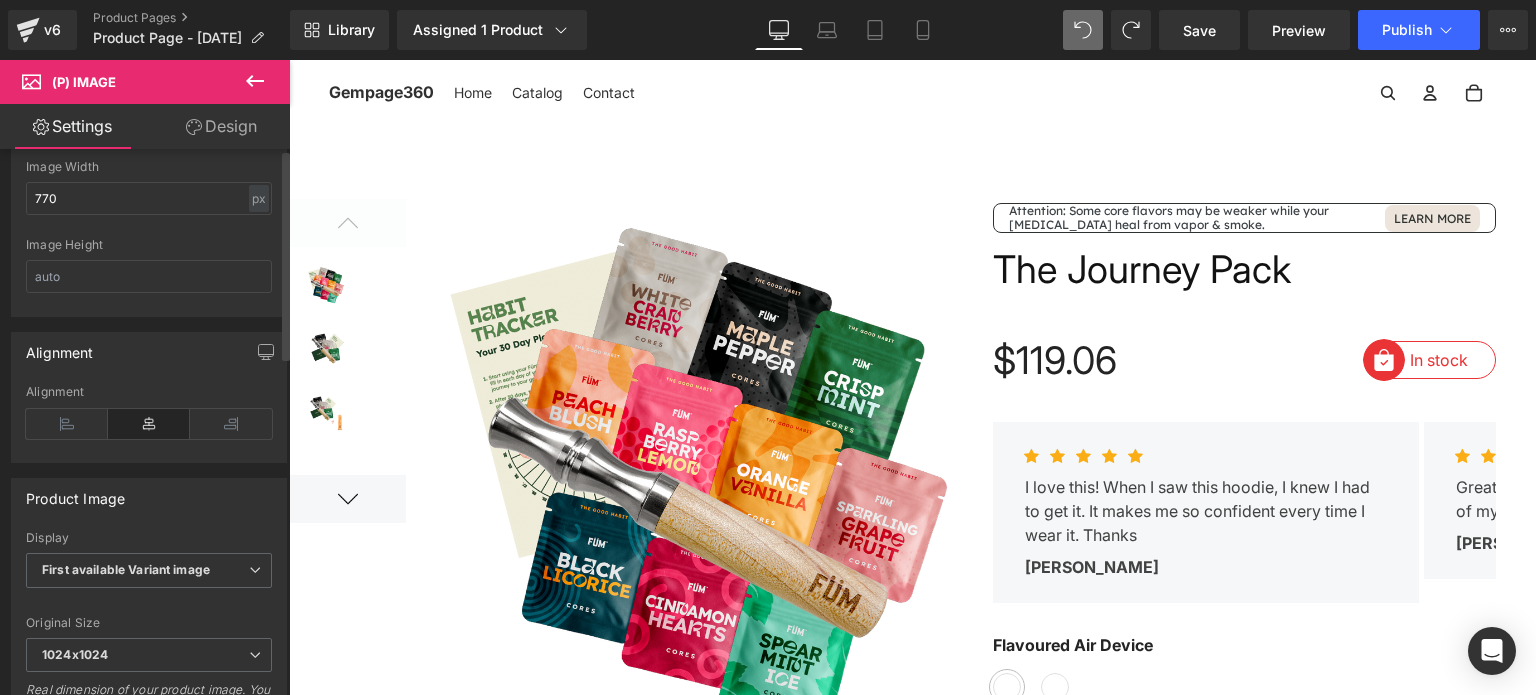 scroll, scrollTop: 0, scrollLeft: 0, axis: both 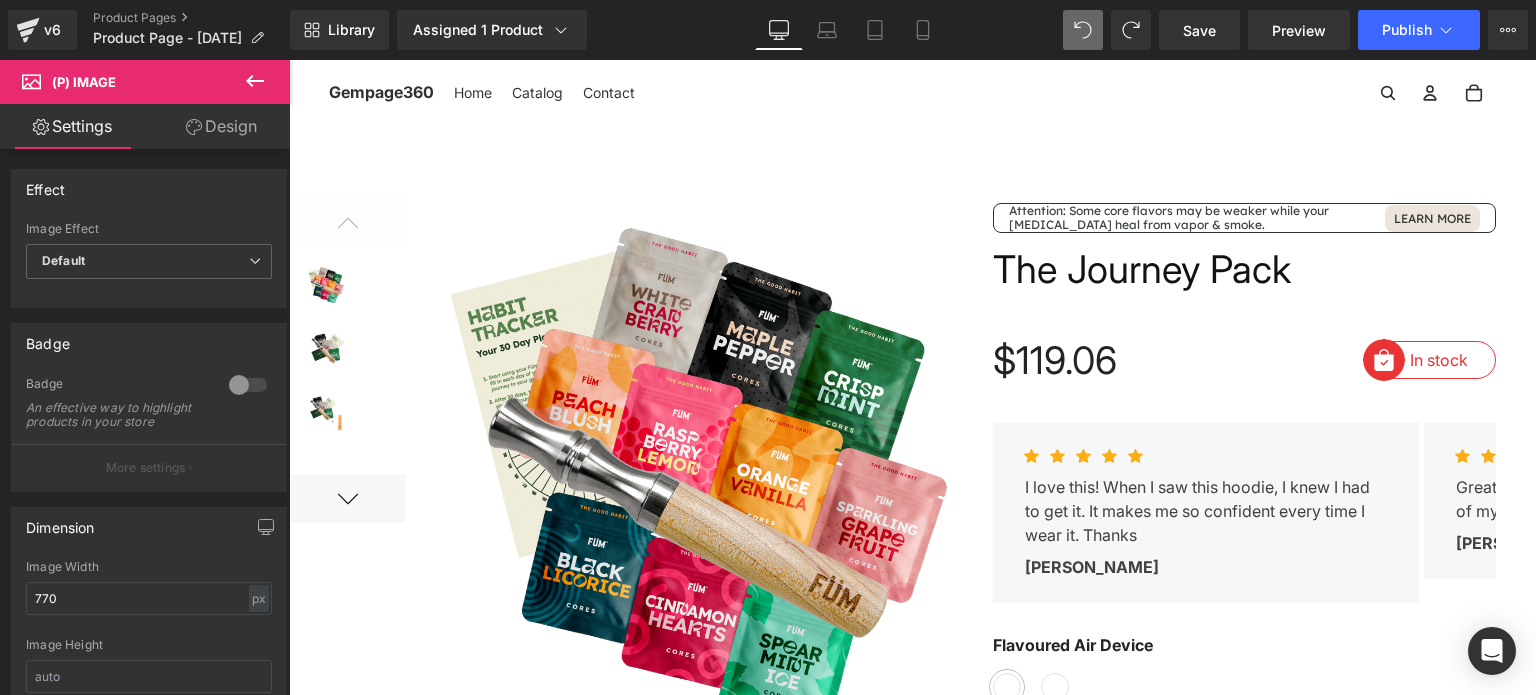 click on "Design" at bounding box center [221, 126] 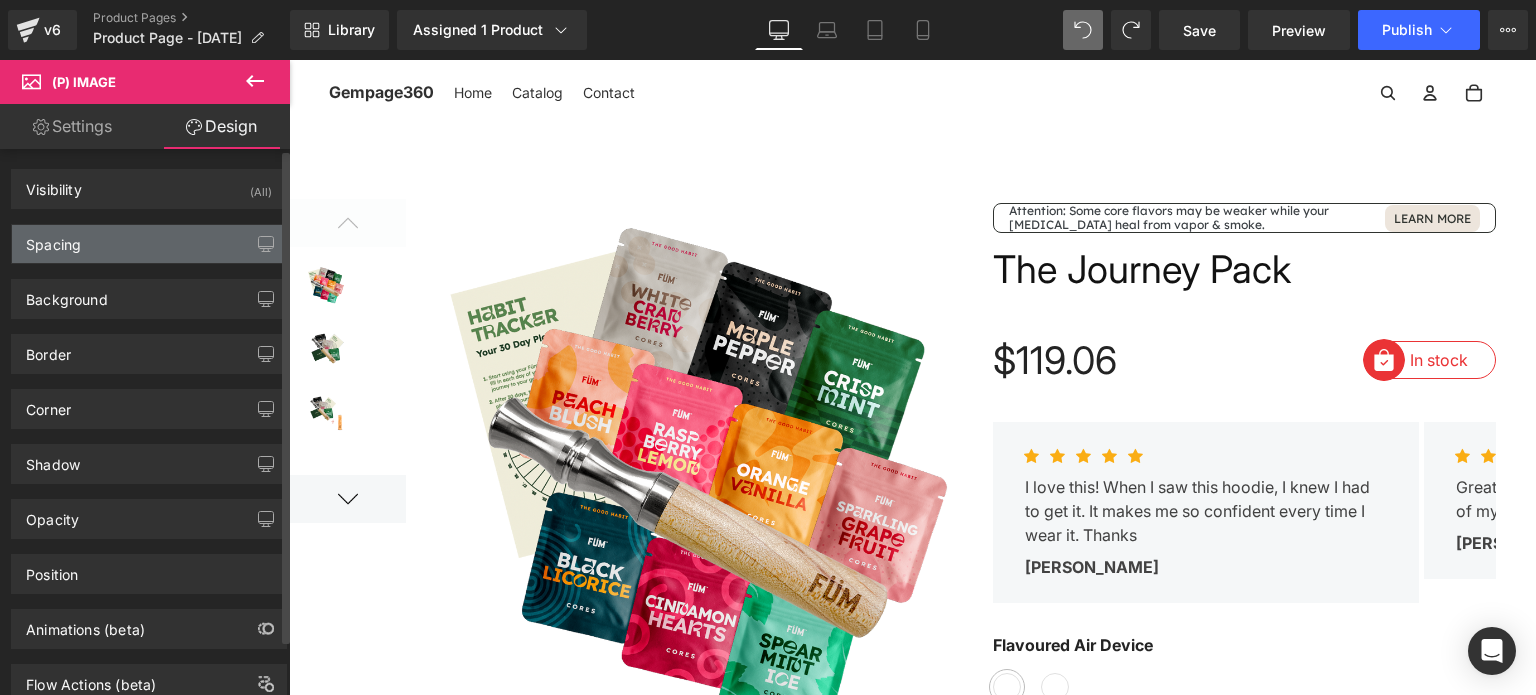 click on "Spacing" at bounding box center [149, 244] 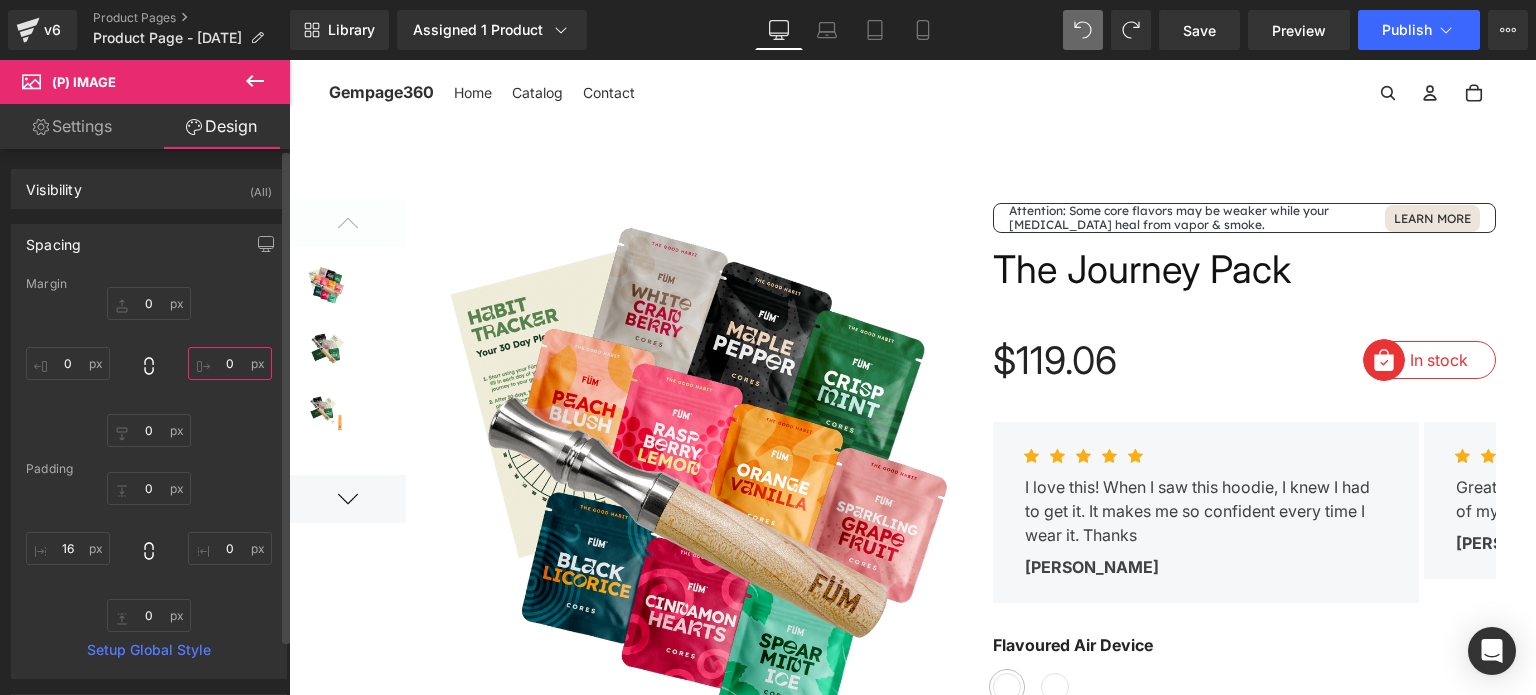 click on "0" at bounding box center [230, 363] 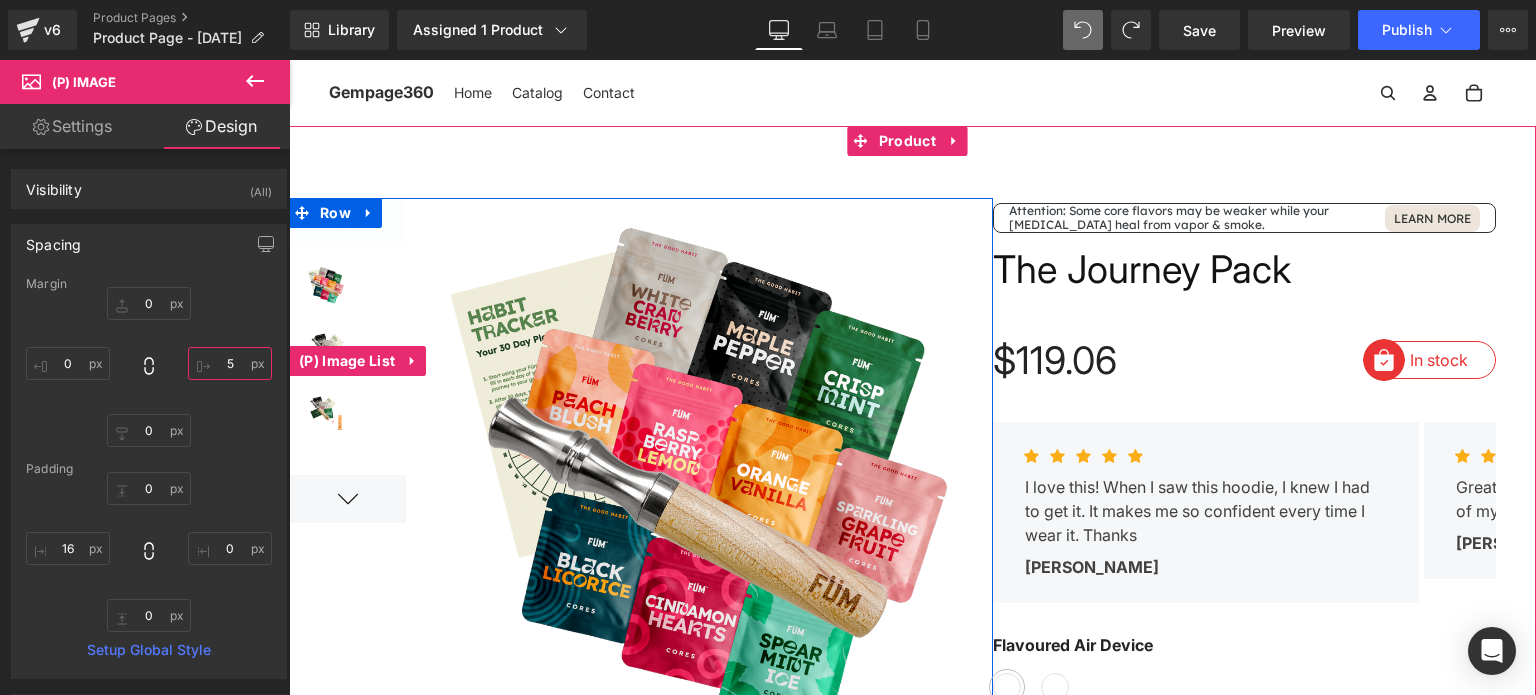 type on "54" 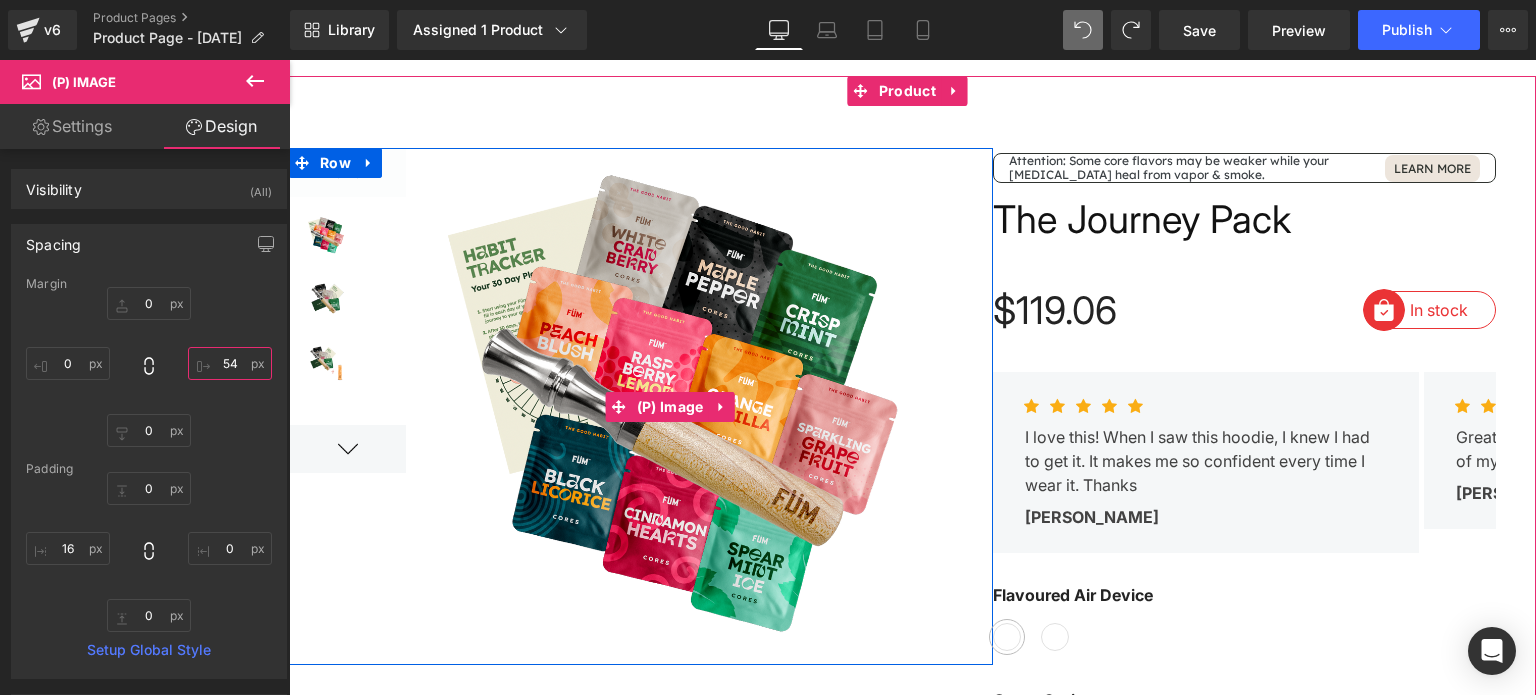 scroll, scrollTop: 0, scrollLeft: 0, axis: both 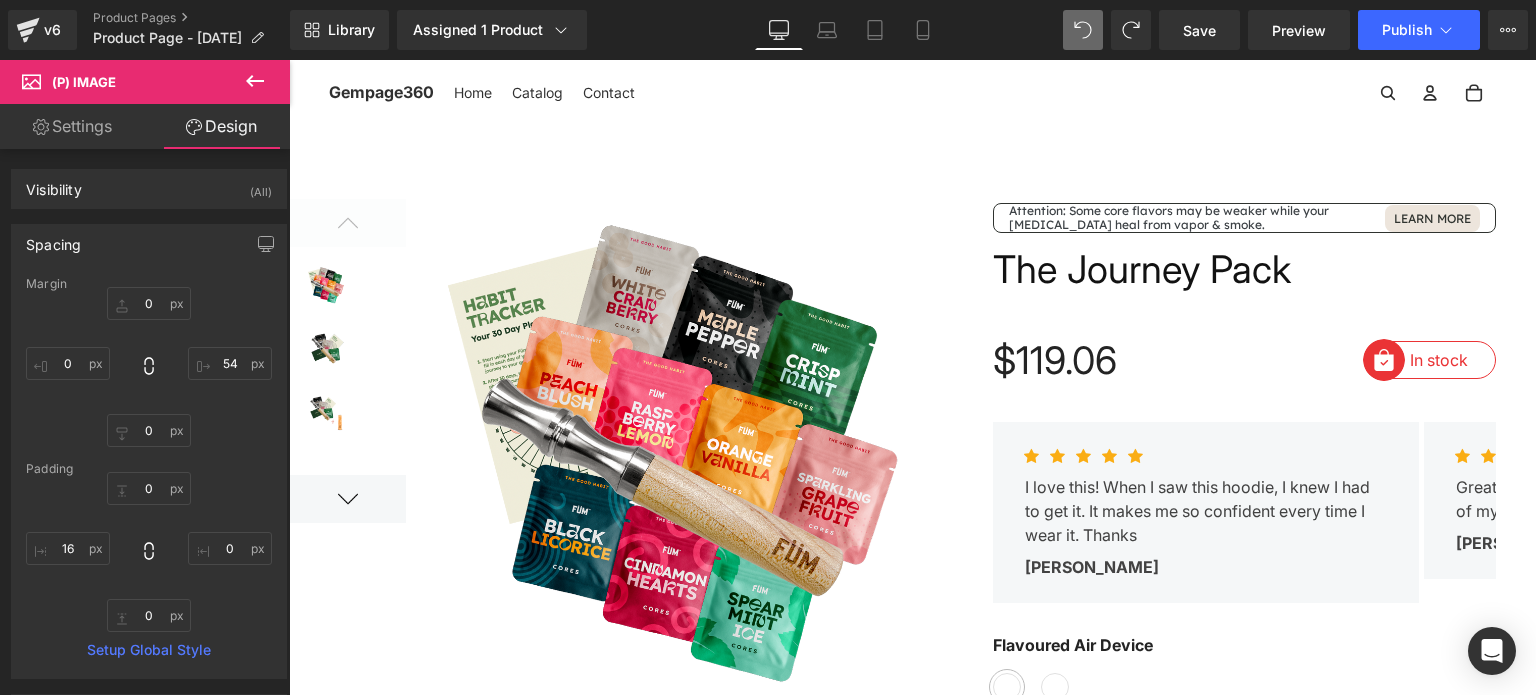 click at bounding box center (892, 1140) 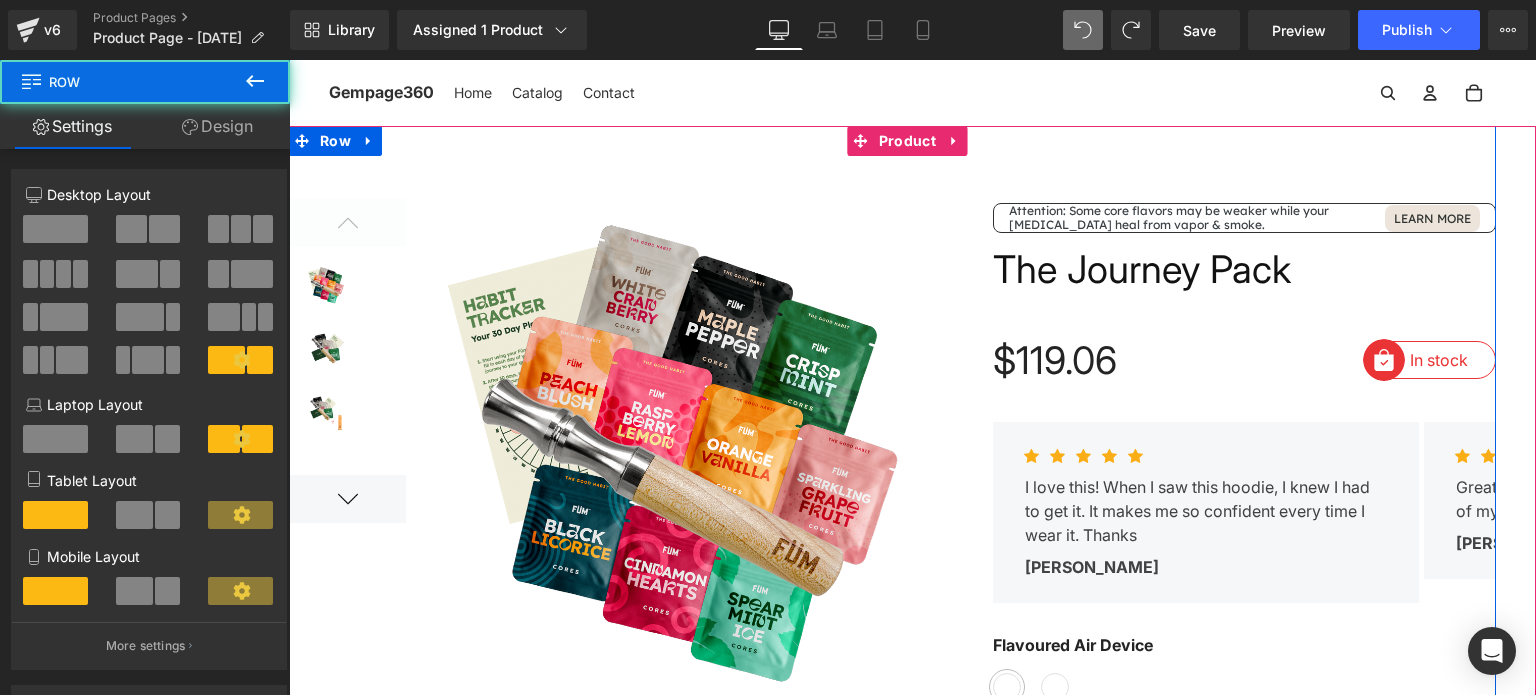 click at bounding box center [892, 1140] 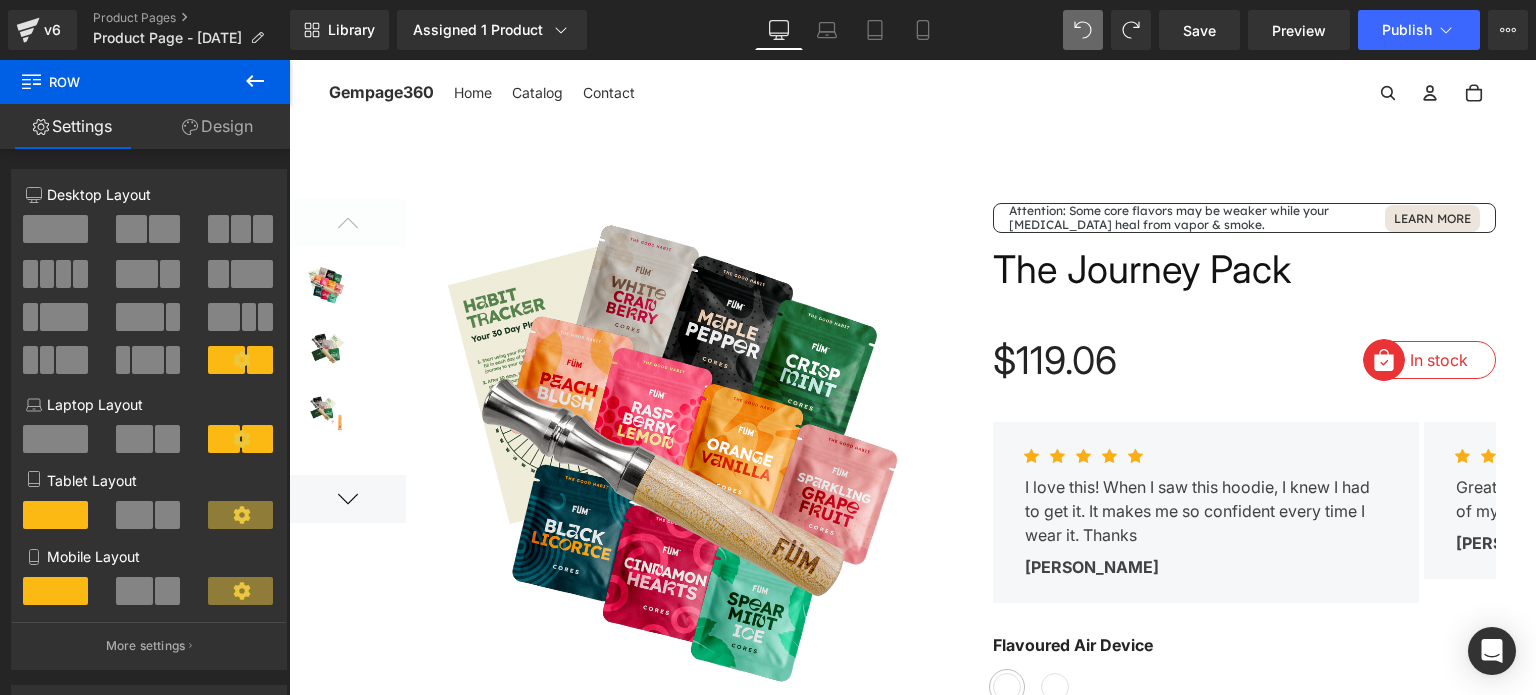 click at bounding box center (289, 60) 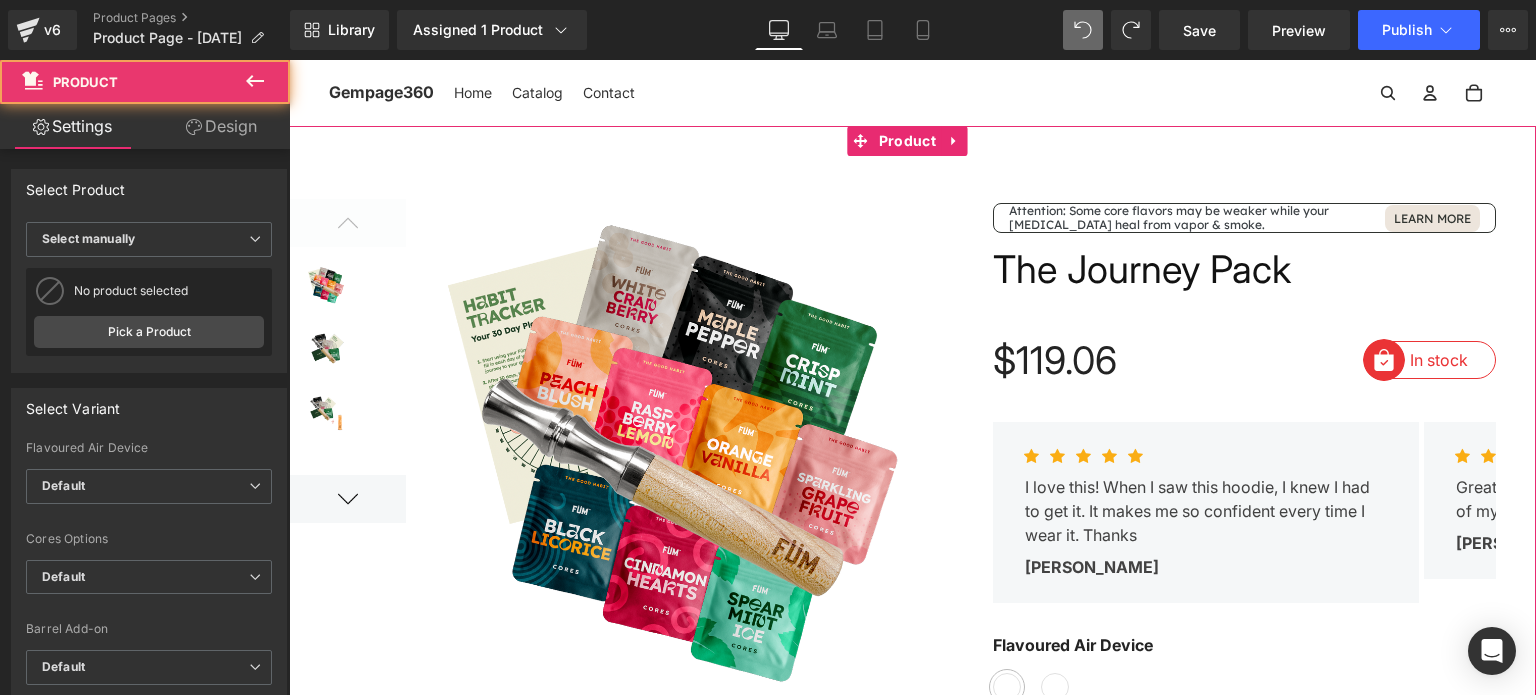 click on "Design" at bounding box center [221, 126] 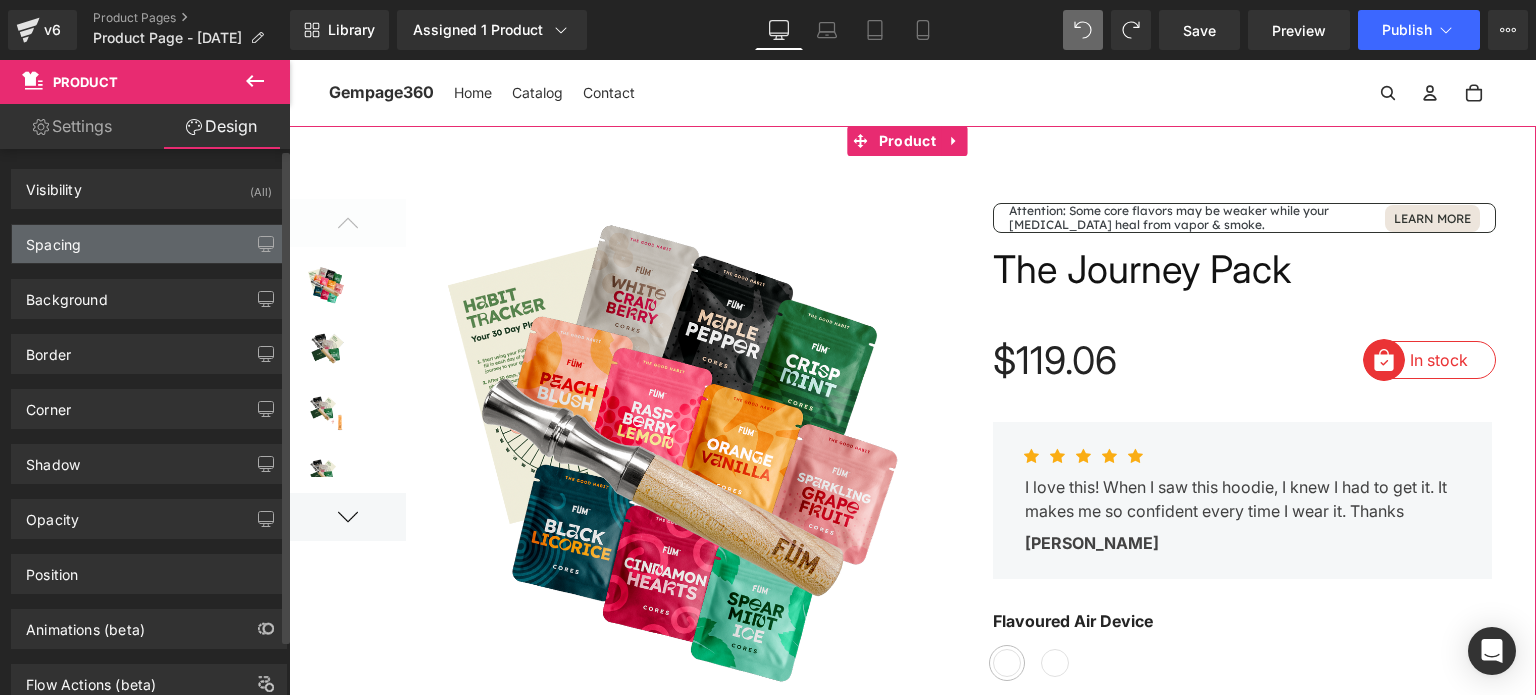 click on "Spacing" at bounding box center (149, 244) 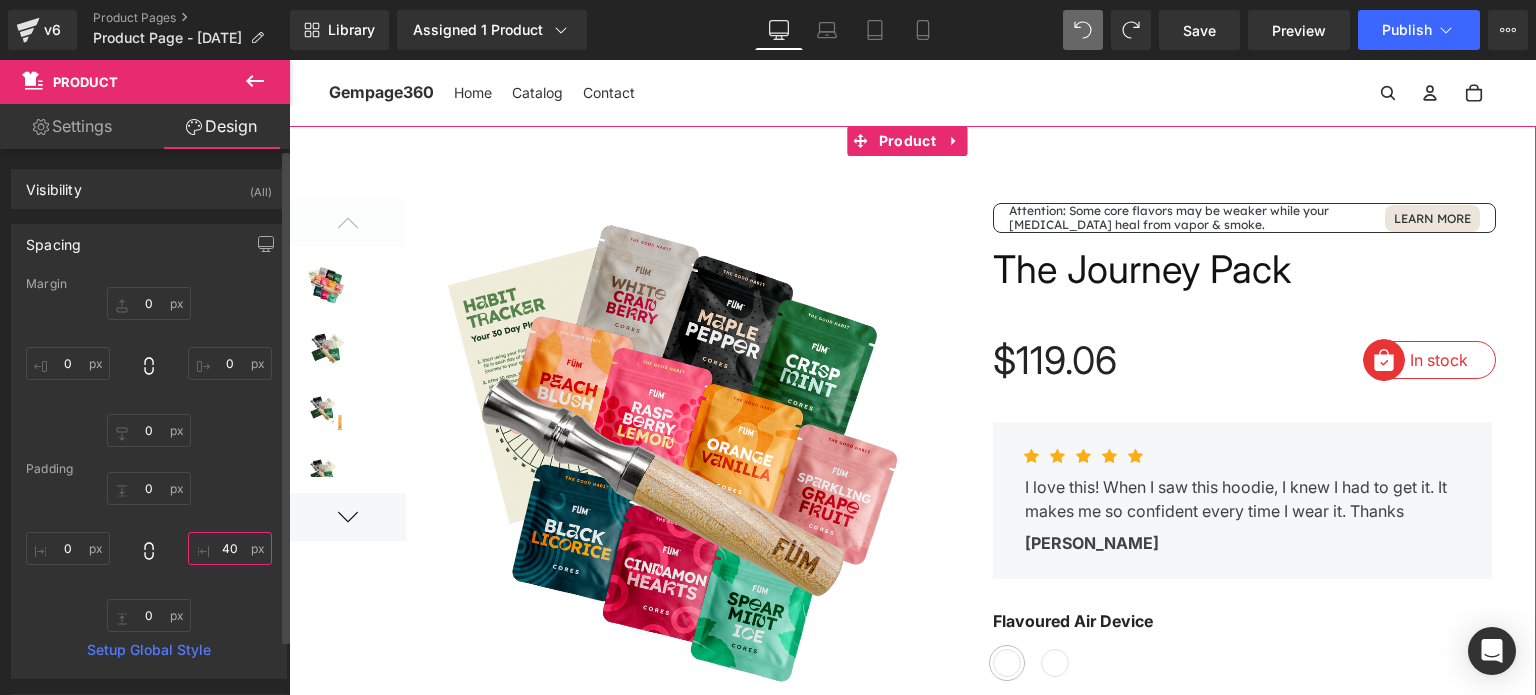 click at bounding box center [230, 548] 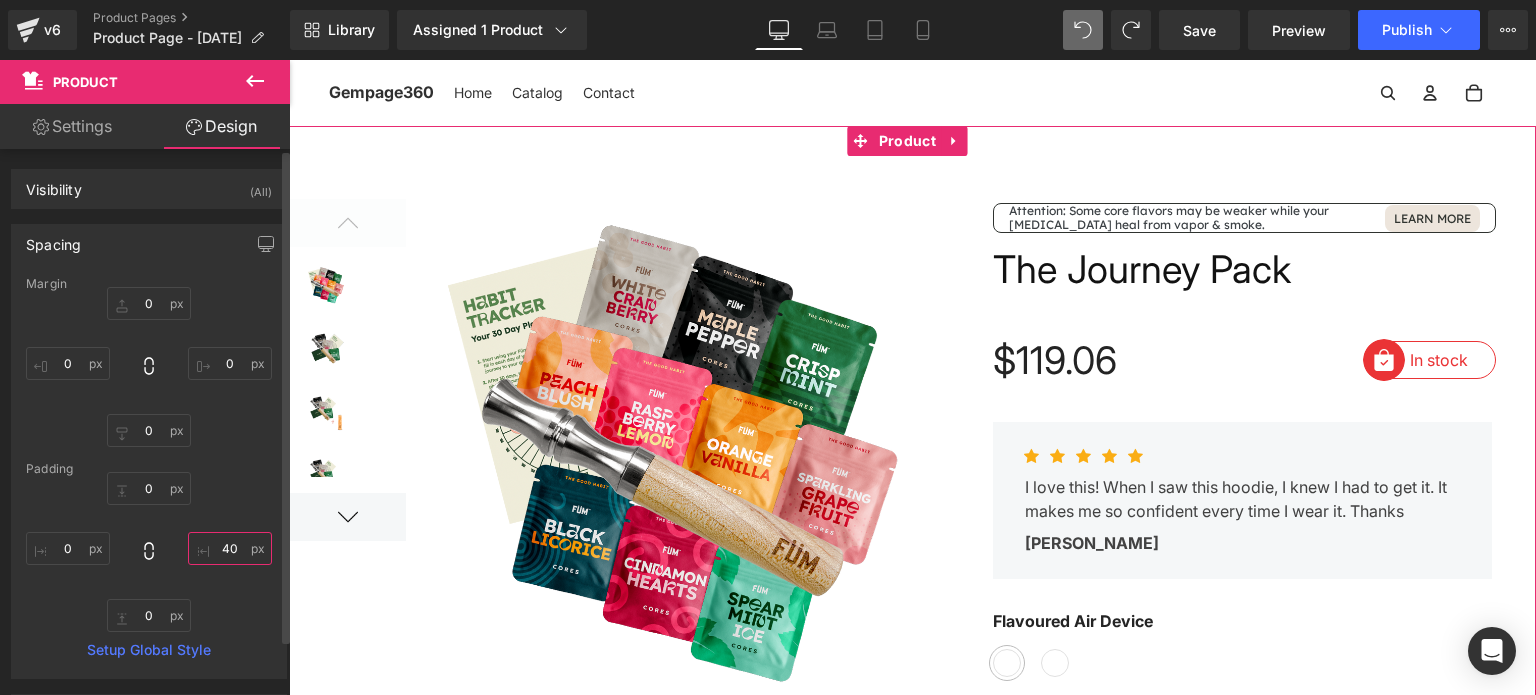 type on "0" 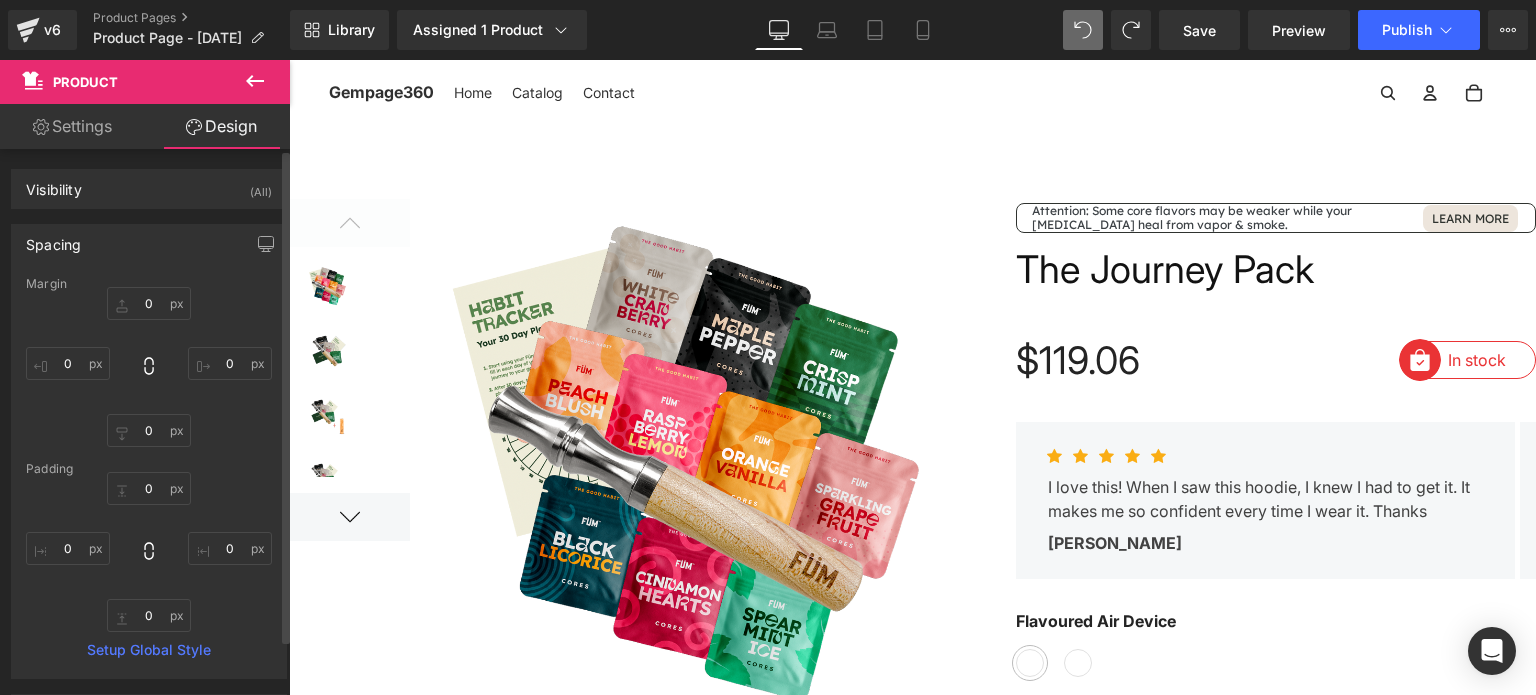 click at bounding box center [912, 1128] 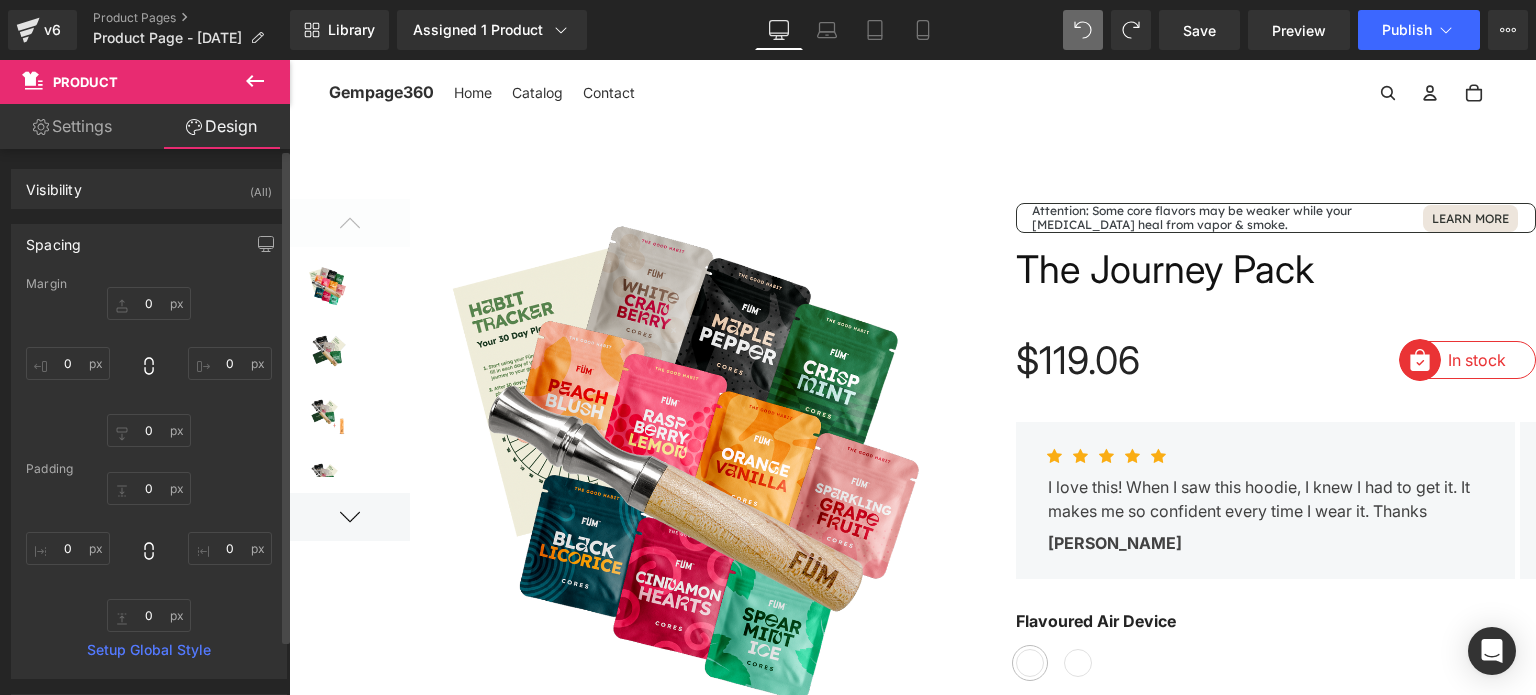 click at bounding box center (912, 1128) 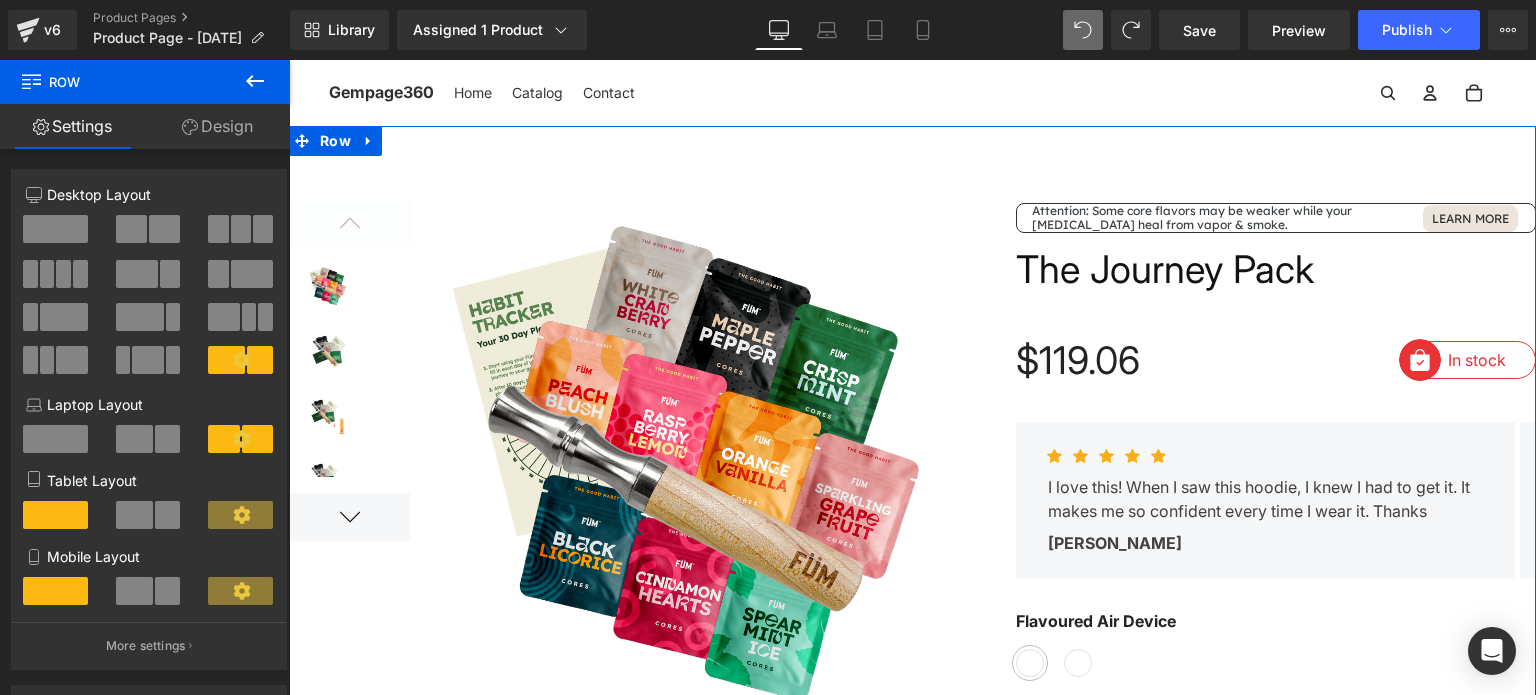 click at bounding box center (260, 360) 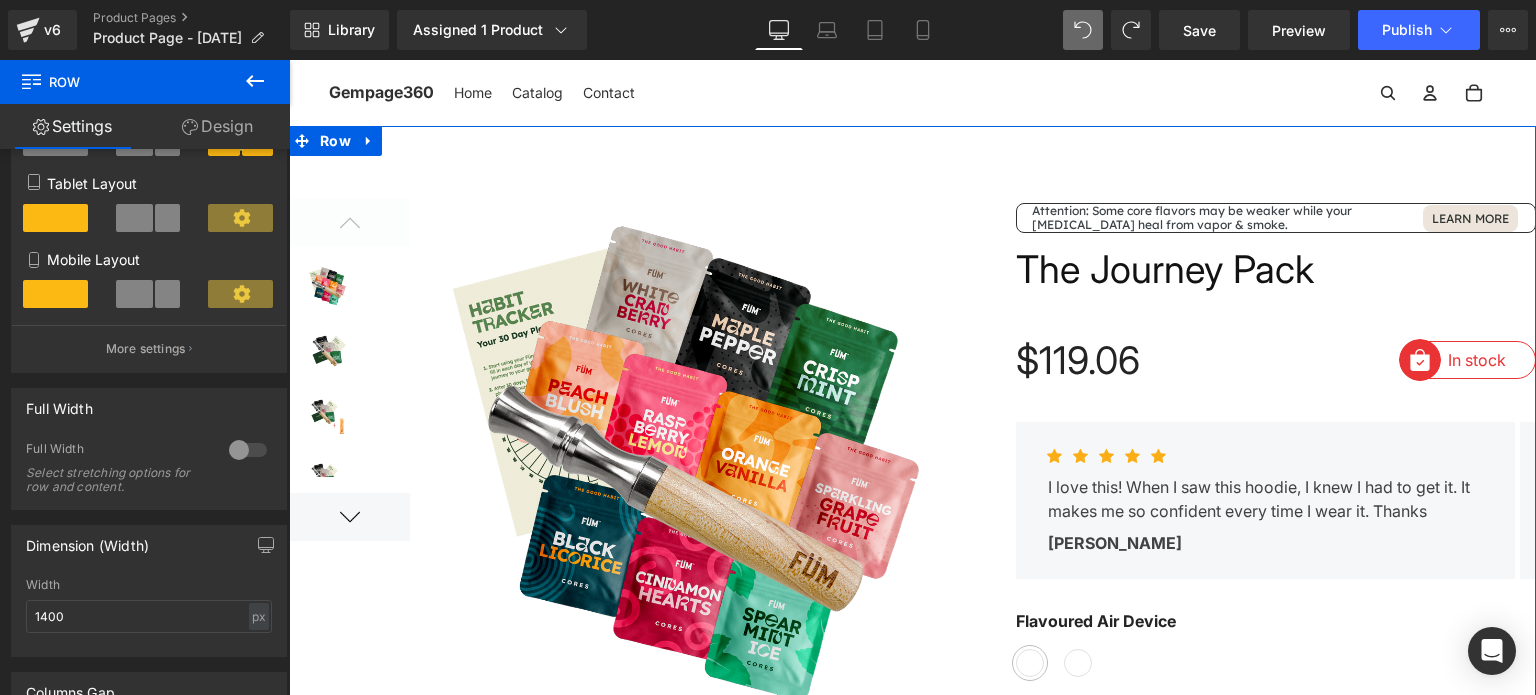 scroll, scrollTop: 300, scrollLeft: 0, axis: vertical 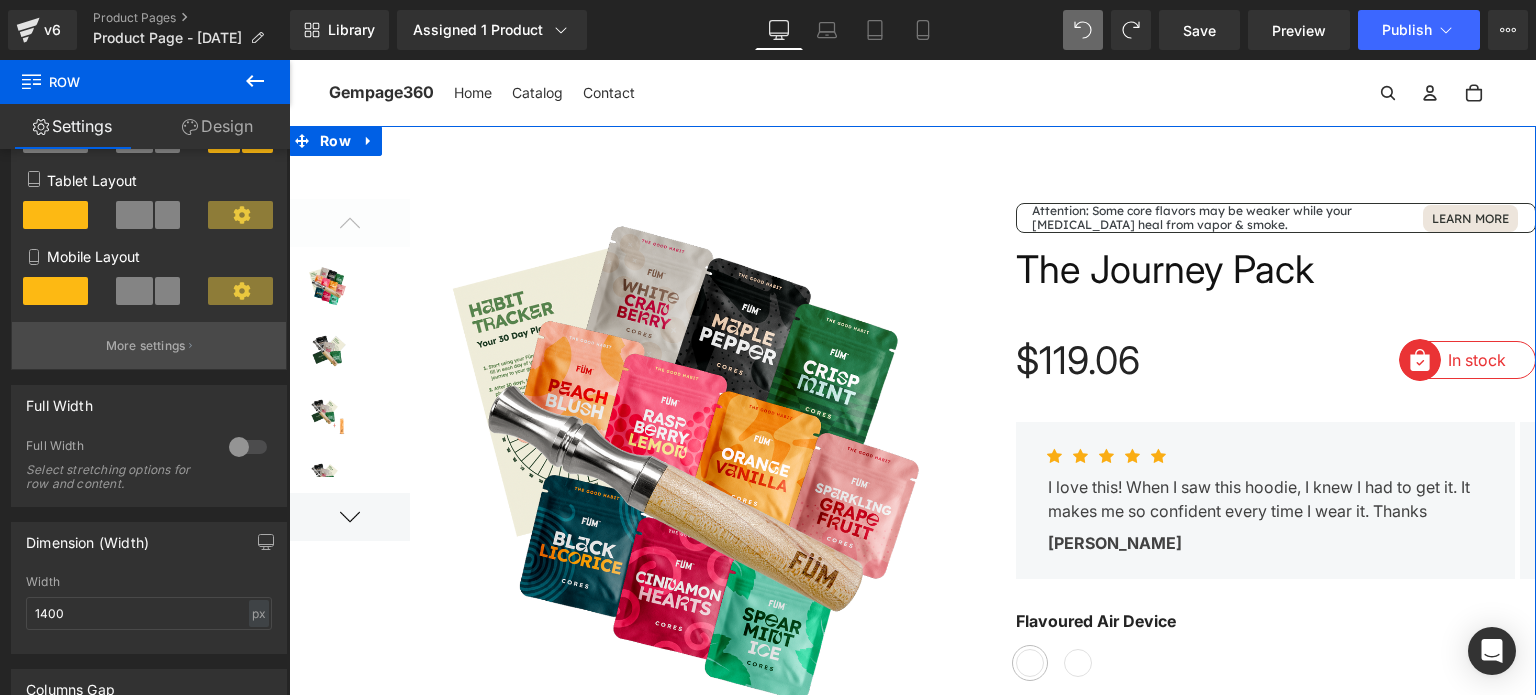 click 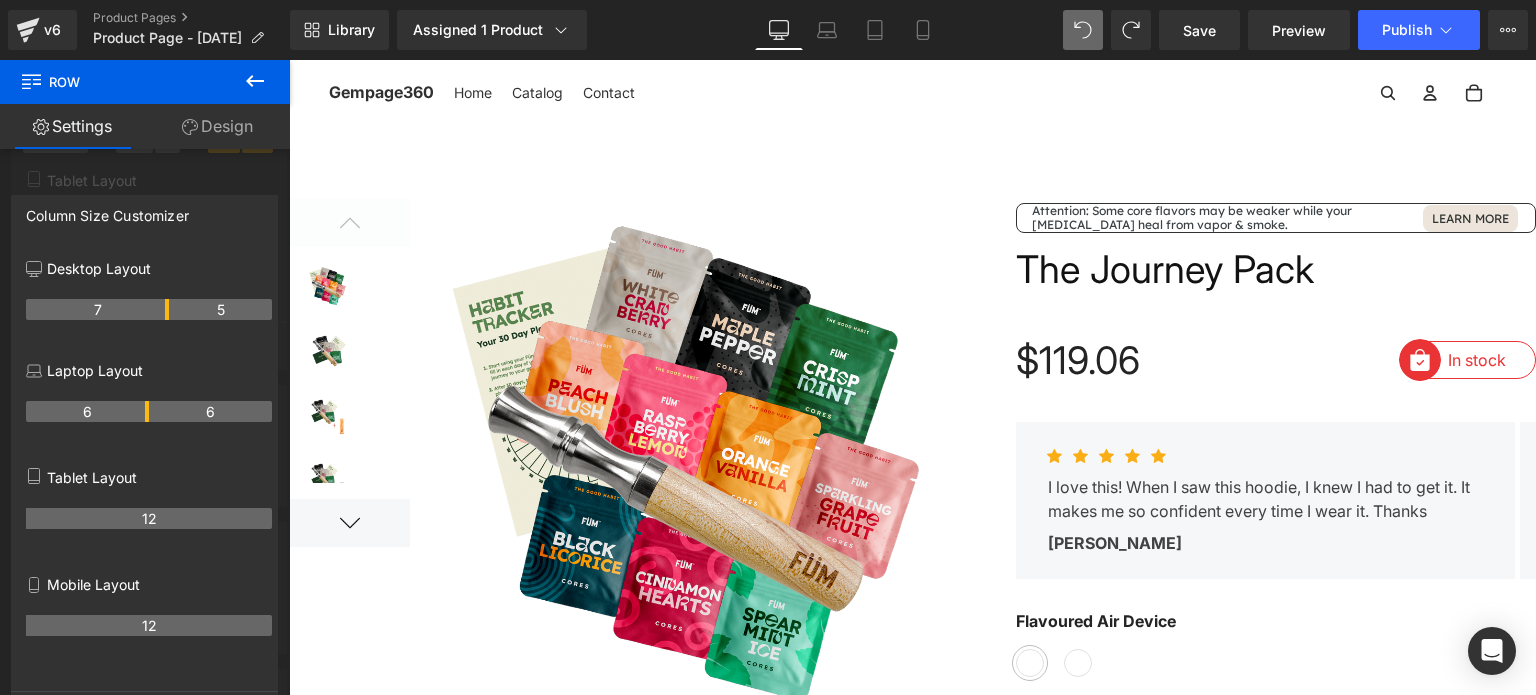 click at bounding box center (912, 377) 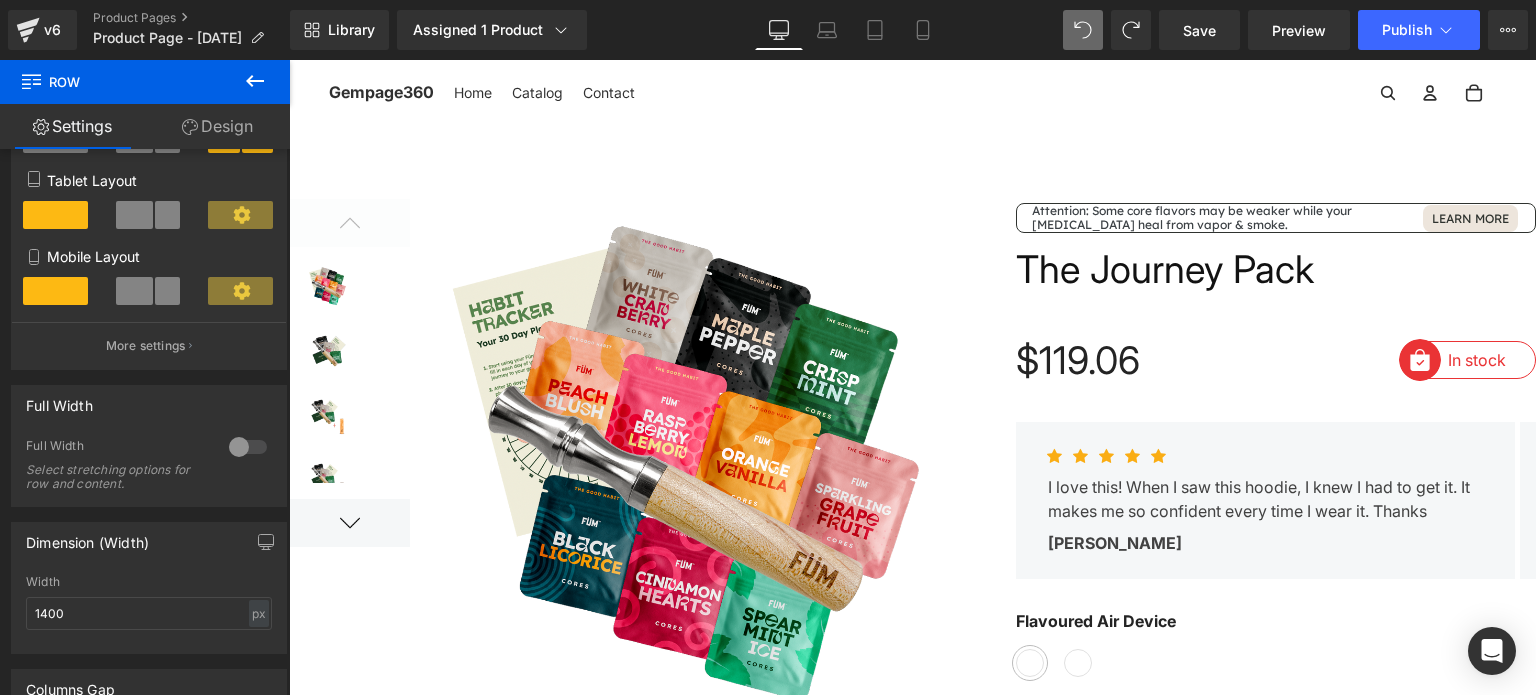 click on "Attention: Some core flavors may be weaker while your [MEDICAL_DATA] heal from vapor & smoke.
Text Block
Learn More
[GEOGRAPHIC_DATA]
The Journey Pack
(P) Title
$119.06
$0
(P) Price
Image
In stock
Text Block
Row         Image         Sold out Text Block         Row
Row
Icon
Icon
Icon
Icon
Icon" at bounding box center [1276, 1128] 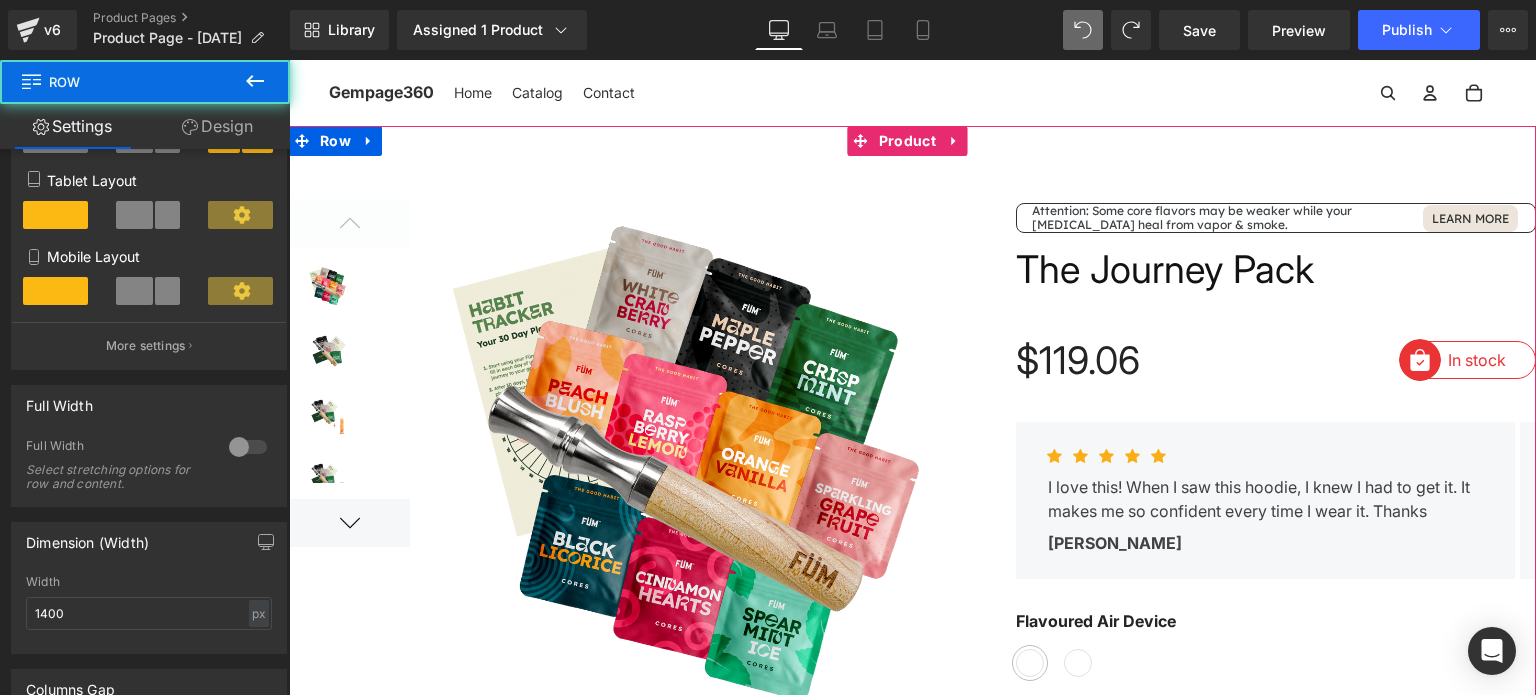 click on "Attention: Some core flavors may be weaker while your [MEDICAL_DATA] heal from vapor & smoke.
Text Block
Learn More
[GEOGRAPHIC_DATA]
The Journey Pack
(P) Title
$119.06
$0
(P) Price
Image
In stock
Text Block
Row         Image         Sold out Text Block         Row
Row
Icon
Icon
Icon
Icon
Icon" at bounding box center (1276, 1128) 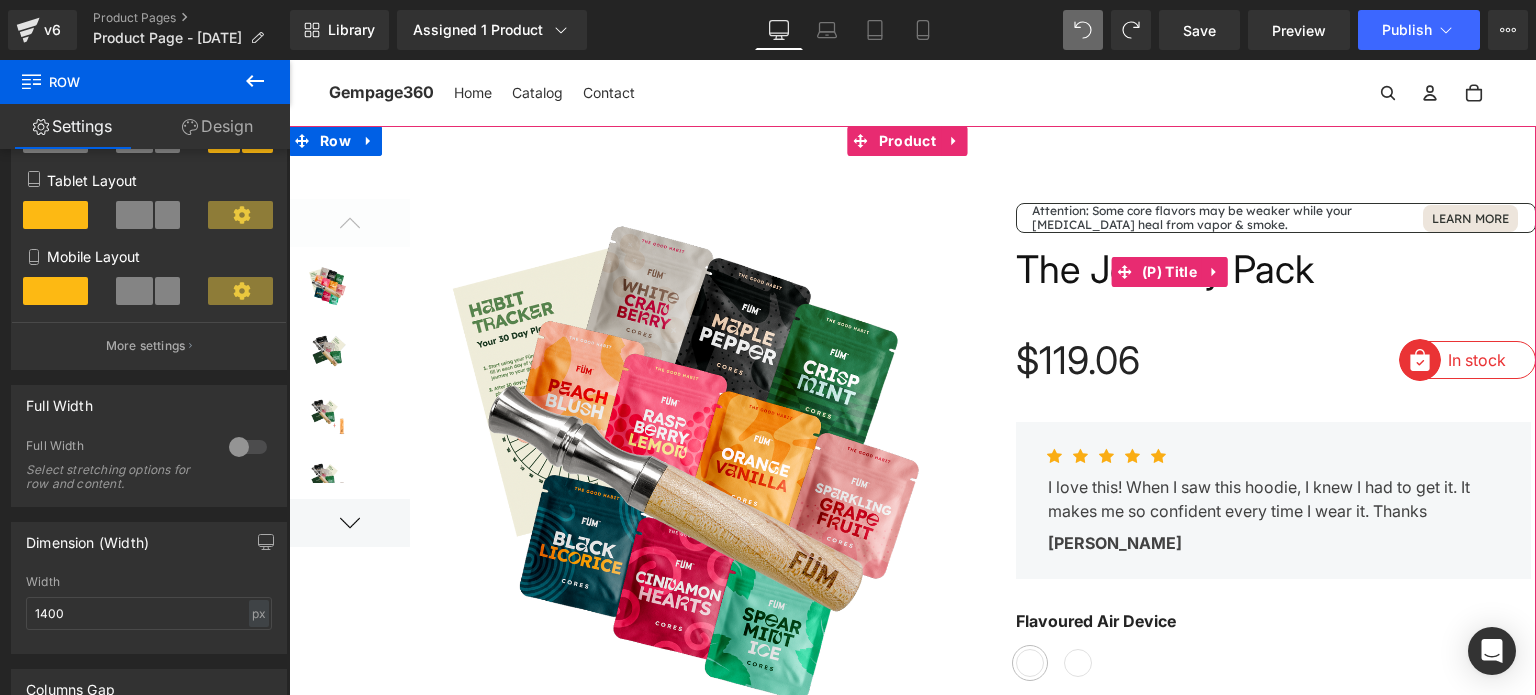 click on "The Journey Pack" at bounding box center [1276, 271] 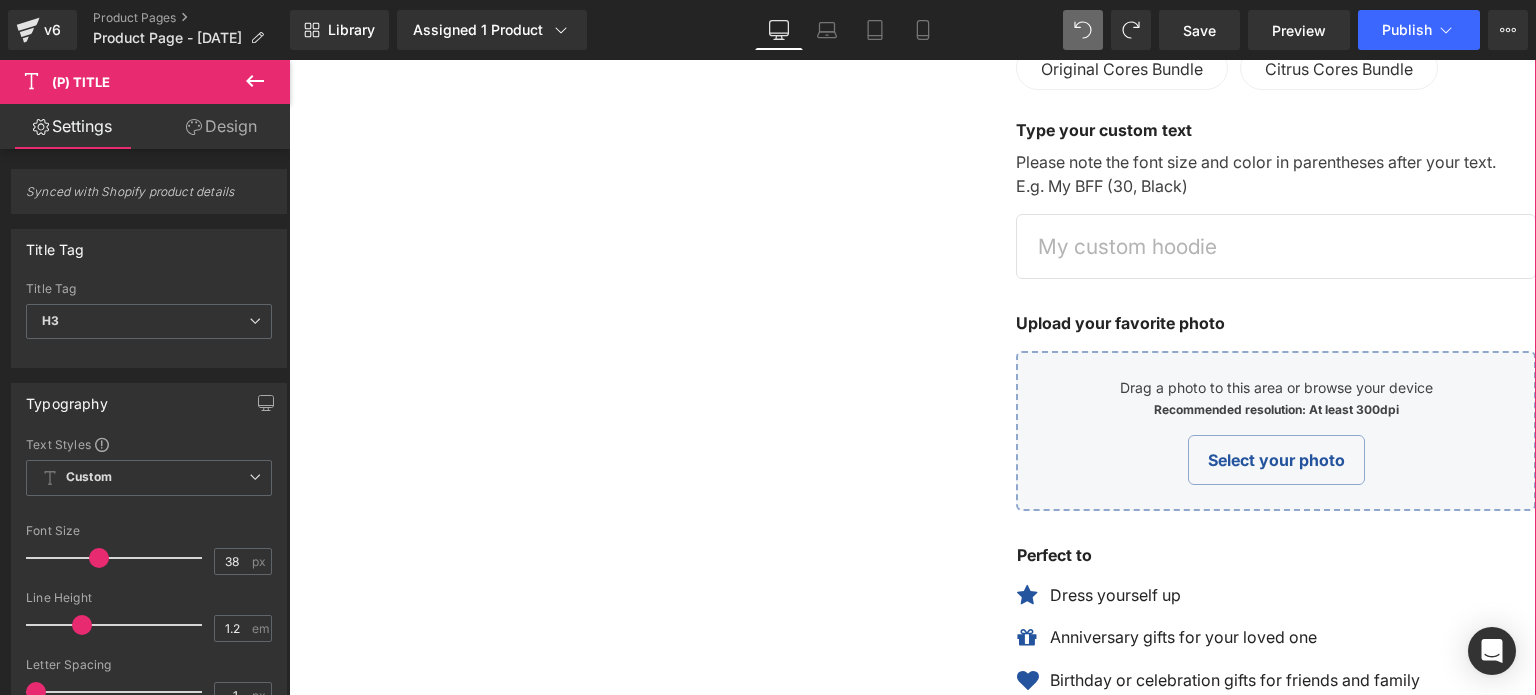 scroll, scrollTop: 800, scrollLeft: 0, axis: vertical 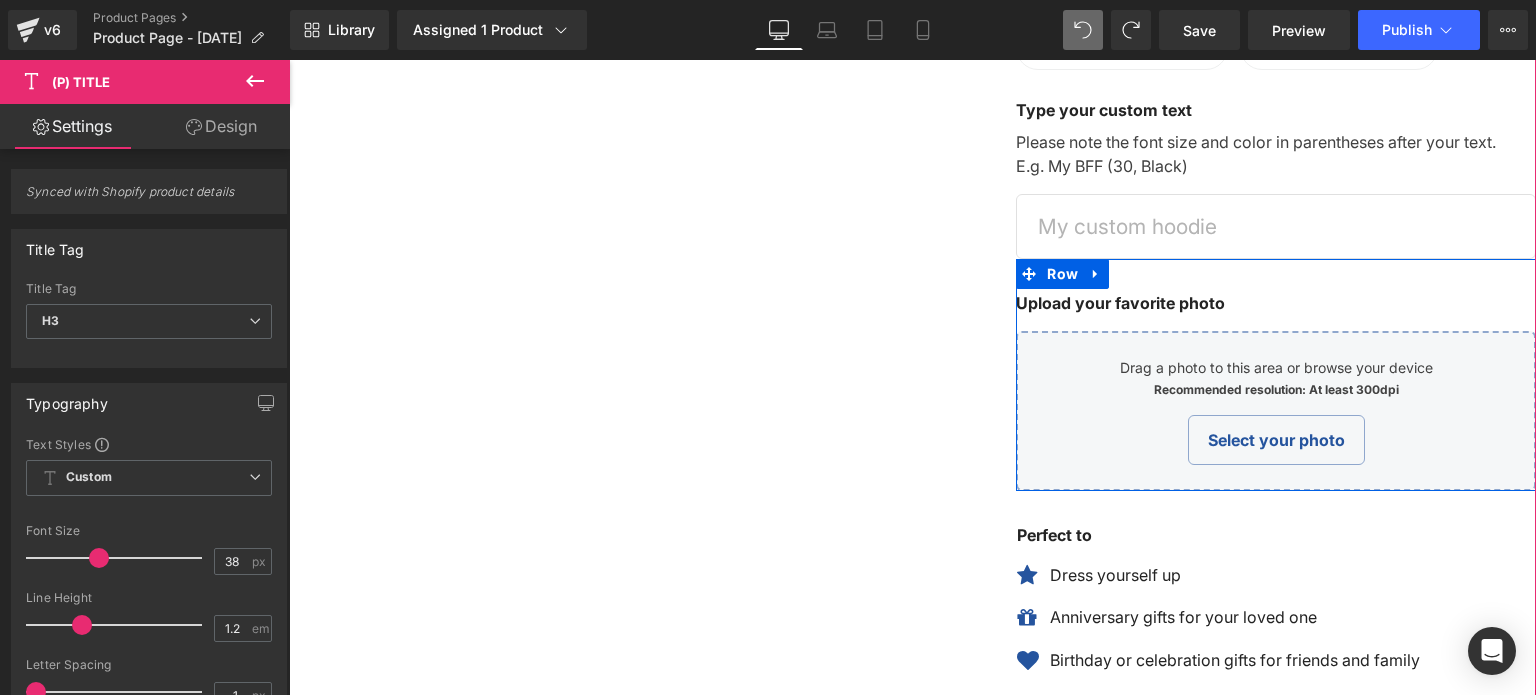 click at bounding box center (1029, 274) 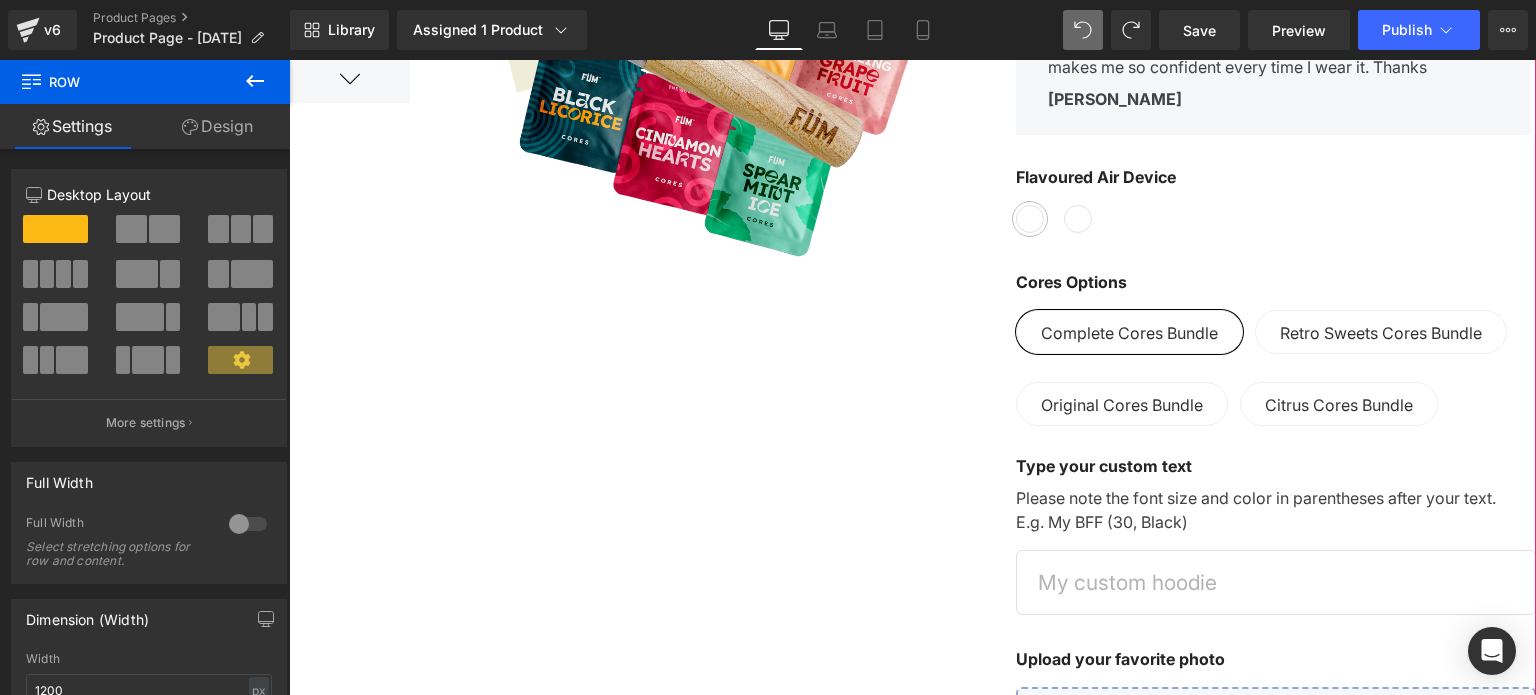 scroll, scrollTop: 300, scrollLeft: 0, axis: vertical 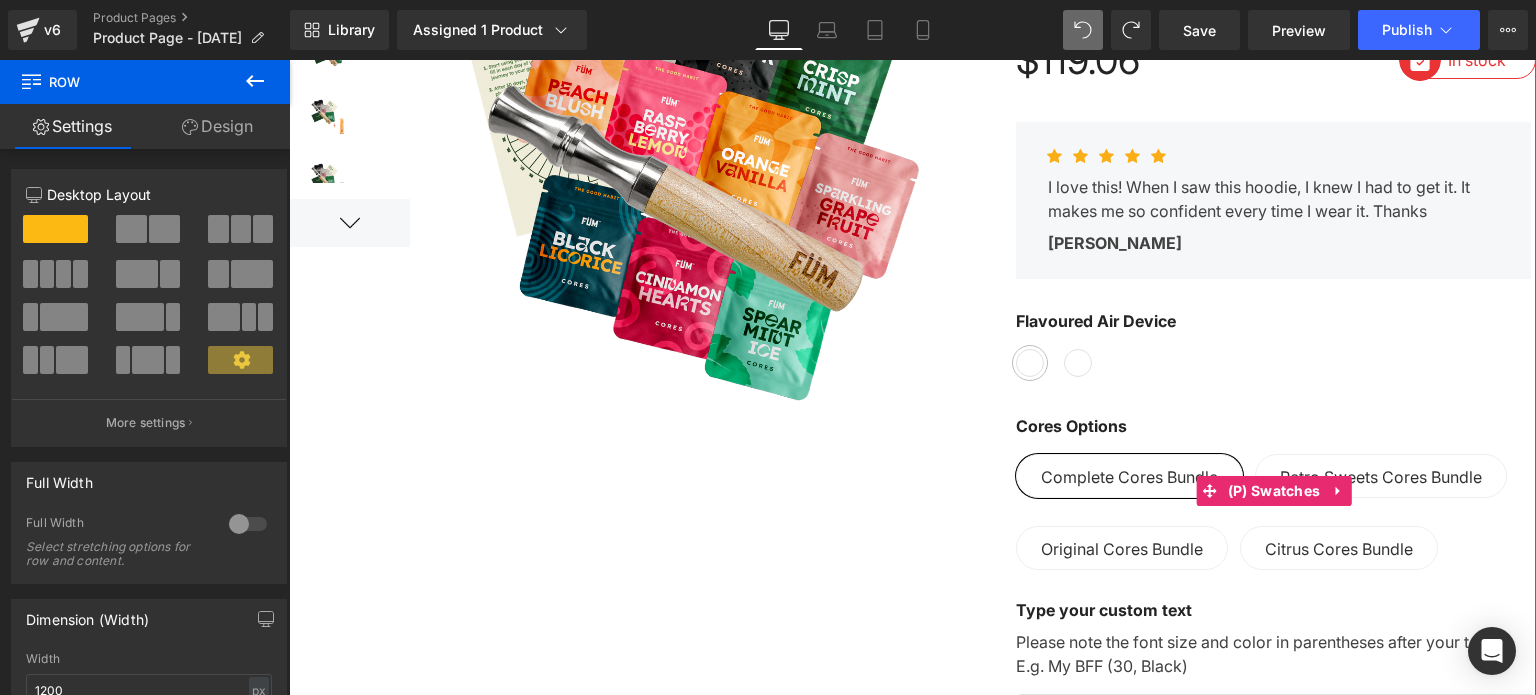 click on "Cores Options
Complete Cores Bundle
Retro Sweets Cores Bundle
Original Cores Bundle
Citrus Cores Bundle" at bounding box center (1276, 506) 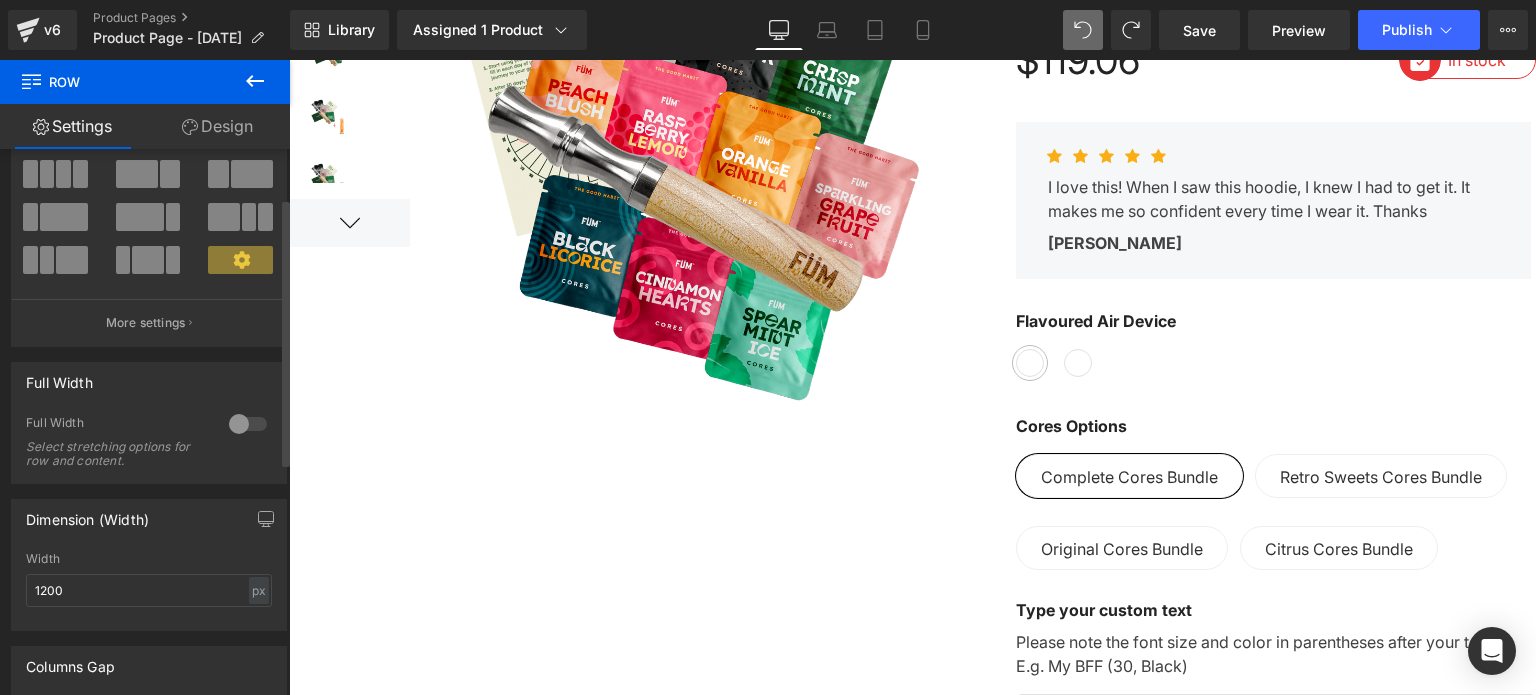 scroll, scrollTop: 200, scrollLeft: 0, axis: vertical 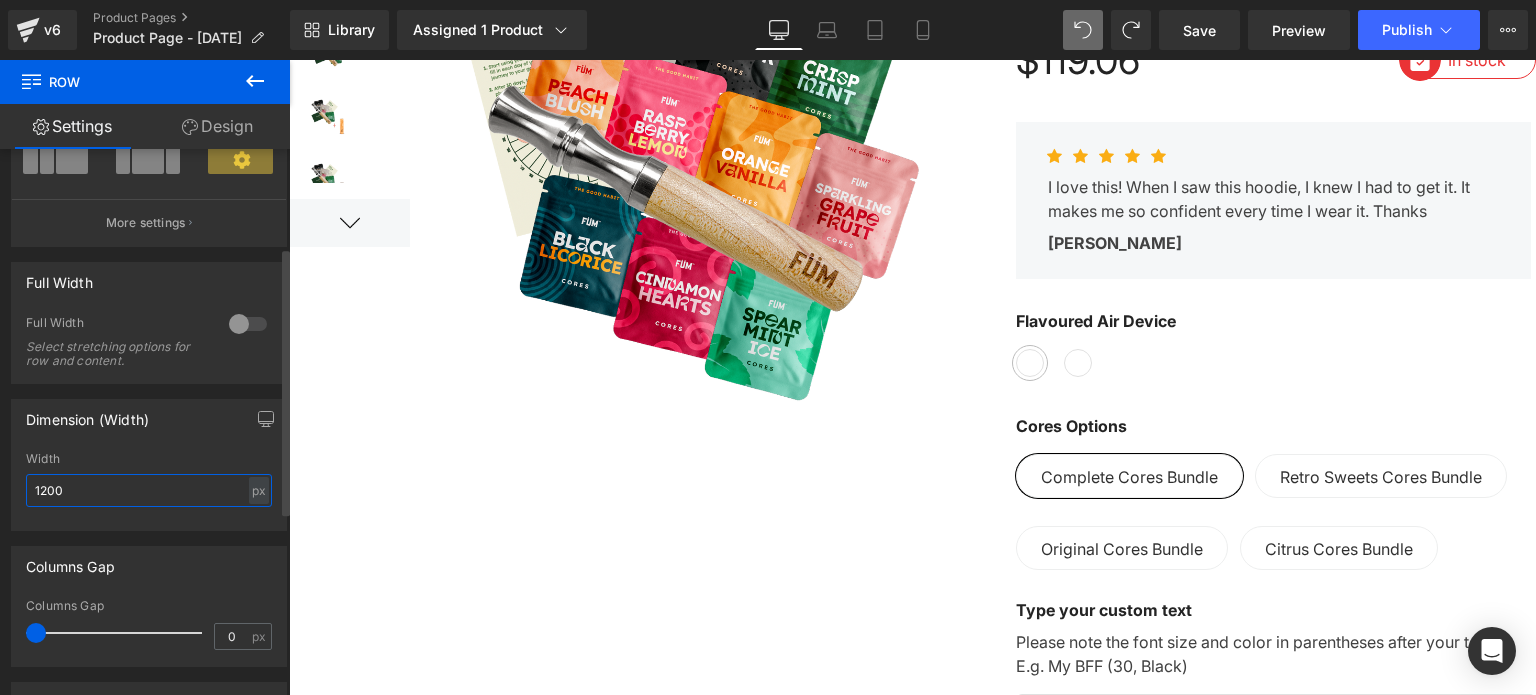 click on "1200" at bounding box center [149, 490] 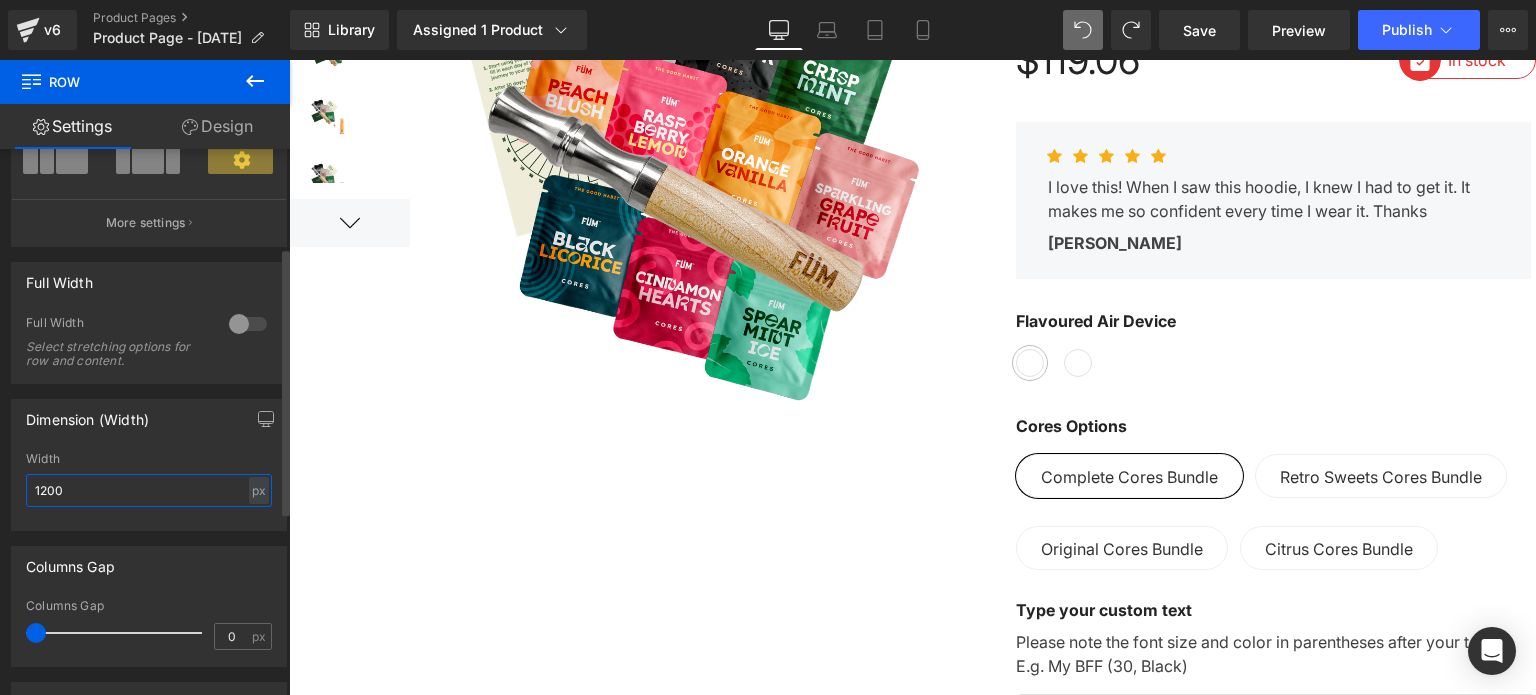 click on "1200" at bounding box center [149, 490] 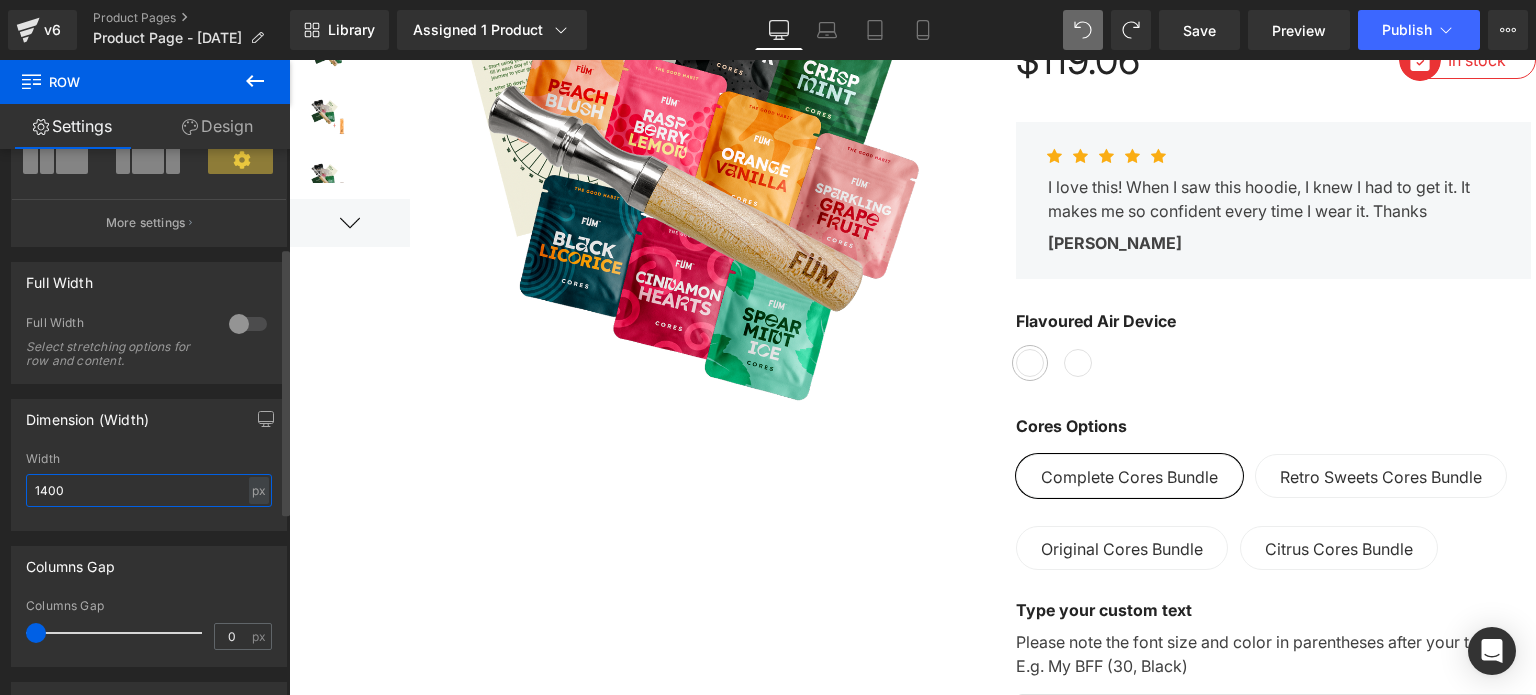 type on "1400" 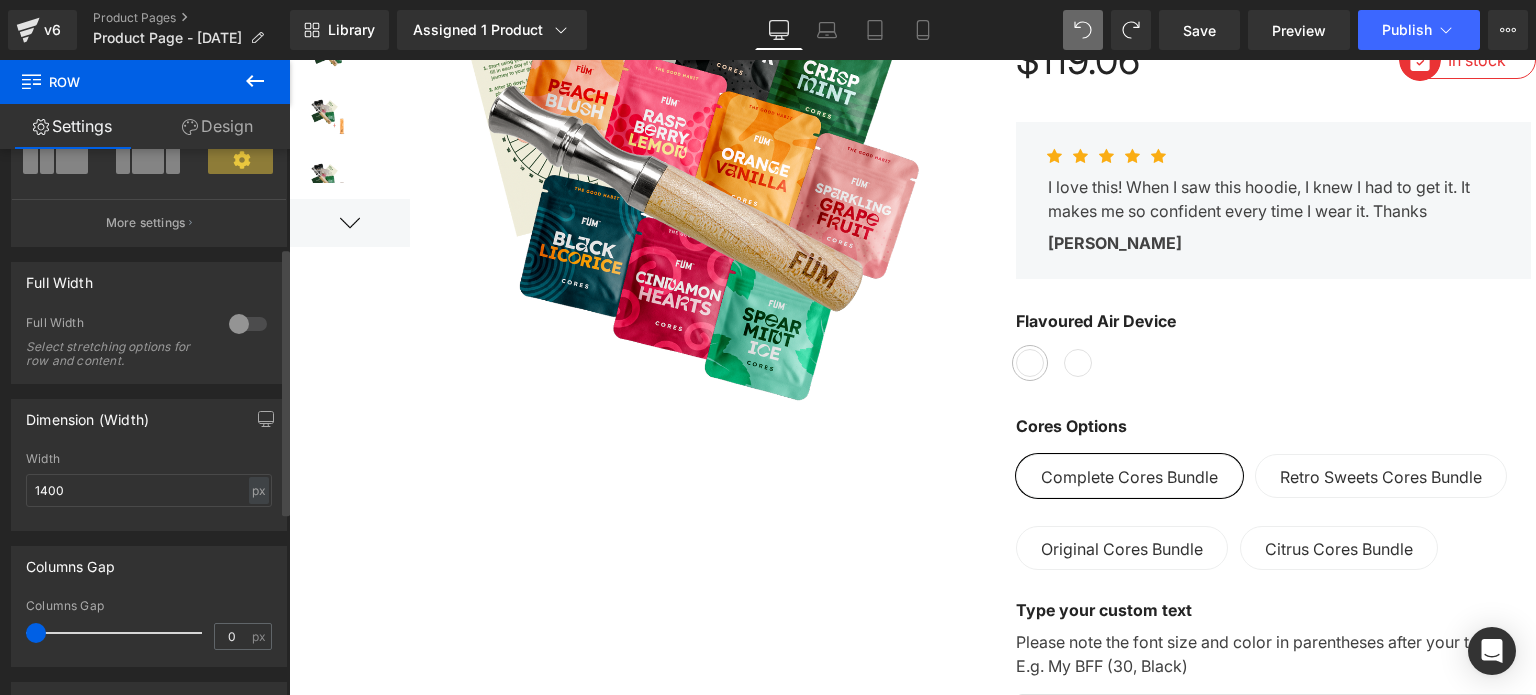click on "Width" at bounding box center [149, 459] 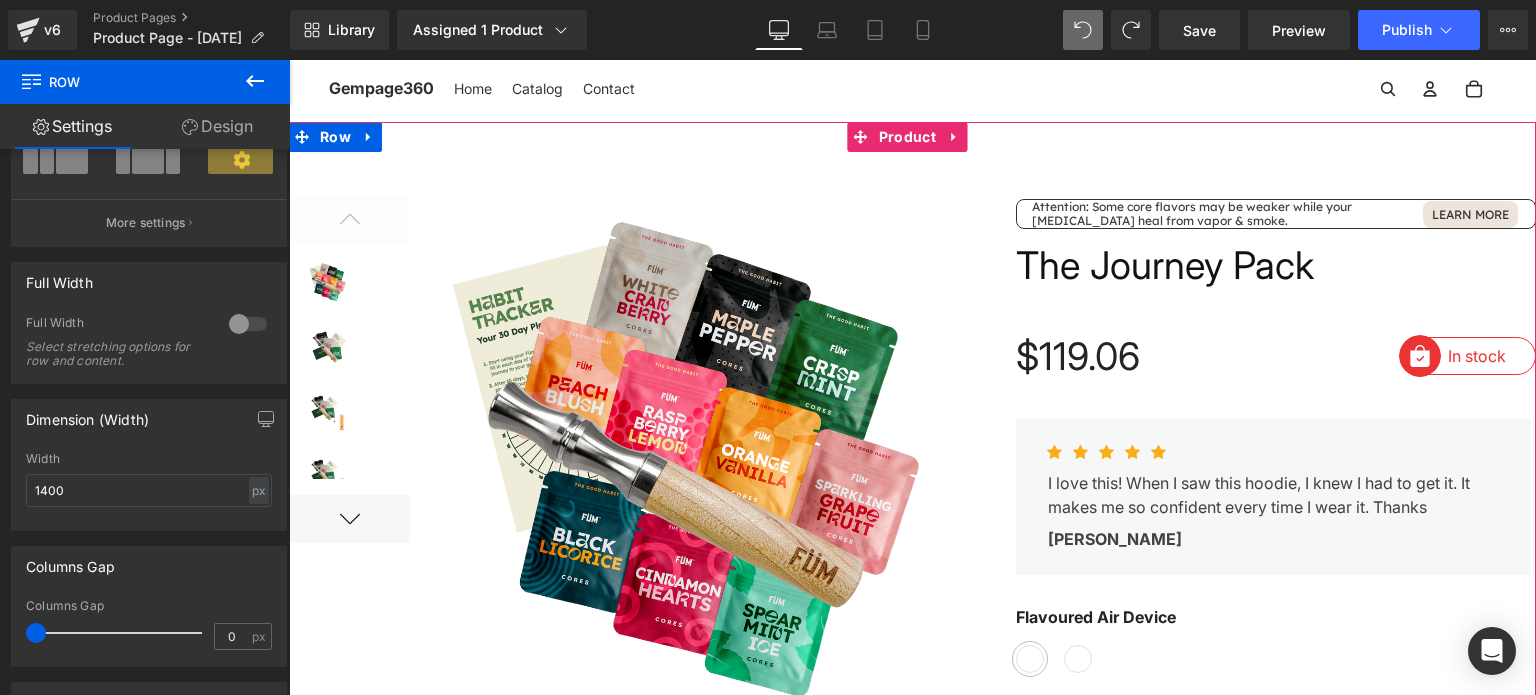 scroll, scrollTop: 0, scrollLeft: 0, axis: both 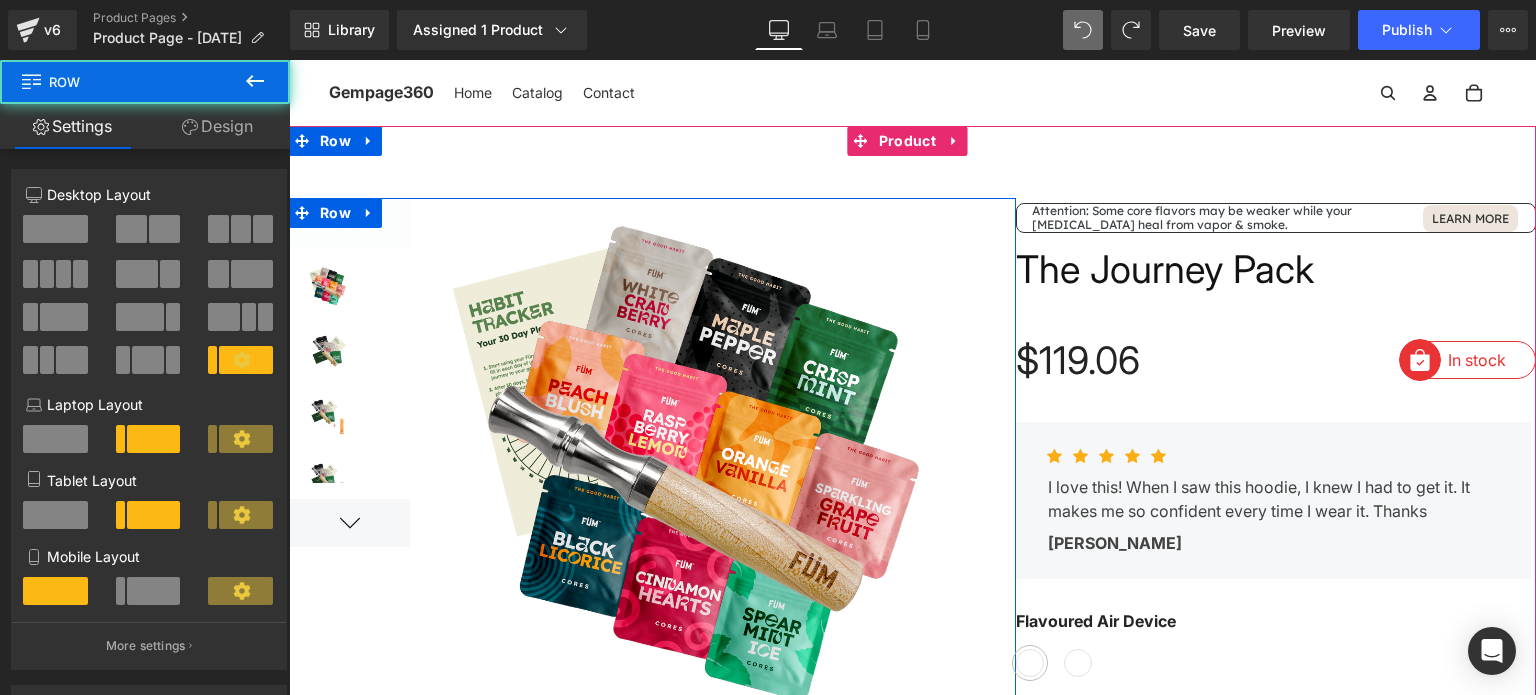 click on "Sale Off
(P) Image
‹" at bounding box center (713, 466) 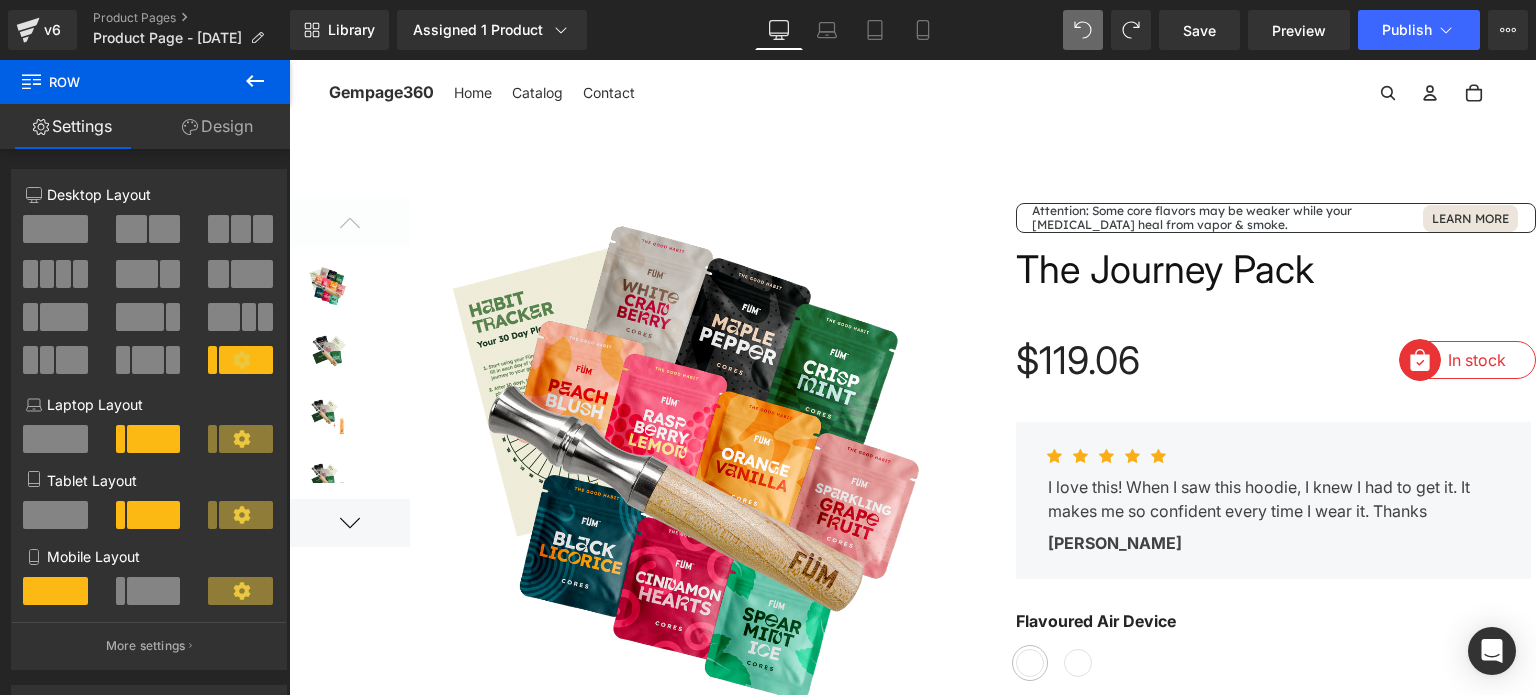 click 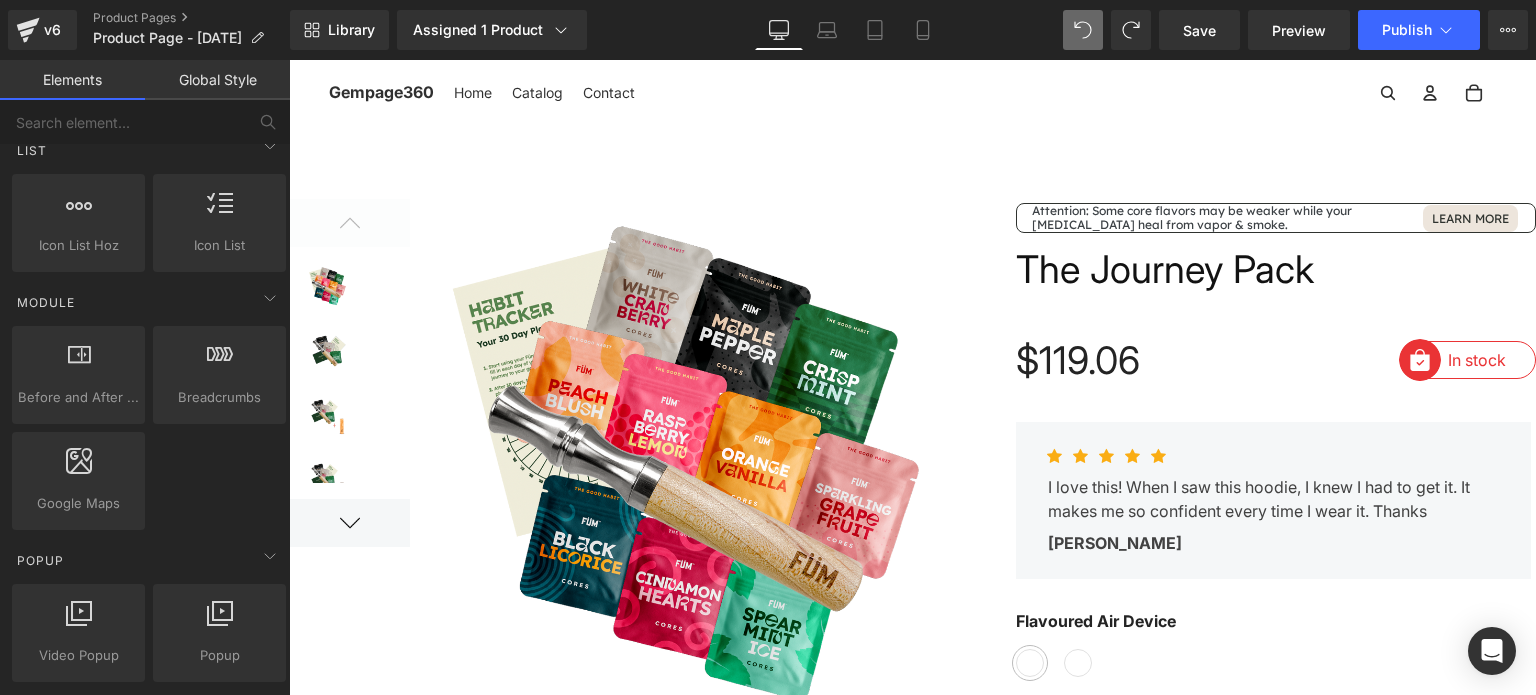 scroll, scrollTop: 1100, scrollLeft: 0, axis: vertical 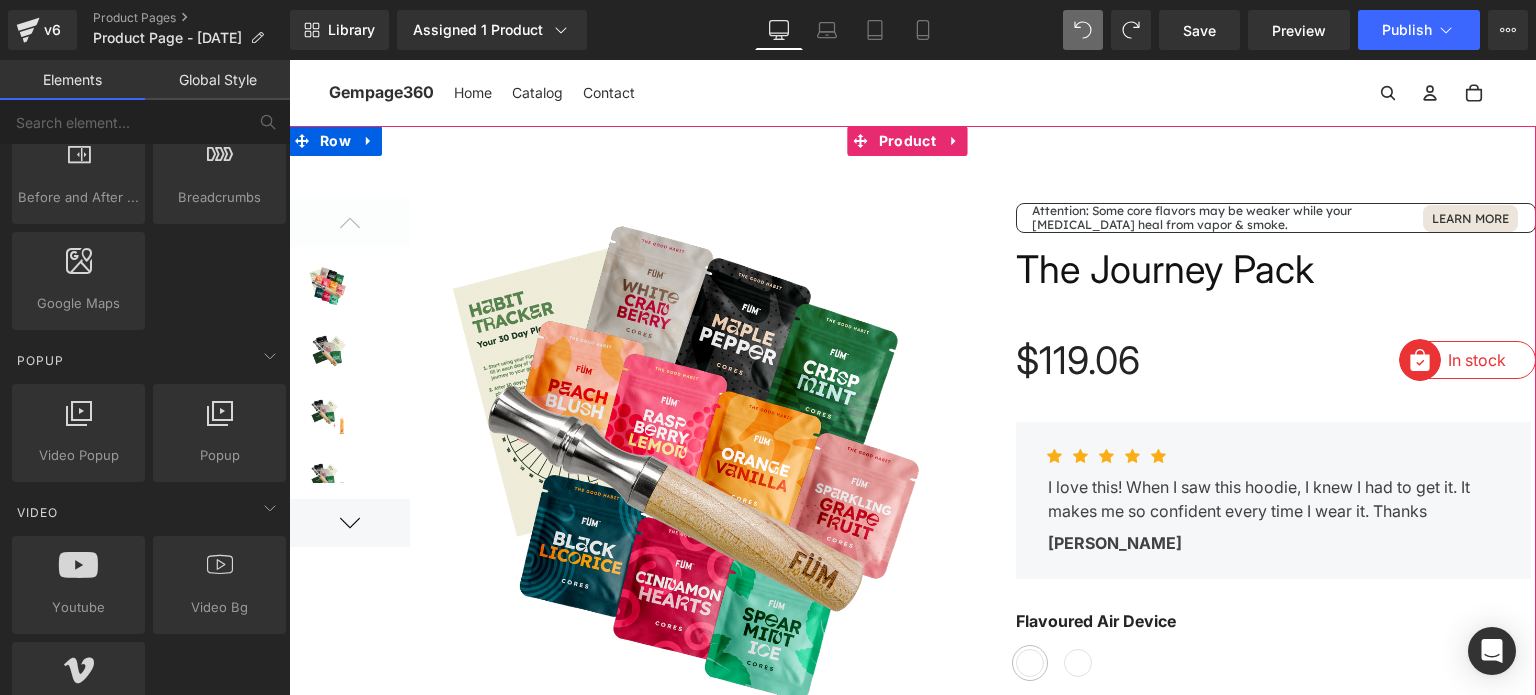 click on "Attention: Some core flavors may be weaker while your [MEDICAL_DATA] heal from vapor & smoke.
Text Block
Learn More
[GEOGRAPHIC_DATA]
The Journey Pack
(P) Title
$119.06
$0
(P) Price
Image
In stock
Text Block
Row         Image         Sold out Text Block         Row
Row
Icon
Icon
Icon
Icon
Icon" at bounding box center [1276, 1128] 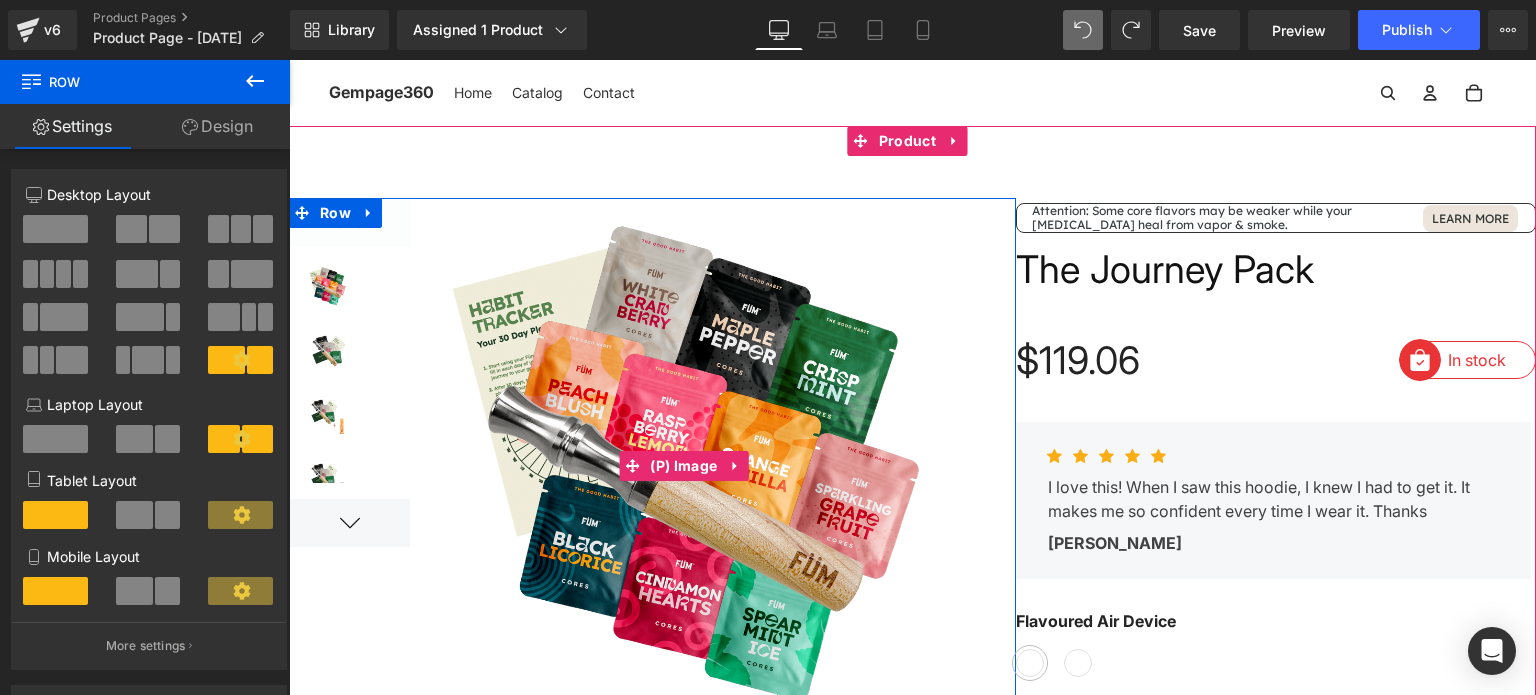 click at bounding box center [686, 466] 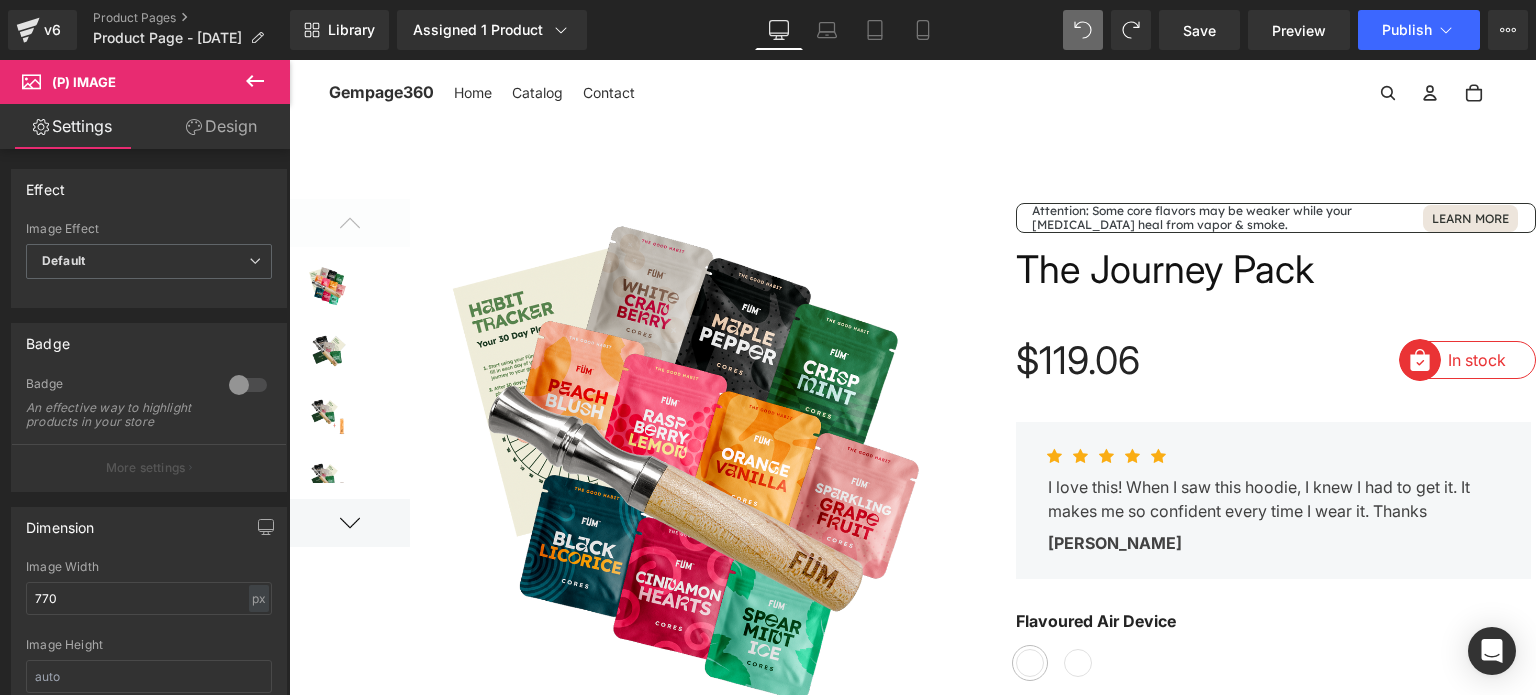 click at bounding box center (686, 466) 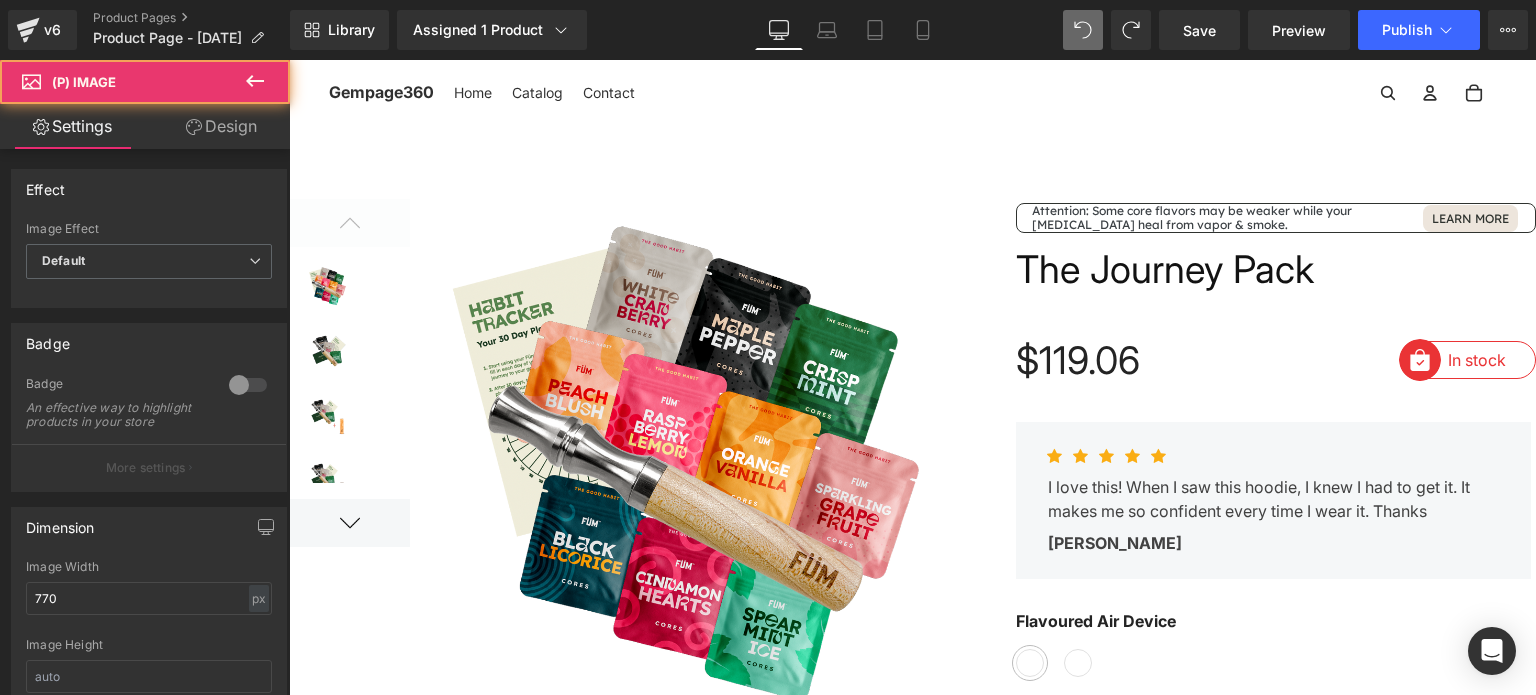click at bounding box center [255, 82] 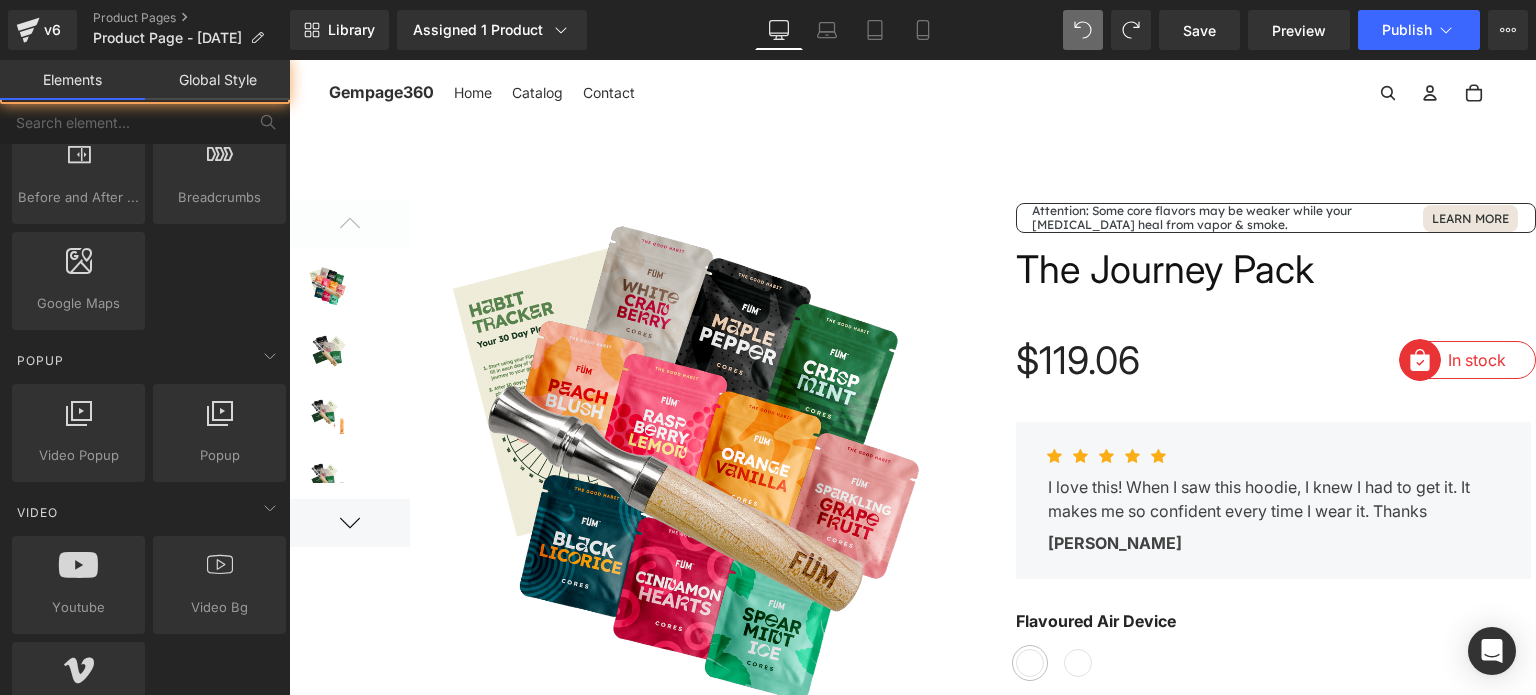 click at bounding box center (912, 1128) 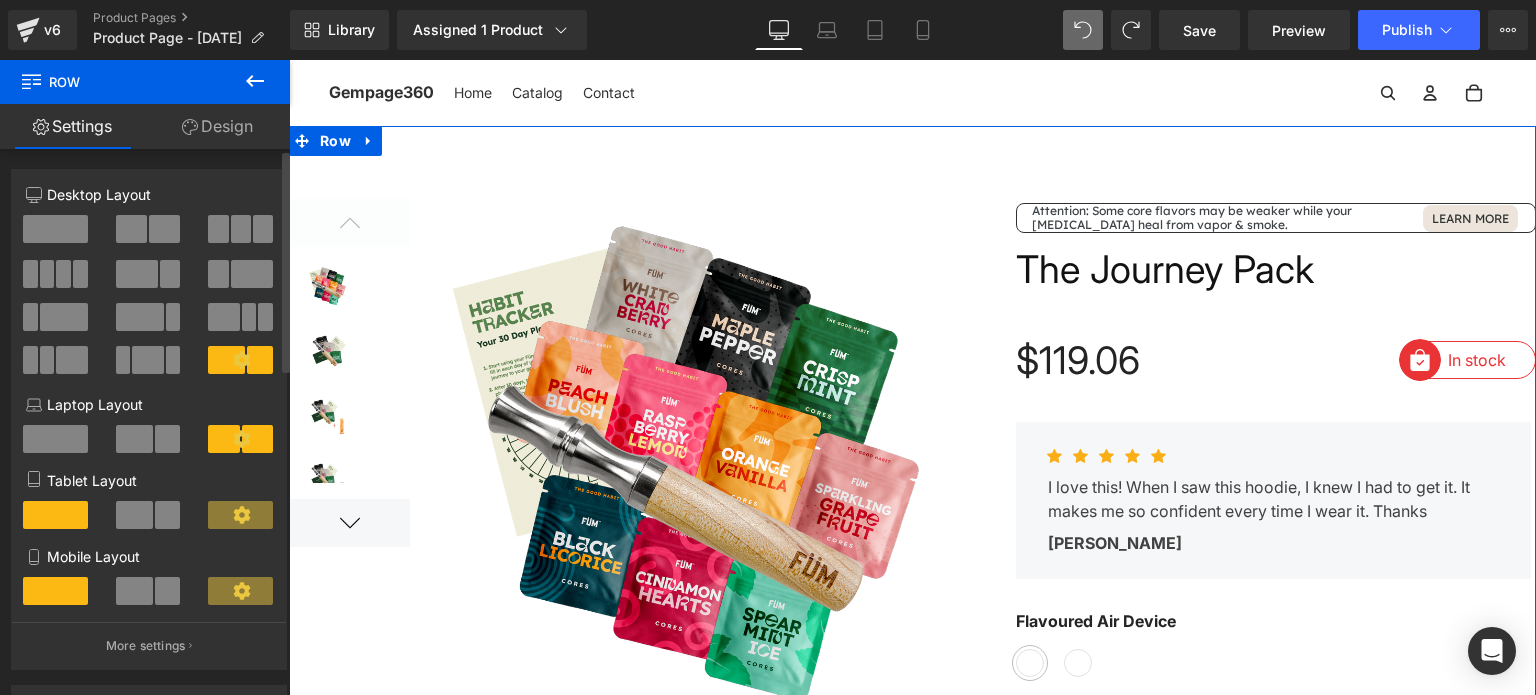 scroll, scrollTop: 0, scrollLeft: 0, axis: both 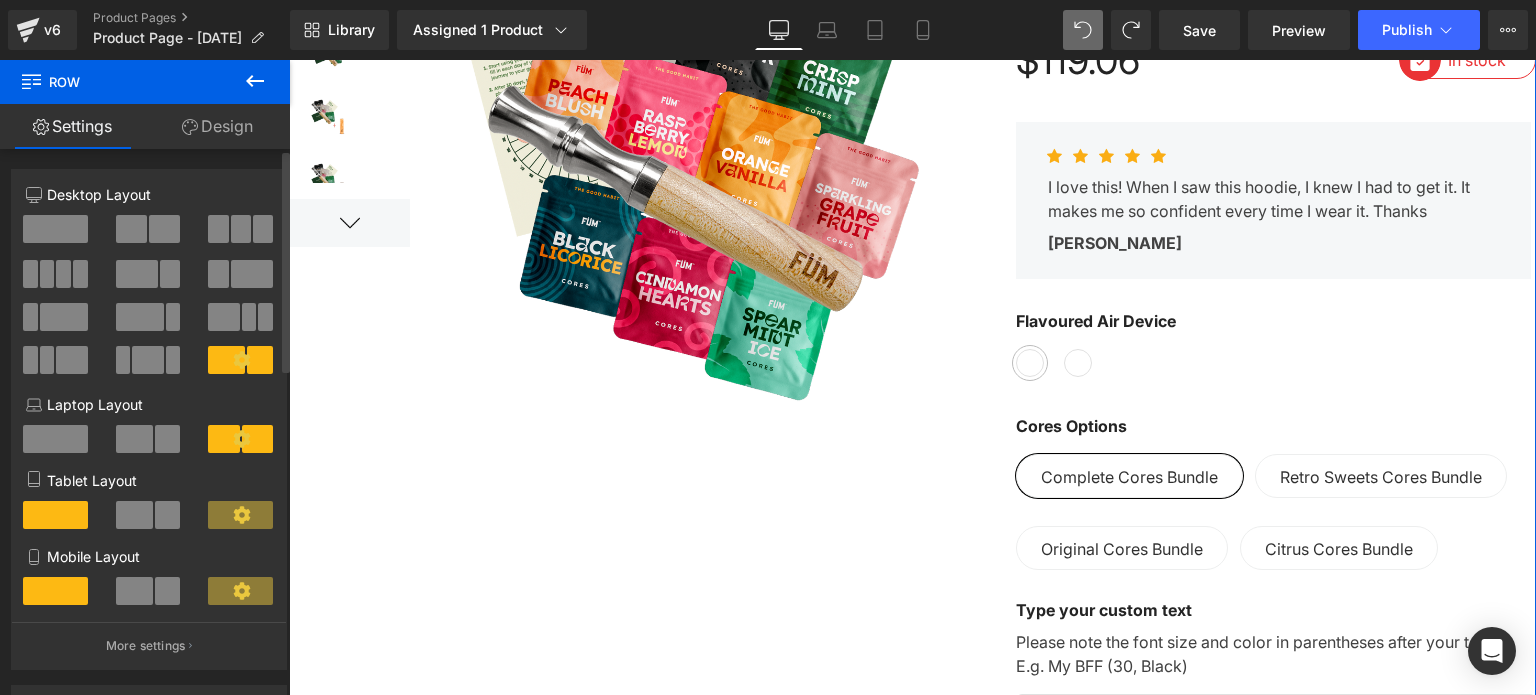 click 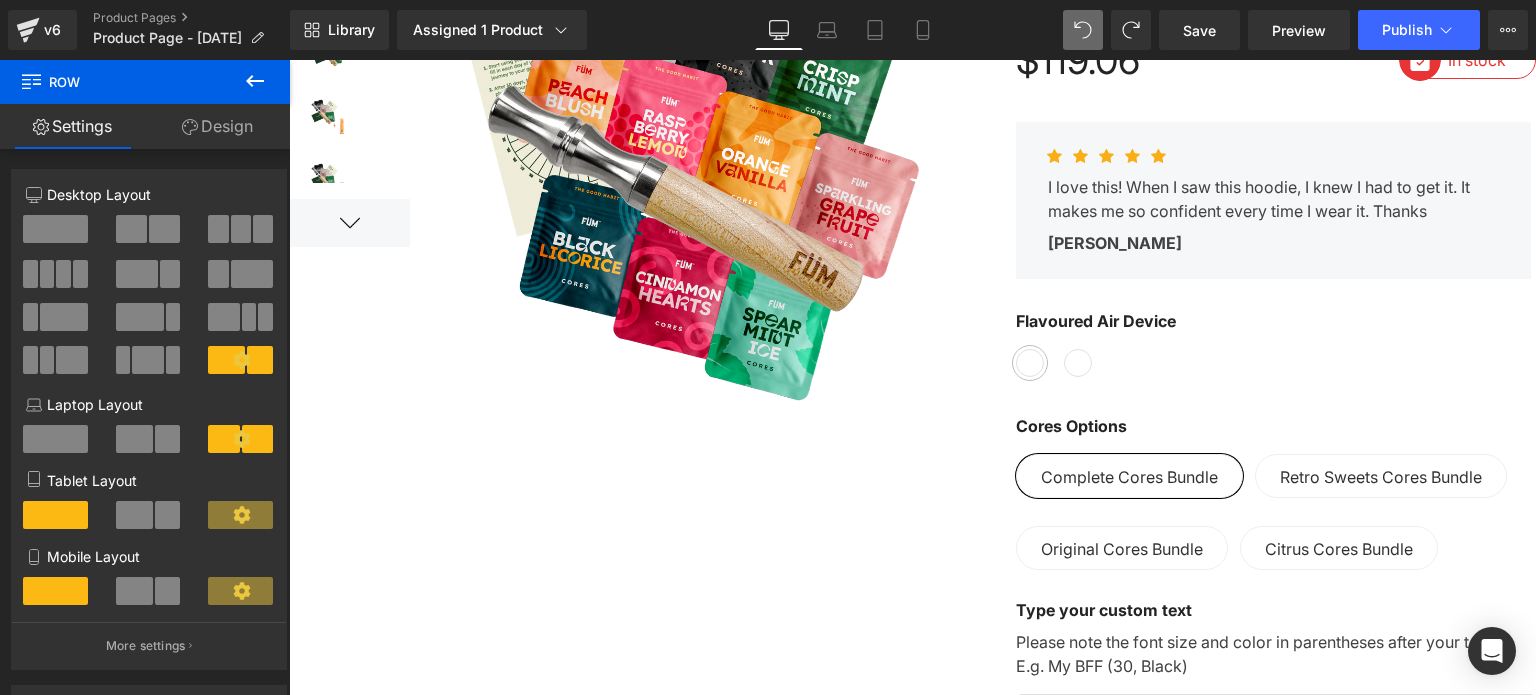 scroll, scrollTop: 0, scrollLeft: 0, axis: both 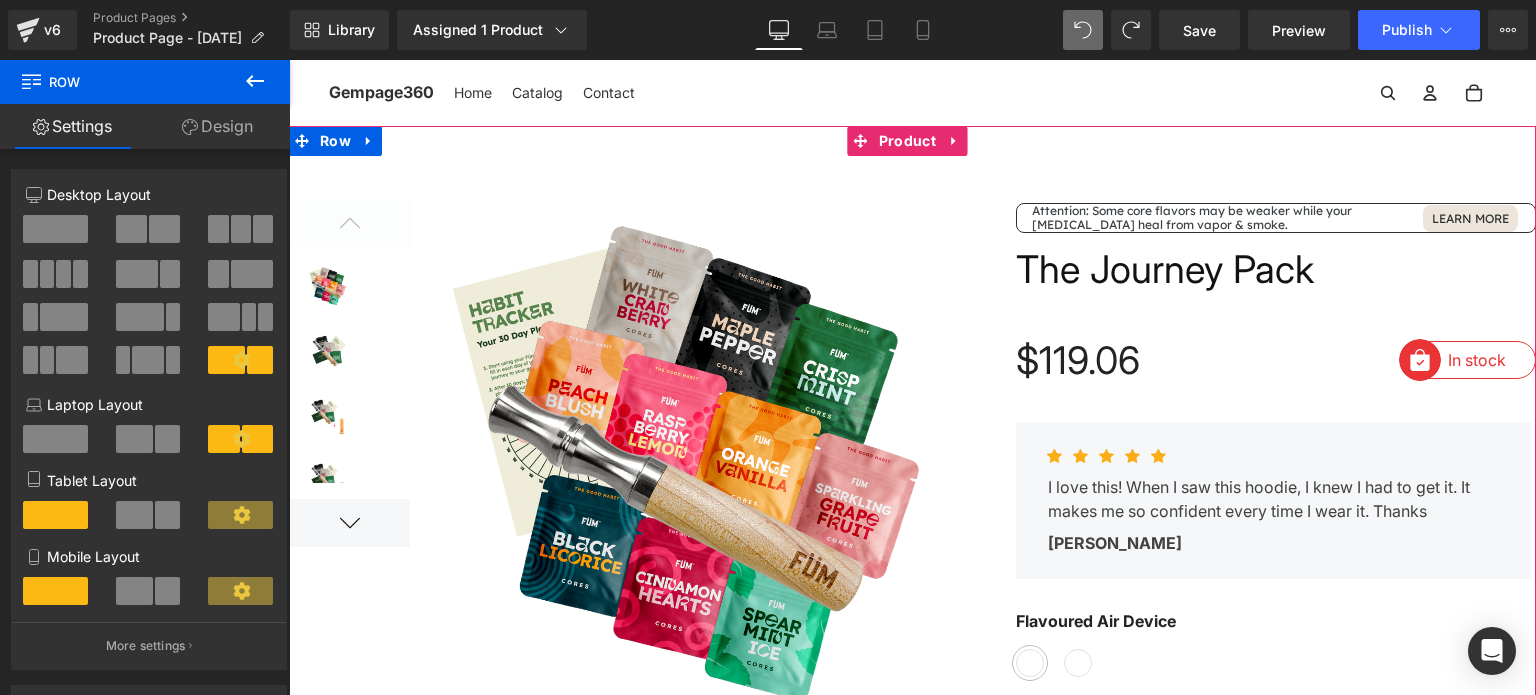 click on "The Journey Pack" at bounding box center [1165, 270] 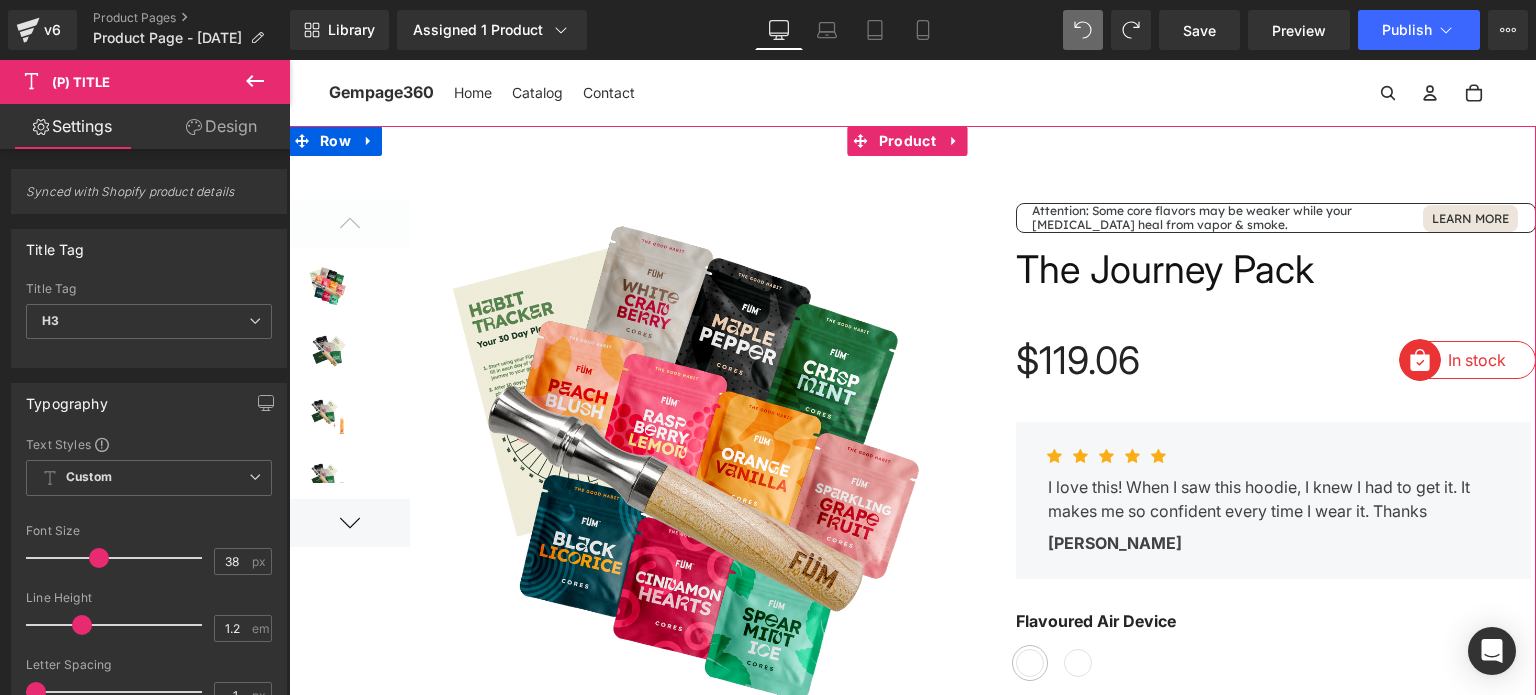click on "Attention: Some core flavors may be weaker while your [MEDICAL_DATA] heal from vapor & smoke.
Text Block
Learn More
[GEOGRAPHIC_DATA]
The Journey Pack
(P) Title
$119.06
$0
(P) Price
Image
In stock
Text Block
Row         Image         Sold out Text Block         Row
Row
Icon
Icon
Icon
Icon
Icon" at bounding box center (1276, 1128) 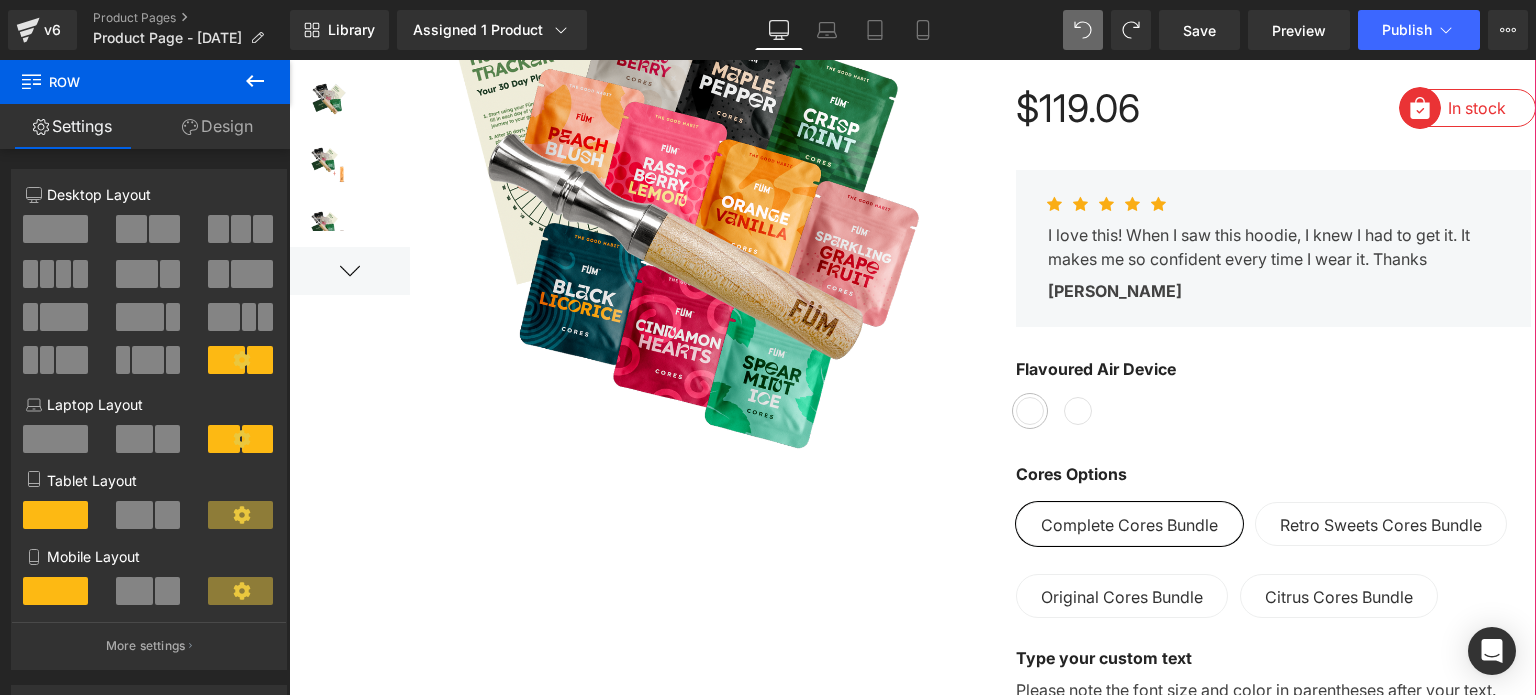 scroll, scrollTop: 200, scrollLeft: 0, axis: vertical 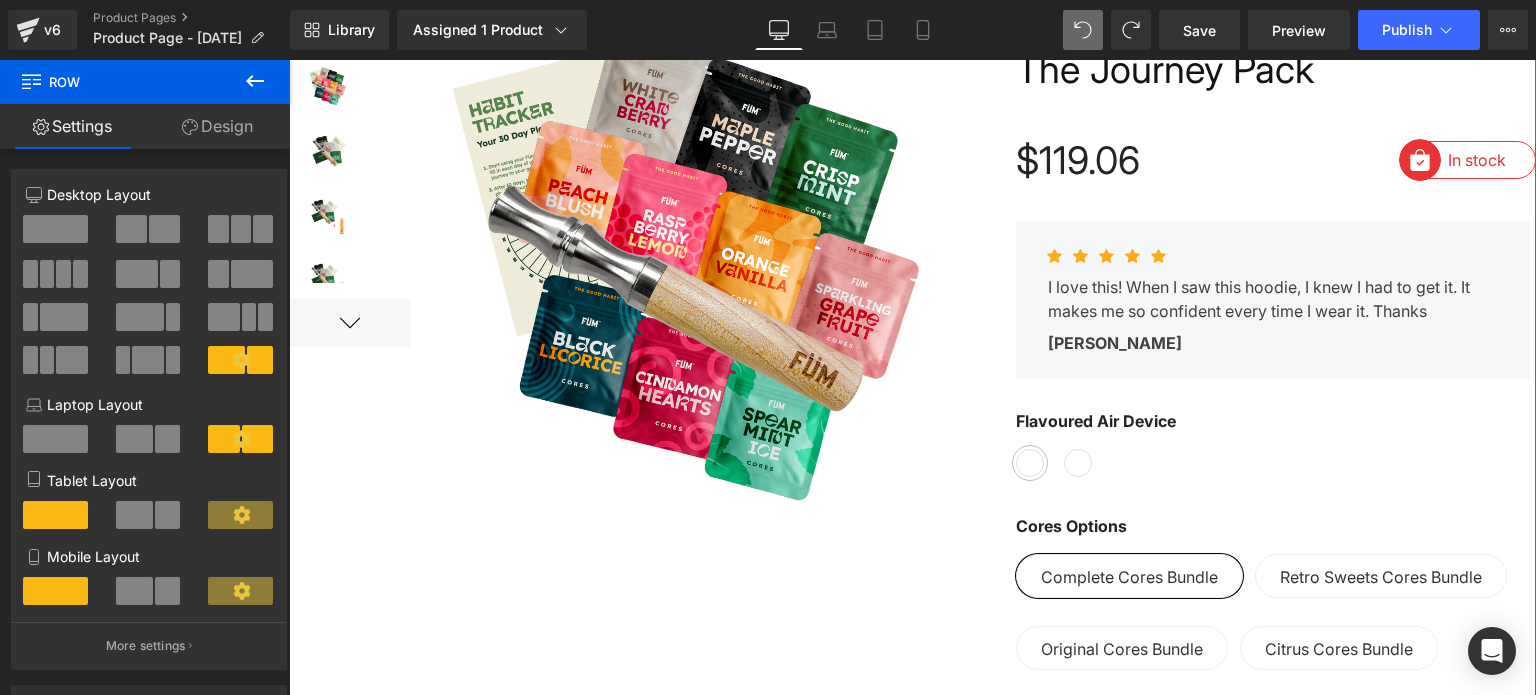click at bounding box center [349, 323] 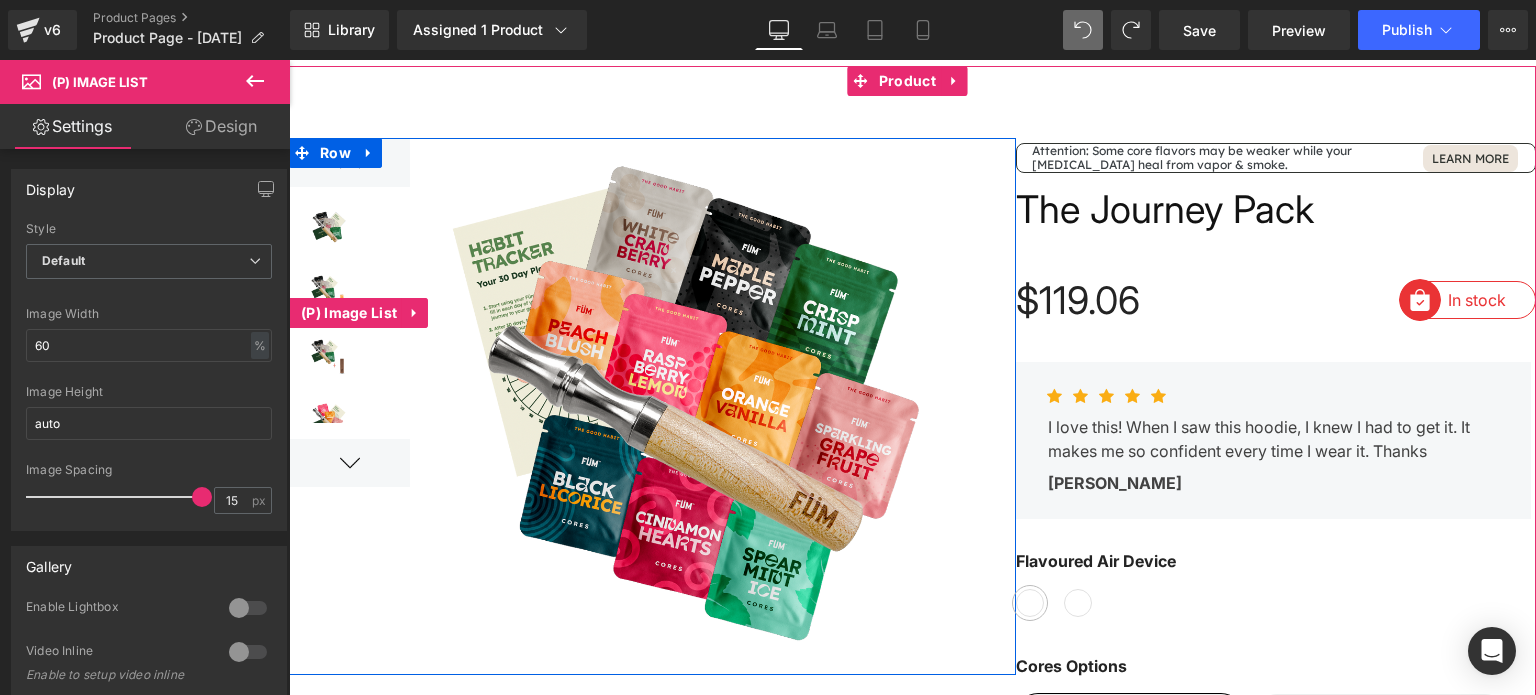 scroll, scrollTop: 0, scrollLeft: 0, axis: both 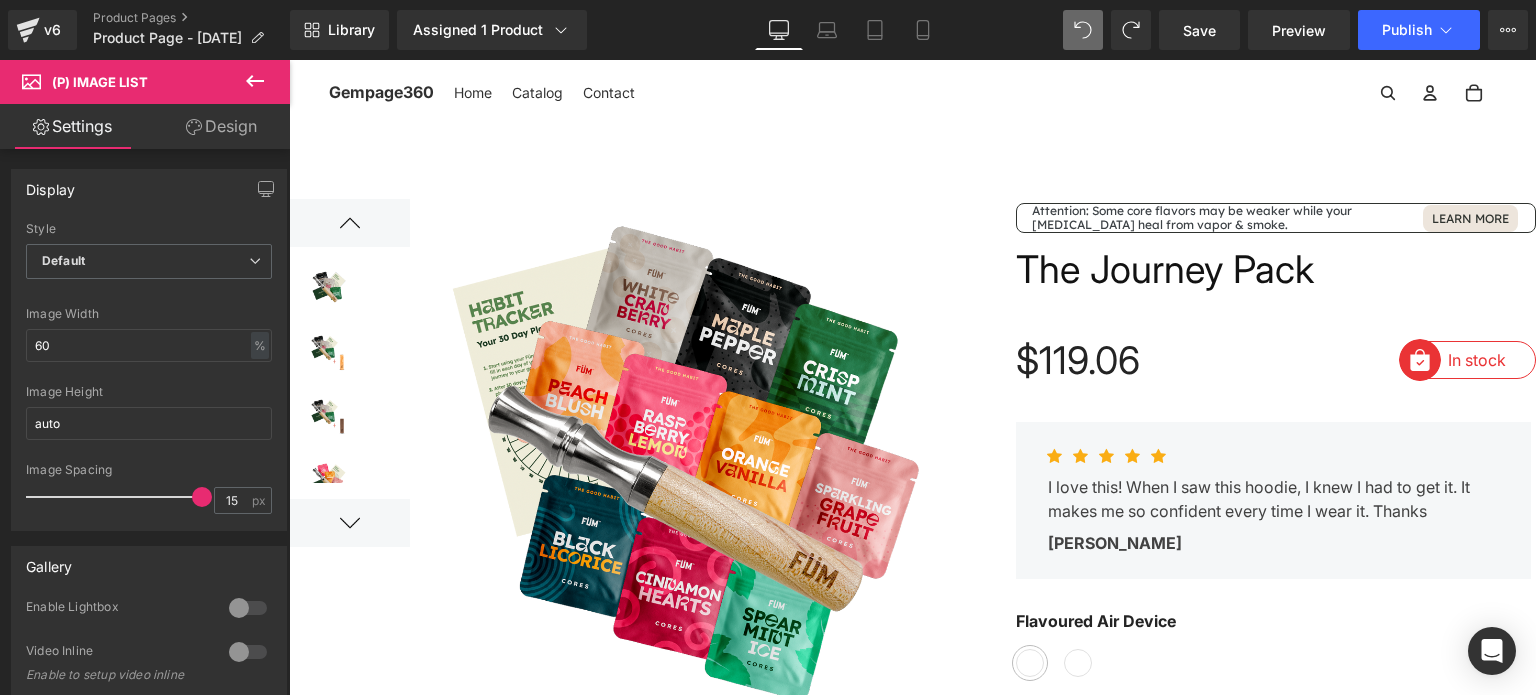 click on "Design" at bounding box center (221, 126) 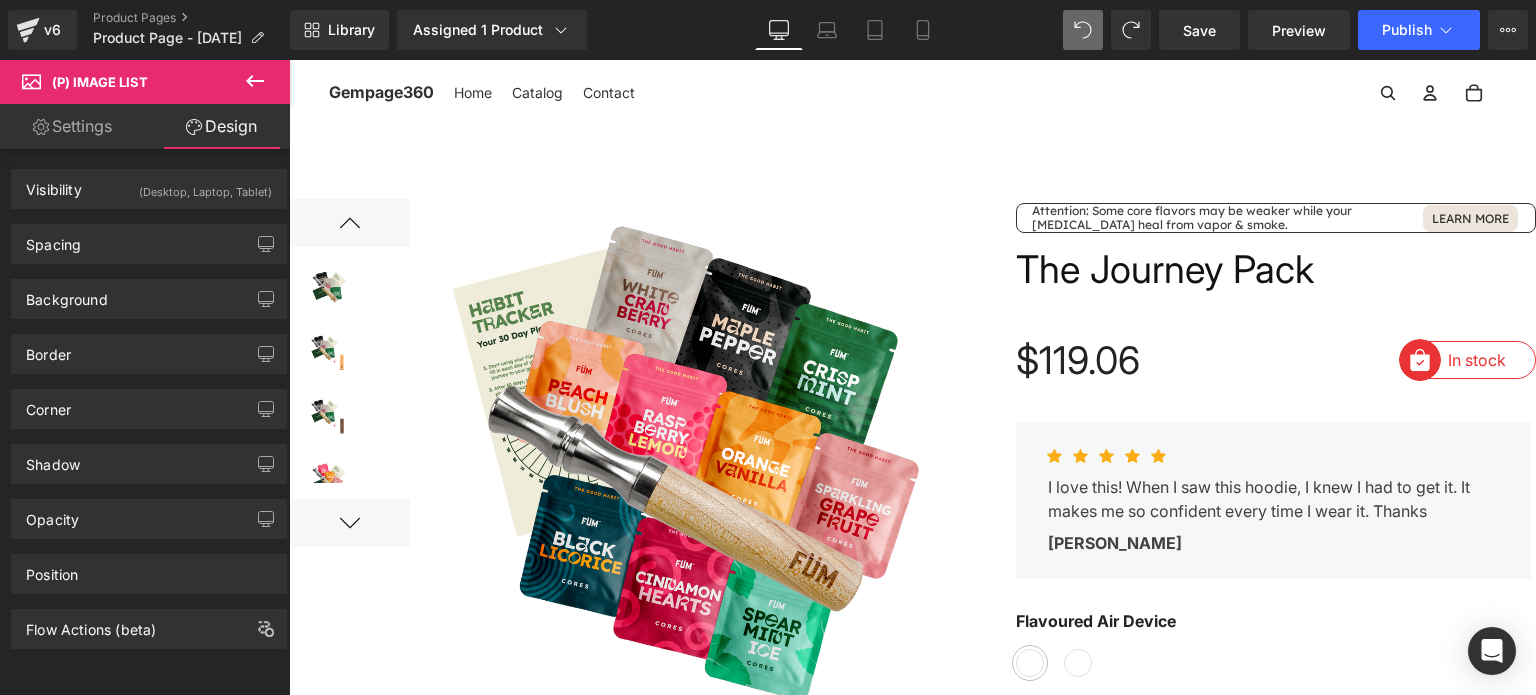 scroll, scrollTop: 6, scrollLeft: 0, axis: vertical 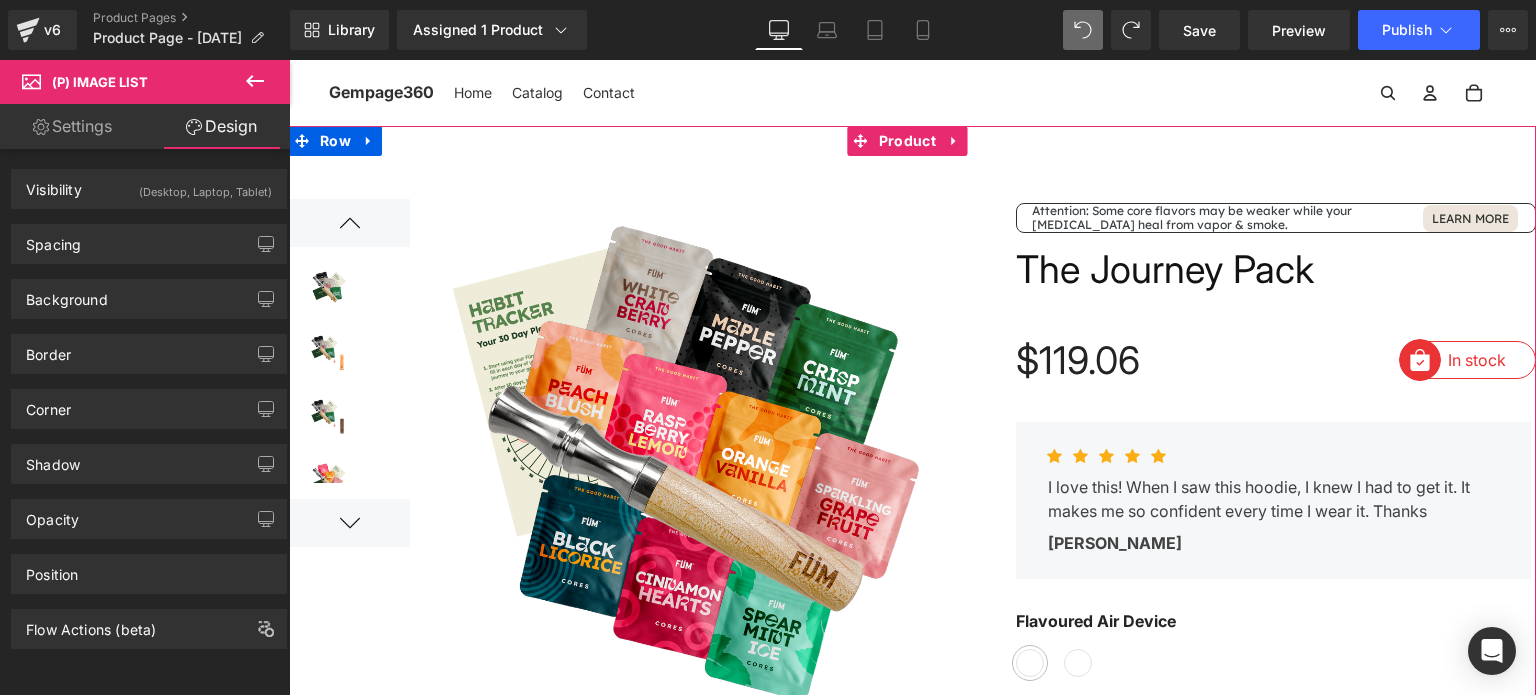 click on "The Journey Pack" at bounding box center (1165, 270) 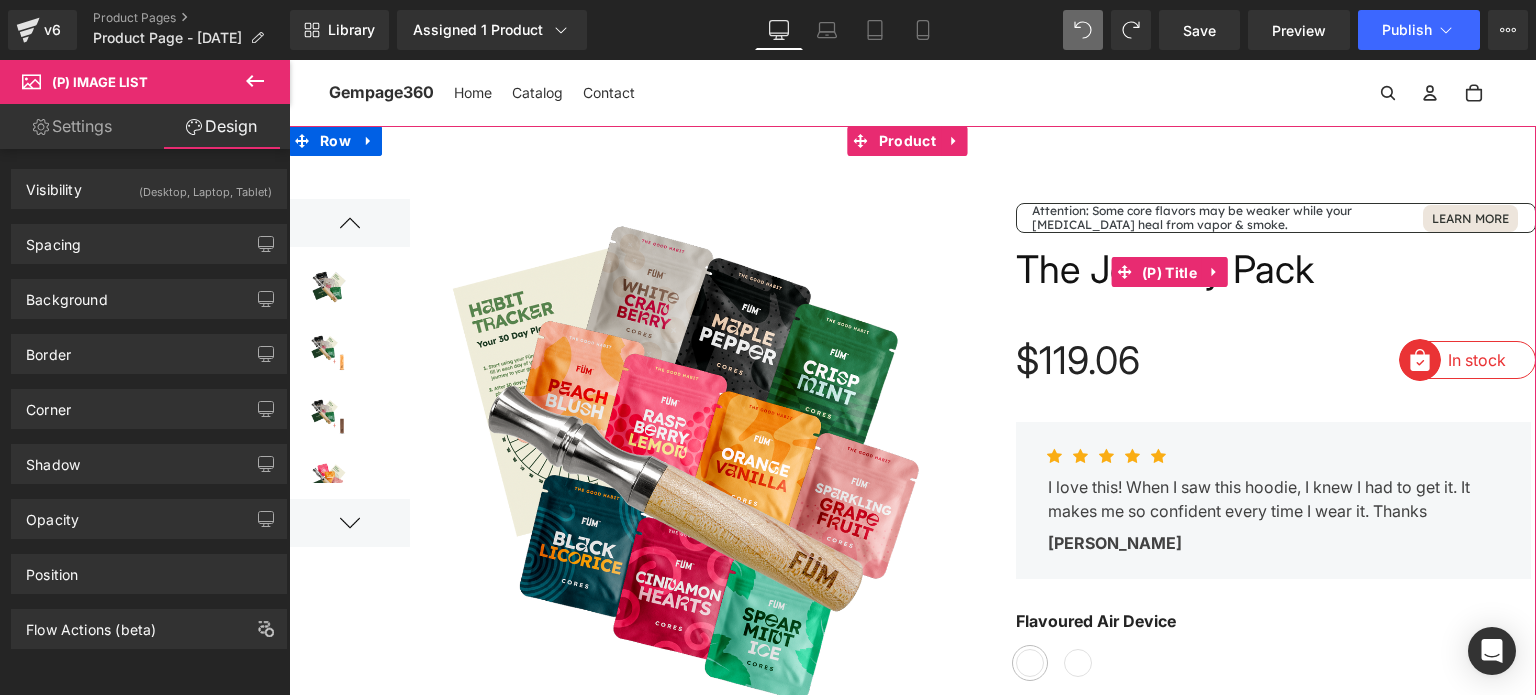click on "The Journey Pack" at bounding box center [1276, 271] 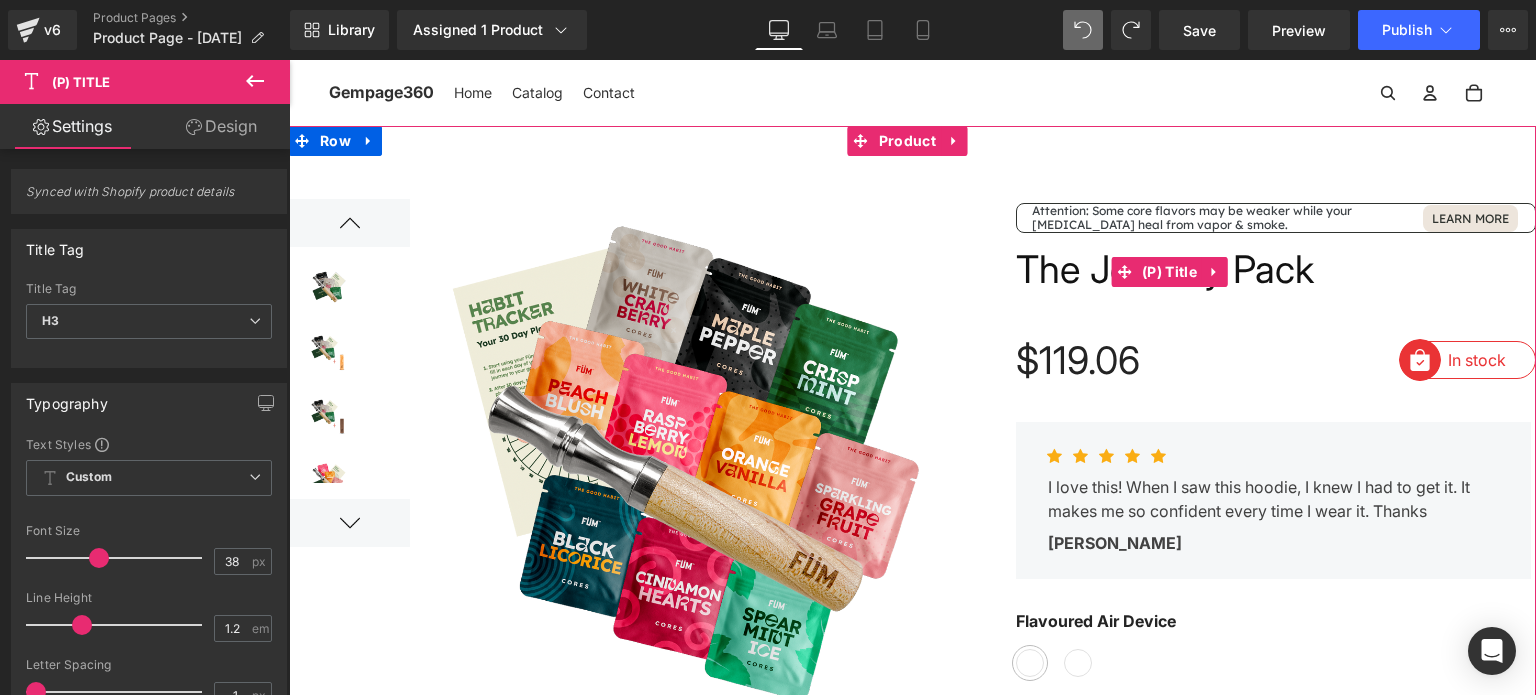 click on "The Journey Pack" at bounding box center (1165, 270) 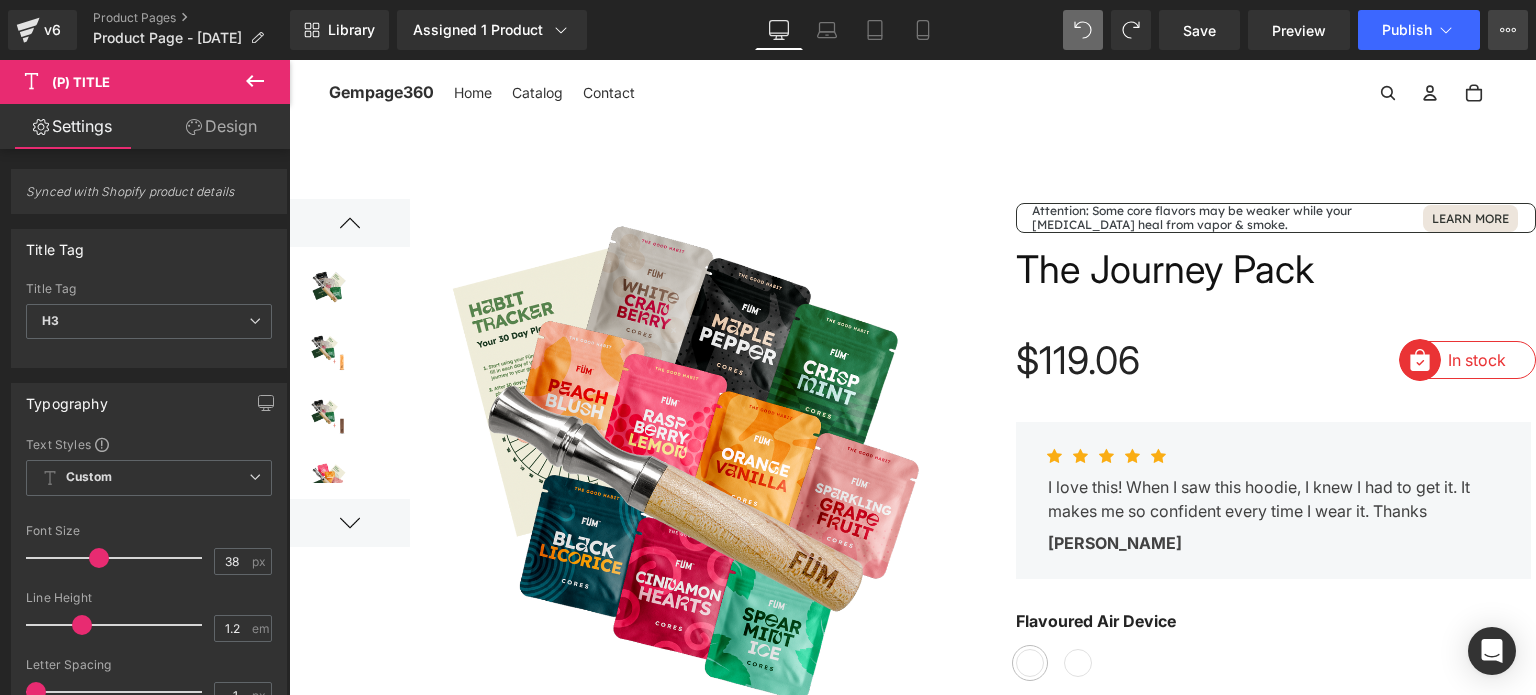 click 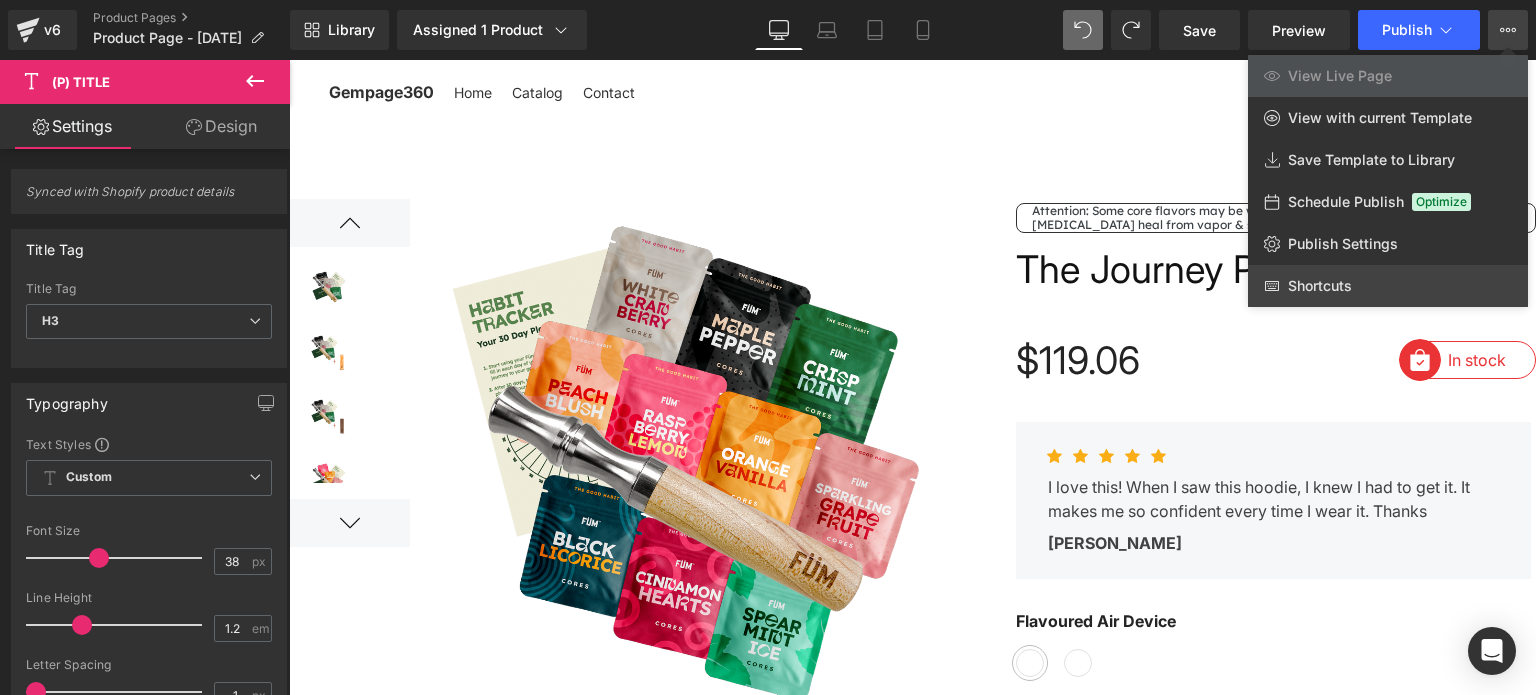 click on "Shortcuts" 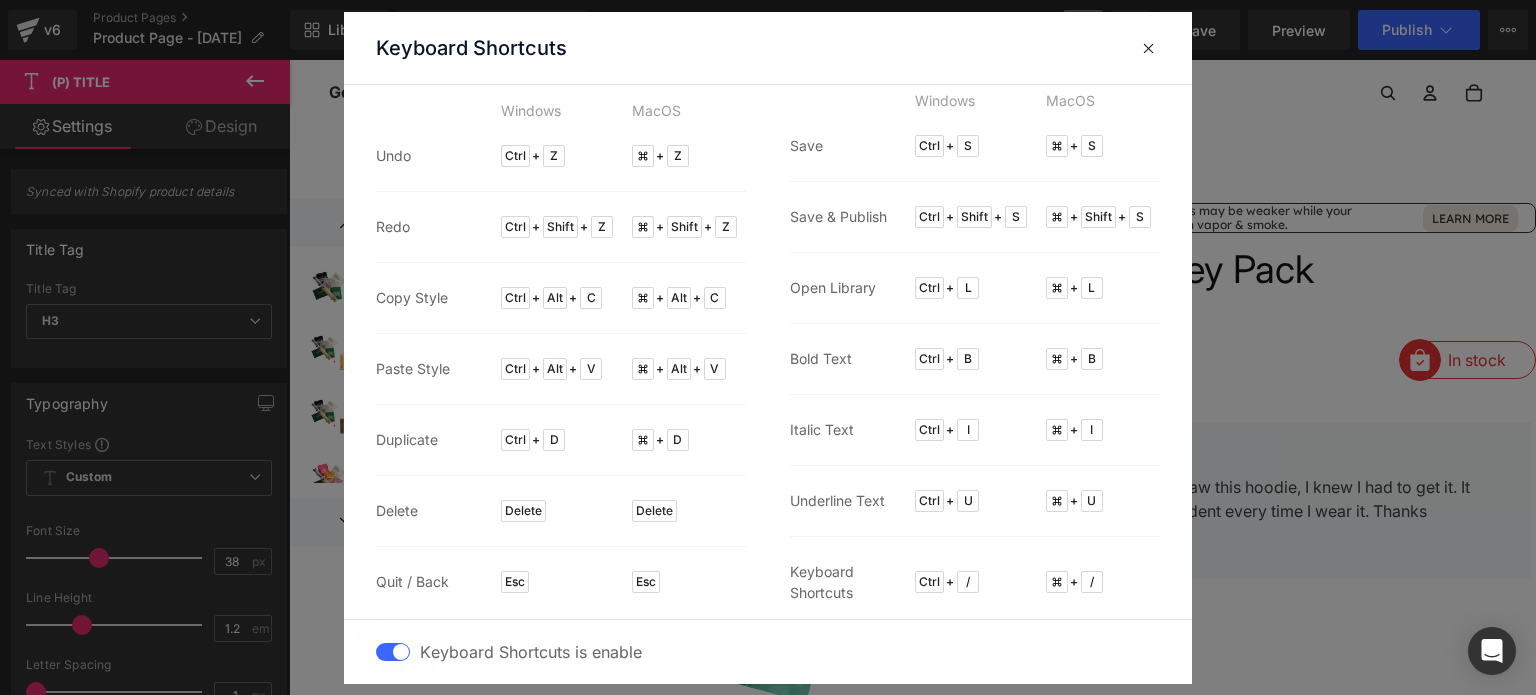 scroll, scrollTop: 24, scrollLeft: 0, axis: vertical 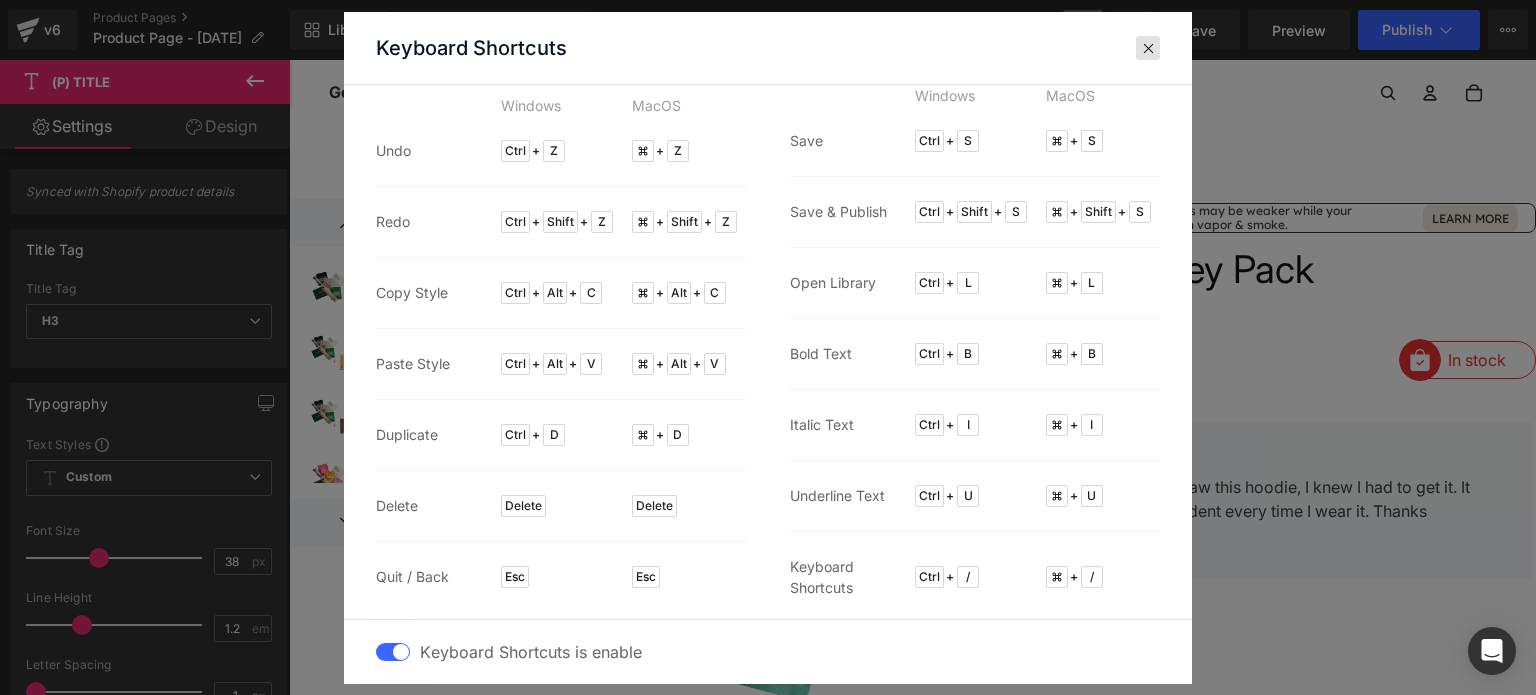 click at bounding box center [1148, 48] 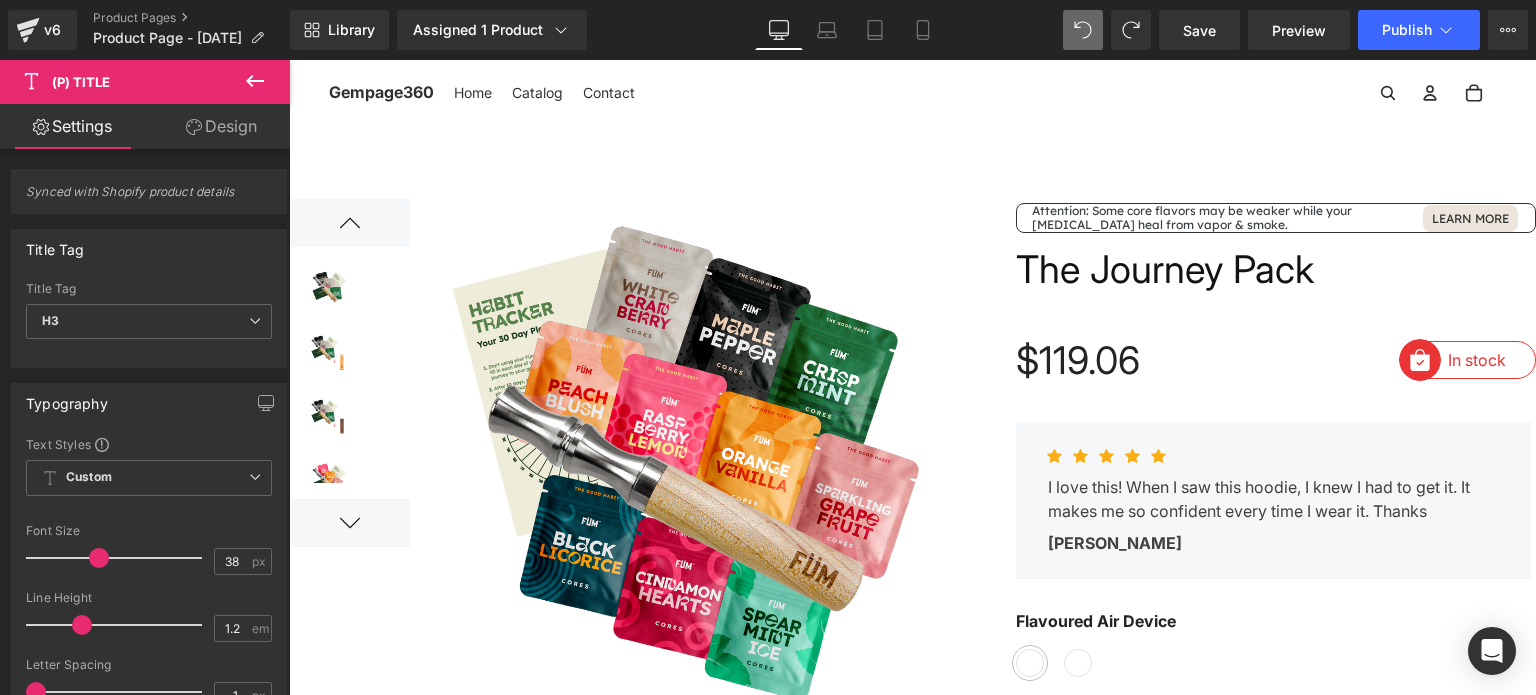 click on "(P) Price" at bounding box center (1084, 360) 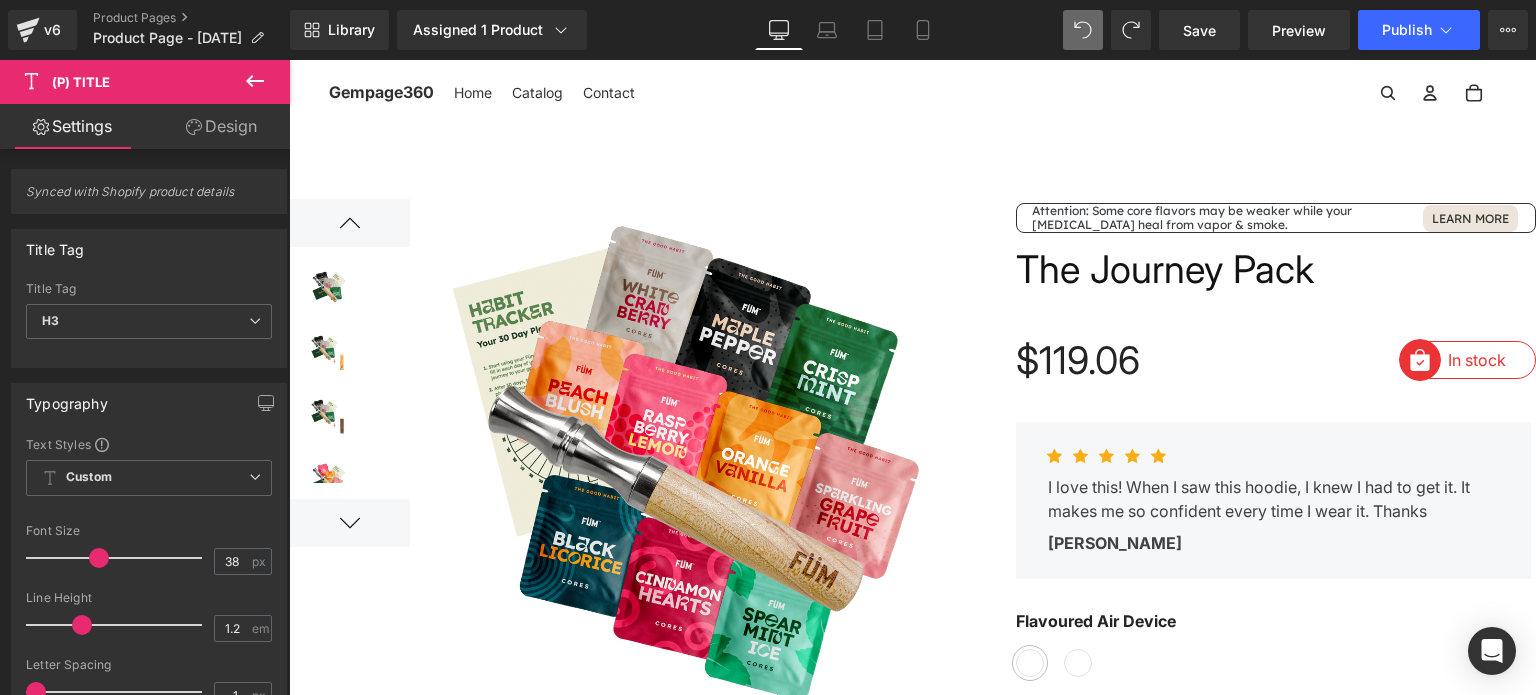 click on "The Journey Pack
(P) Title" at bounding box center [1276, 271] 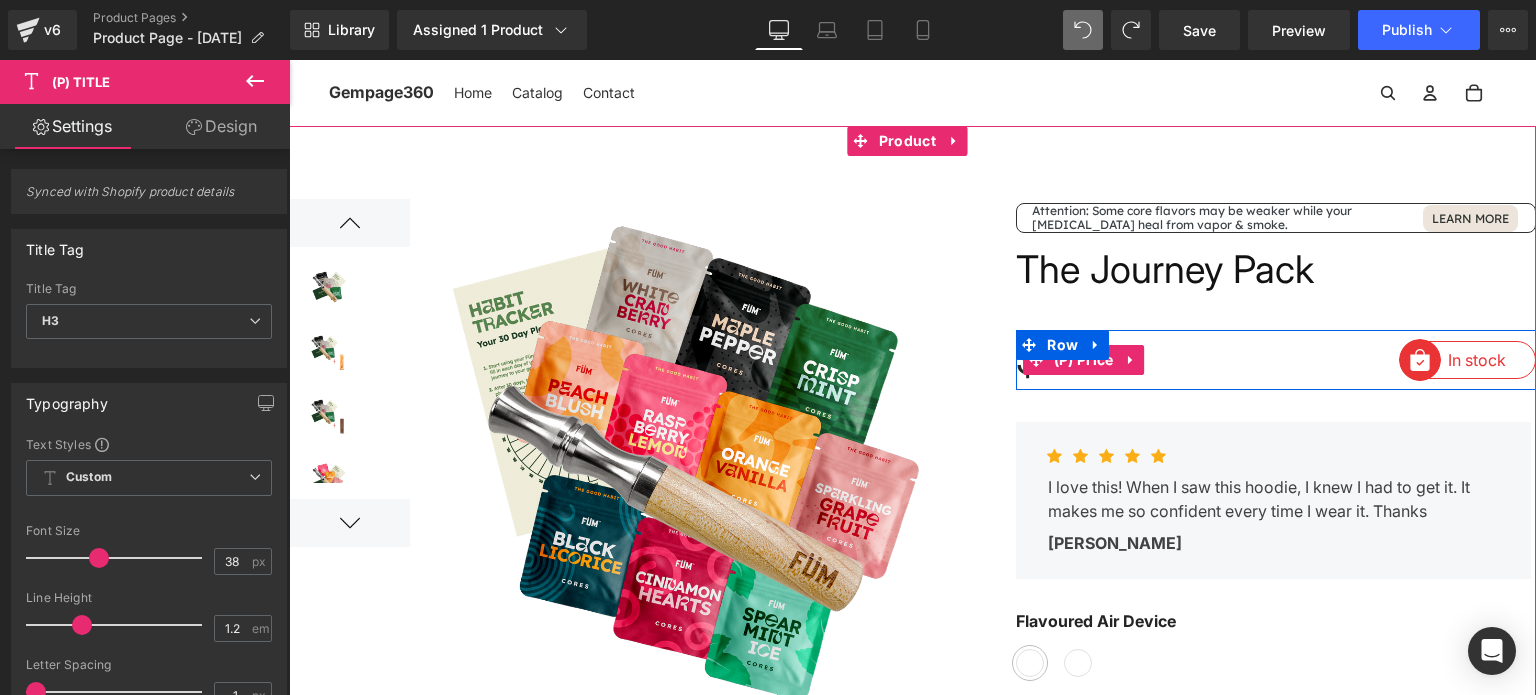 click on "$119.06
$0" at bounding box center [1146, 360] 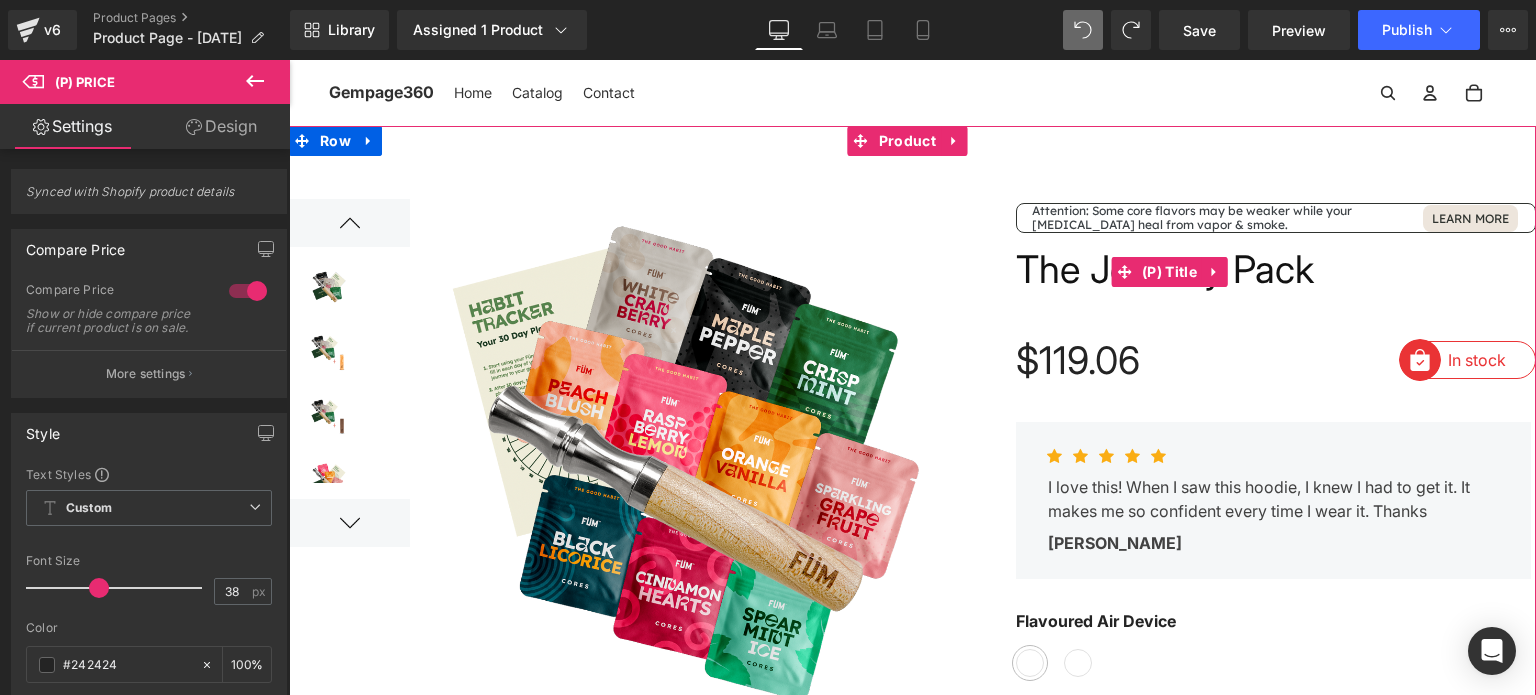 click on "The Journey Pack" at bounding box center [1165, 270] 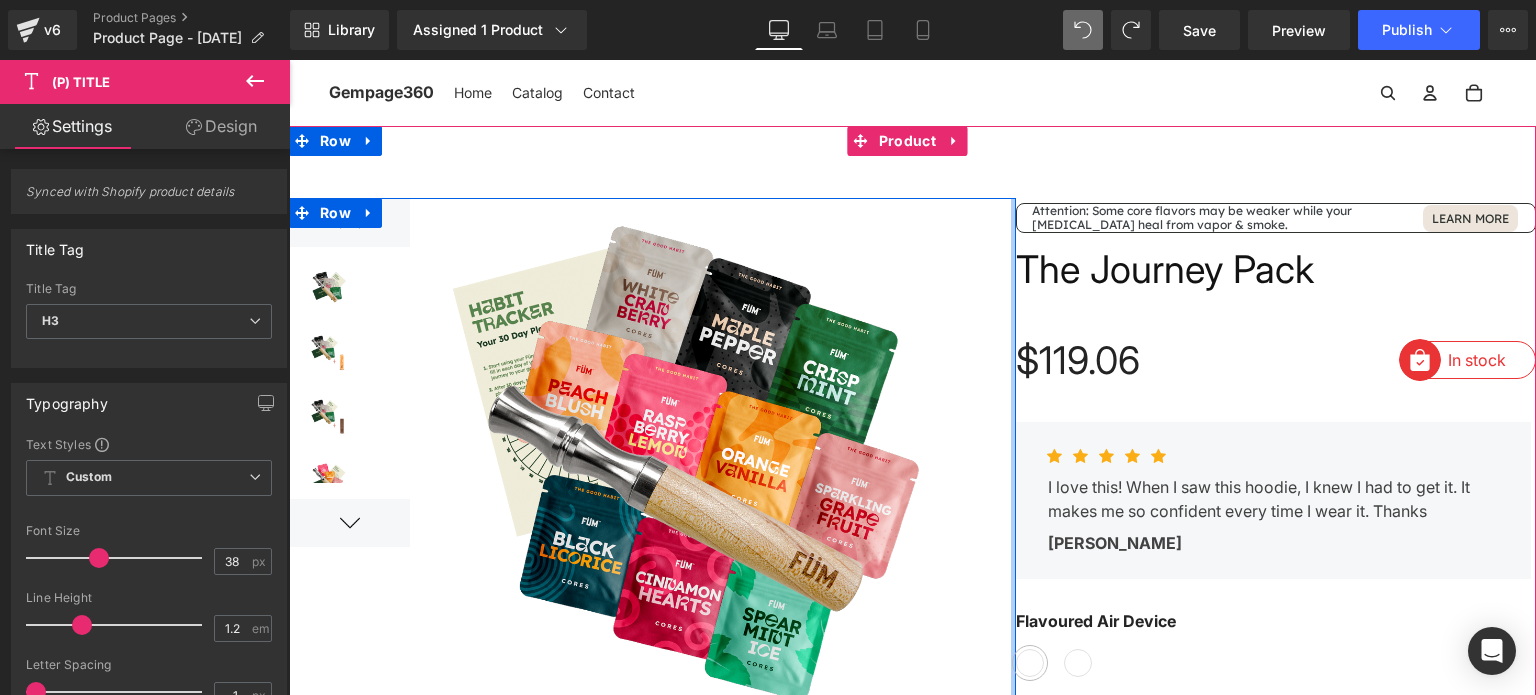 click at bounding box center (1013, 466) 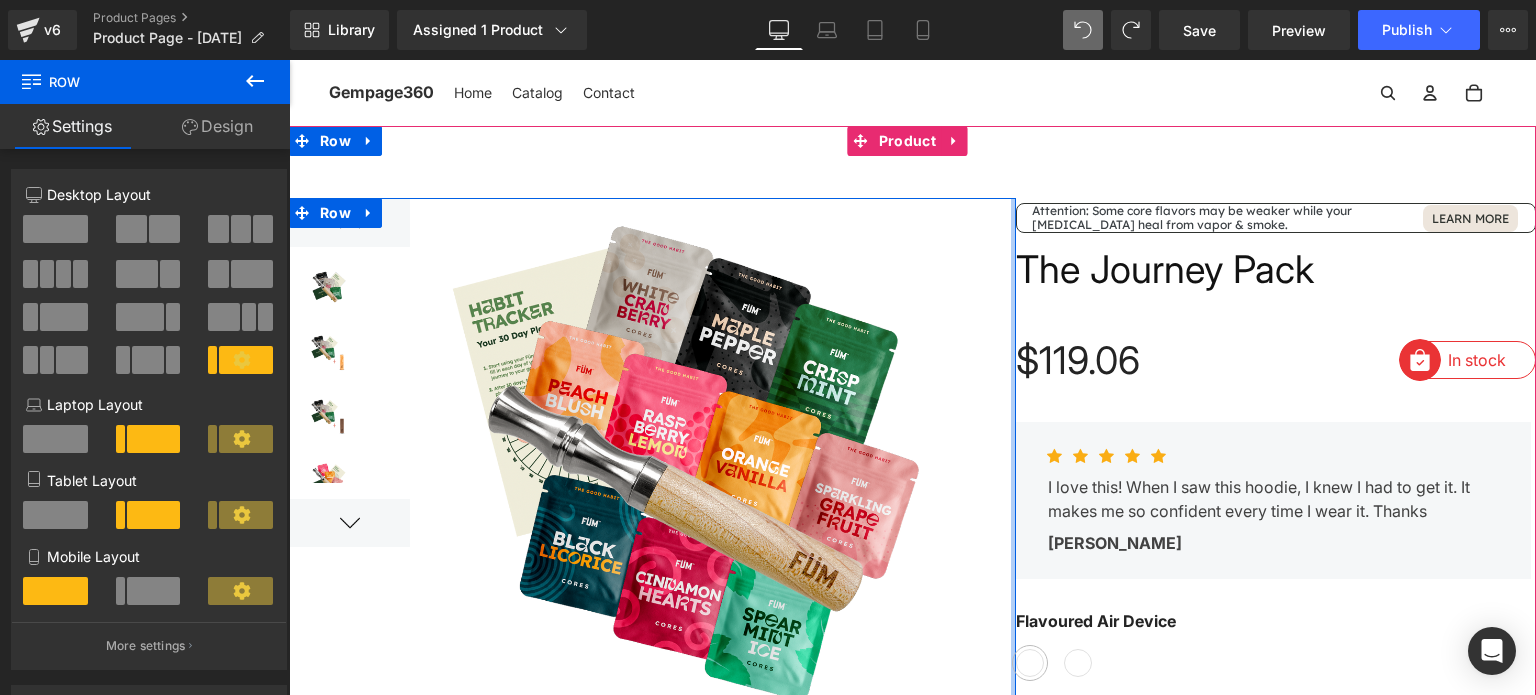 drag, startPoint x: 1006, startPoint y: 303, endPoint x: 667, endPoint y: 349, distance: 342.10672 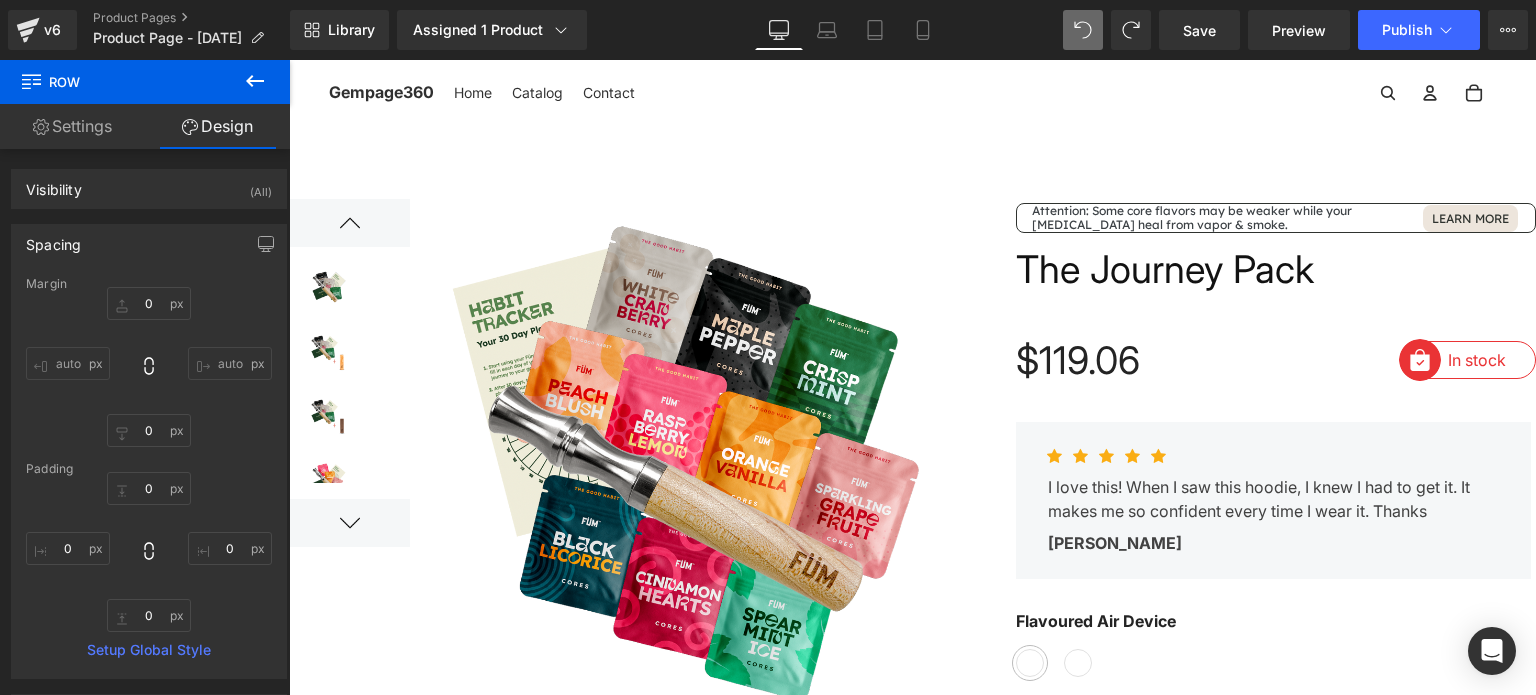 click at bounding box center [686, 466] 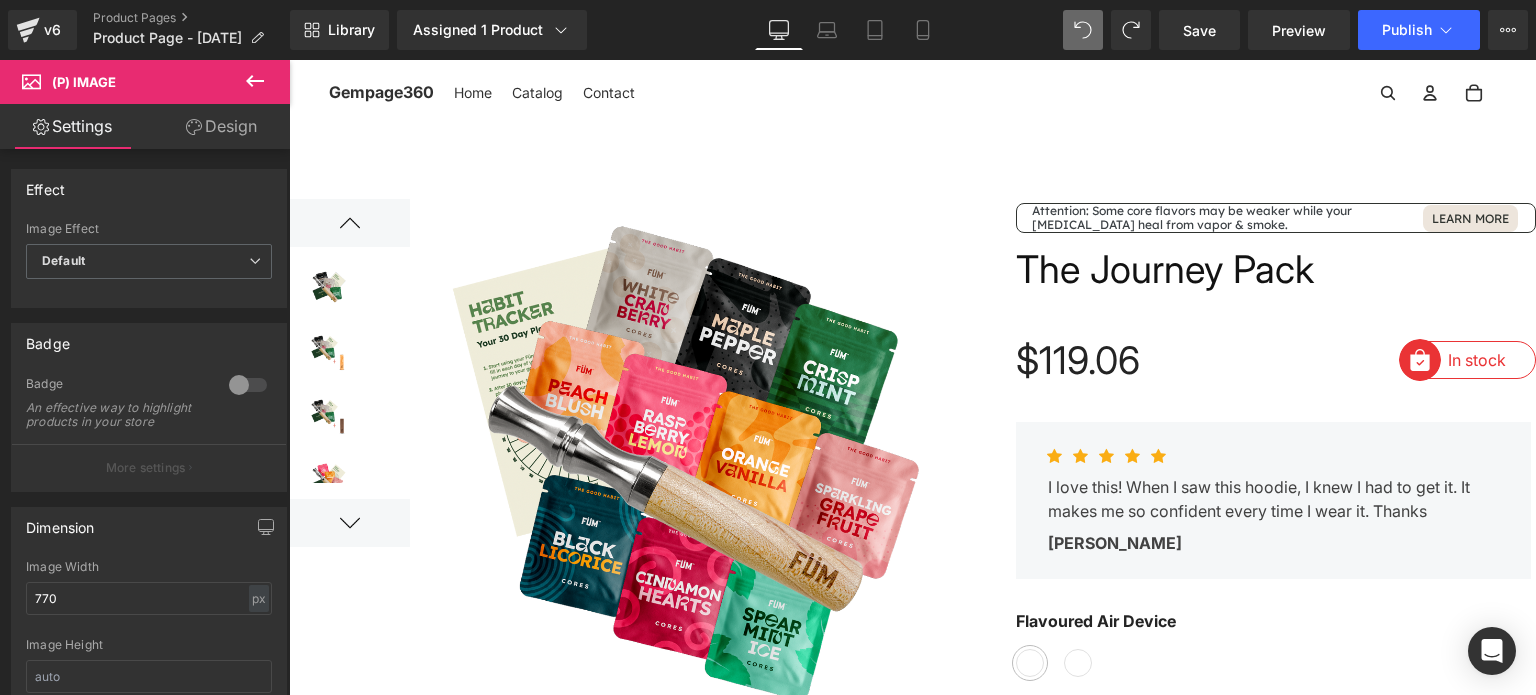 click on "Design" at bounding box center (221, 126) 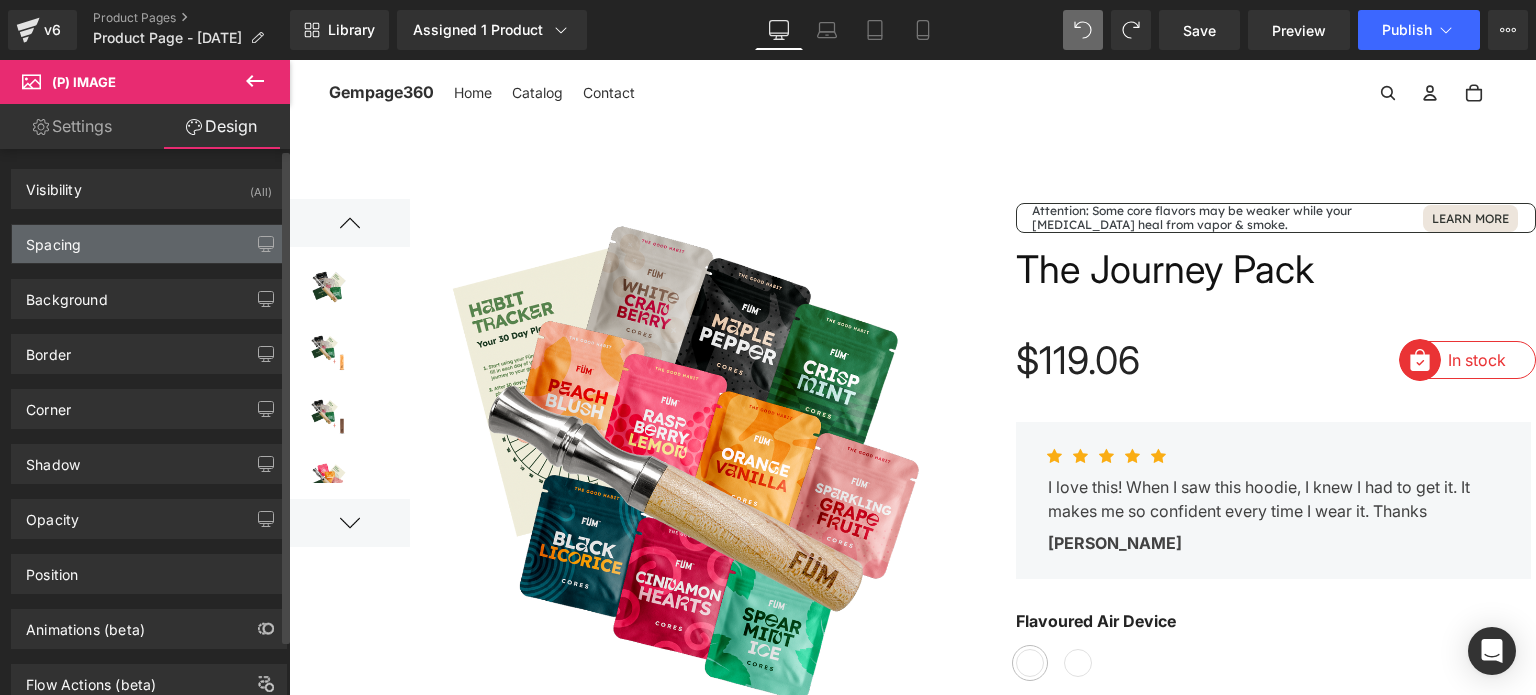 click on "Spacing" at bounding box center [149, 244] 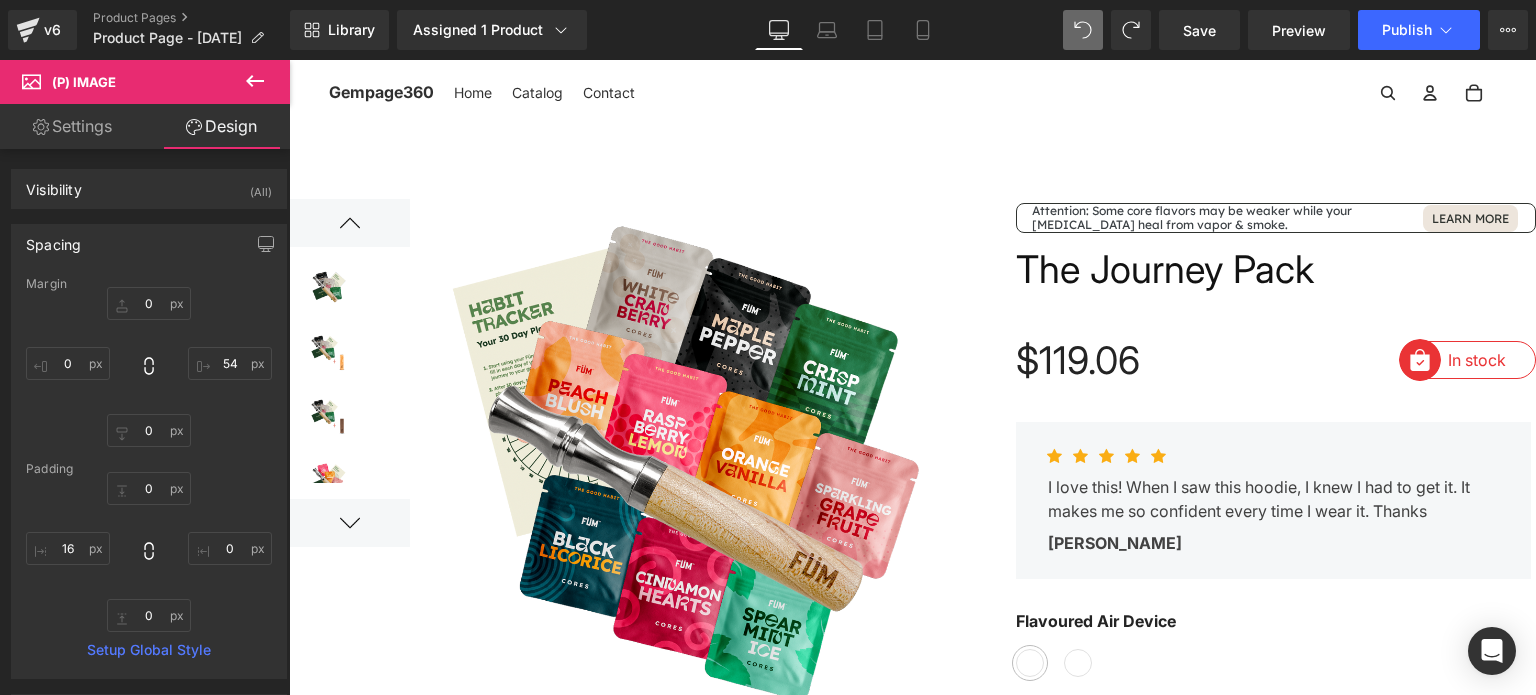 click at bounding box center (686, 466) 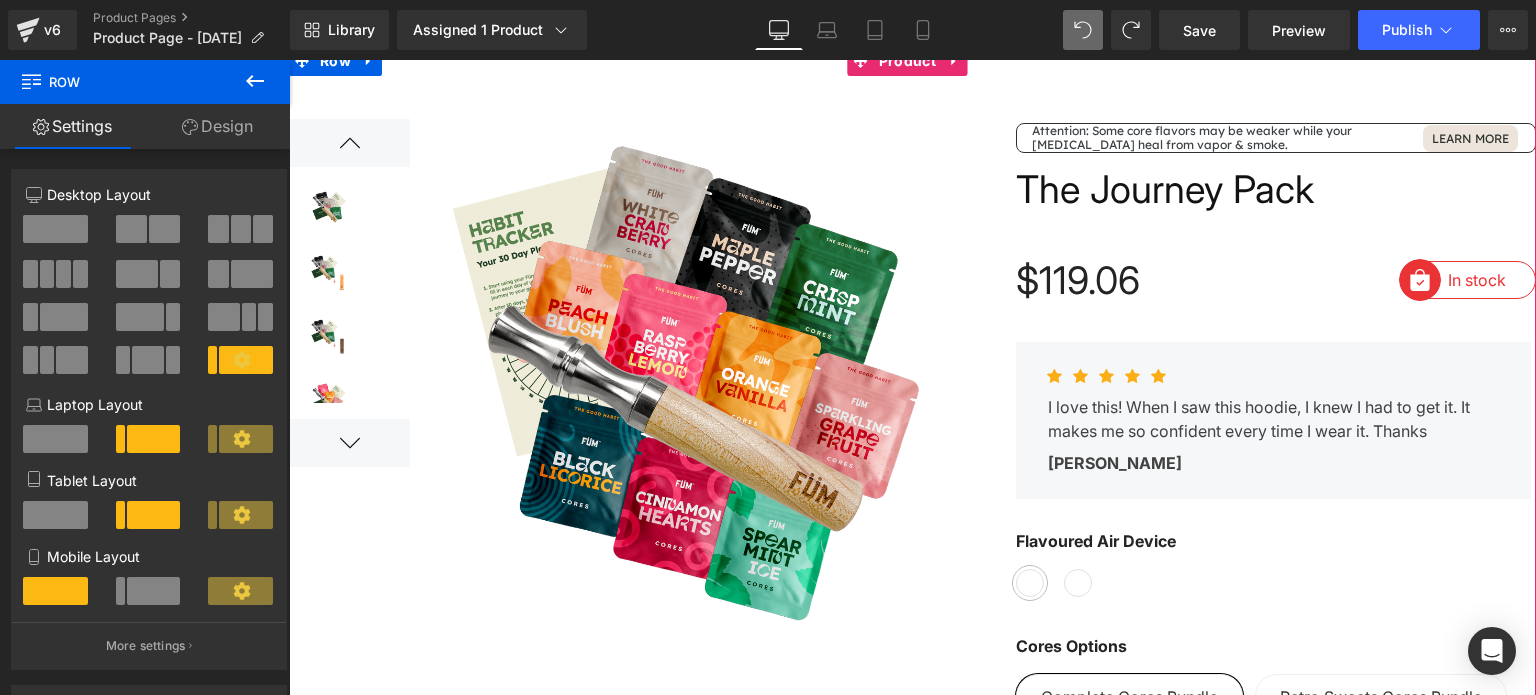 scroll, scrollTop: 200, scrollLeft: 0, axis: vertical 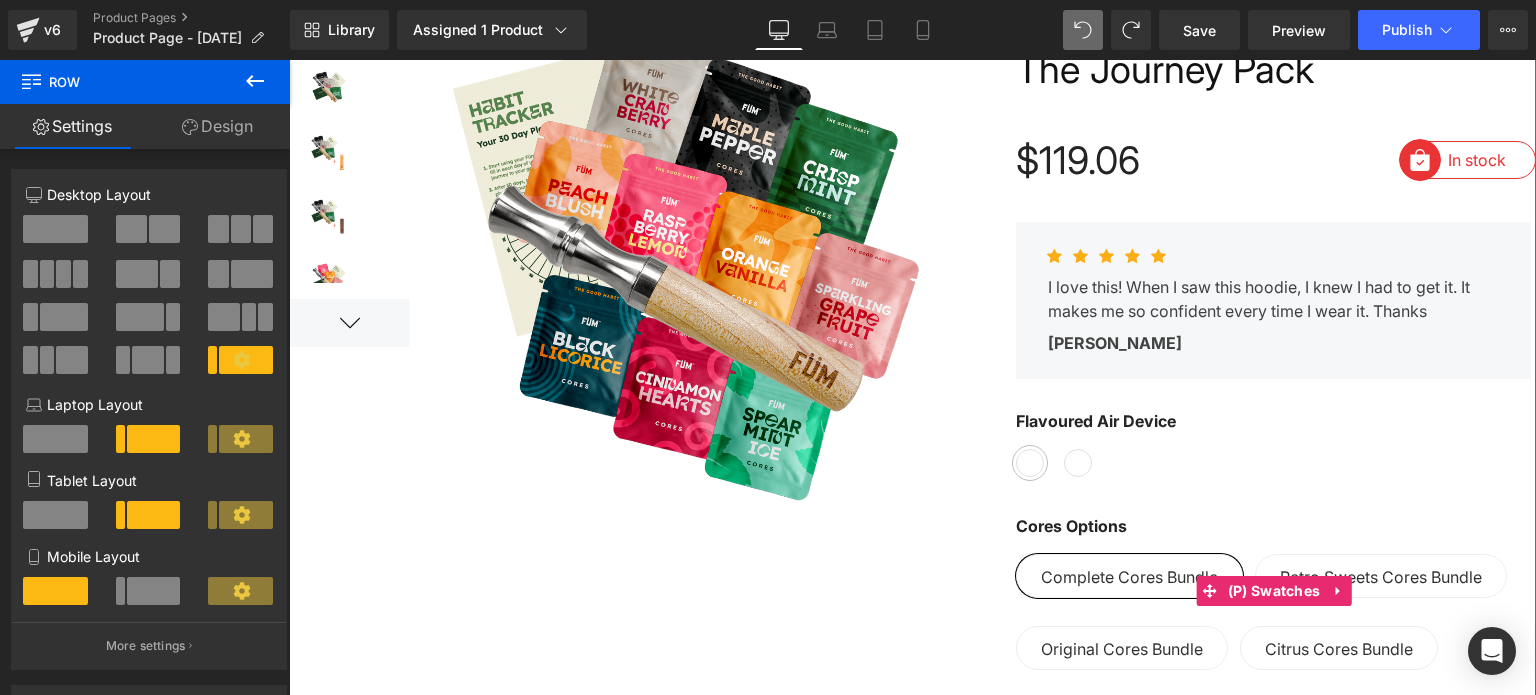 click on "Cores Options" at bounding box center [1276, 534] 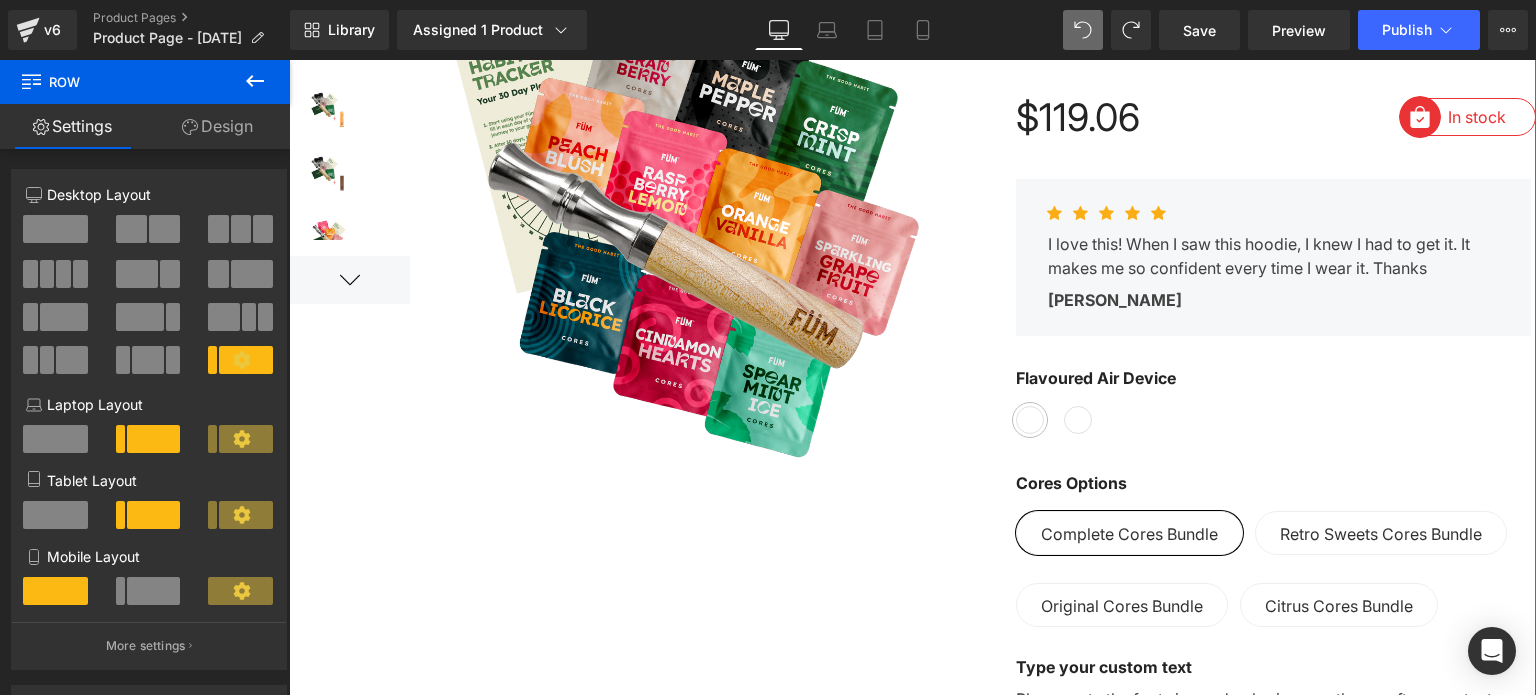 scroll, scrollTop: 0, scrollLeft: 0, axis: both 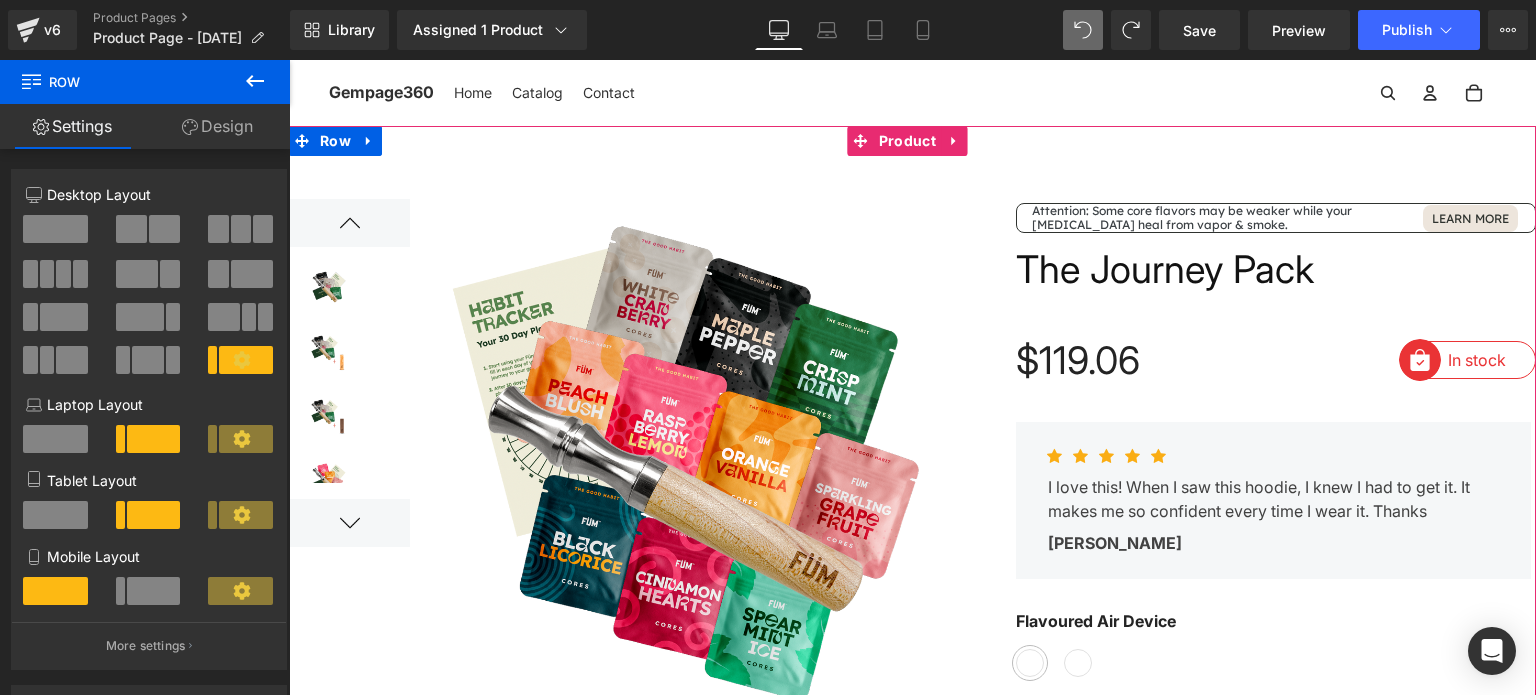 click at bounding box center [912, 1128] 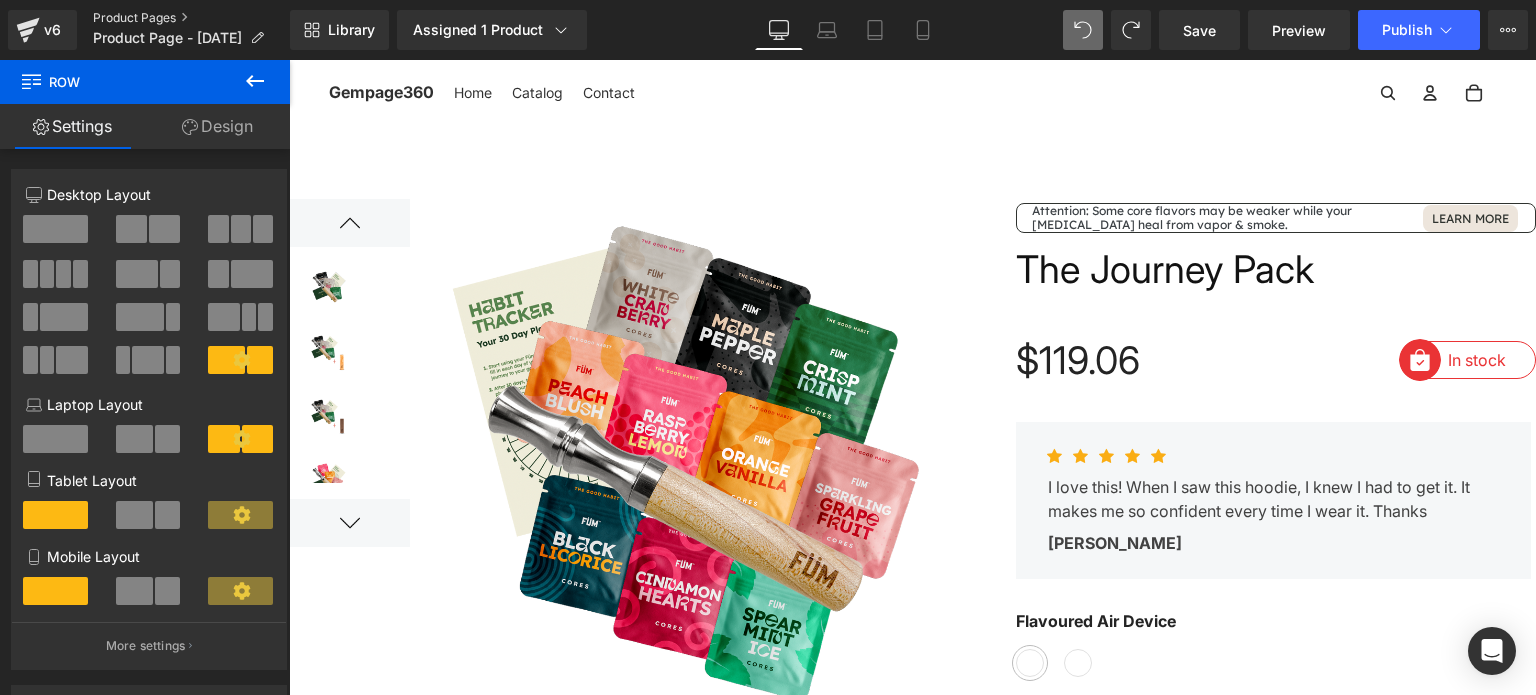 click on "Product Pages" at bounding box center [191, 18] 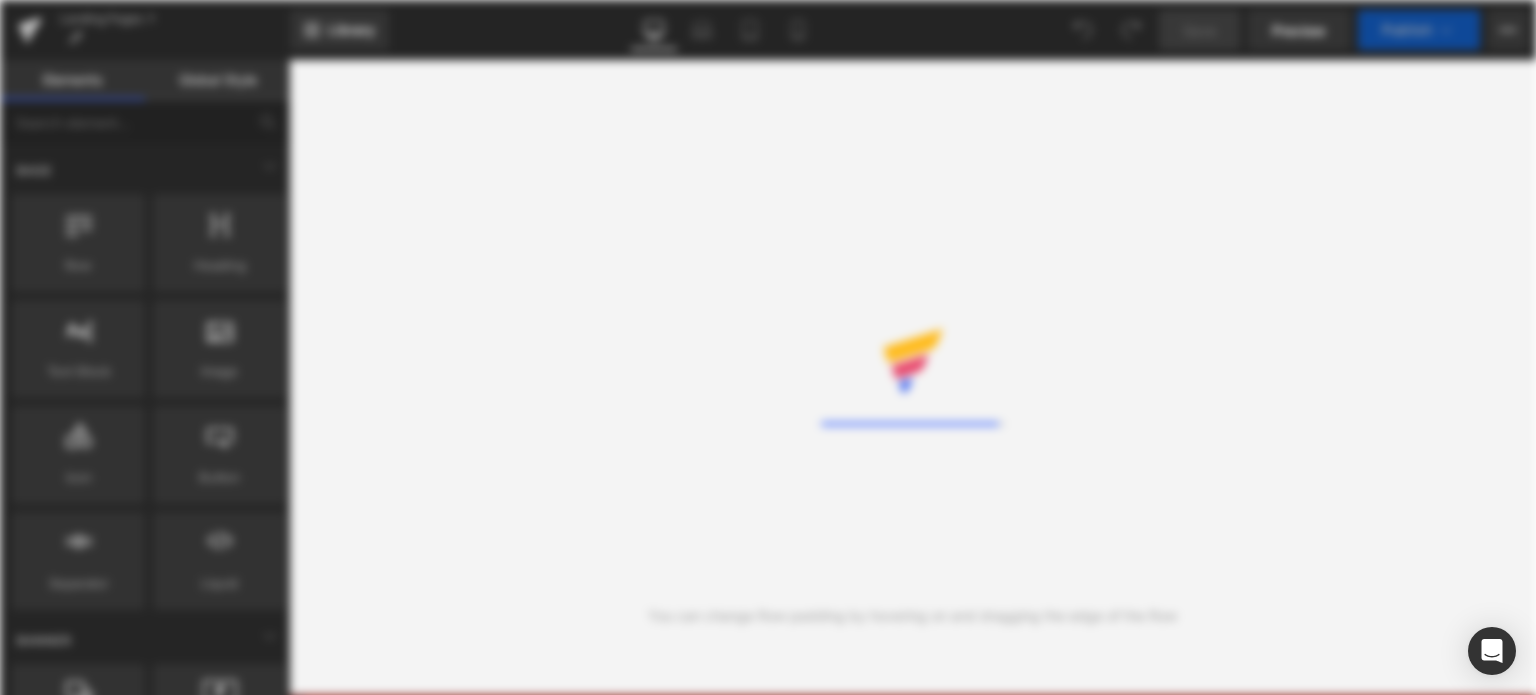 scroll, scrollTop: 0, scrollLeft: 0, axis: both 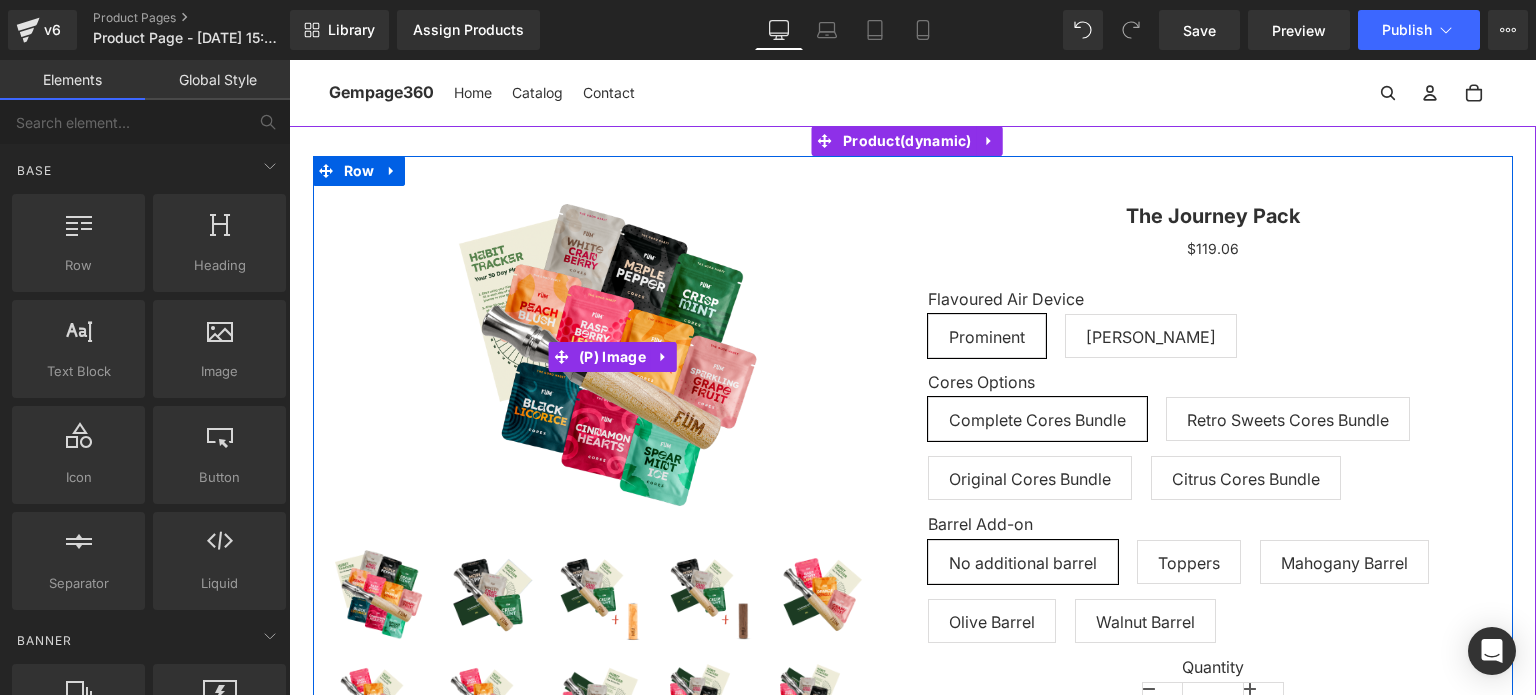 click on "Sale Off" at bounding box center (613, 357) 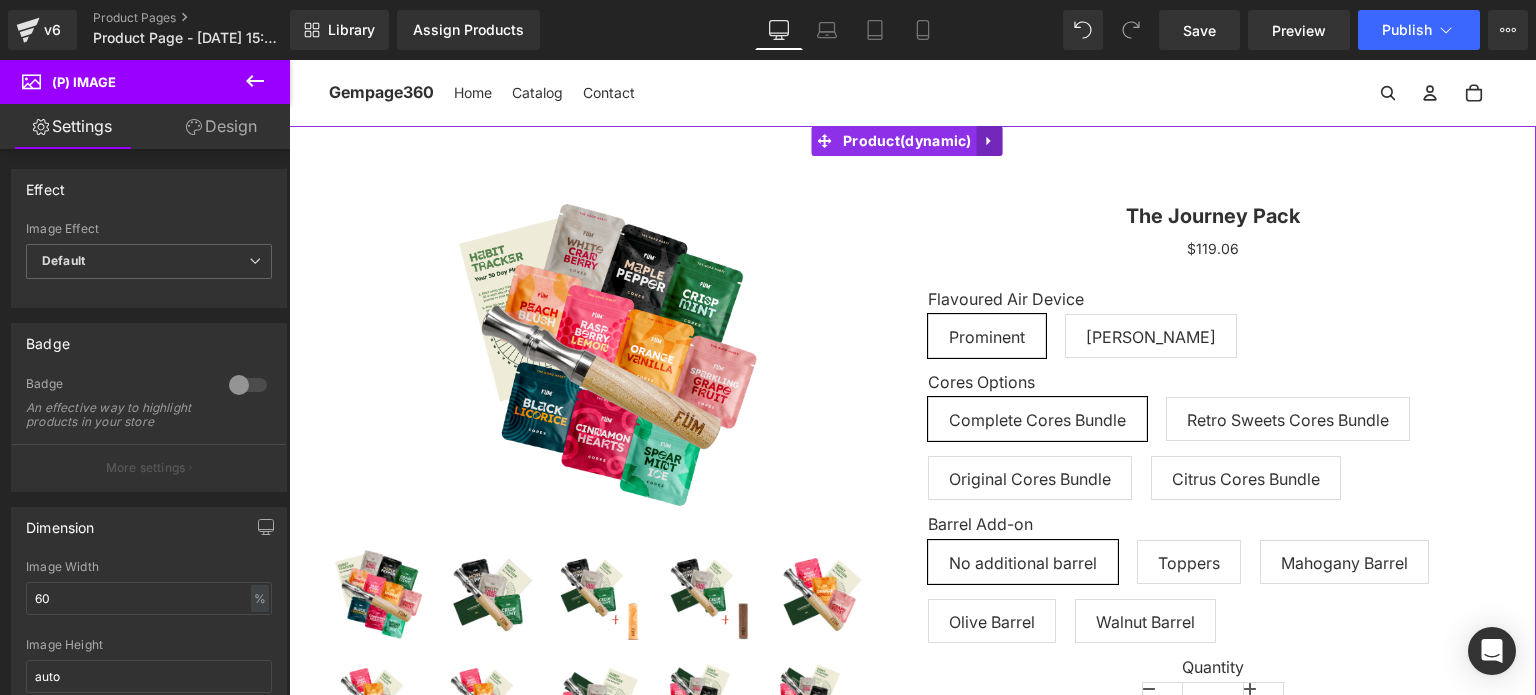 click 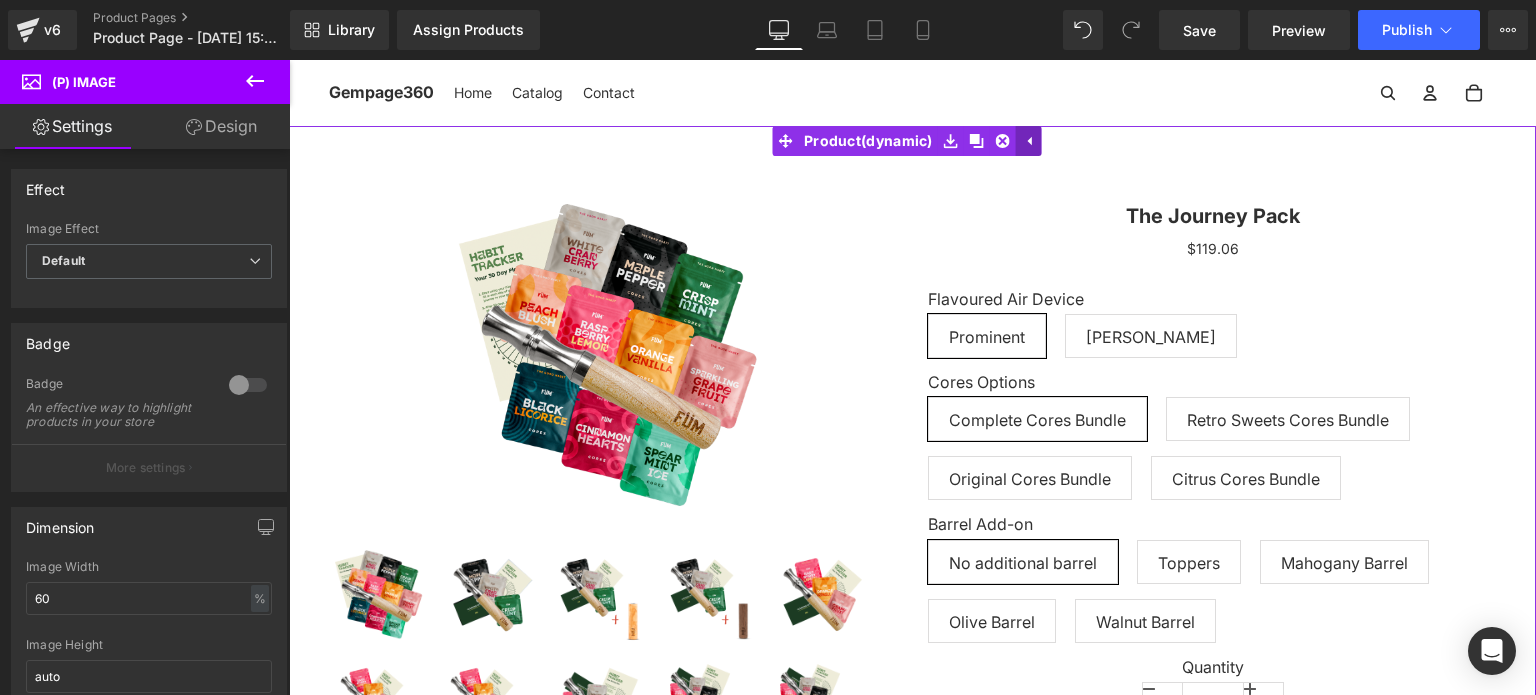 click 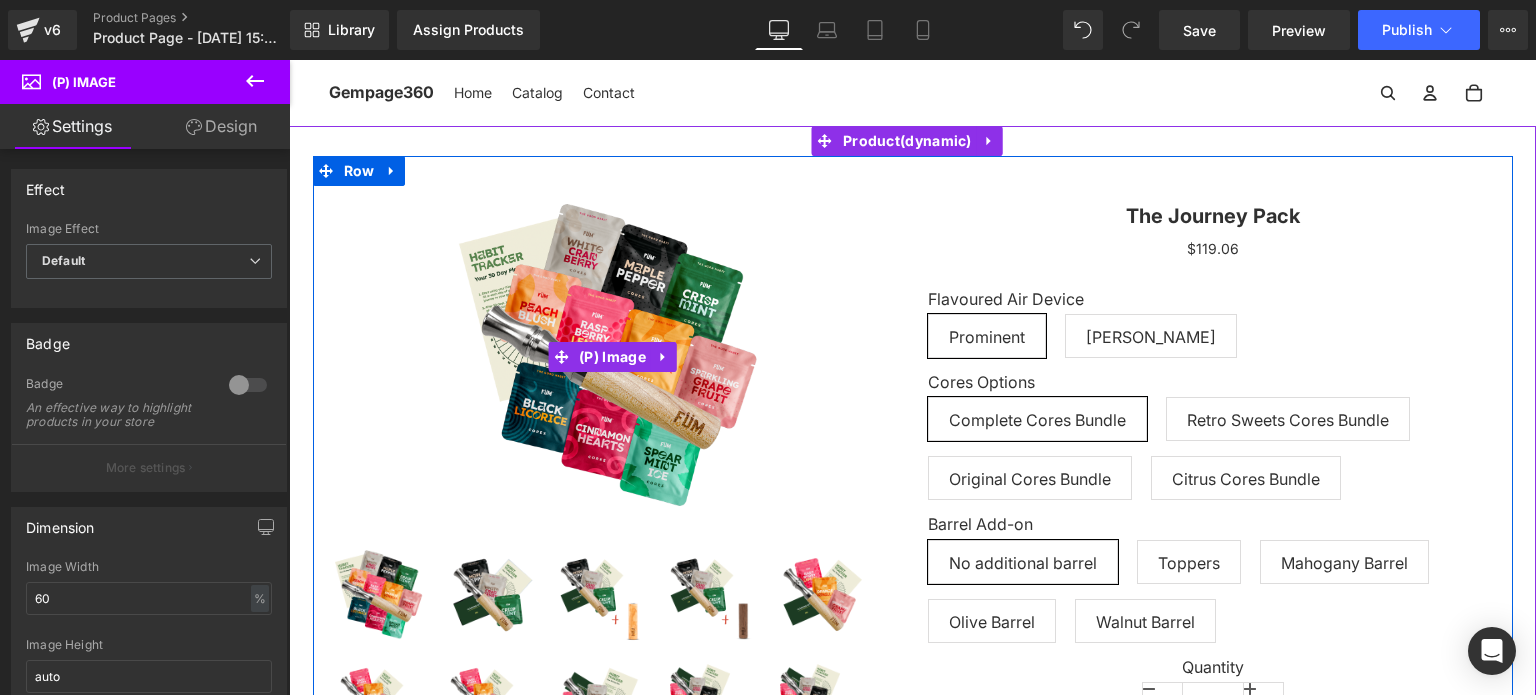 click at bounding box center [613, 357] 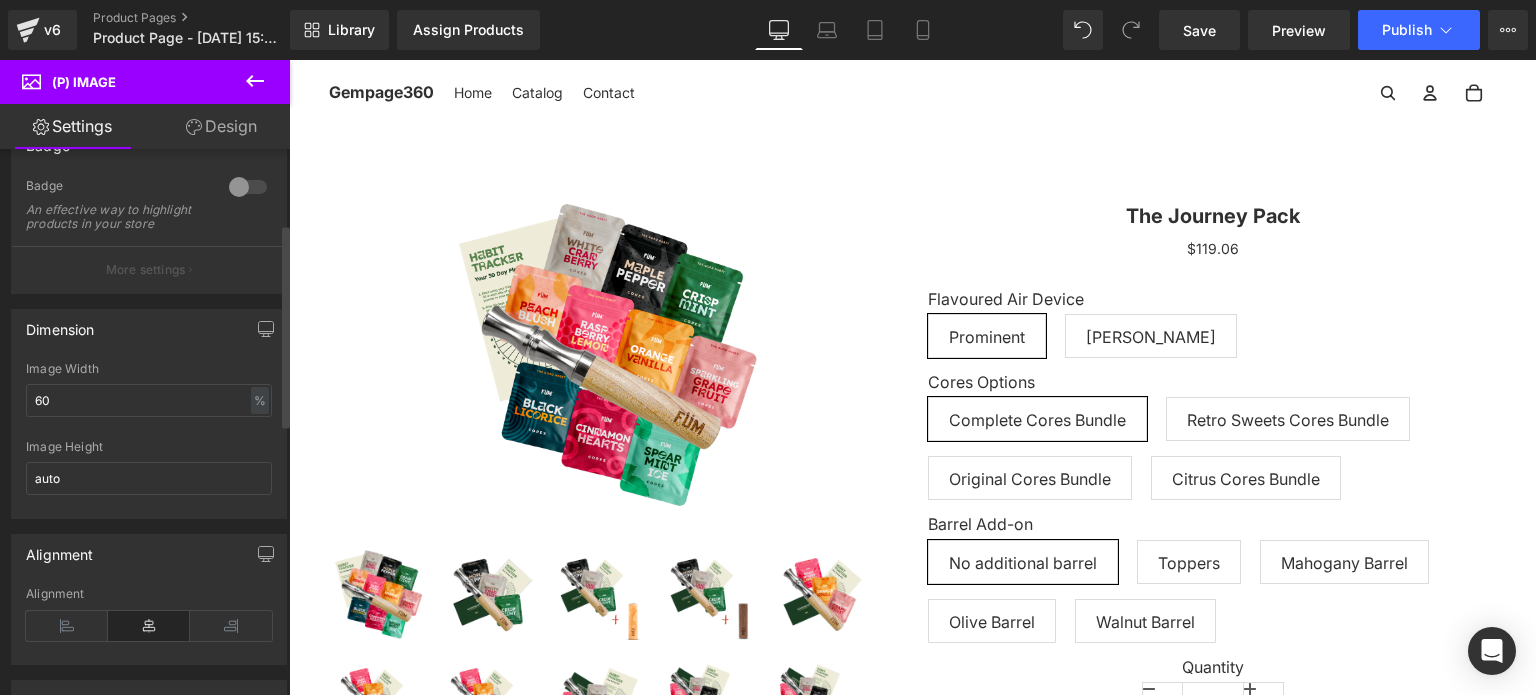 scroll, scrollTop: 200, scrollLeft: 0, axis: vertical 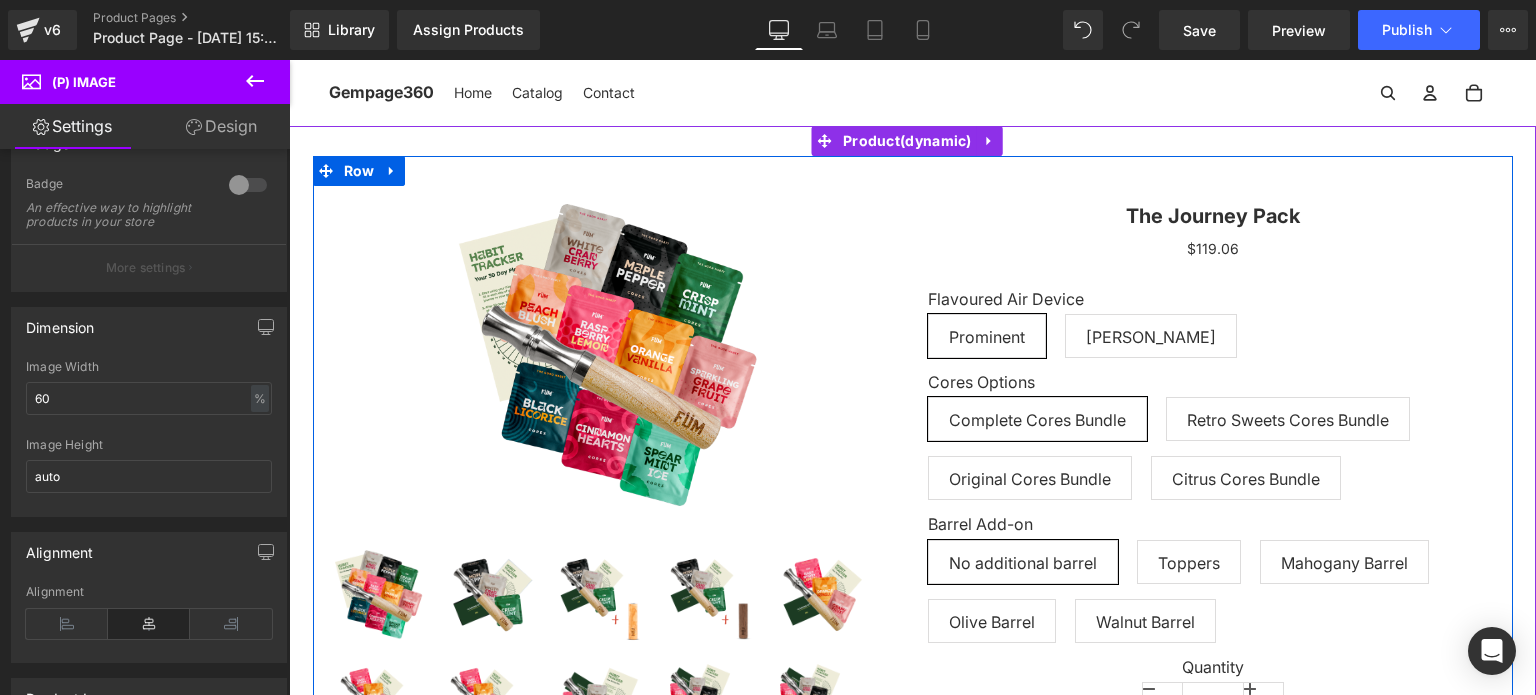 click at bounding box center (600, 595) 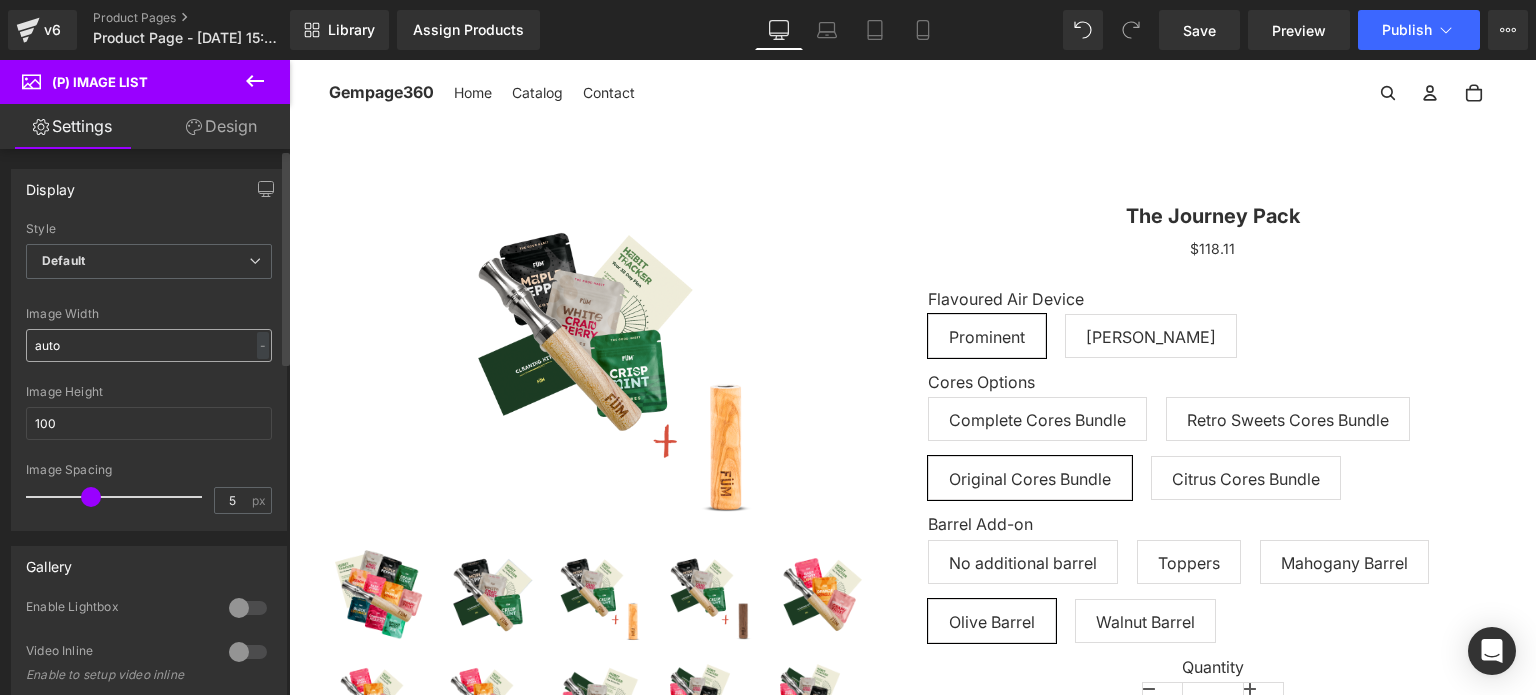 scroll, scrollTop: 0, scrollLeft: 0, axis: both 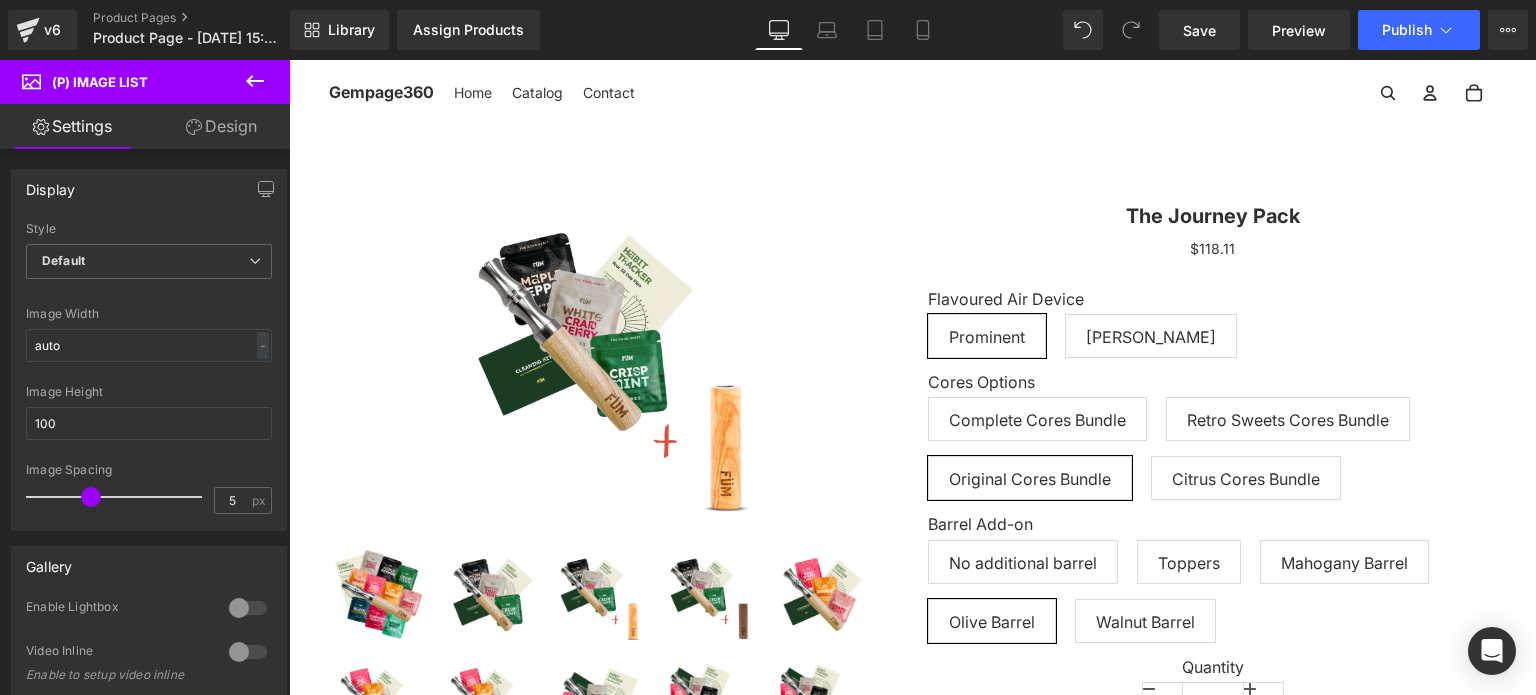 click 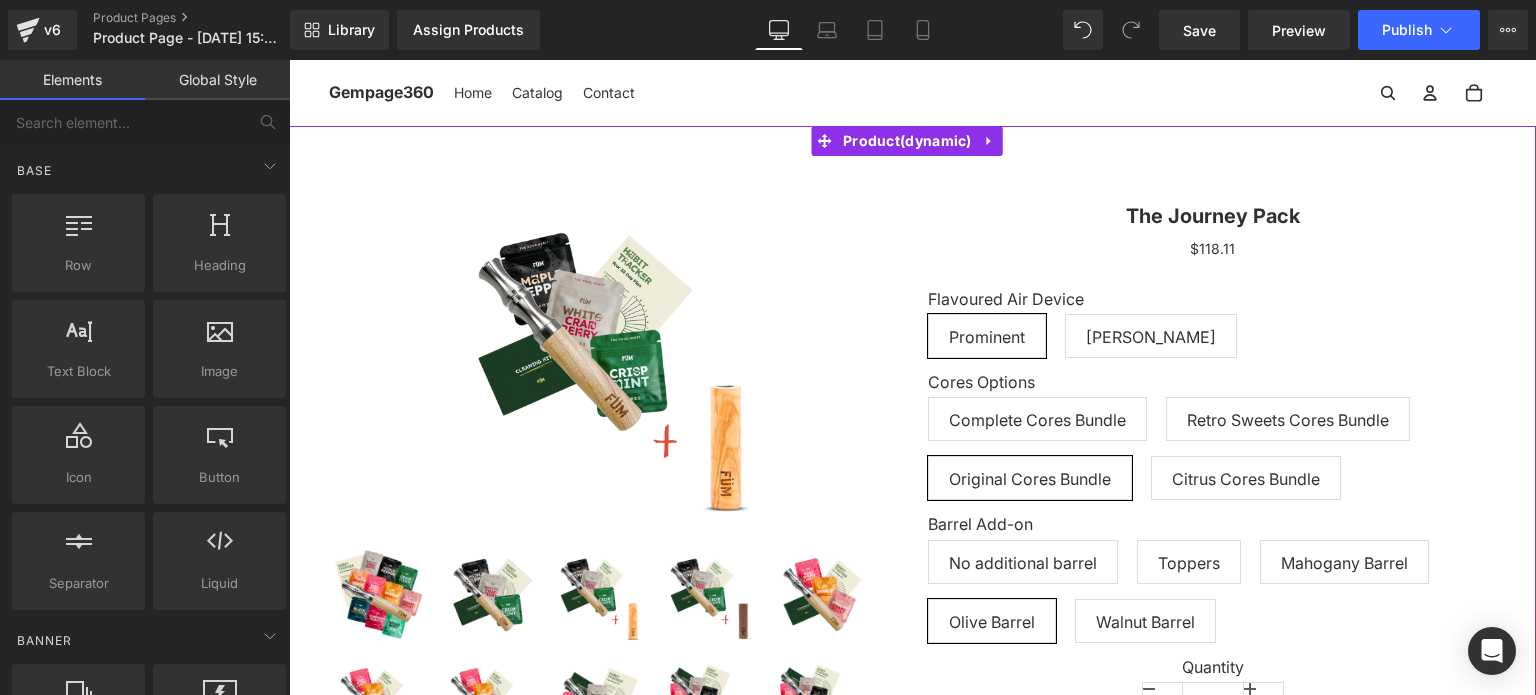 click on "Assign a product  and use this template to present it on live store
Sale Off
(P) Image" at bounding box center [912, 959] 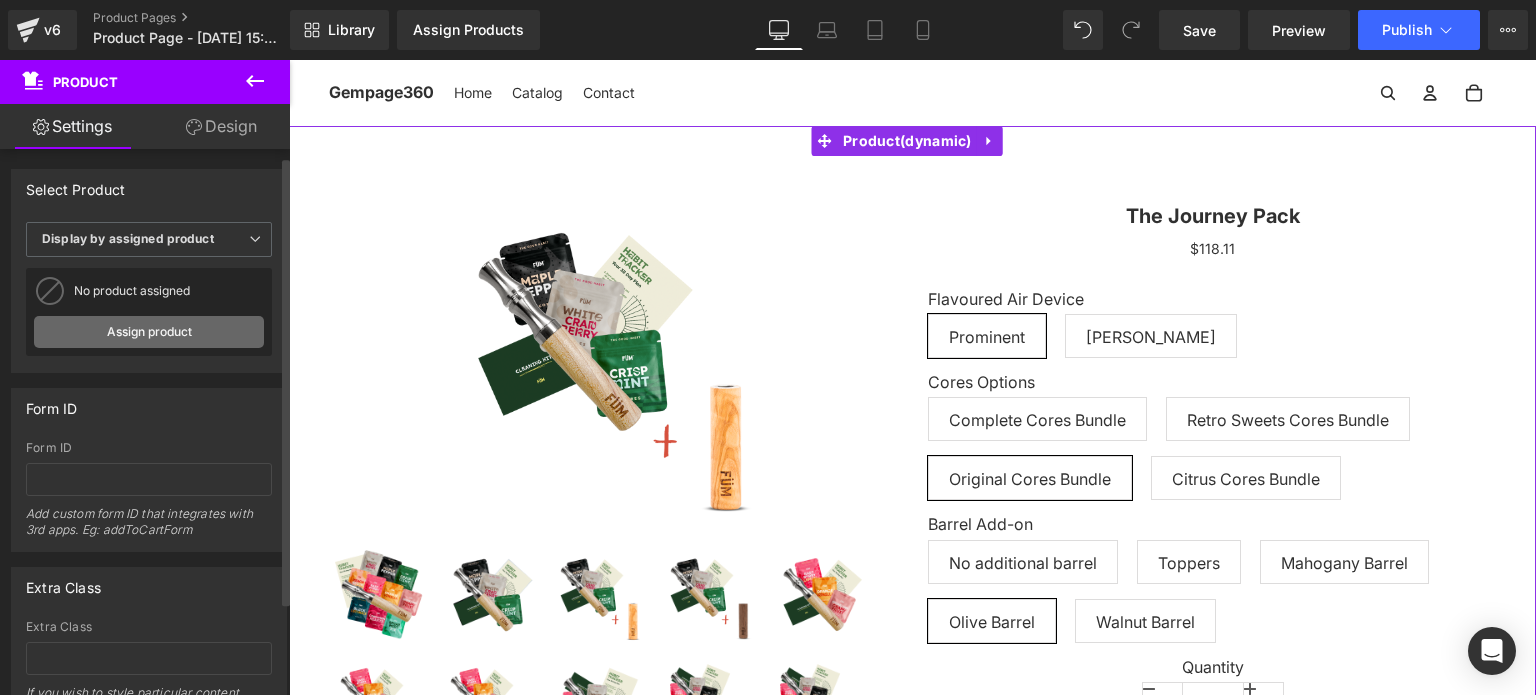 scroll, scrollTop: 0, scrollLeft: 0, axis: both 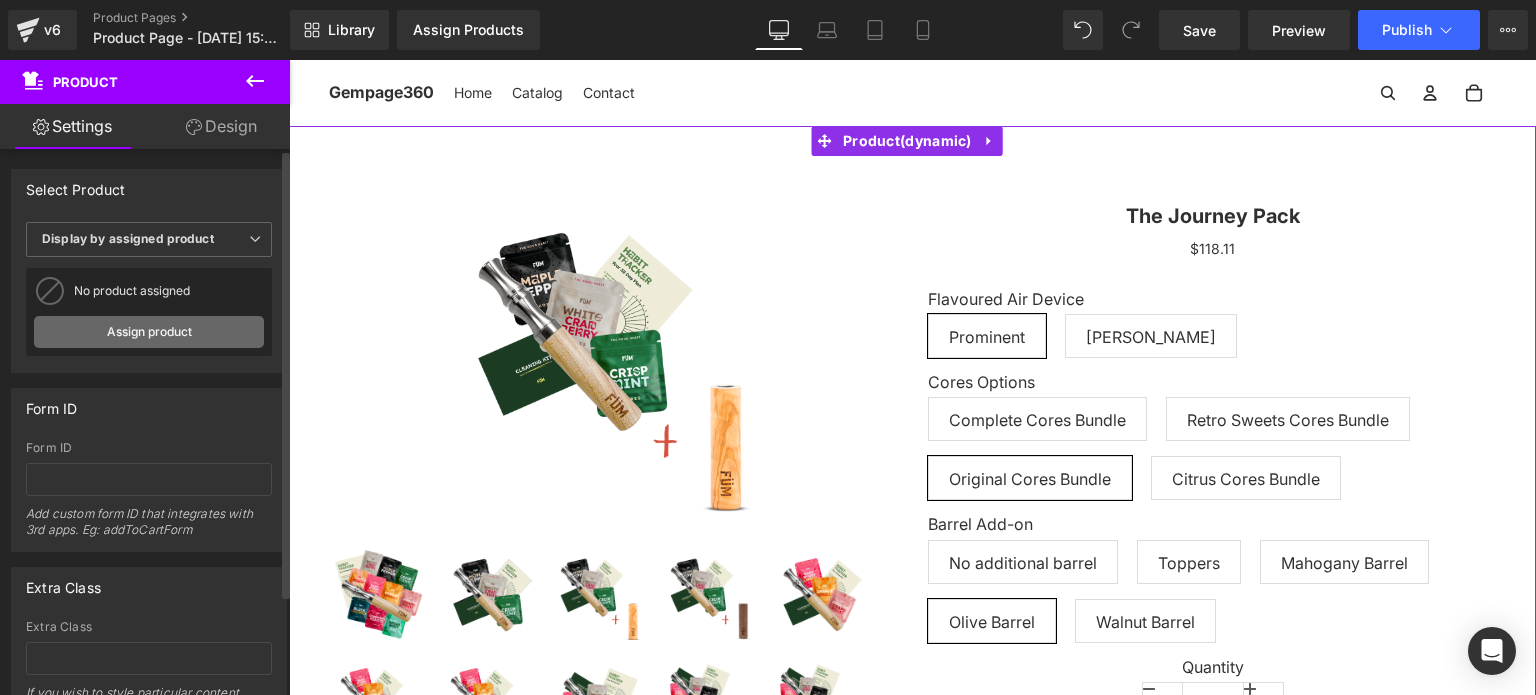 click on "Assign product" at bounding box center (149, 332) 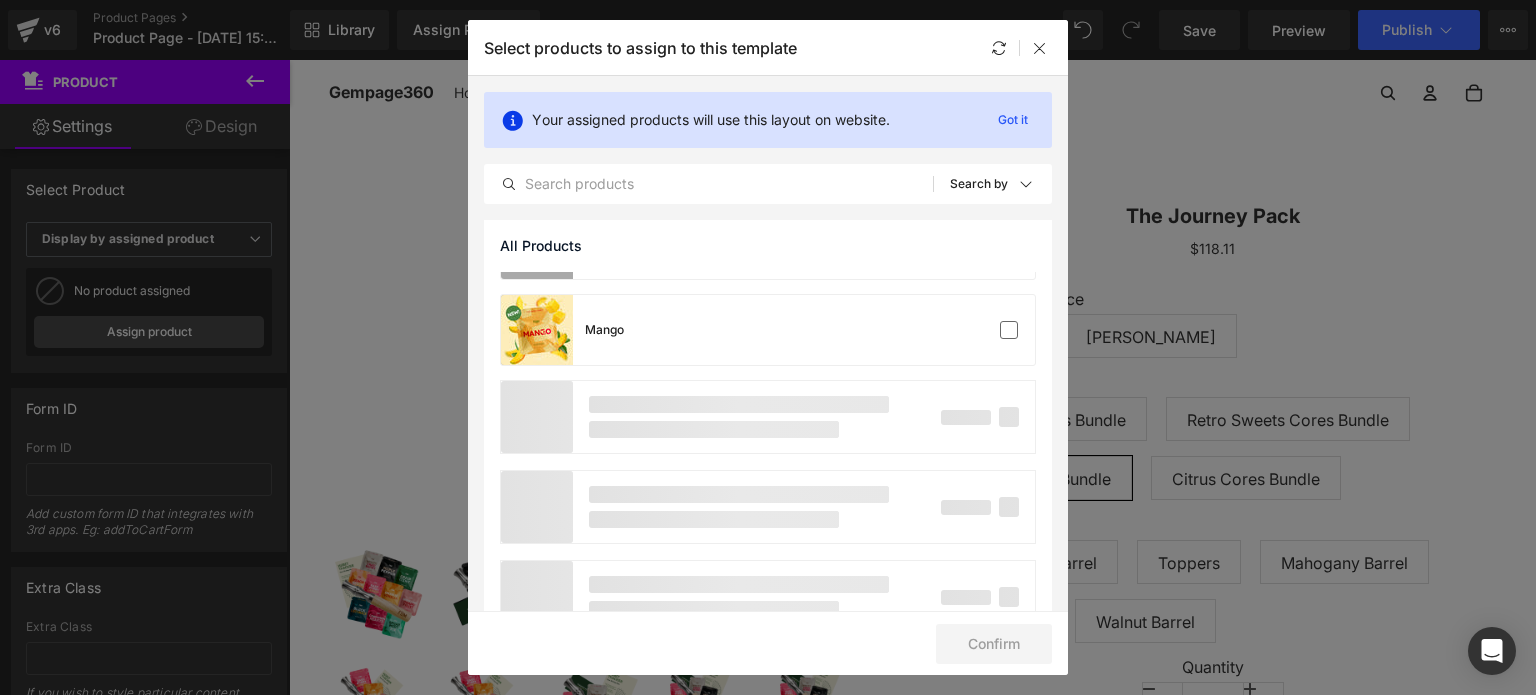 scroll, scrollTop: 1600, scrollLeft: 0, axis: vertical 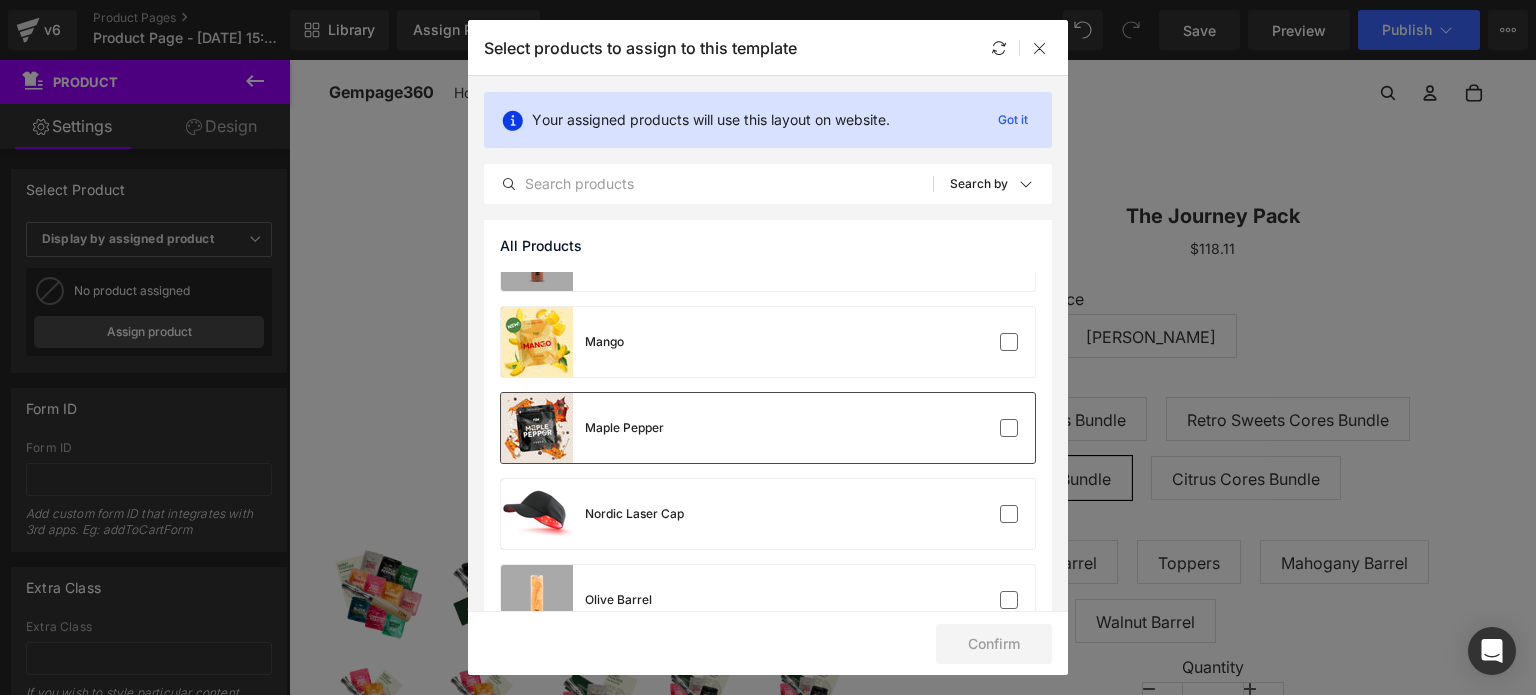 click on "Maple Pepper" at bounding box center (768, 428) 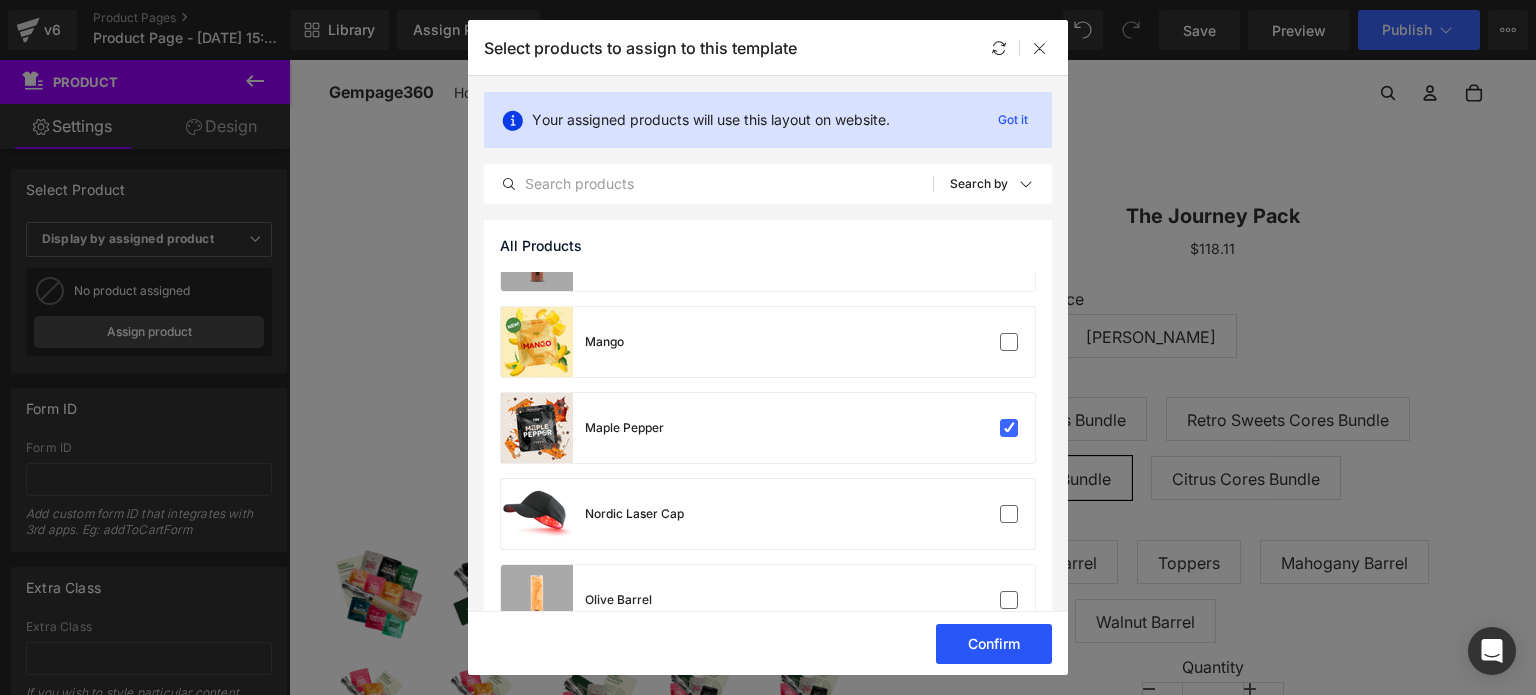 click on "Confirm" at bounding box center (994, 644) 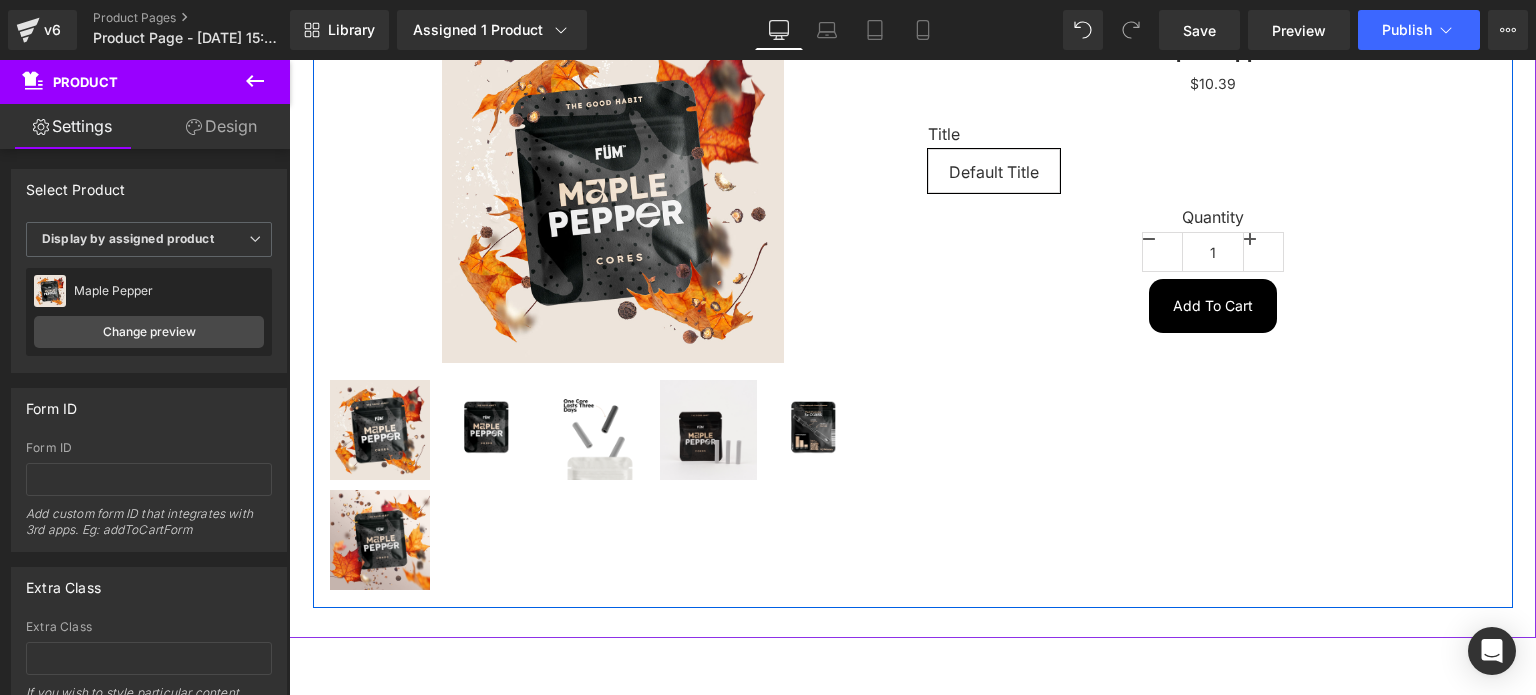 scroll, scrollTop: 200, scrollLeft: 0, axis: vertical 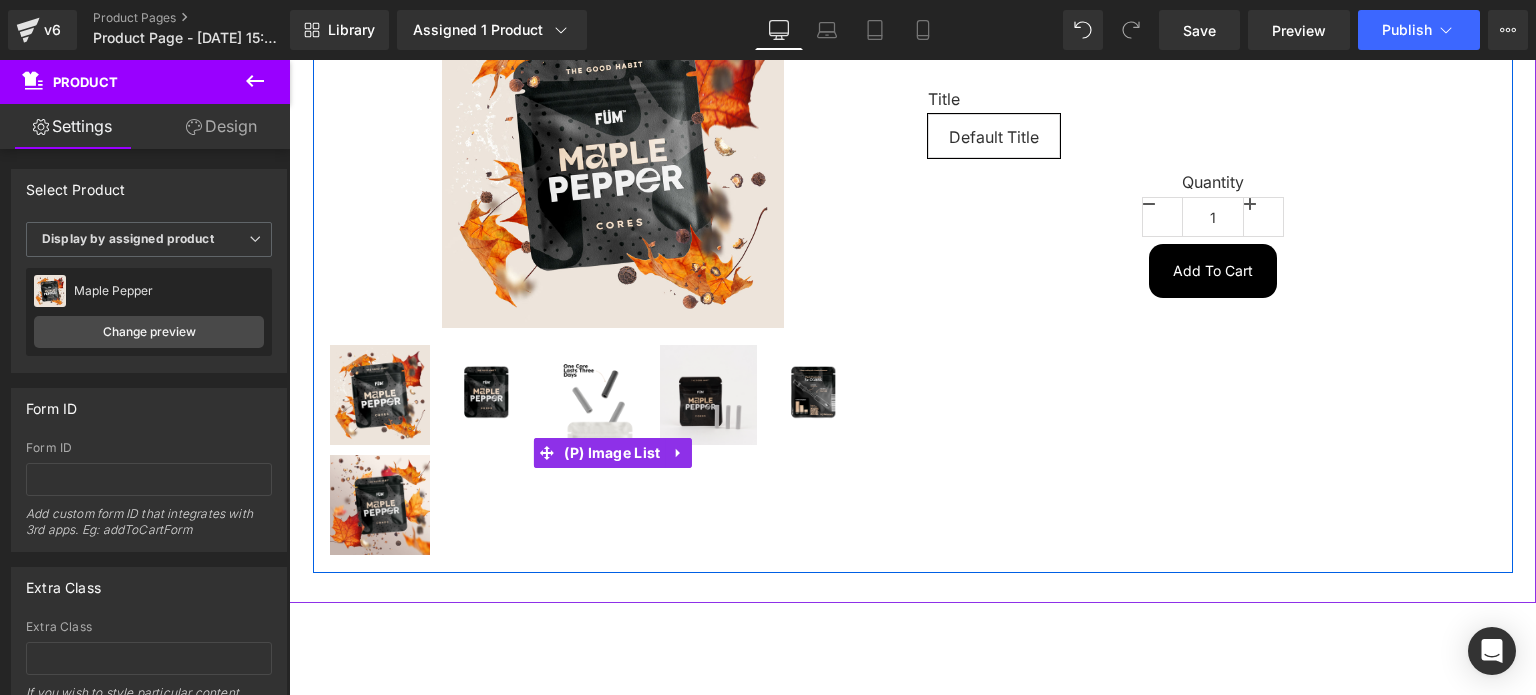 click at bounding box center [613, 453] 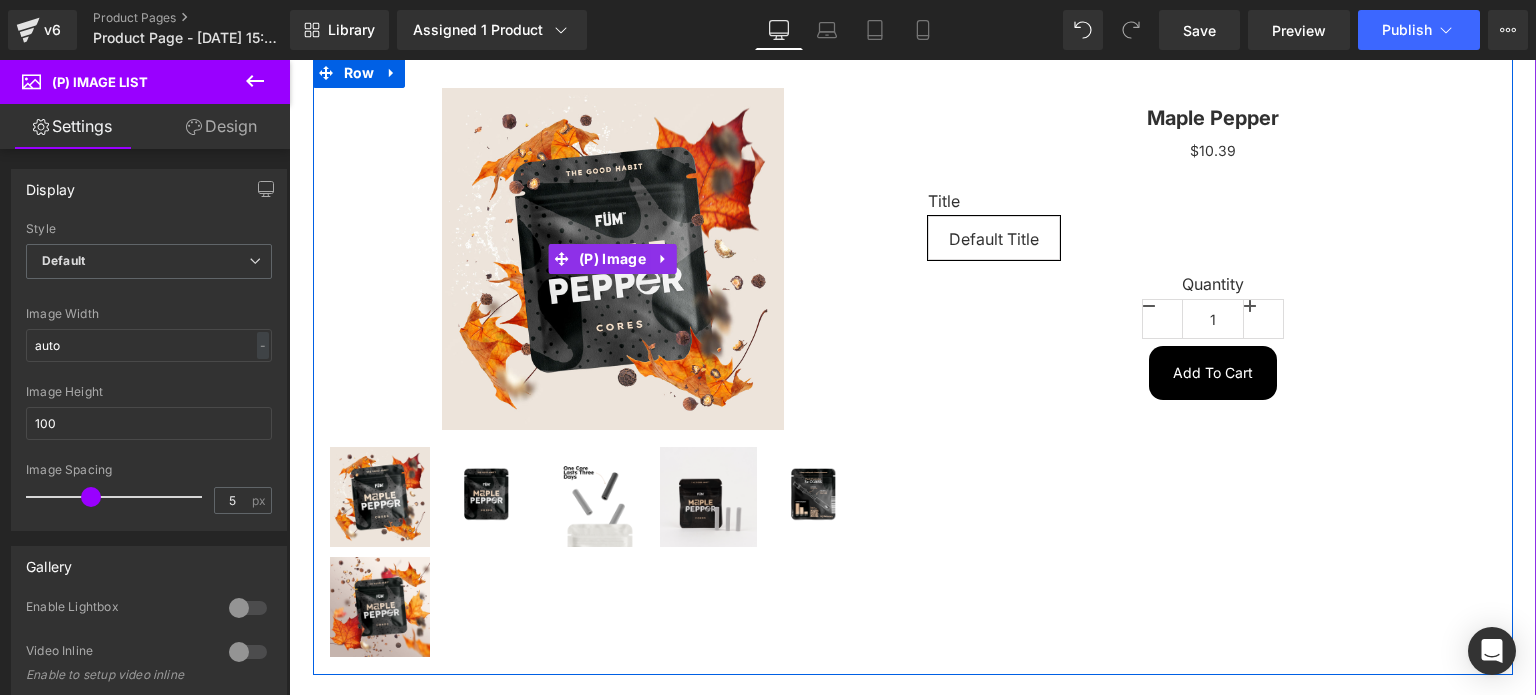 scroll, scrollTop: 0, scrollLeft: 0, axis: both 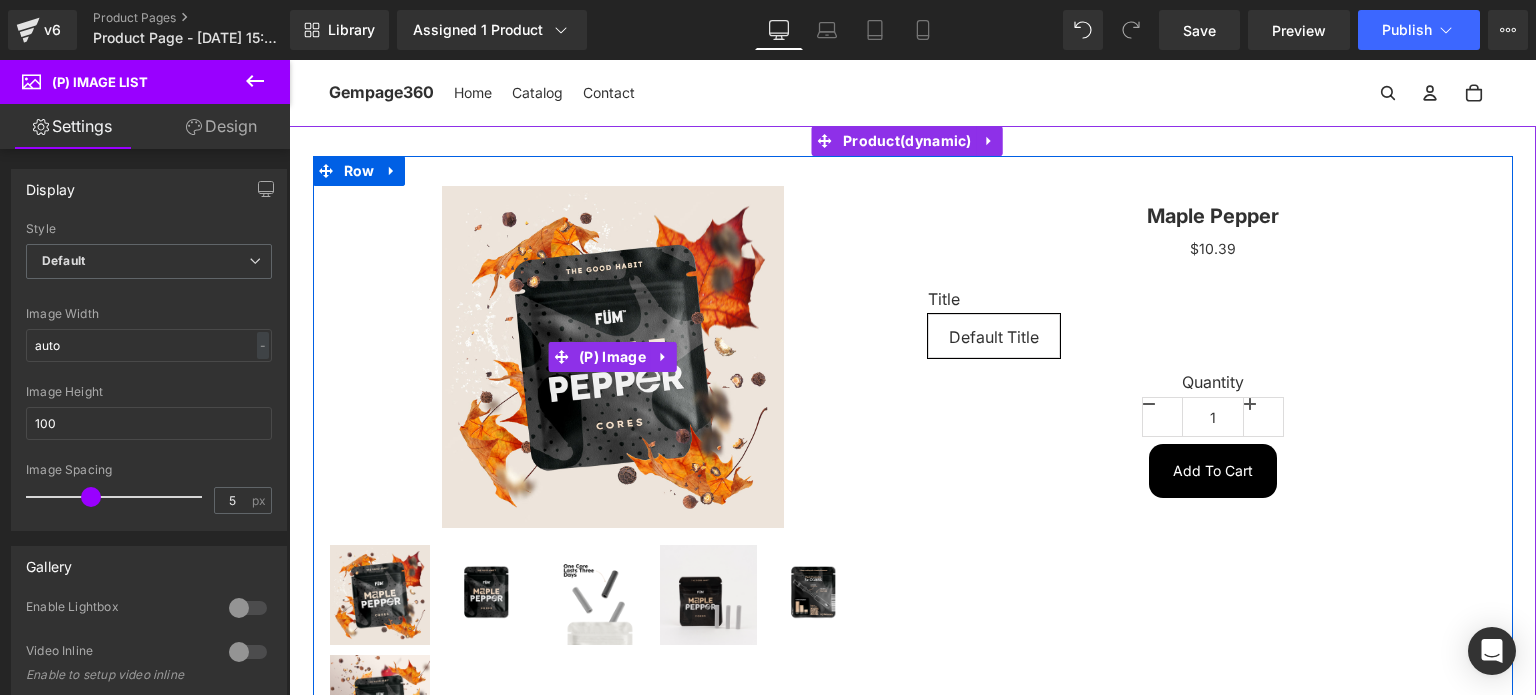 click on "Sale Off" at bounding box center [613, 357] 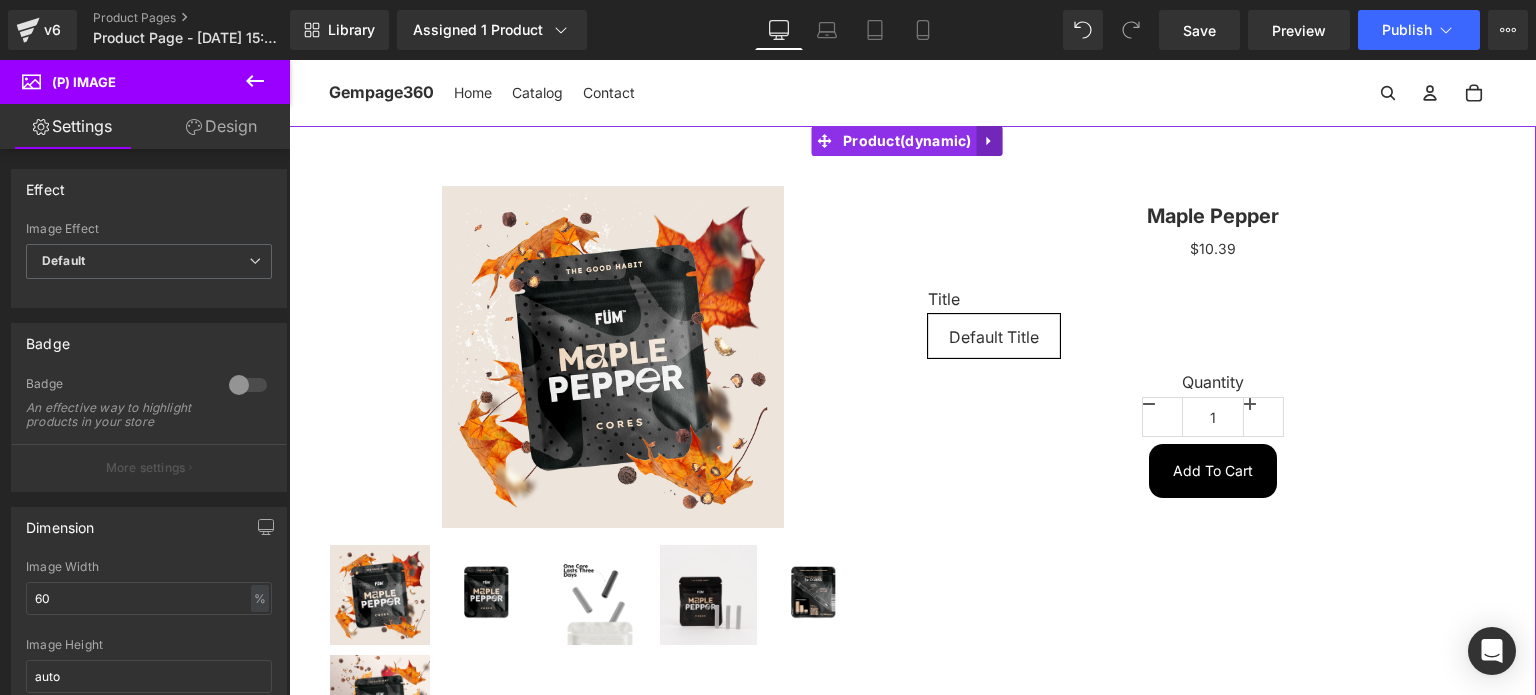 click at bounding box center (990, 141) 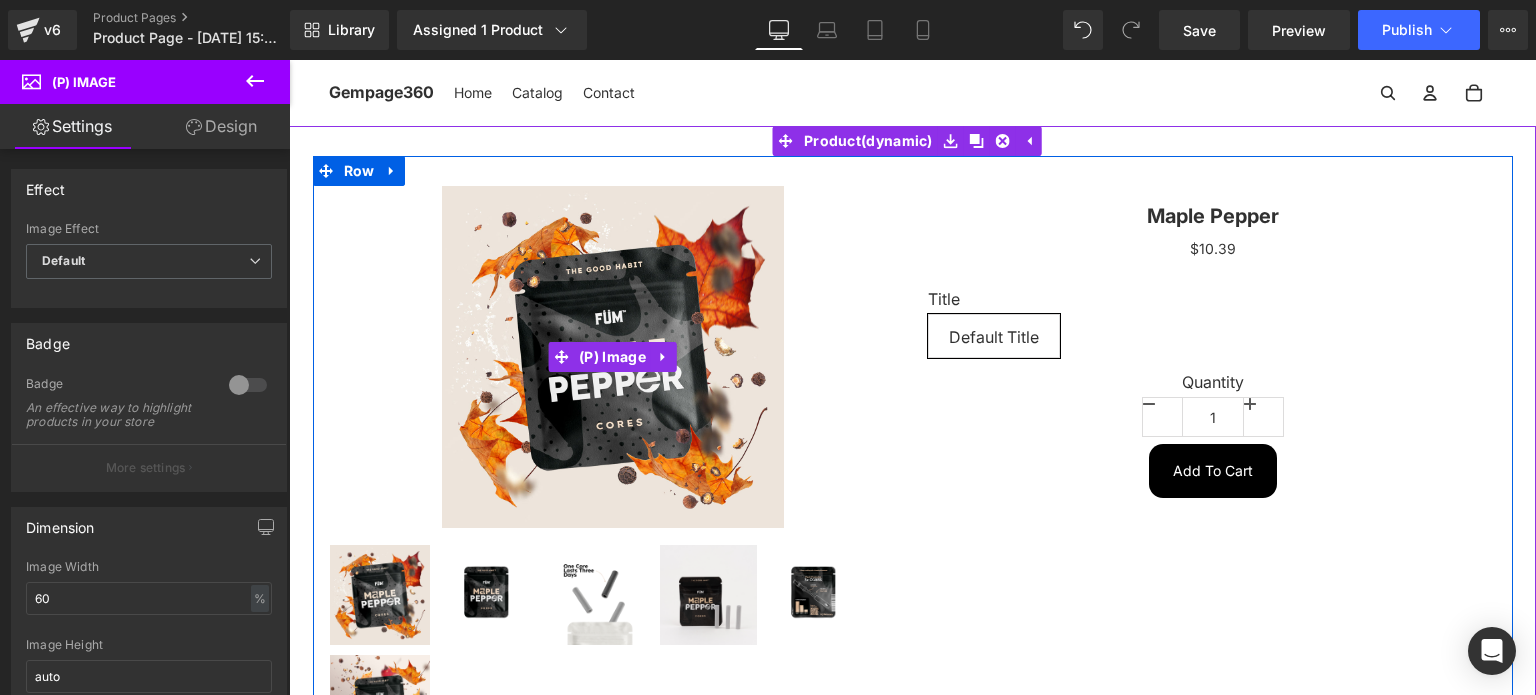 click on "Sale Off" at bounding box center [613, 357] 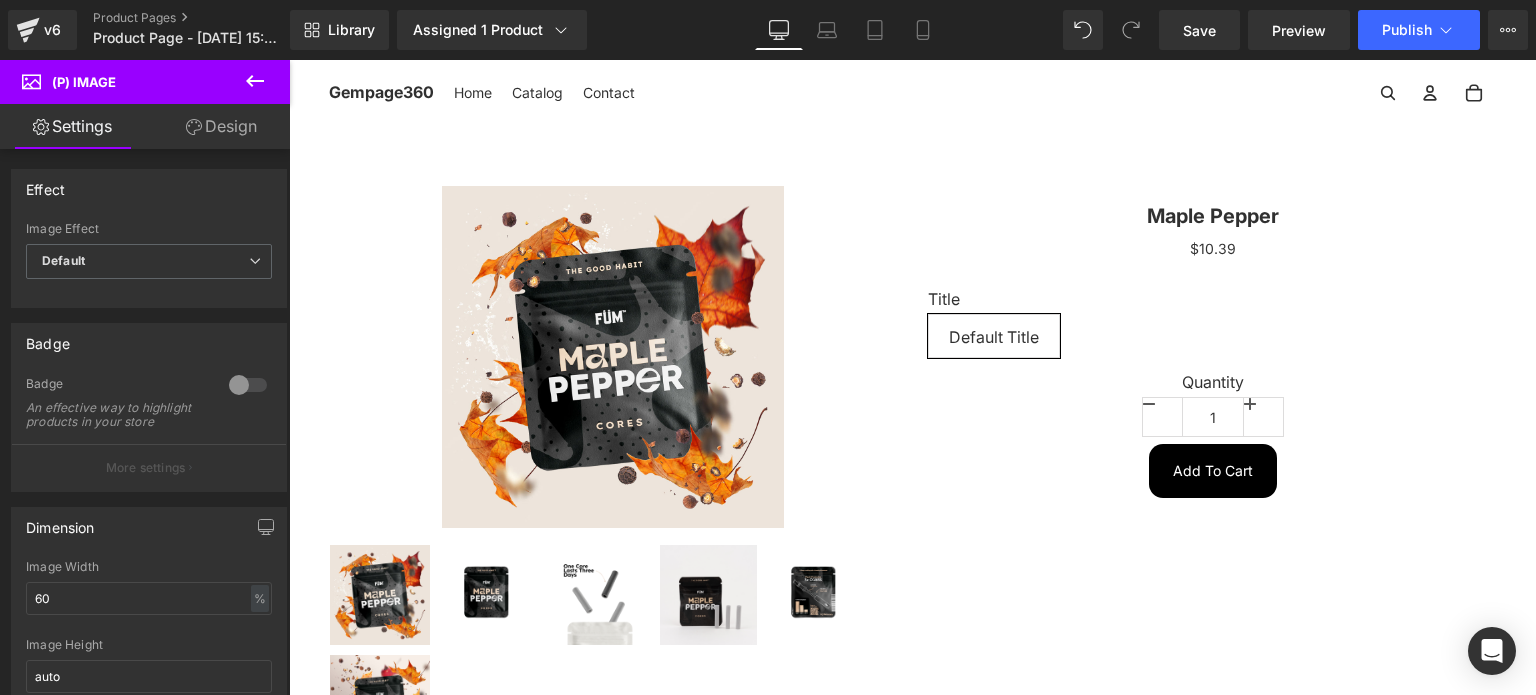click on "Design" at bounding box center [221, 126] 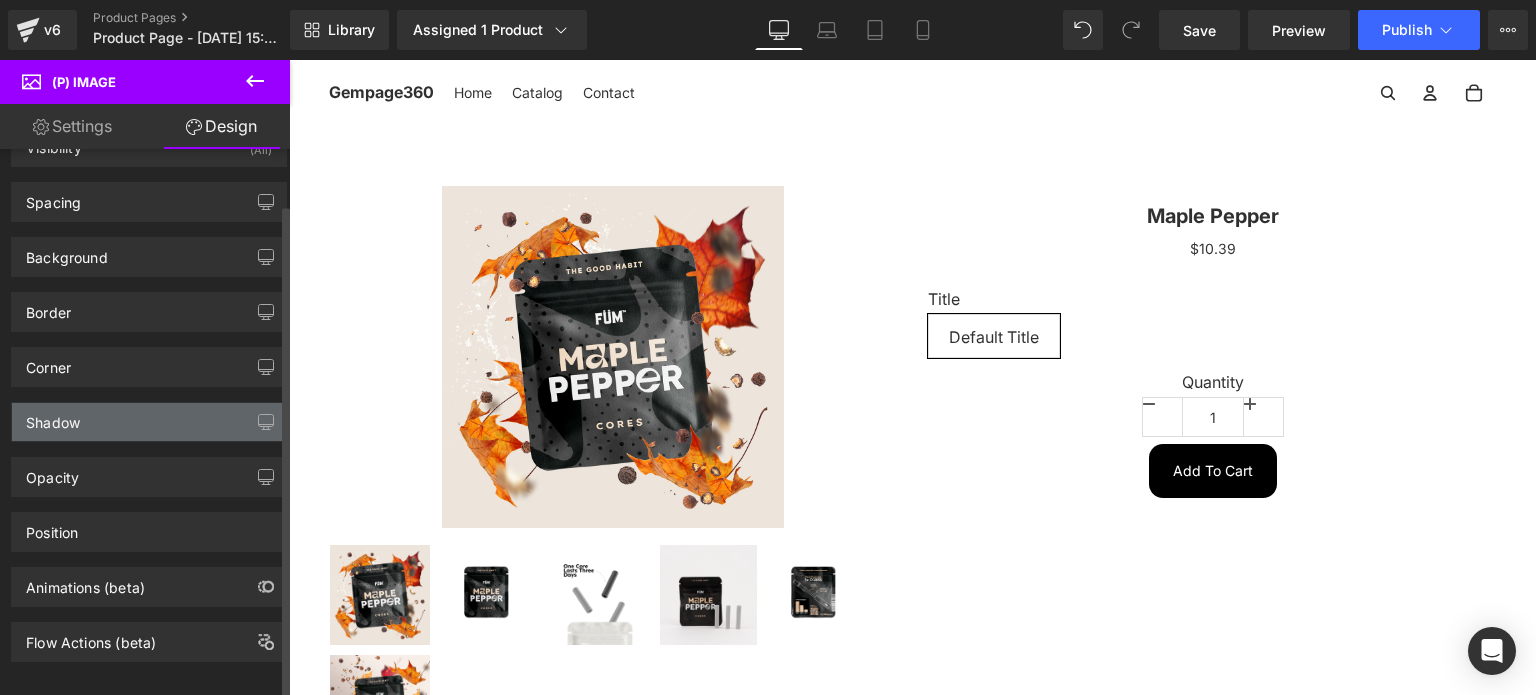 scroll, scrollTop: 60, scrollLeft: 0, axis: vertical 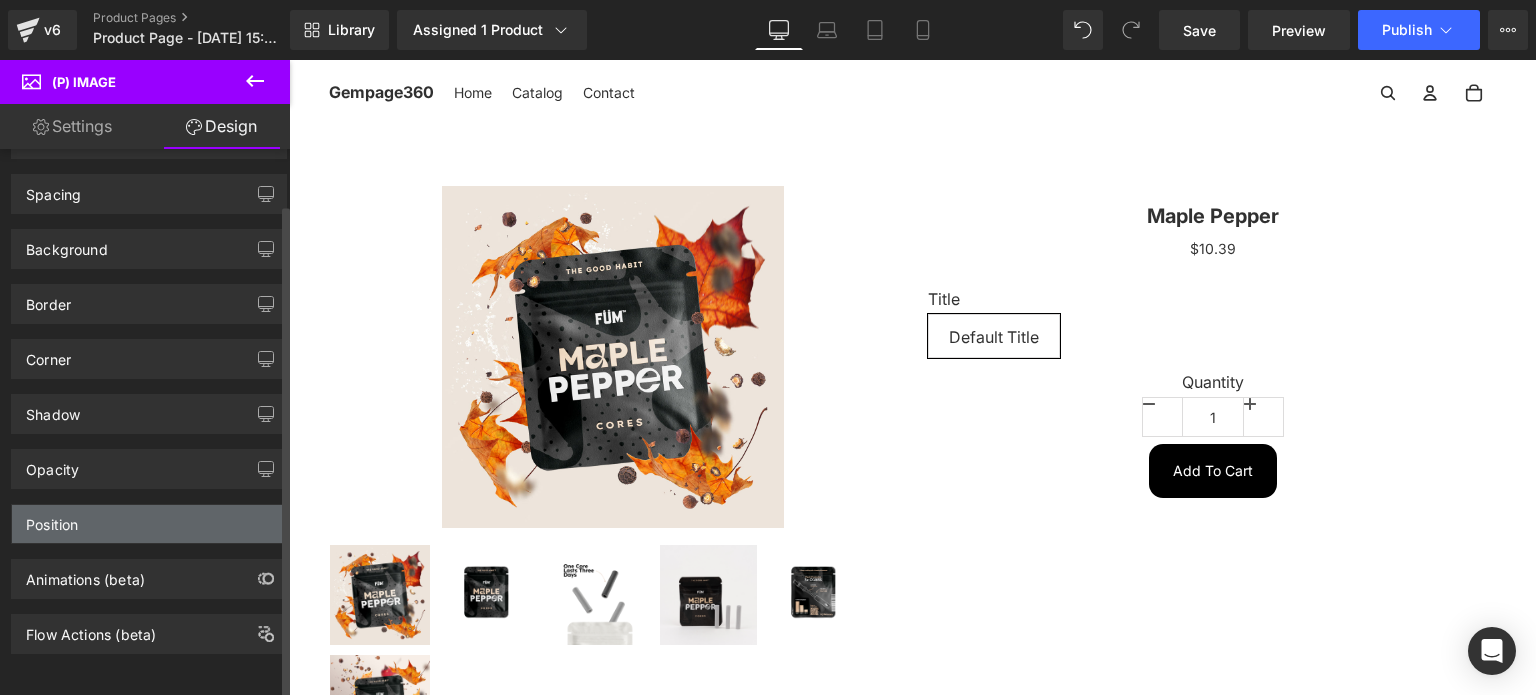click on "Position" at bounding box center (149, 524) 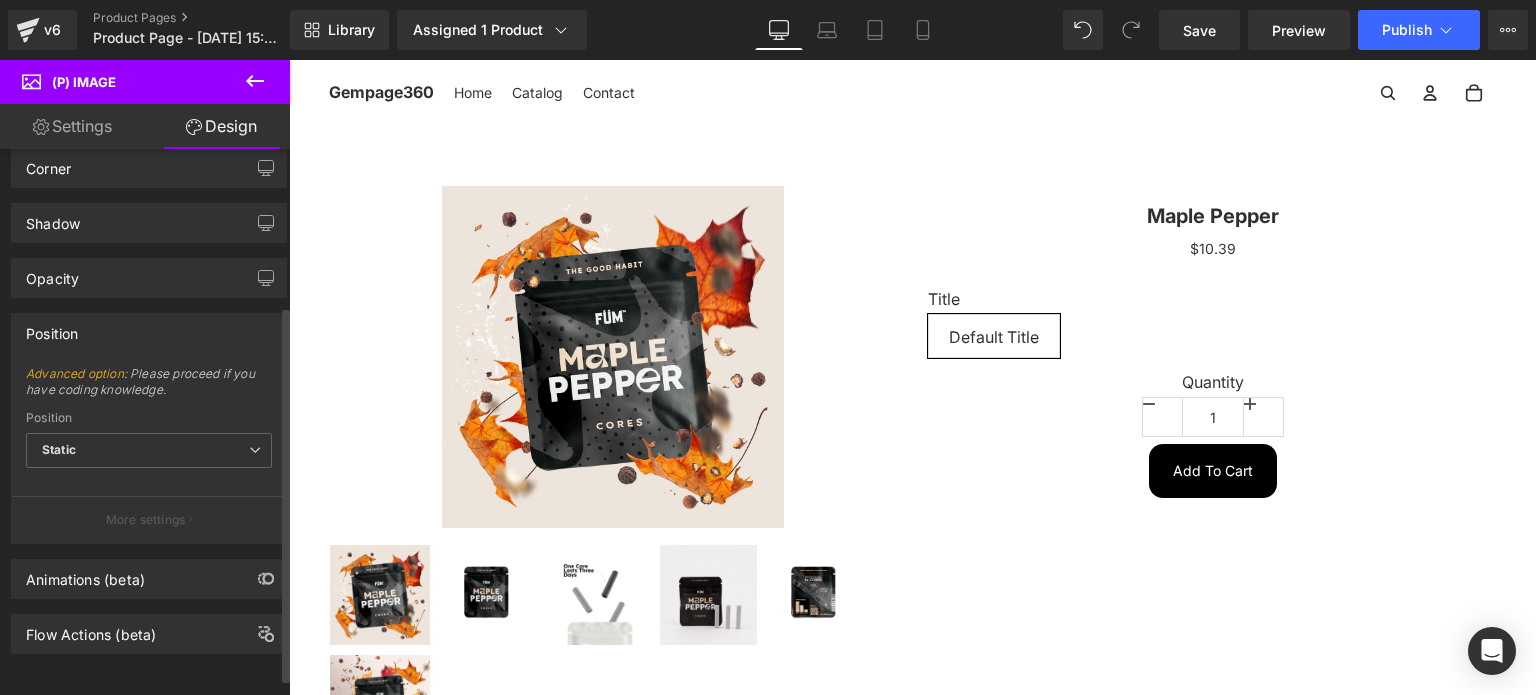 scroll, scrollTop: 51, scrollLeft: 0, axis: vertical 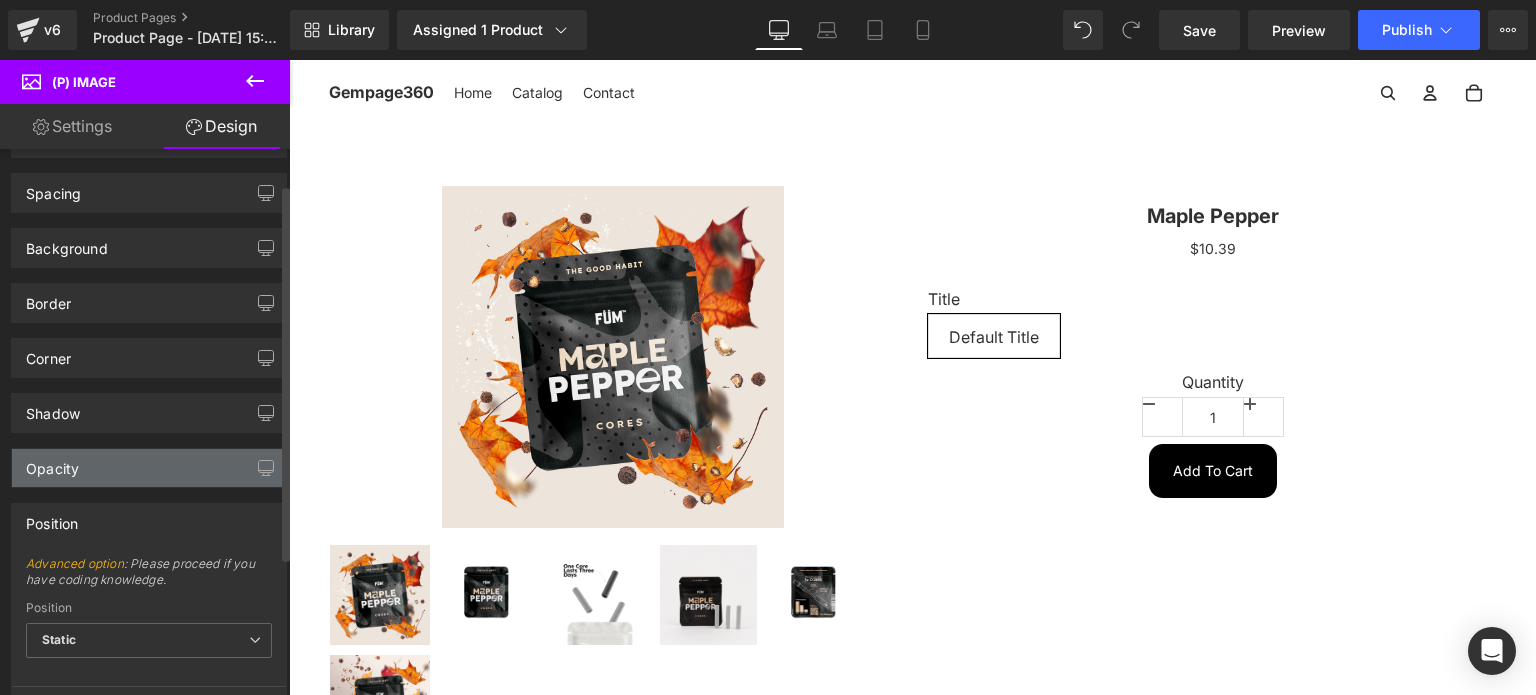 click on "Opacity" at bounding box center (149, 468) 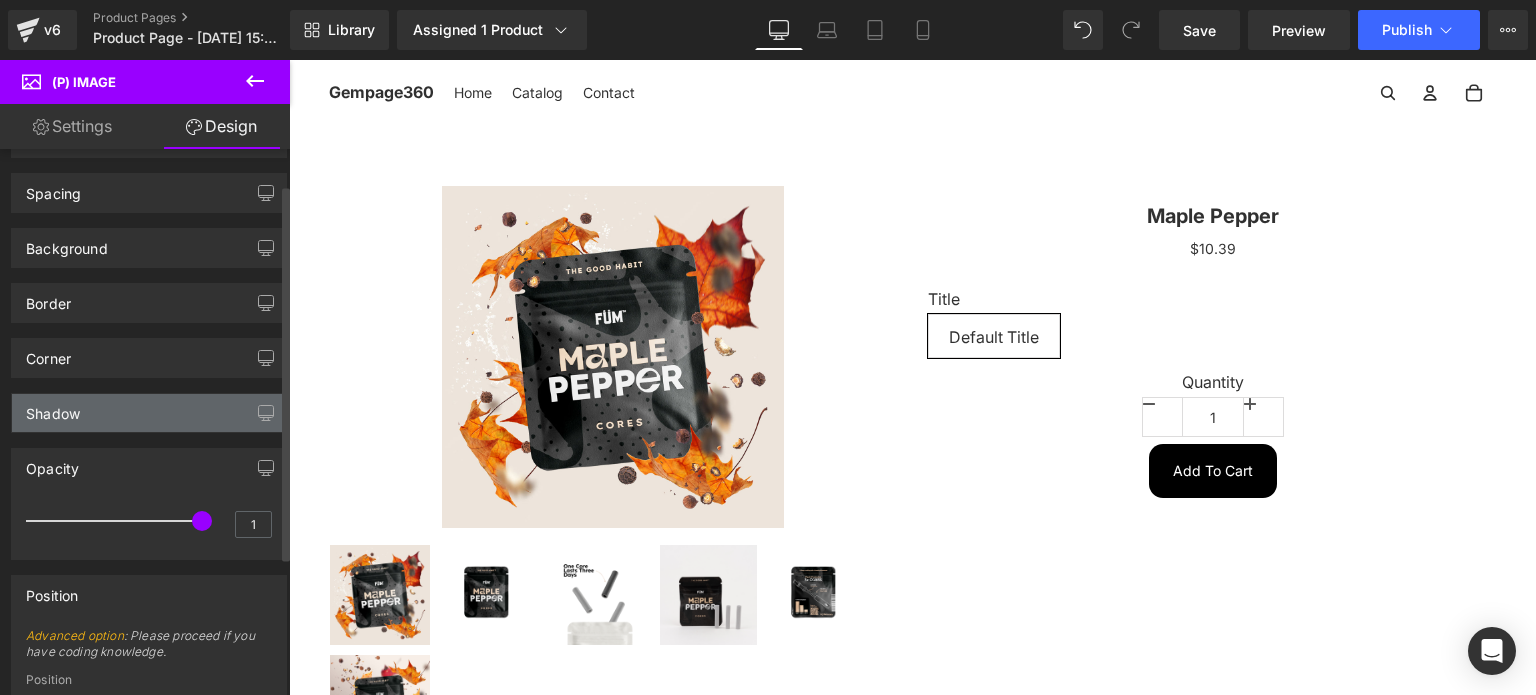 click on "Shadow" at bounding box center [149, 413] 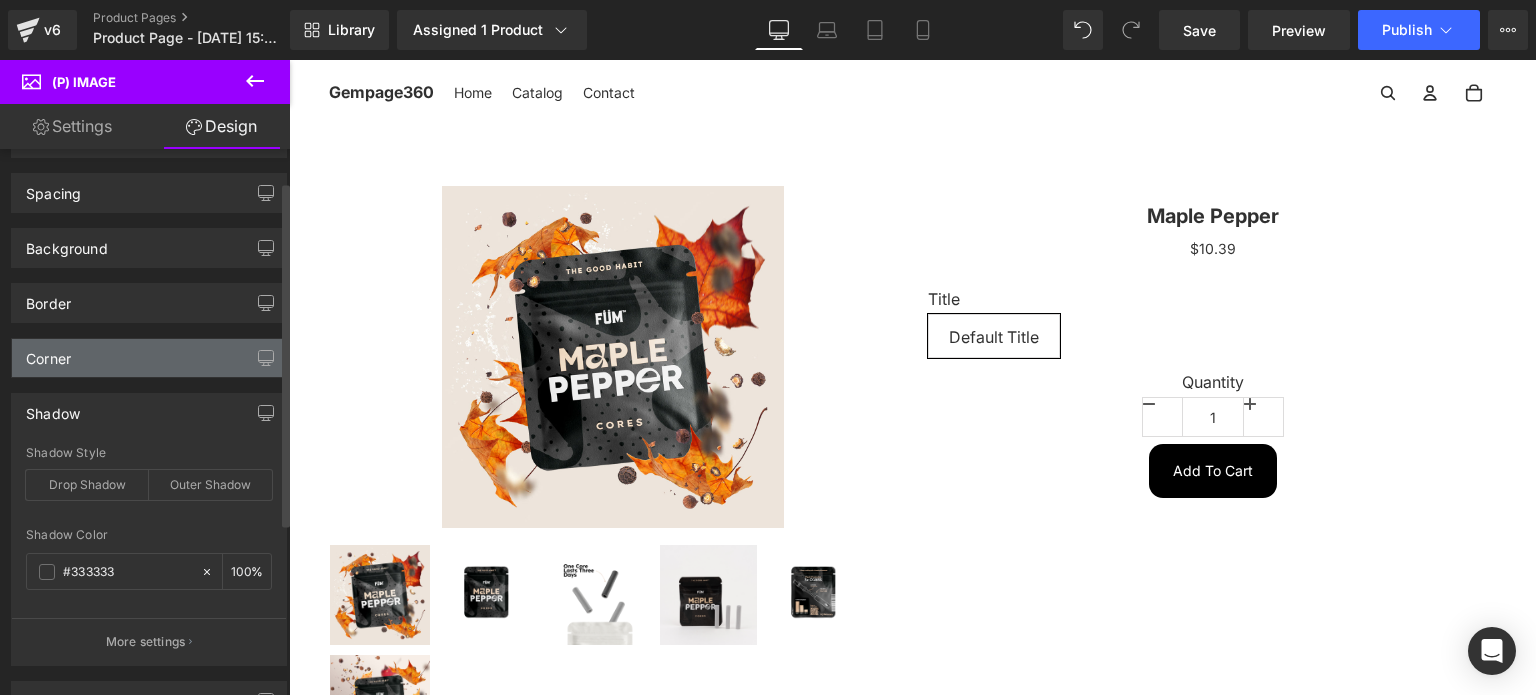 click on "Corner" at bounding box center [149, 358] 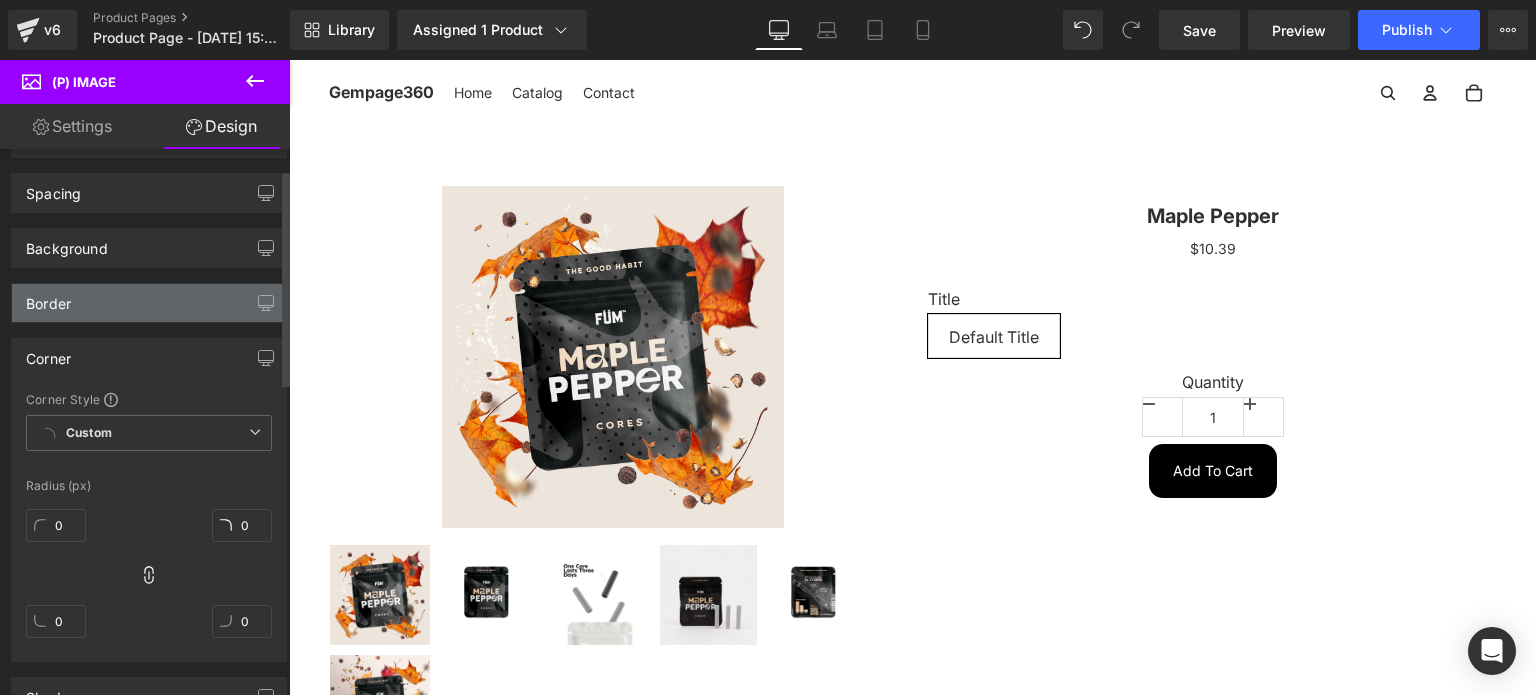 click on "Border" at bounding box center [149, 303] 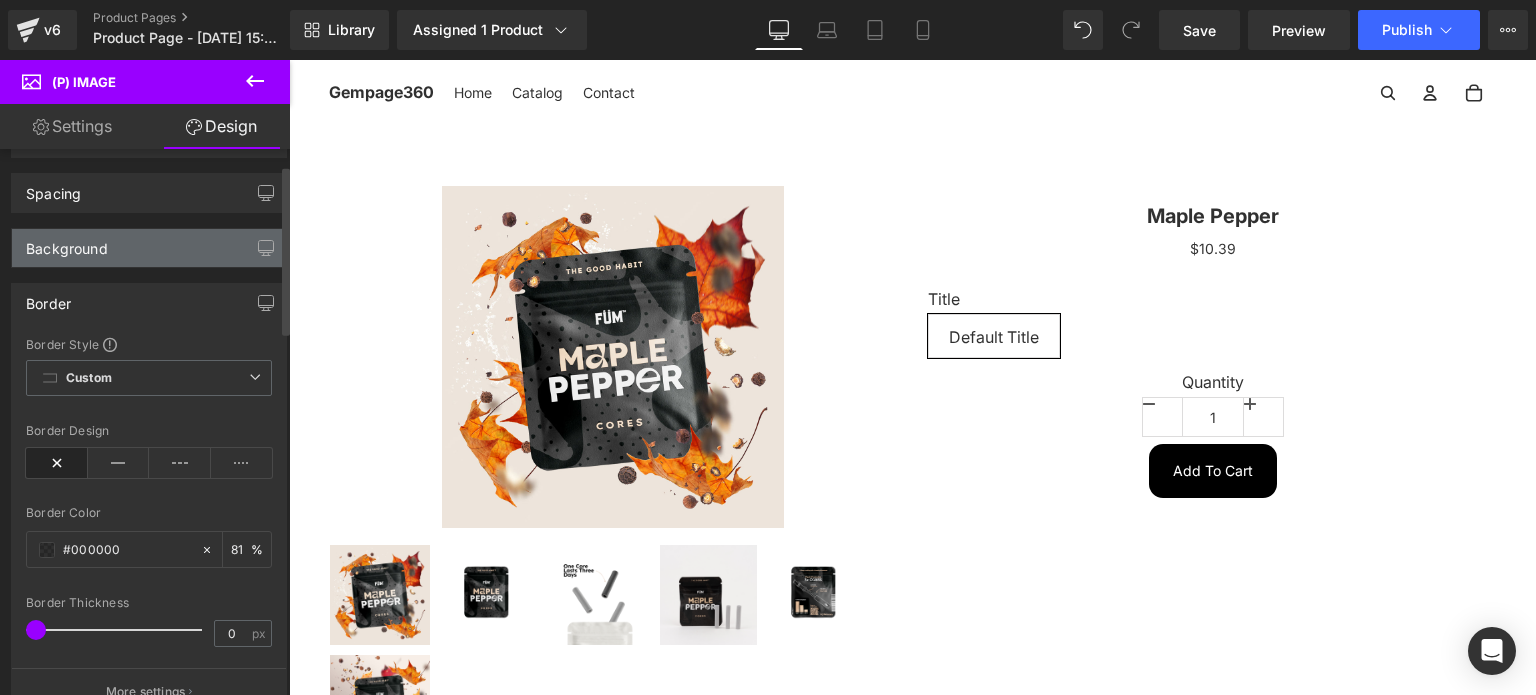 click on "Background" at bounding box center [149, 248] 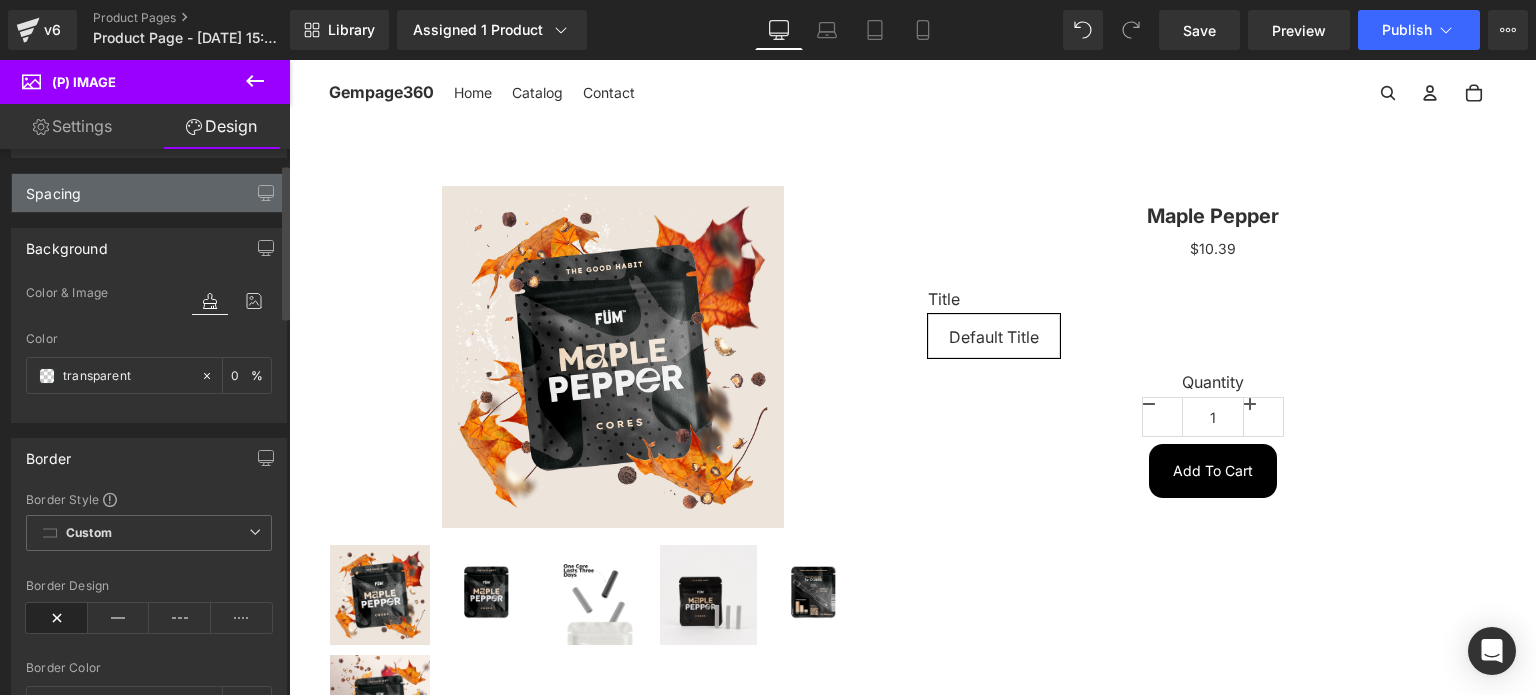 click on "Spacing" at bounding box center [149, 193] 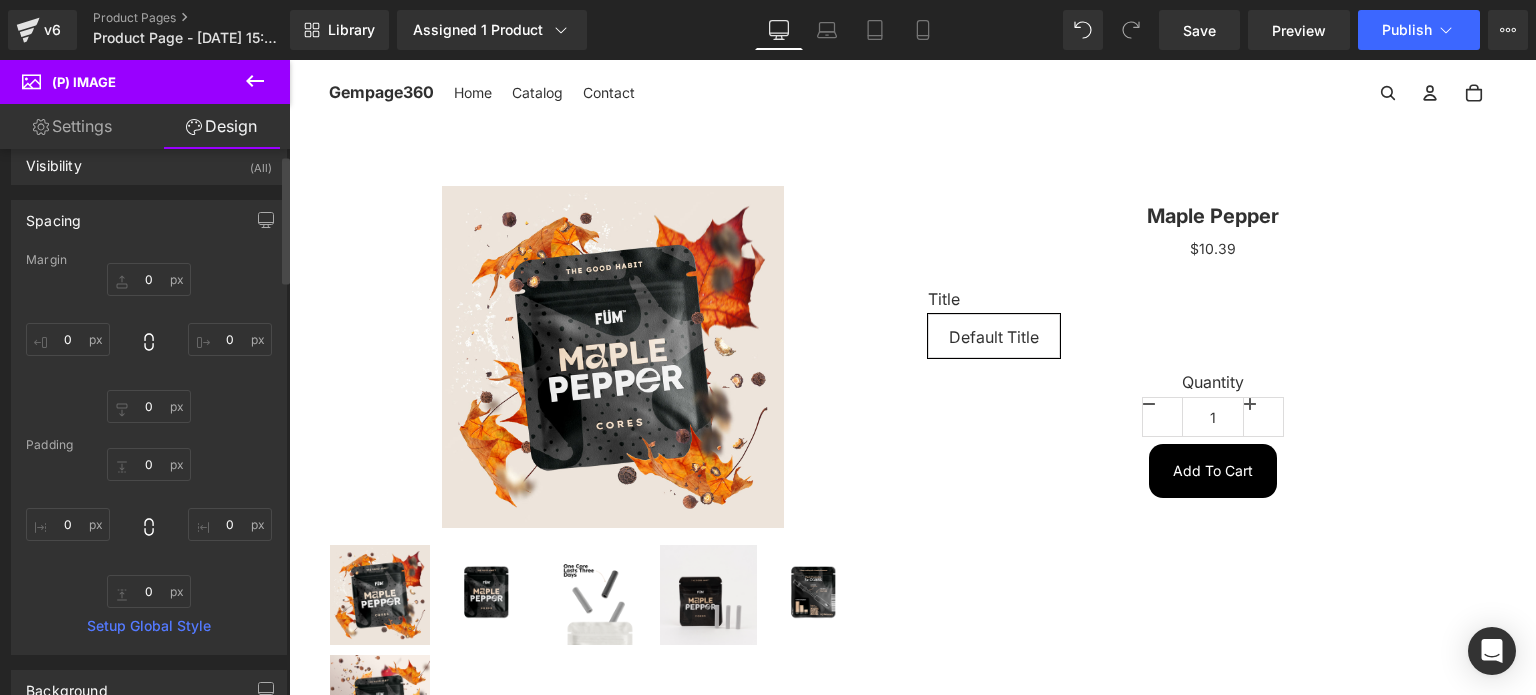 scroll, scrollTop: 0, scrollLeft: 0, axis: both 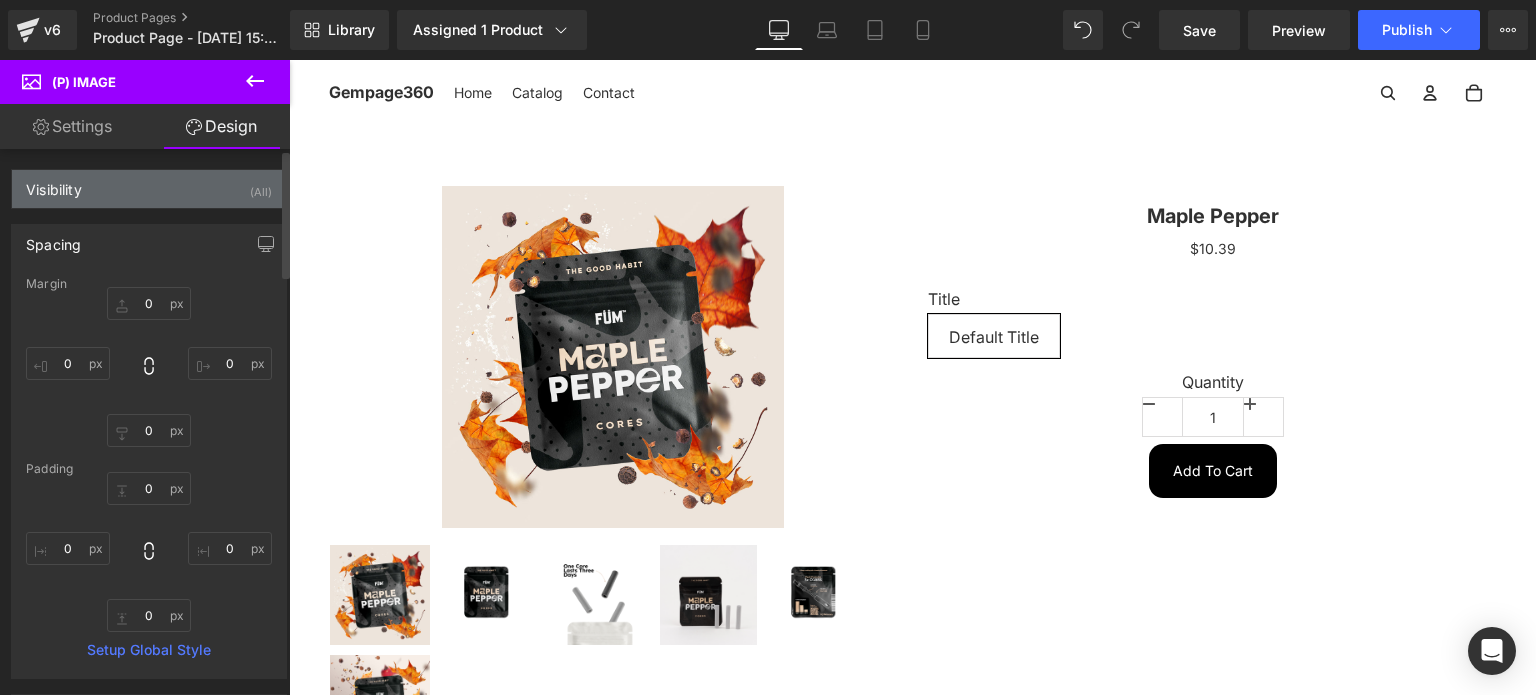 click on "Visibility
(All)" at bounding box center (149, 189) 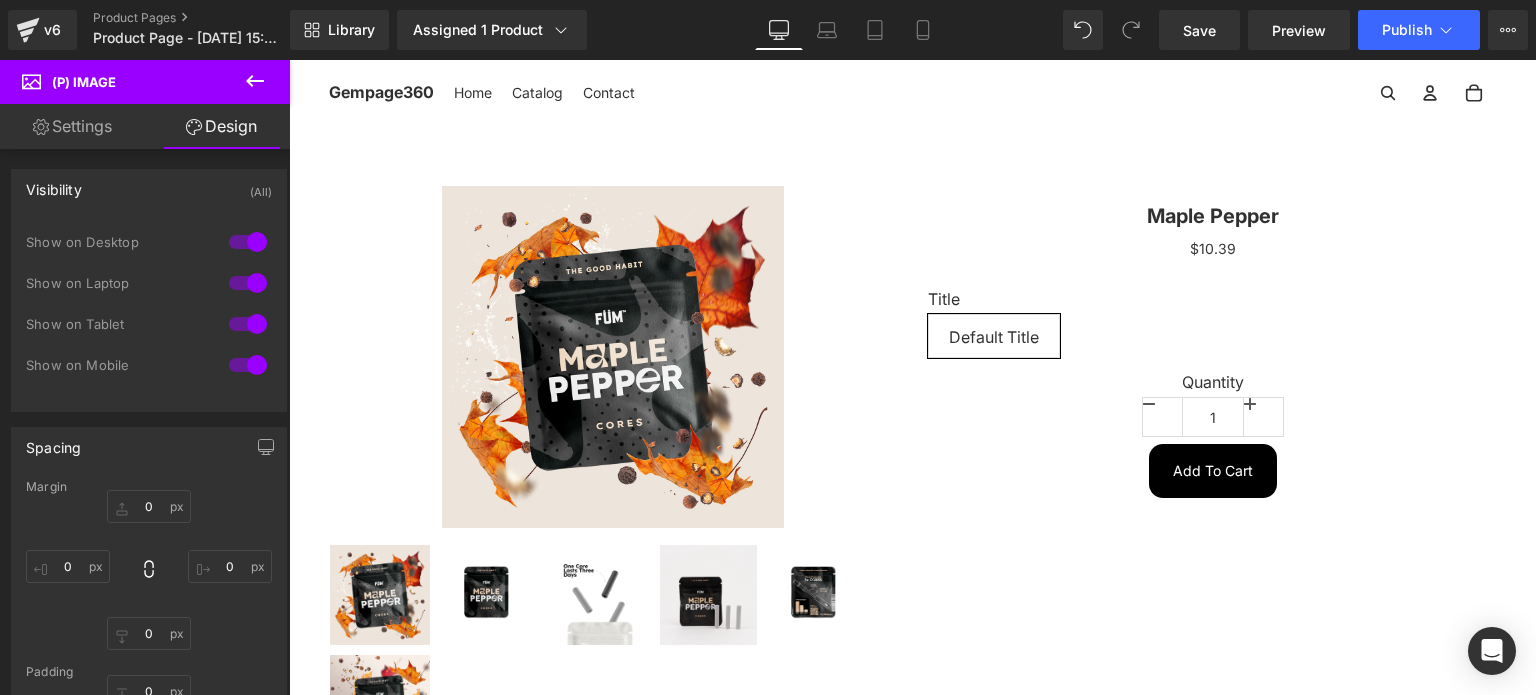 click on "Settings" at bounding box center [72, 126] 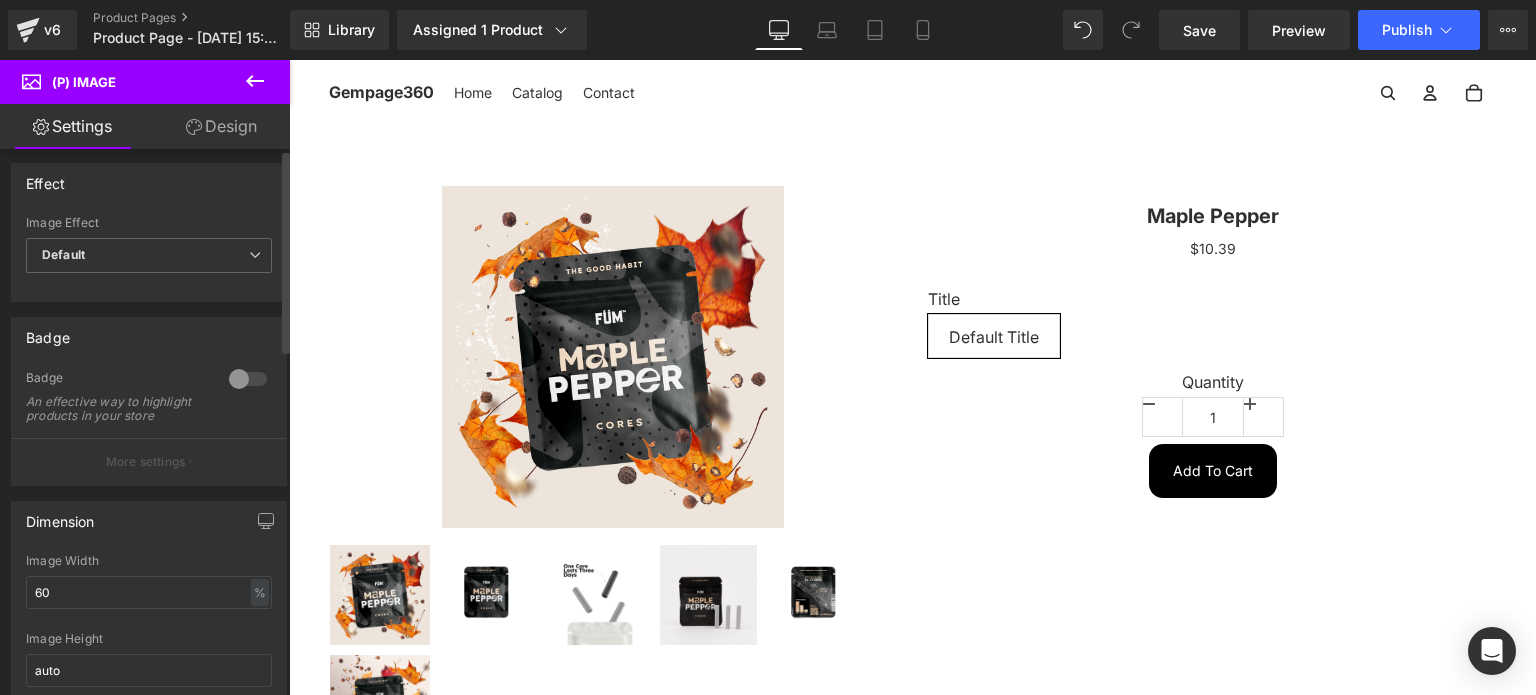 scroll, scrollTop: 0, scrollLeft: 0, axis: both 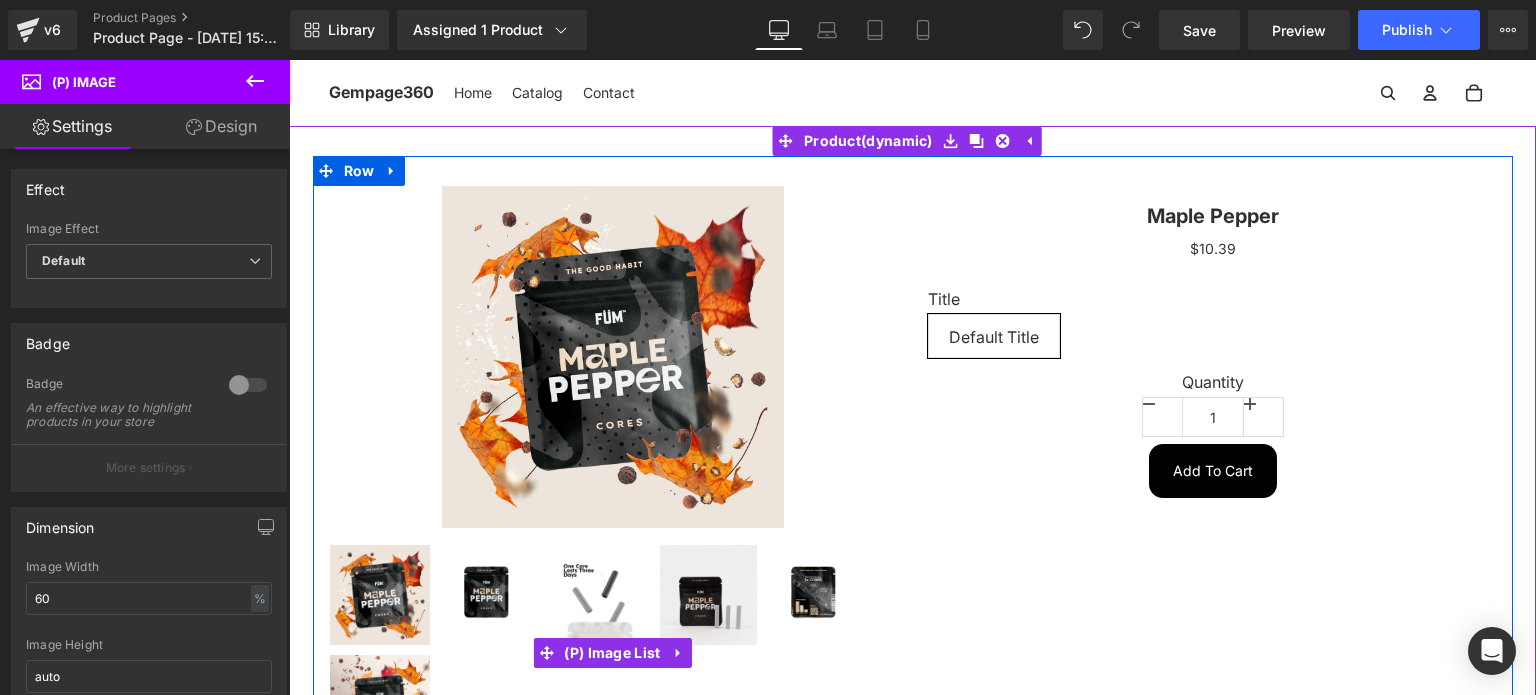 click at bounding box center [817, 595] 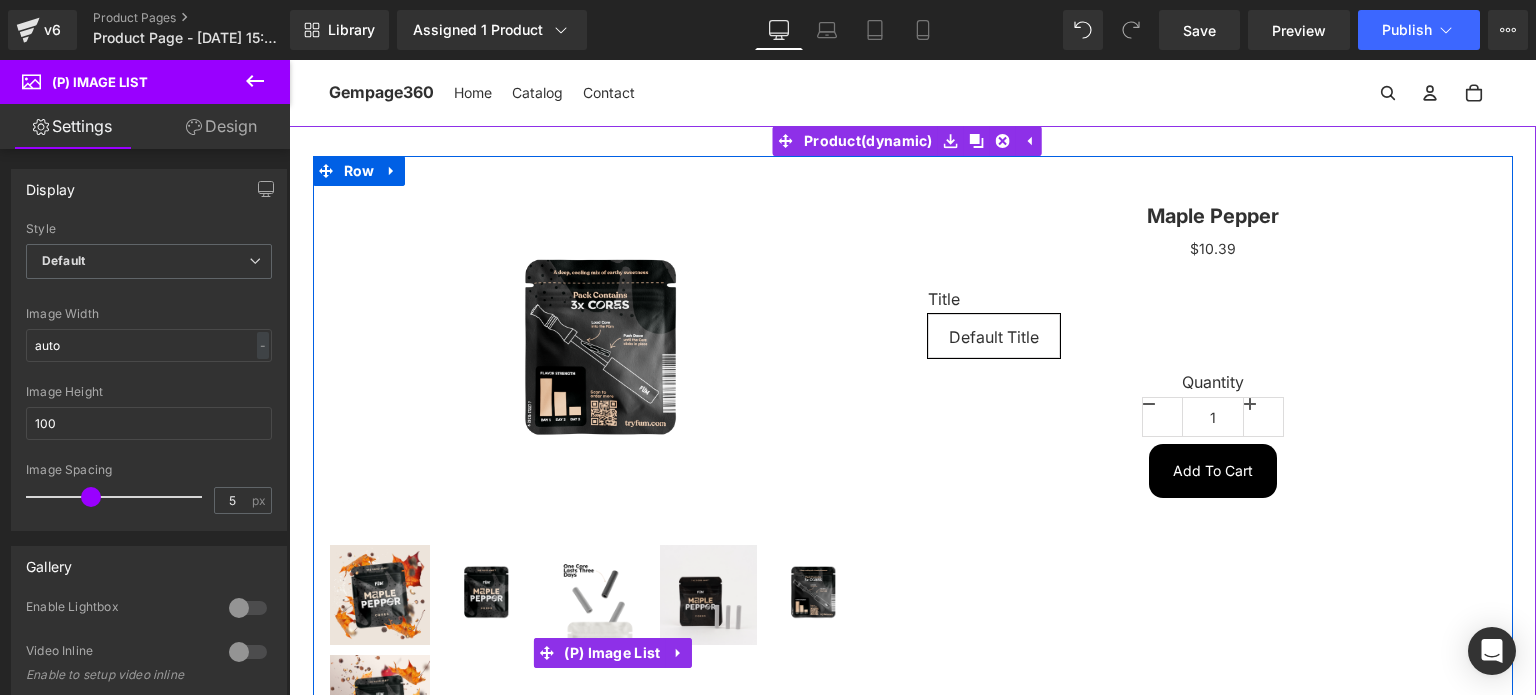 click at bounding box center (817, 595) 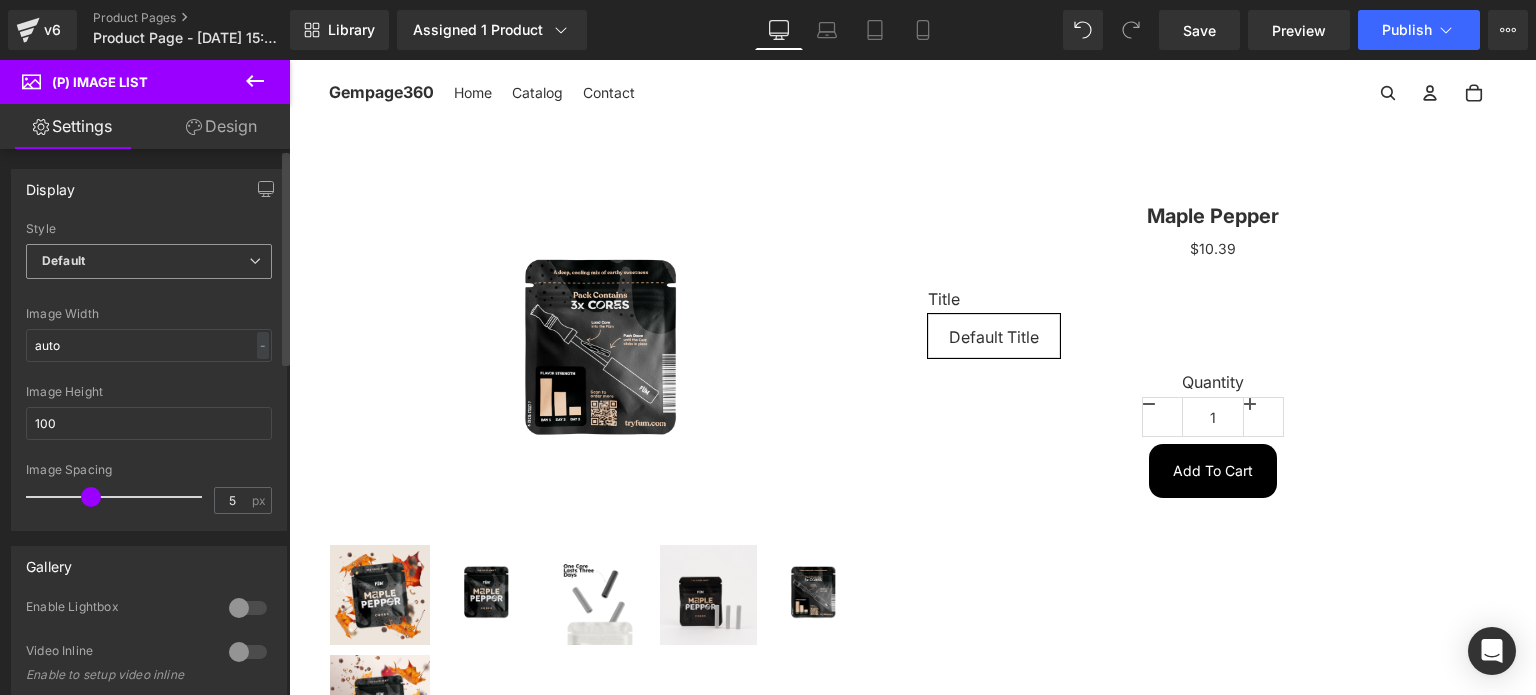 click on "Default" at bounding box center [149, 261] 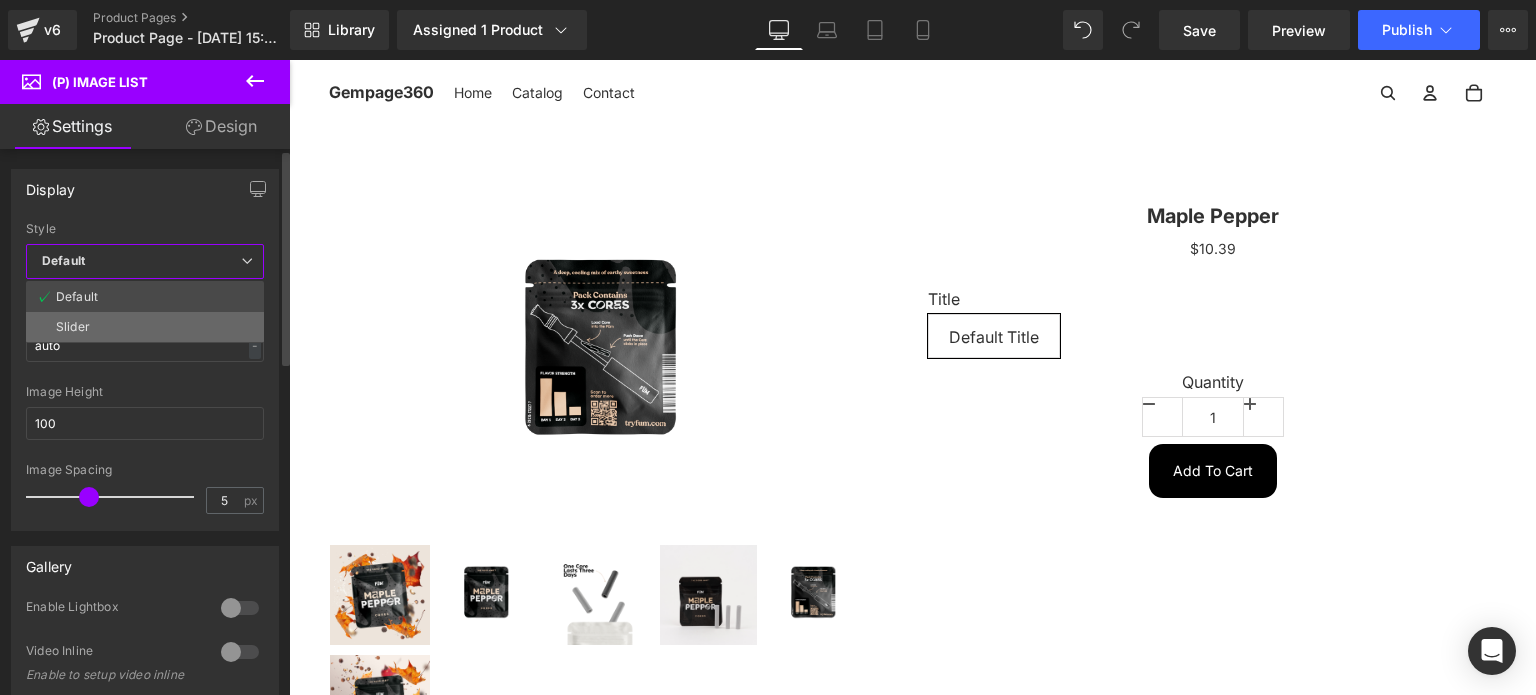 click on "Slider" at bounding box center (145, 327) 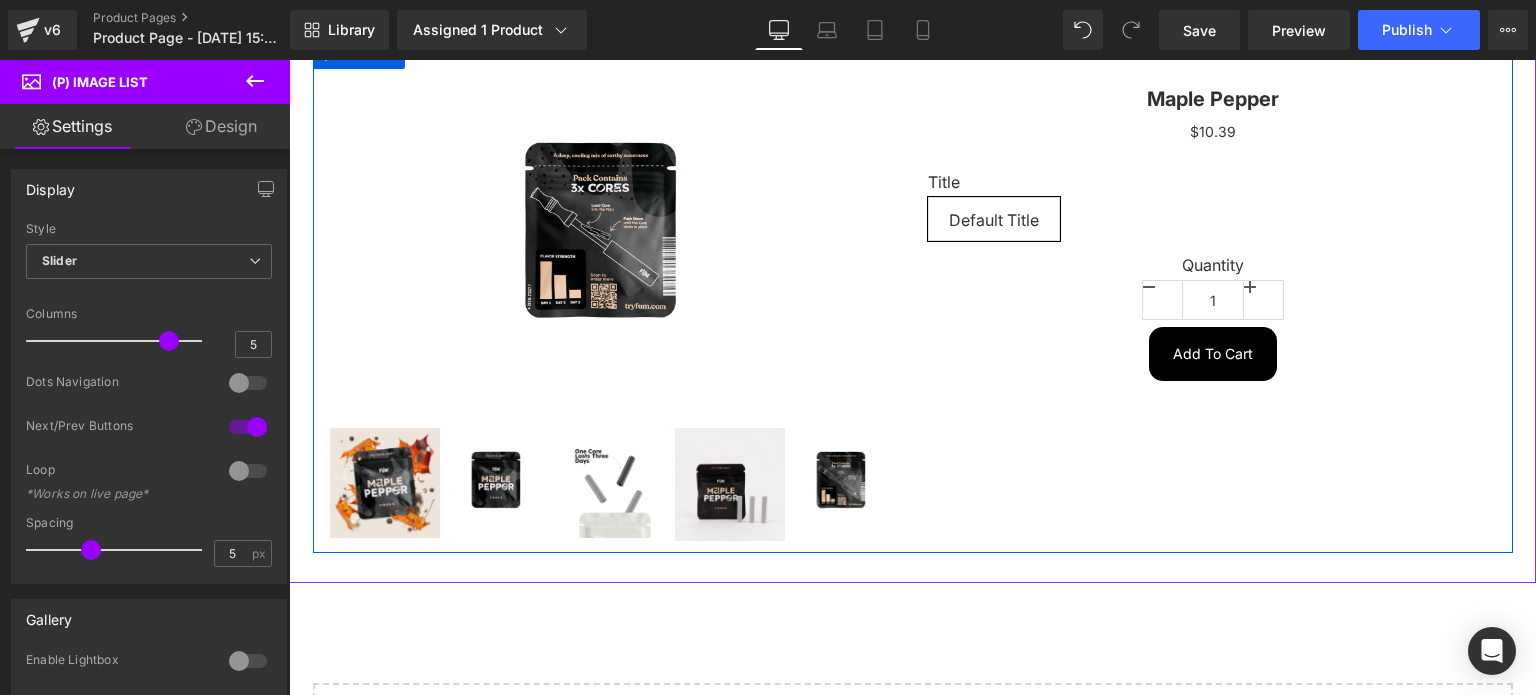 scroll, scrollTop: 0, scrollLeft: 0, axis: both 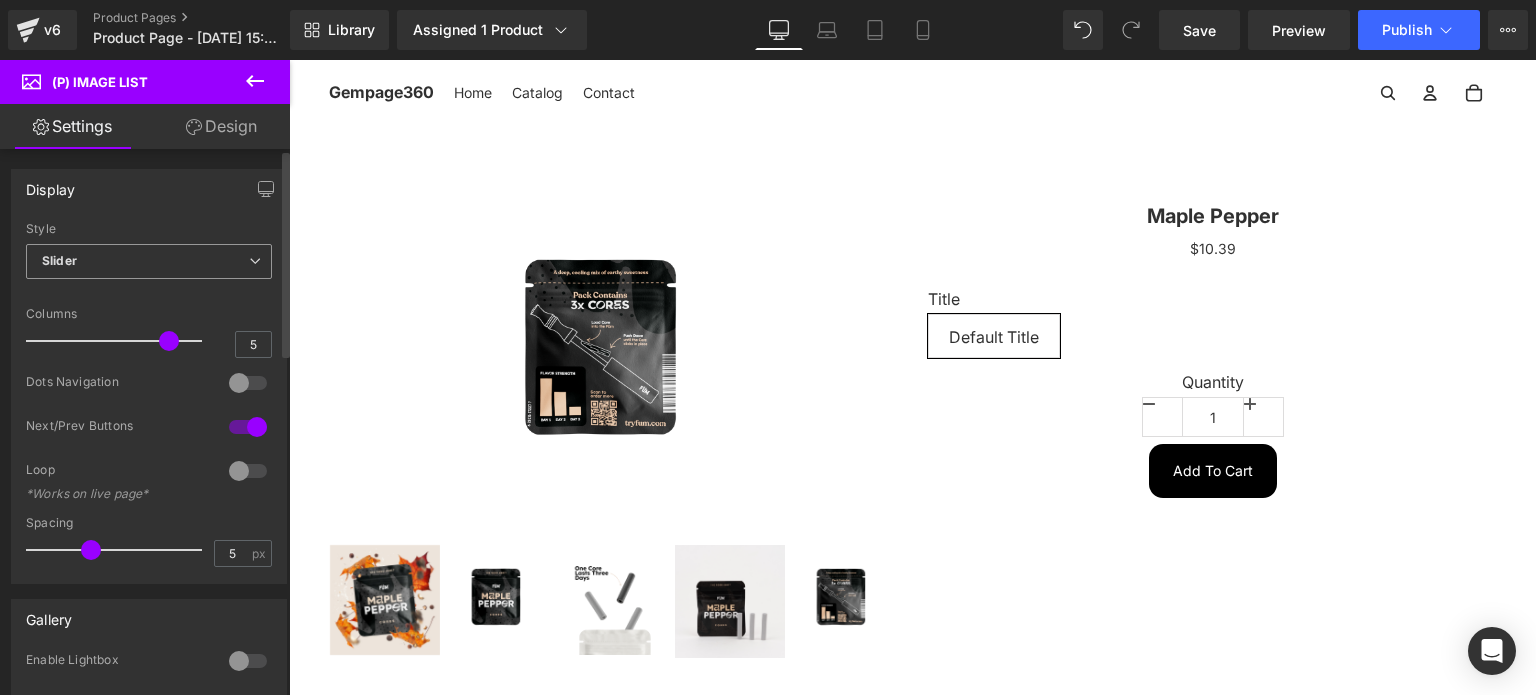 click on "Slider" at bounding box center [149, 261] 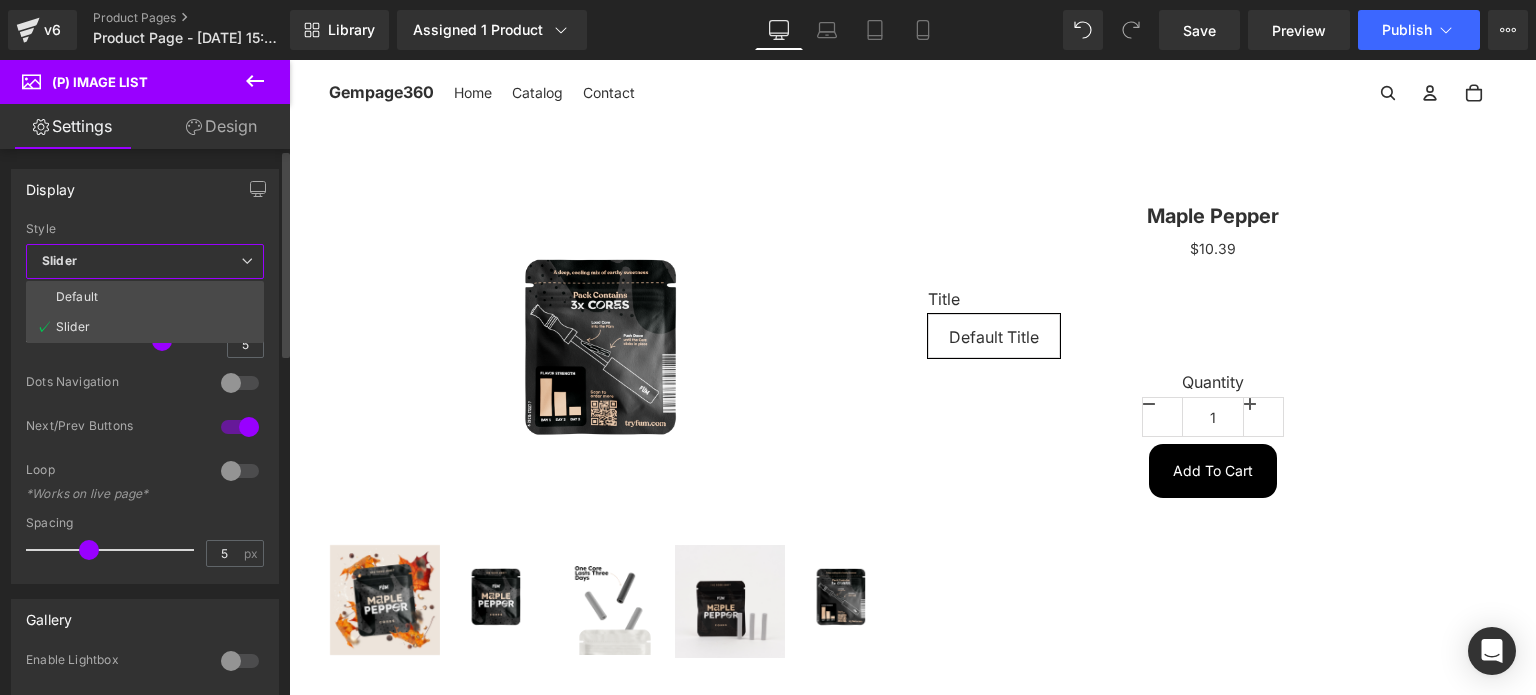 click on "Slider" at bounding box center (145, 261) 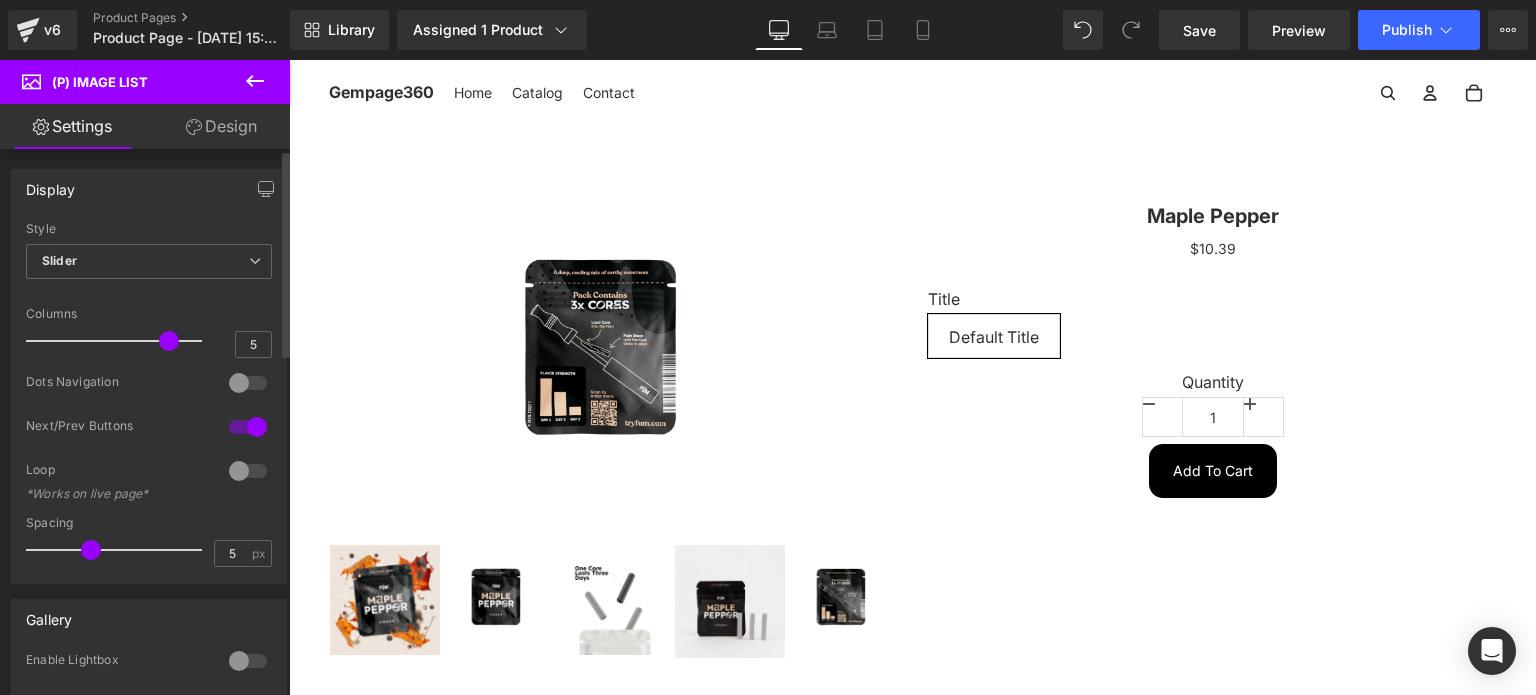 type on "6" 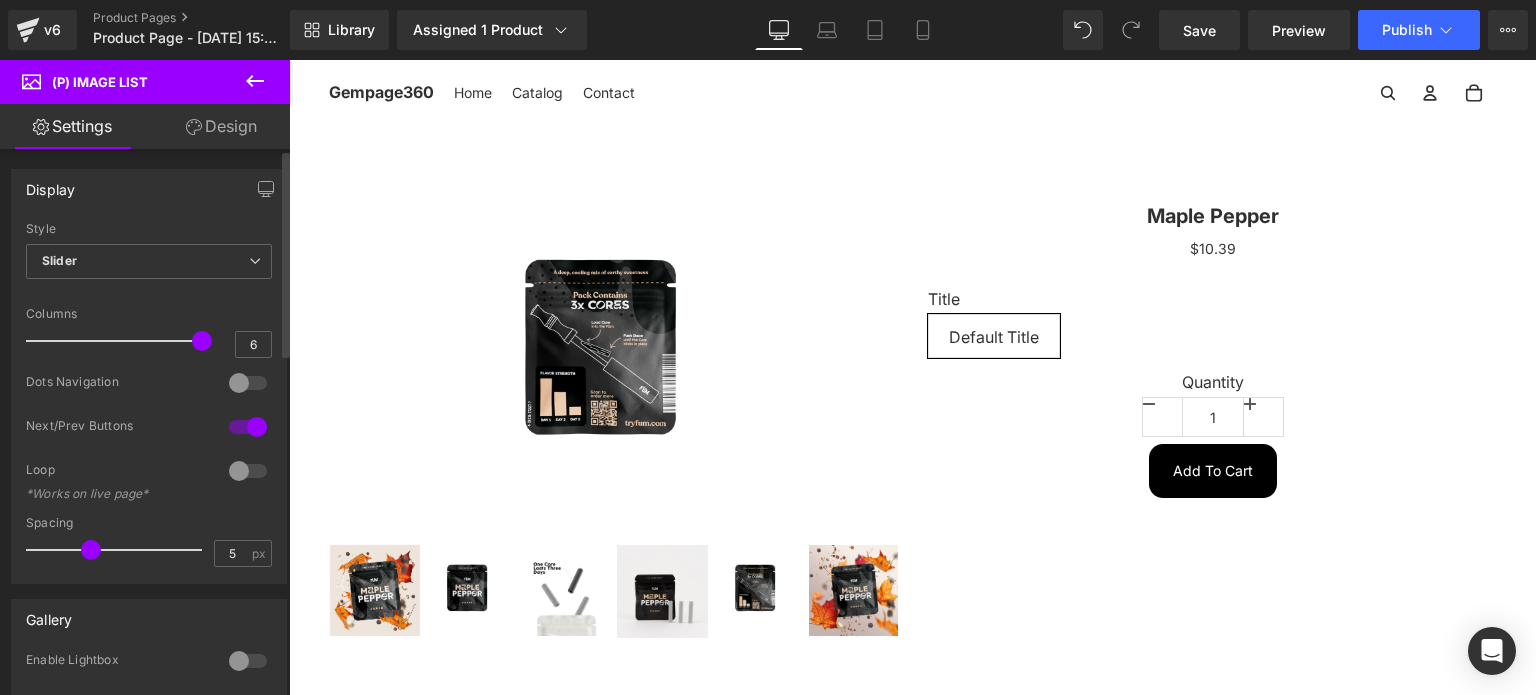 drag, startPoint x: 168, startPoint y: 335, endPoint x: 184, endPoint y: 339, distance: 16.492422 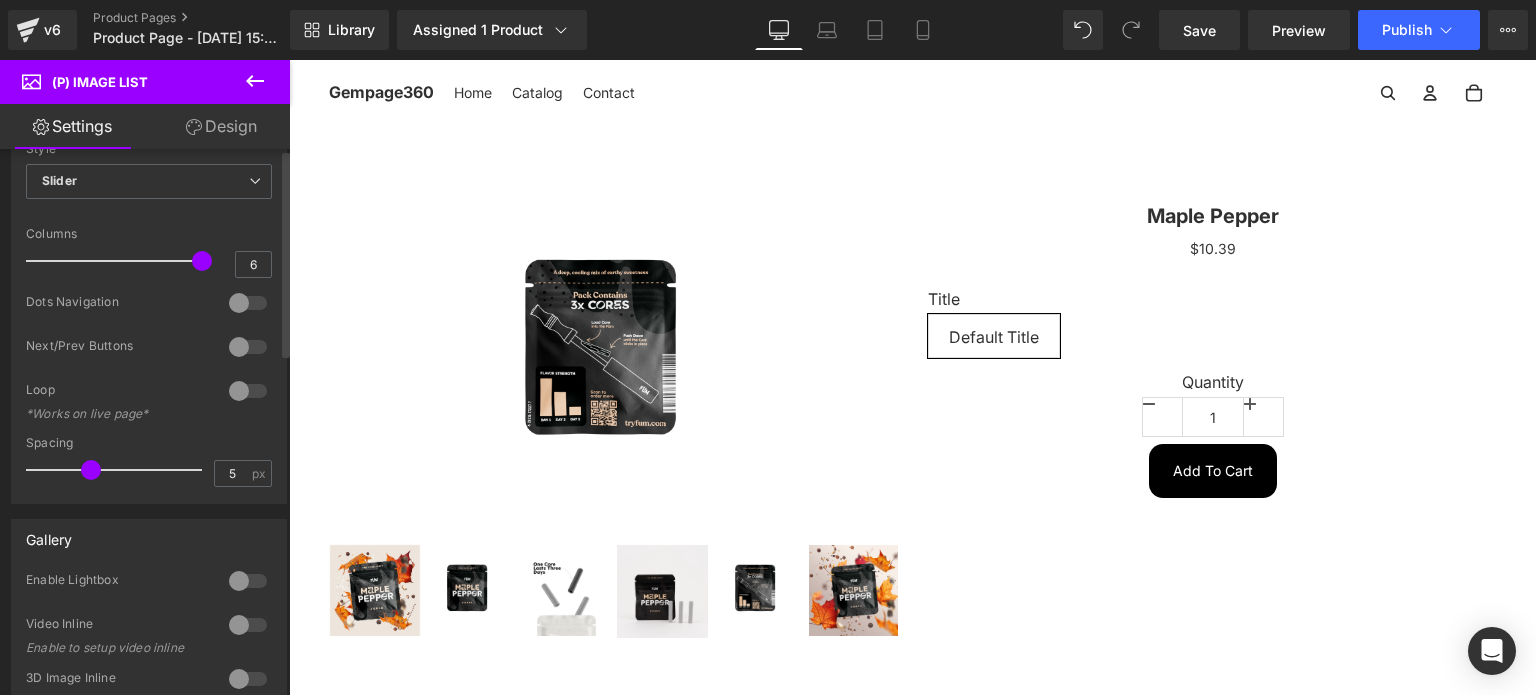 scroll, scrollTop: 0, scrollLeft: 0, axis: both 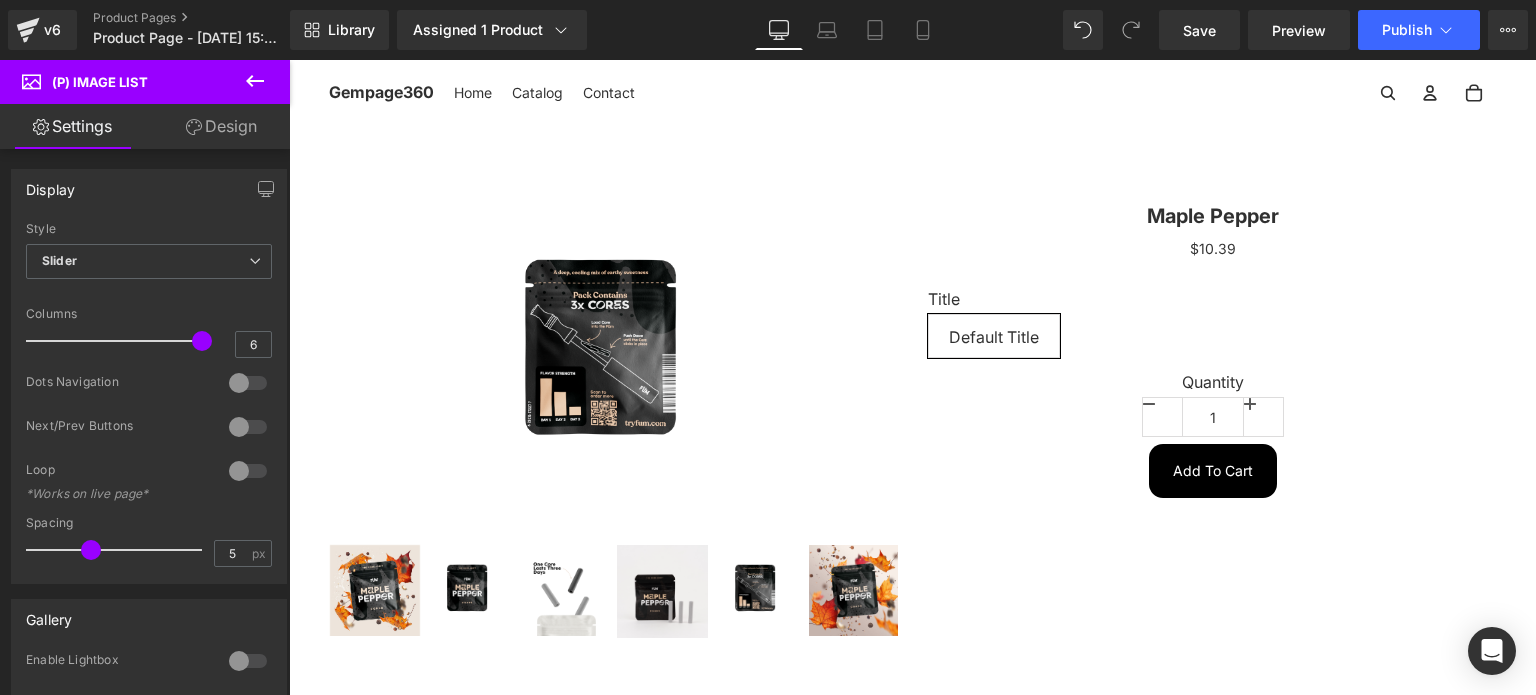 click on "Design" at bounding box center (221, 126) 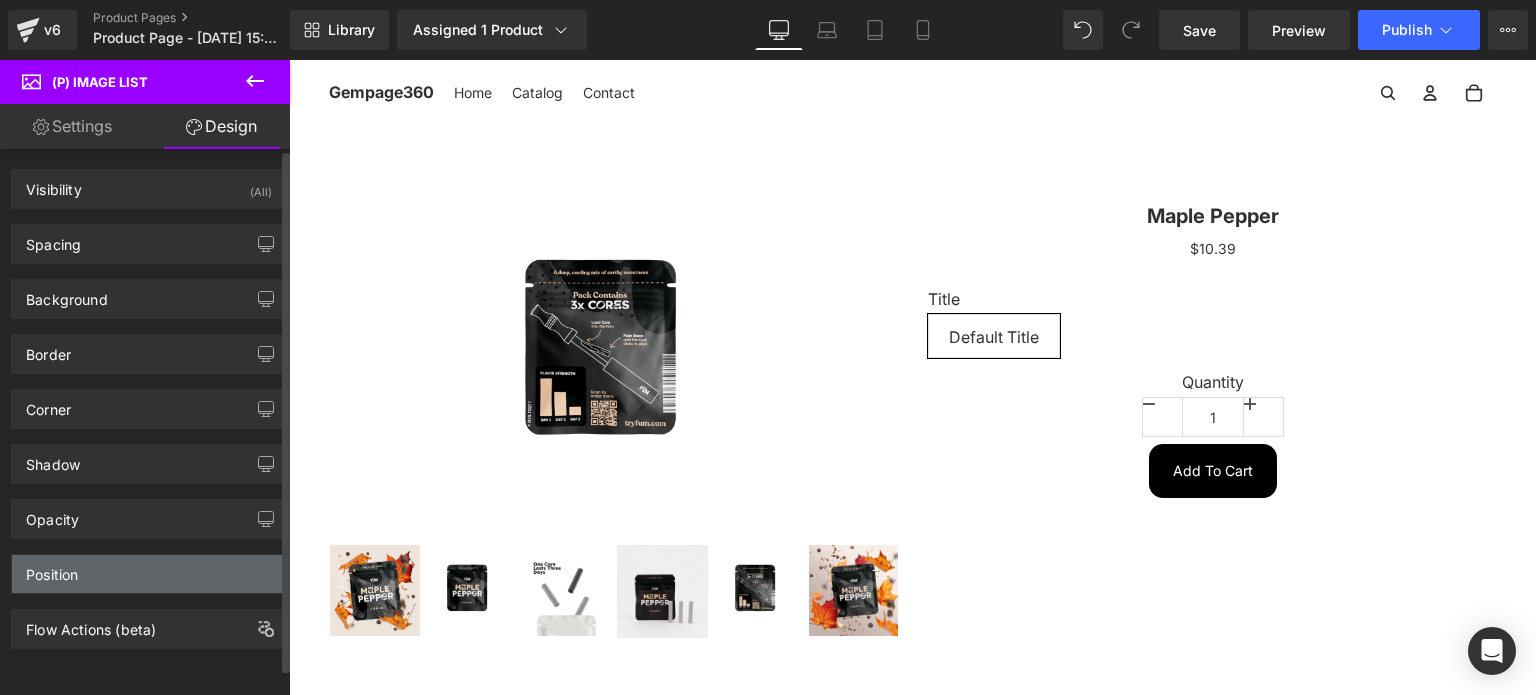 click on "Position" at bounding box center (149, 574) 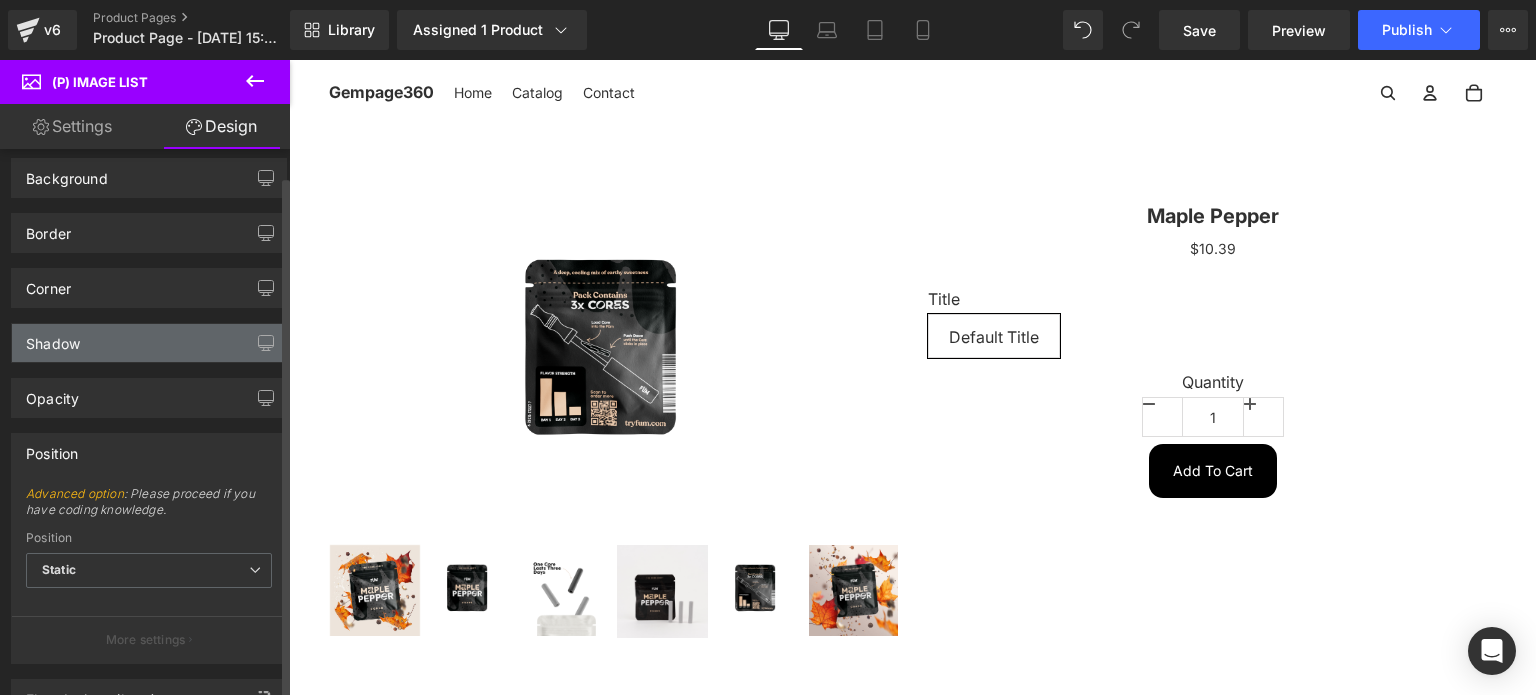 scroll, scrollTop: 196, scrollLeft: 0, axis: vertical 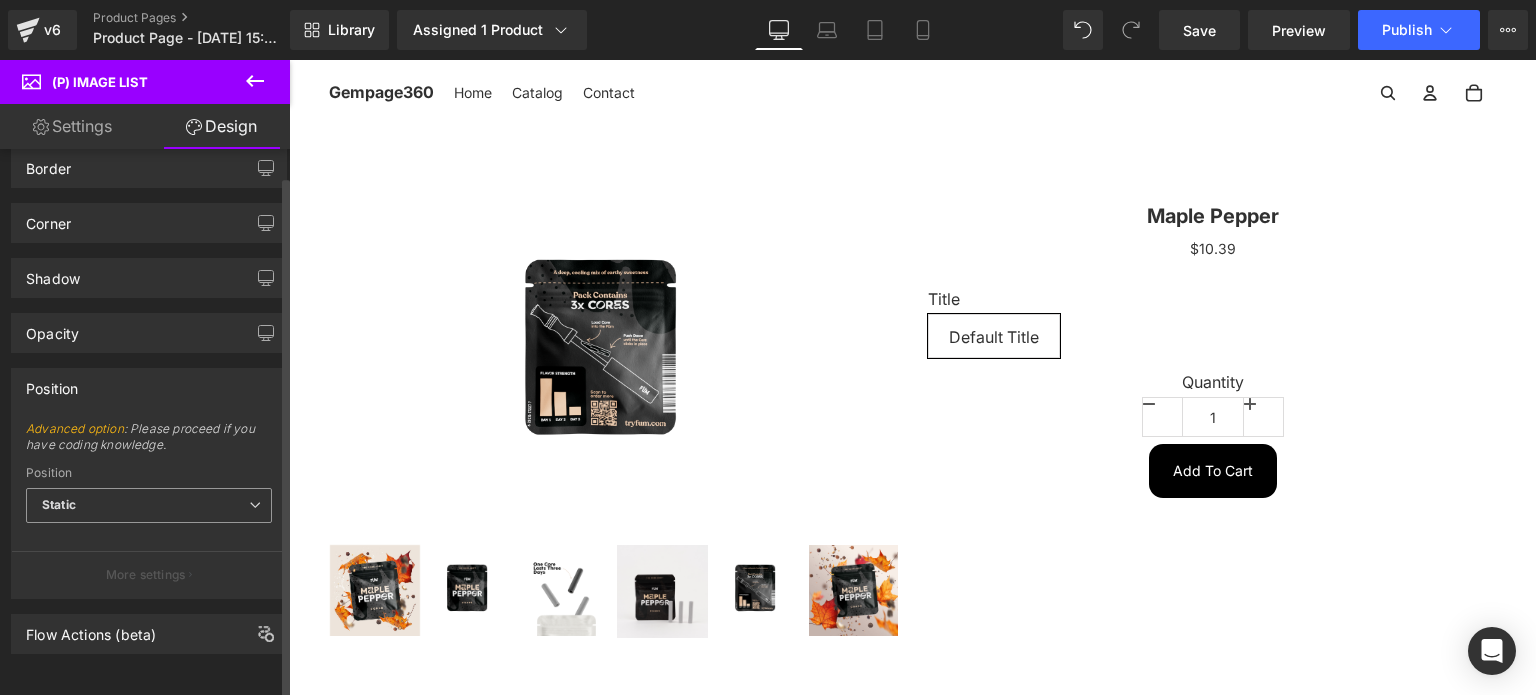 click on "Static" at bounding box center [149, 505] 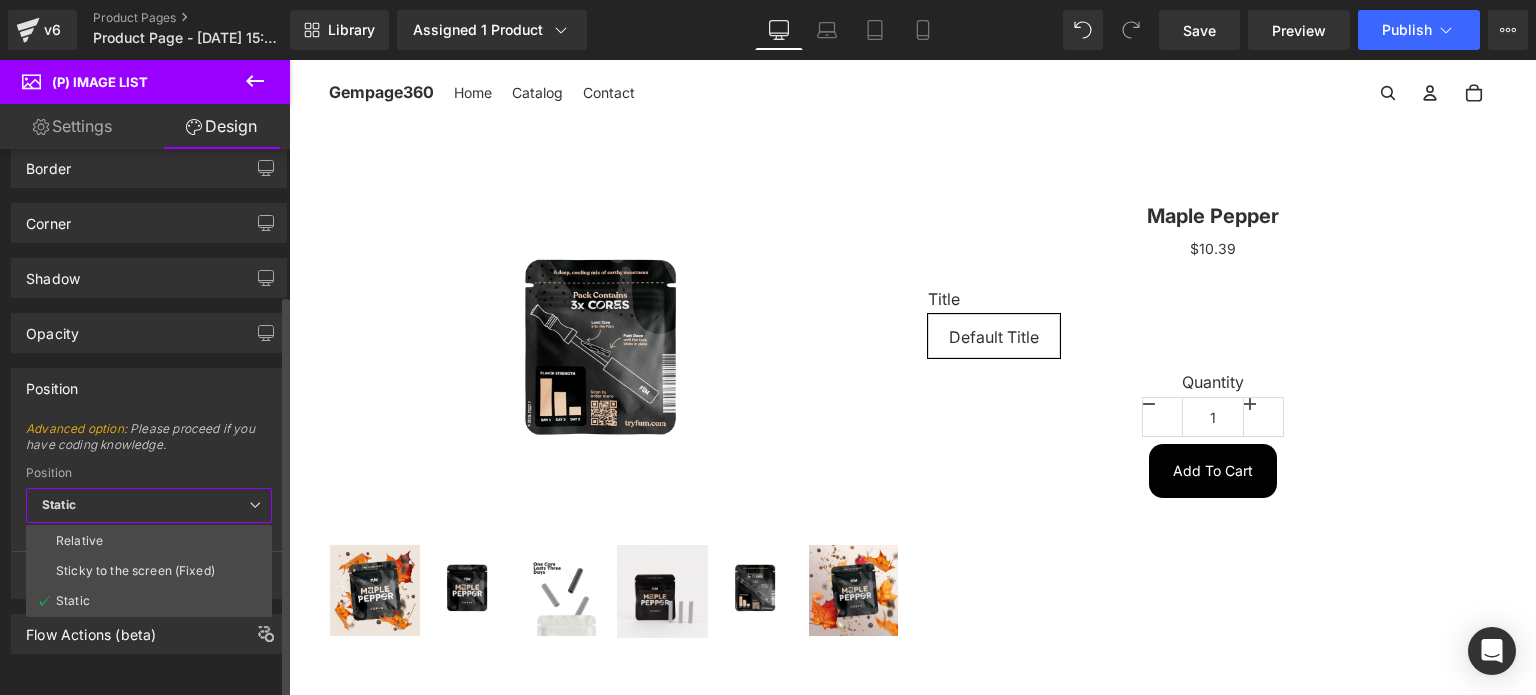 click on "Static" at bounding box center (149, 505) 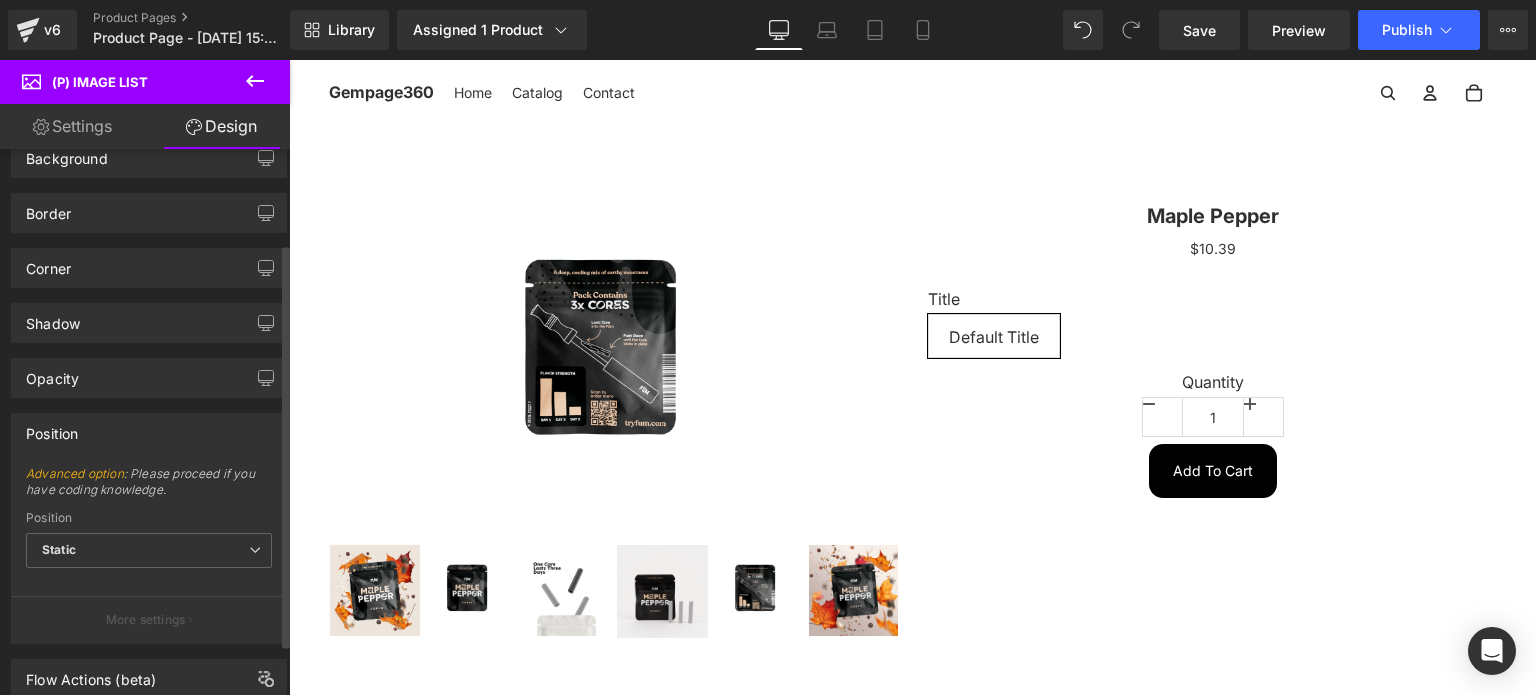 scroll, scrollTop: 96, scrollLeft: 0, axis: vertical 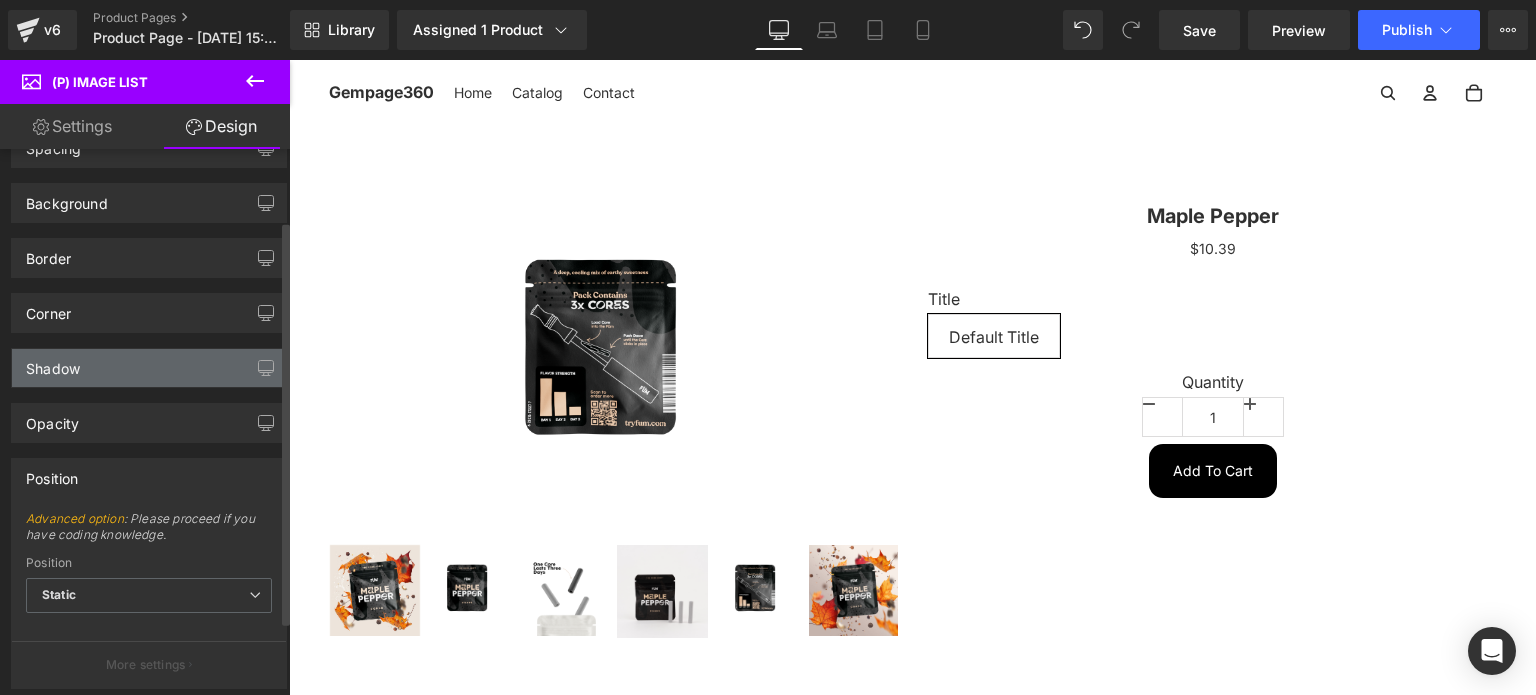click on "Shadow" at bounding box center (149, 368) 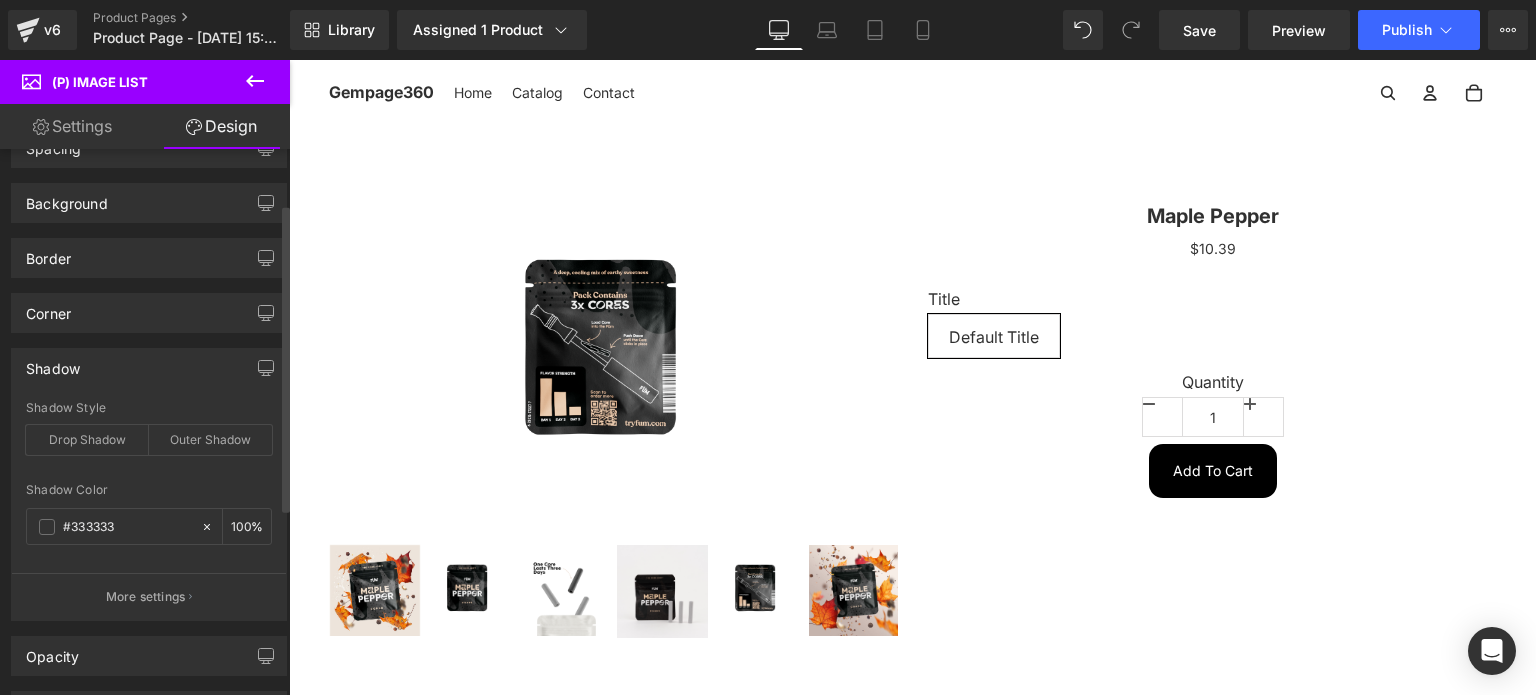 click on "Shadow" at bounding box center (149, 368) 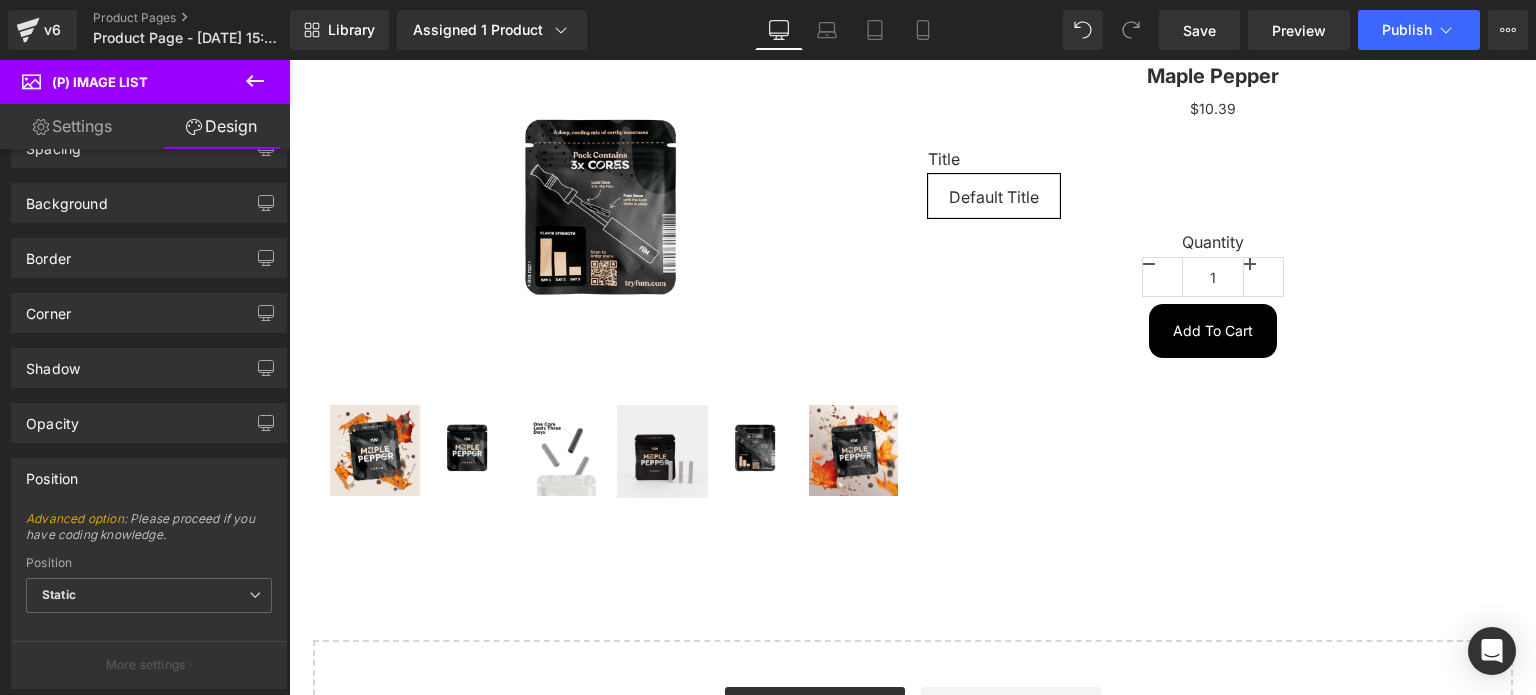 scroll, scrollTop: 0, scrollLeft: 0, axis: both 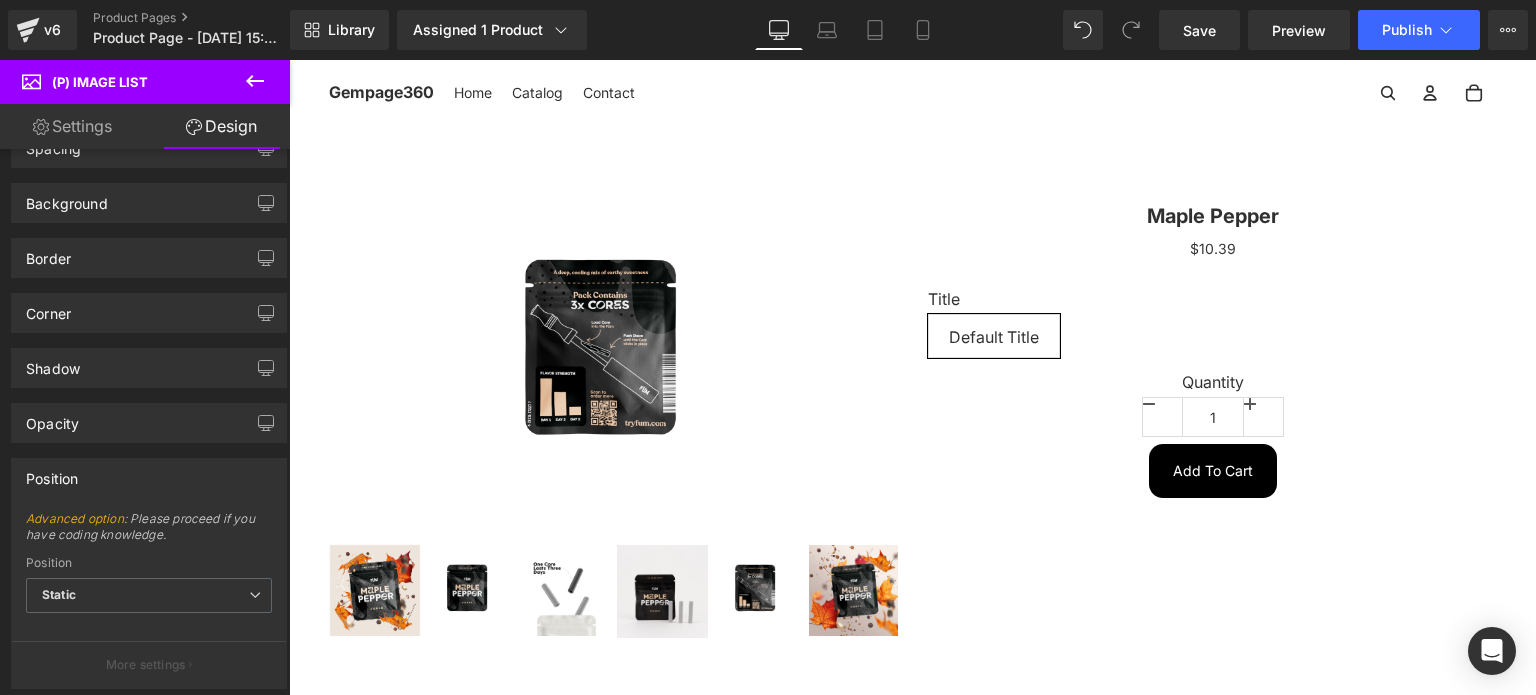 click on "Sale Off
(P) Image" at bounding box center [613, 357] 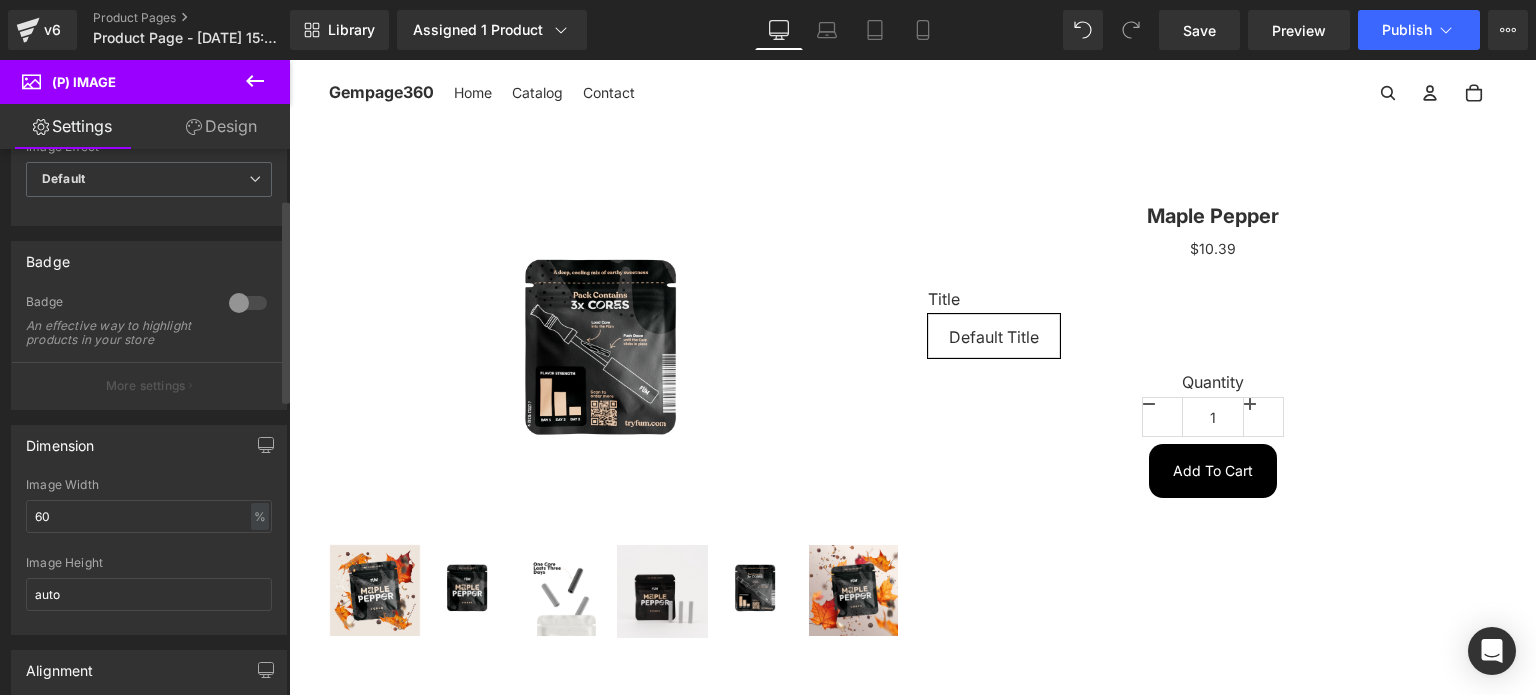 scroll, scrollTop: 200, scrollLeft: 0, axis: vertical 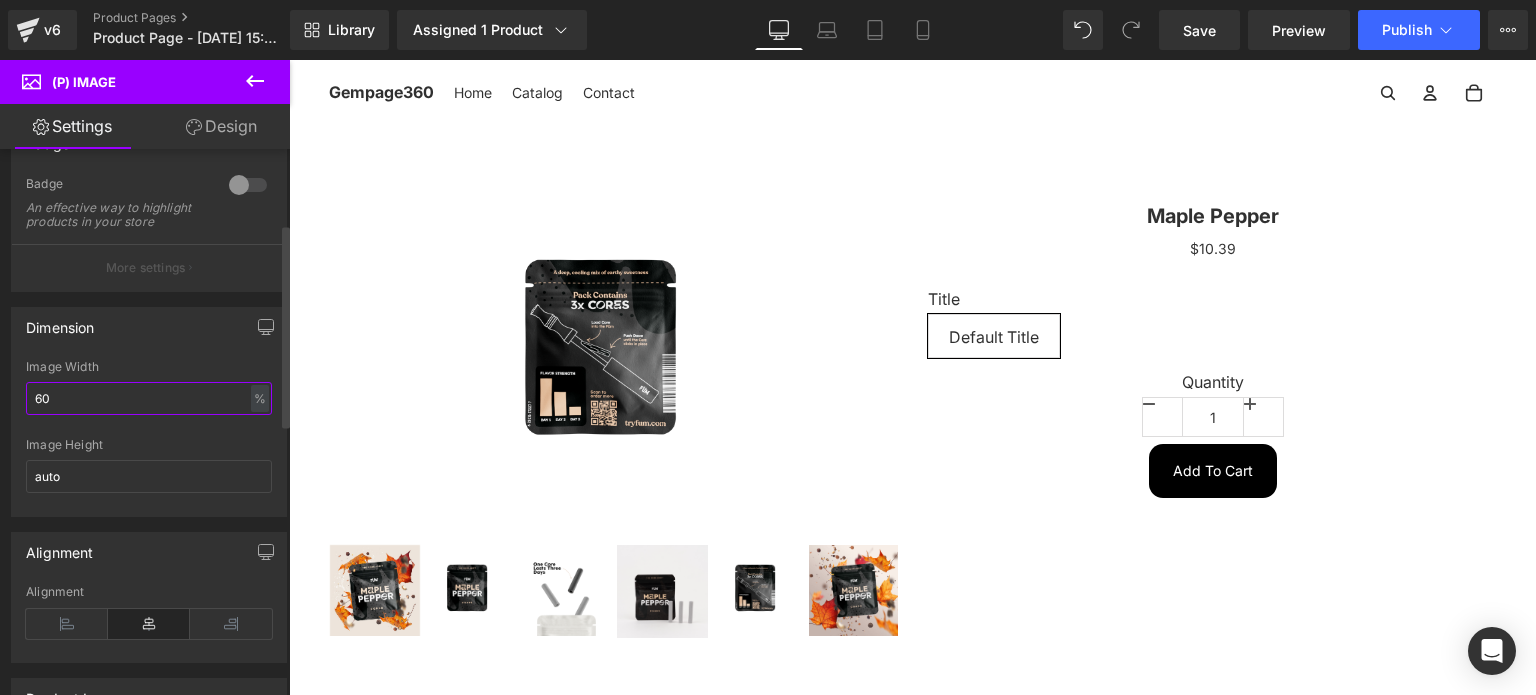 click on "60" at bounding box center [149, 398] 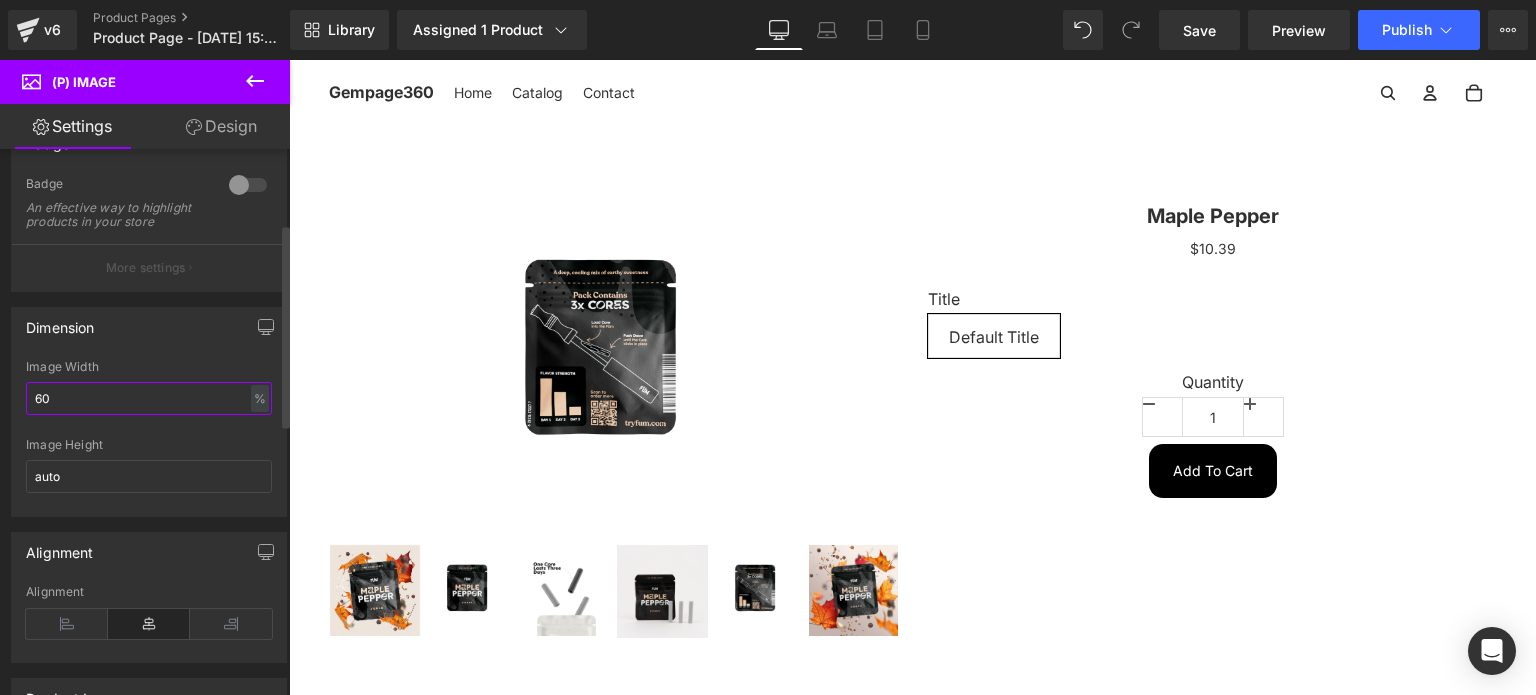 click on "60" at bounding box center [149, 398] 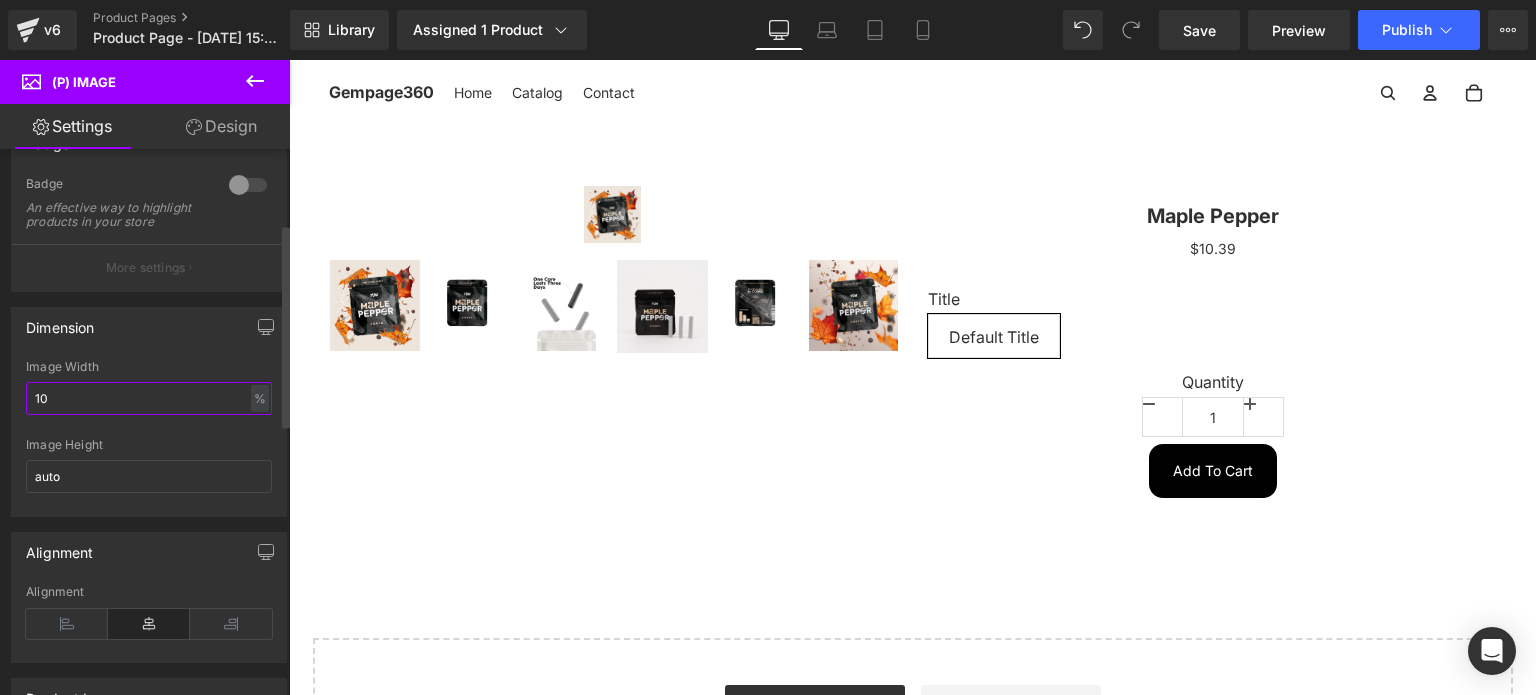 type on "100" 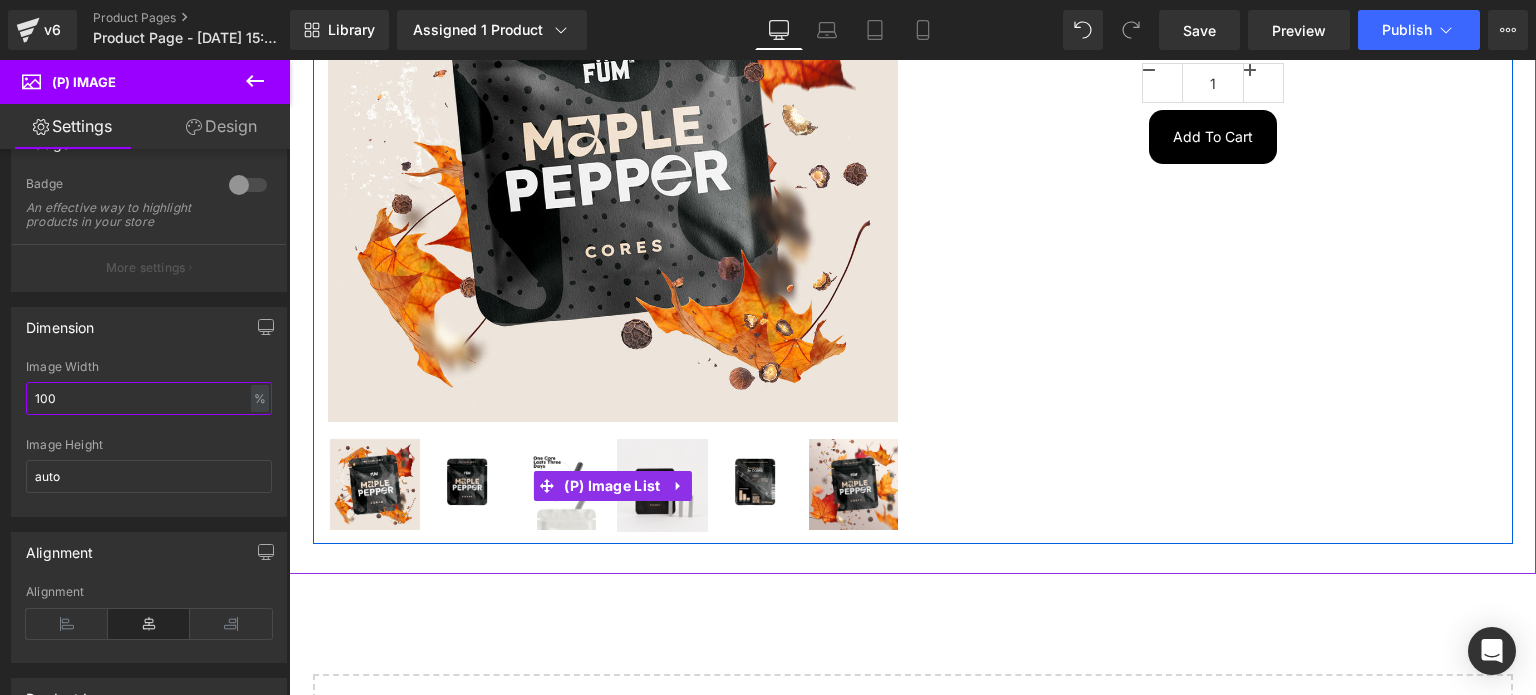 scroll, scrollTop: 300, scrollLeft: 0, axis: vertical 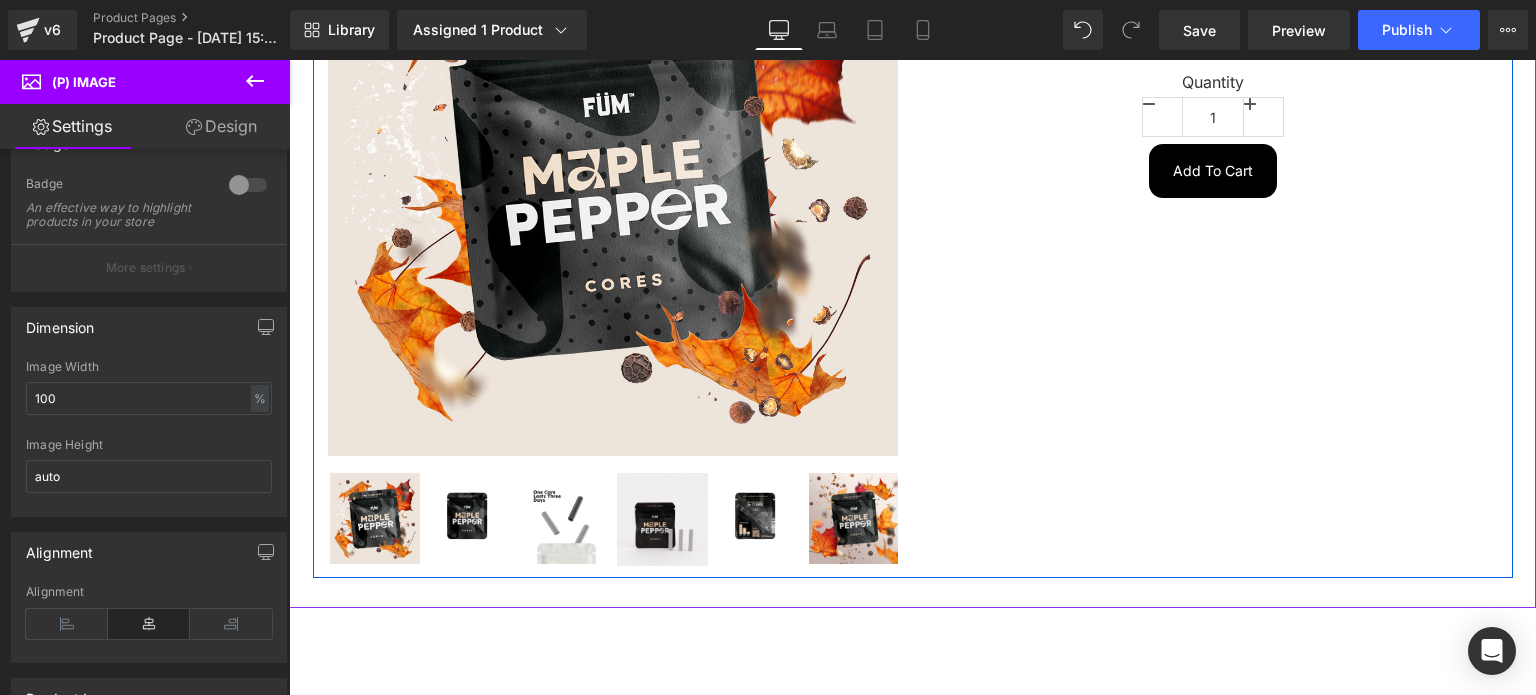 click at bounding box center [854, 518] 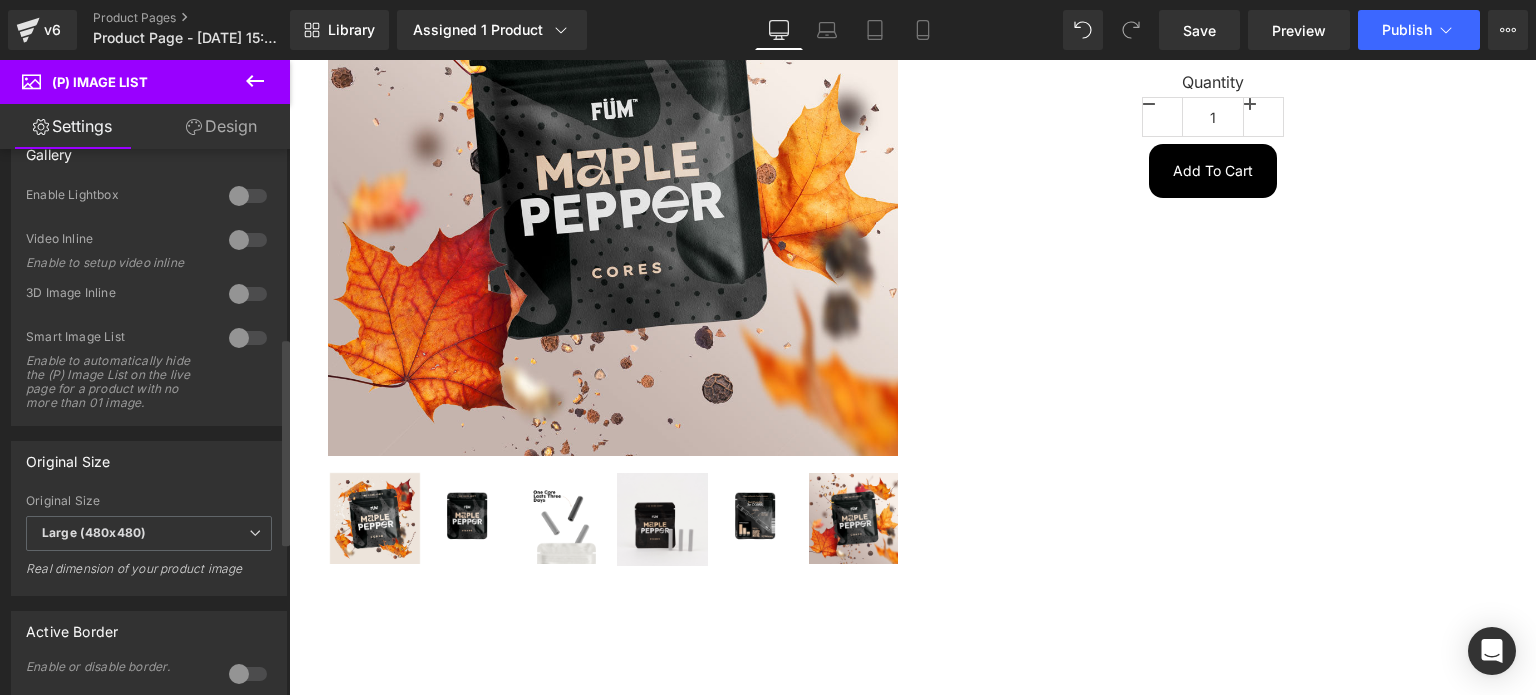 scroll, scrollTop: 500, scrollLeft: 0, axis: vertical 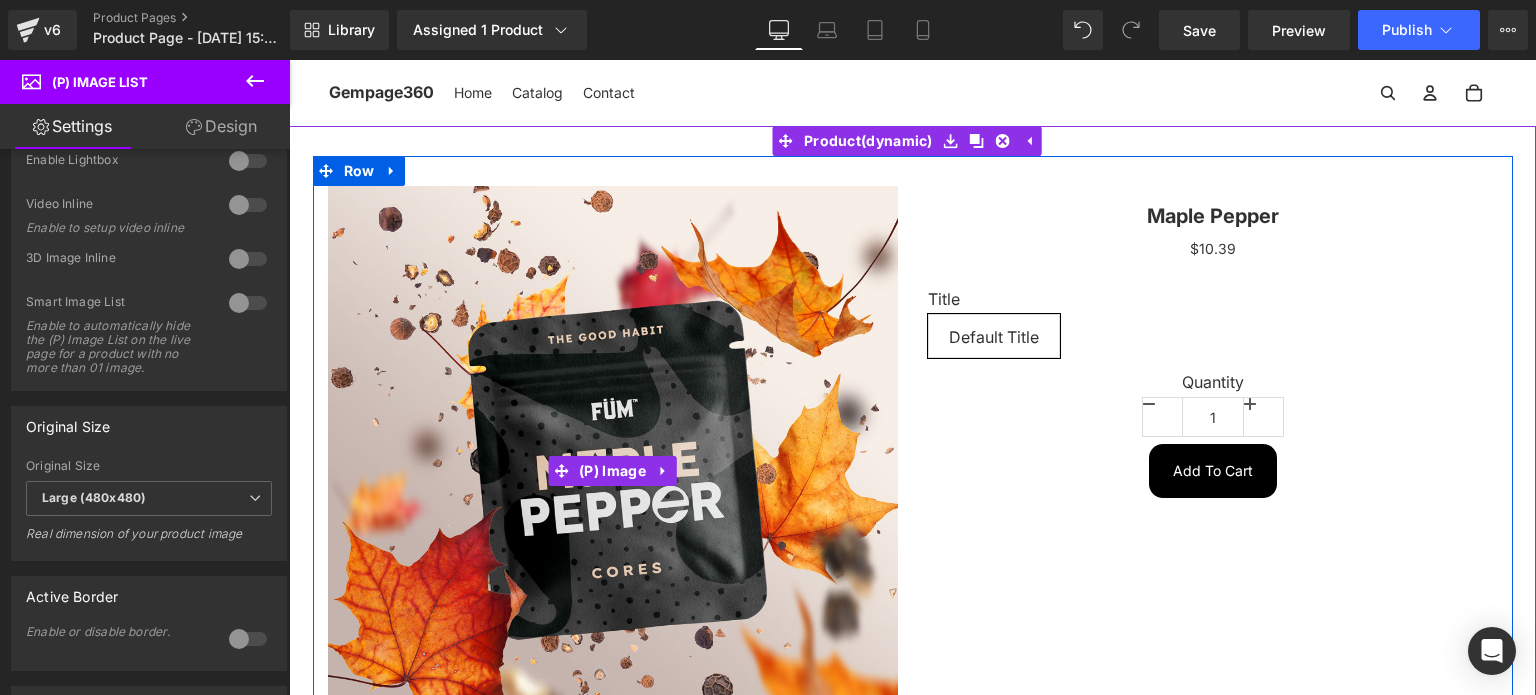 click at bounding box center (613, 471) 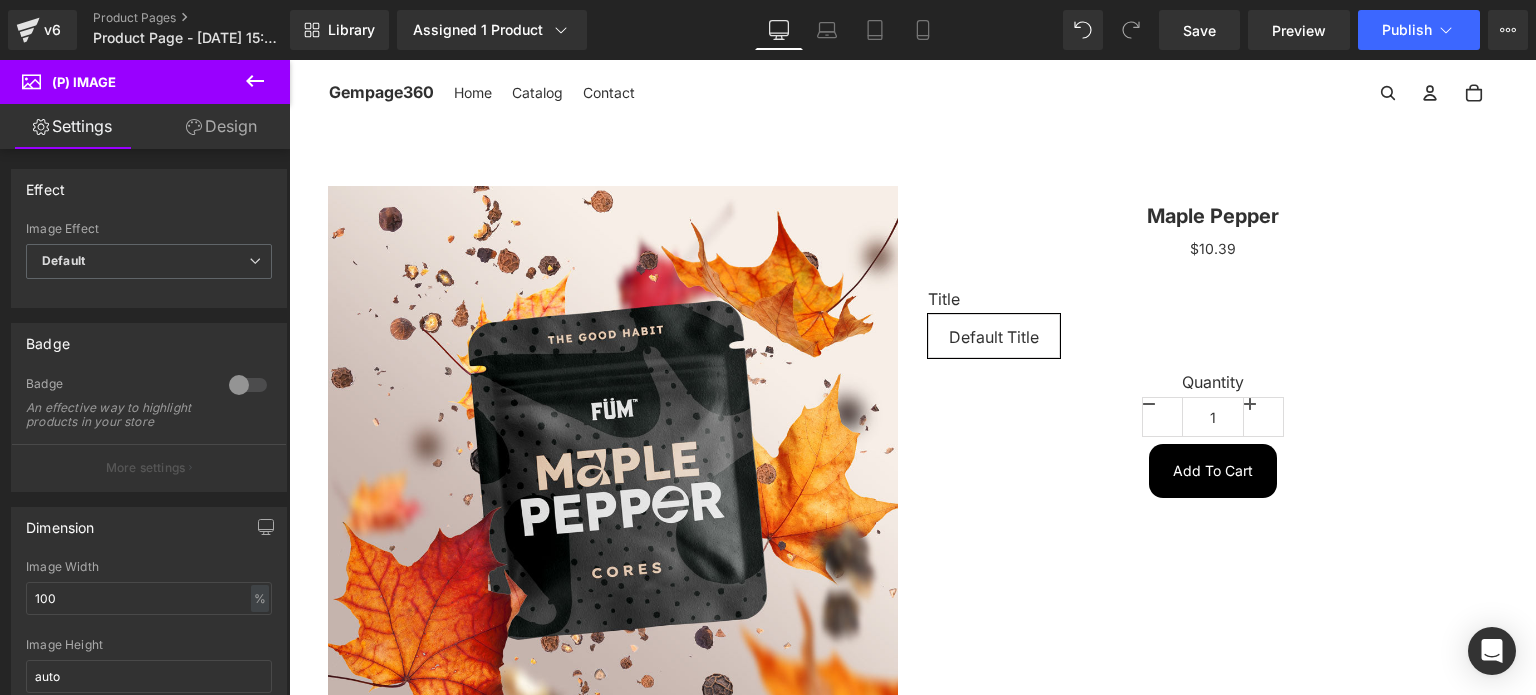 click on "Design" at bounding box center (221, 126) 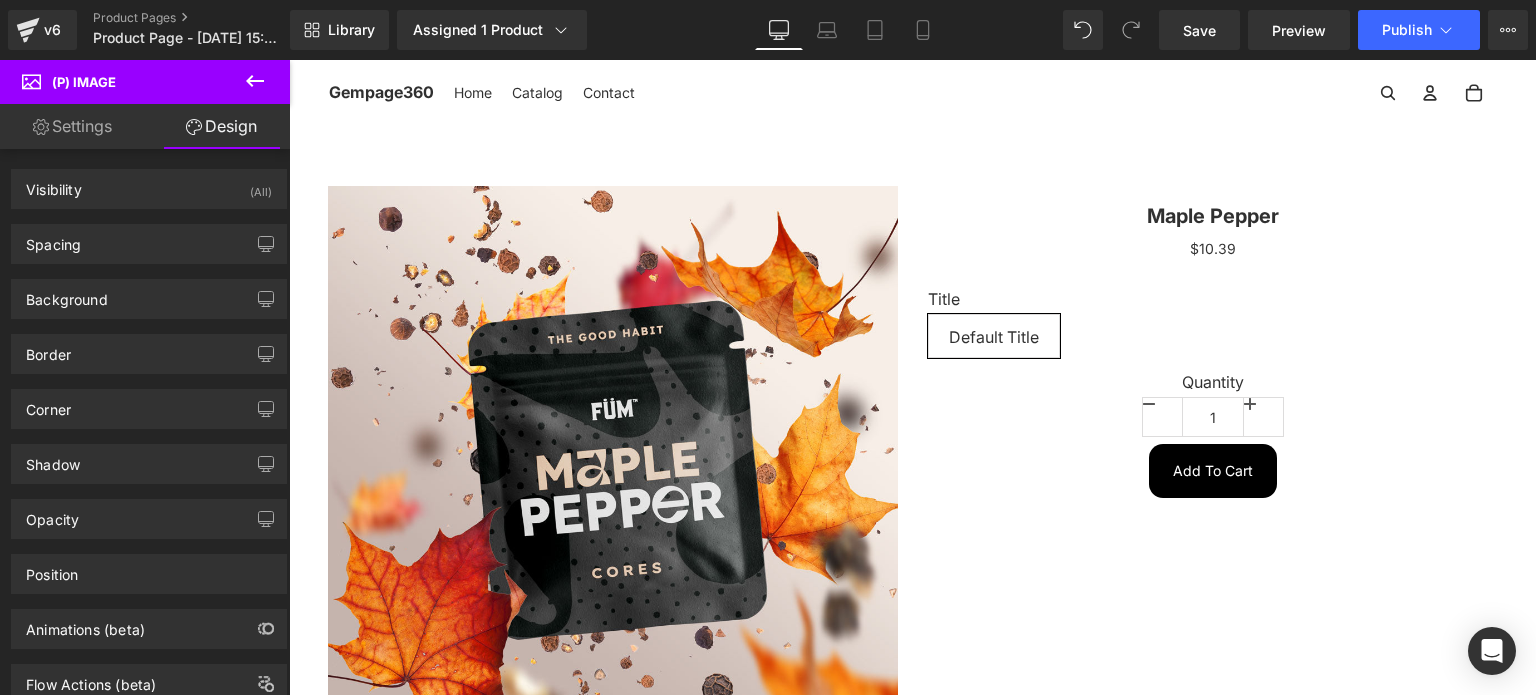 click on "Settings" at bounding box center (72, 126) 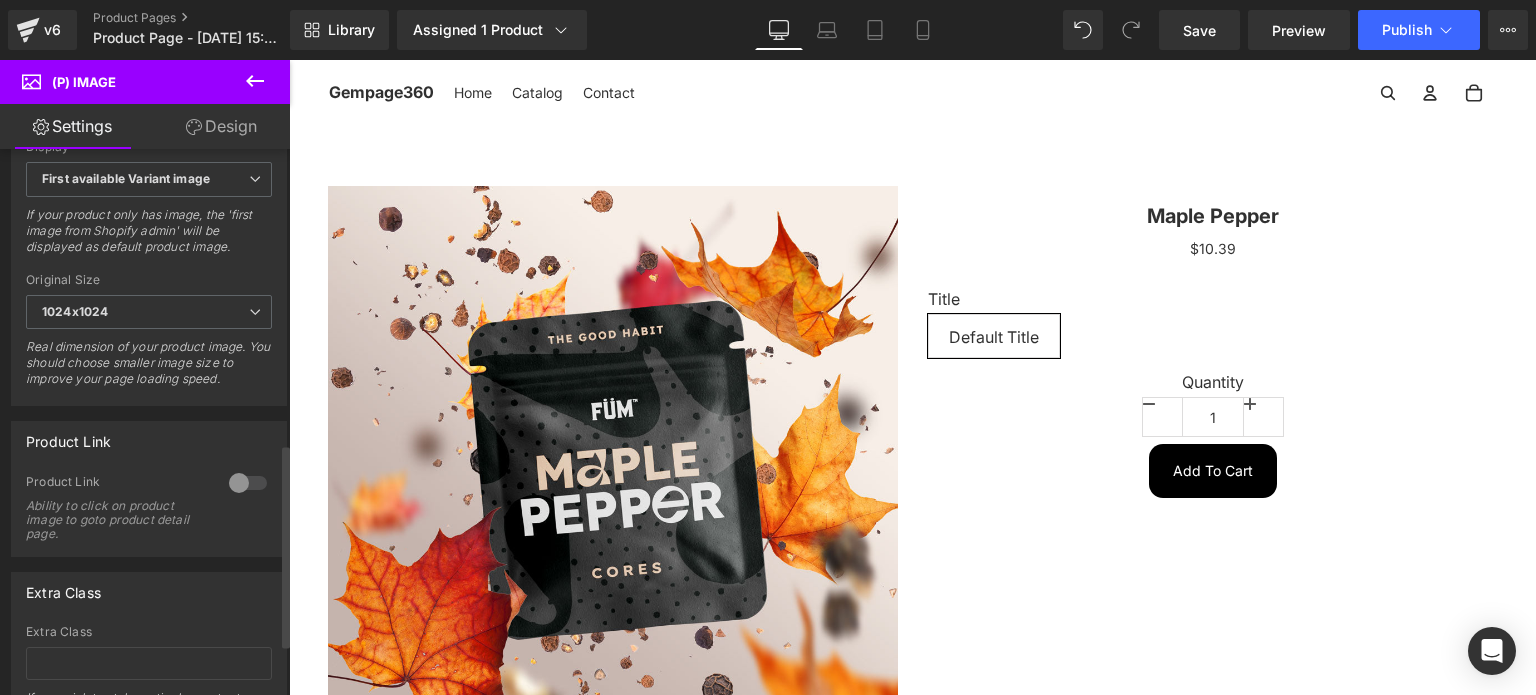 scroll, scrollTop: 900, scrollLeft: 0, axis: vertical 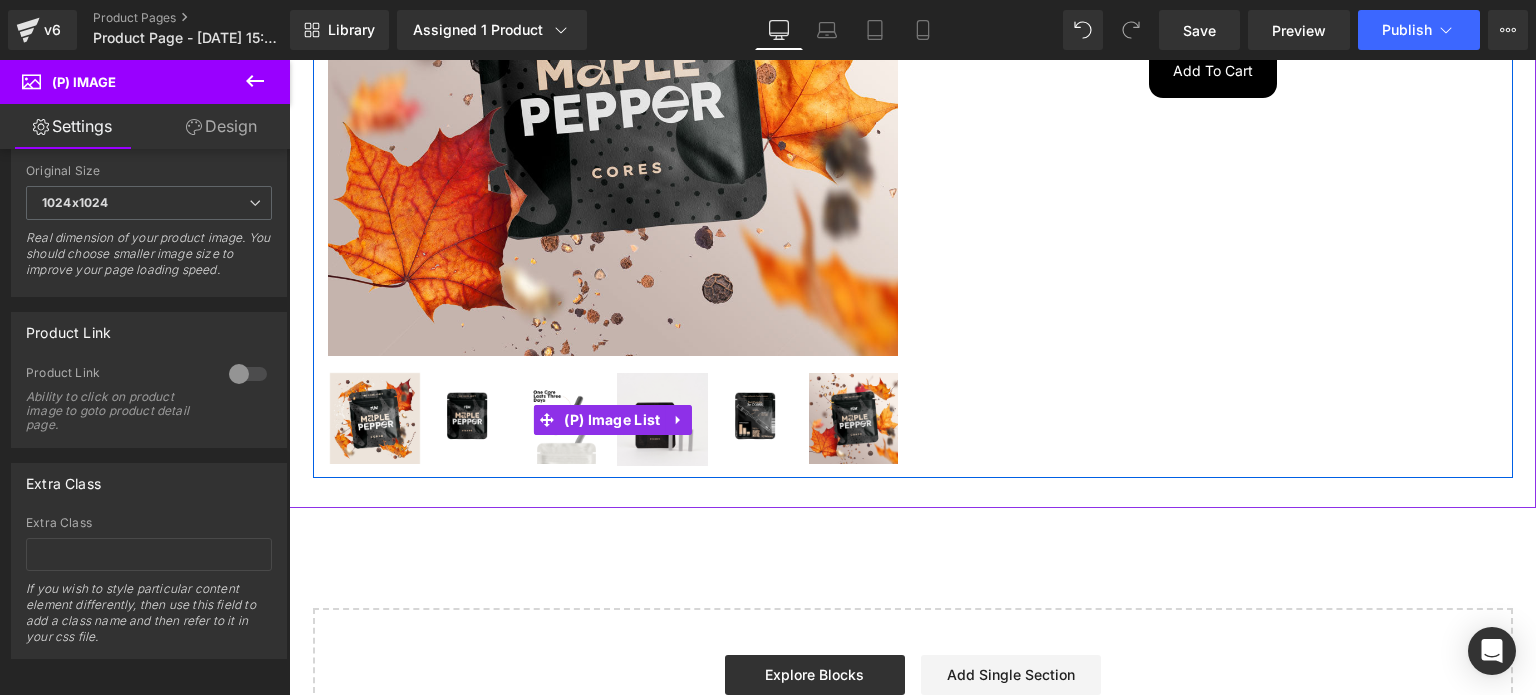 click at bounding box center (758, 418) 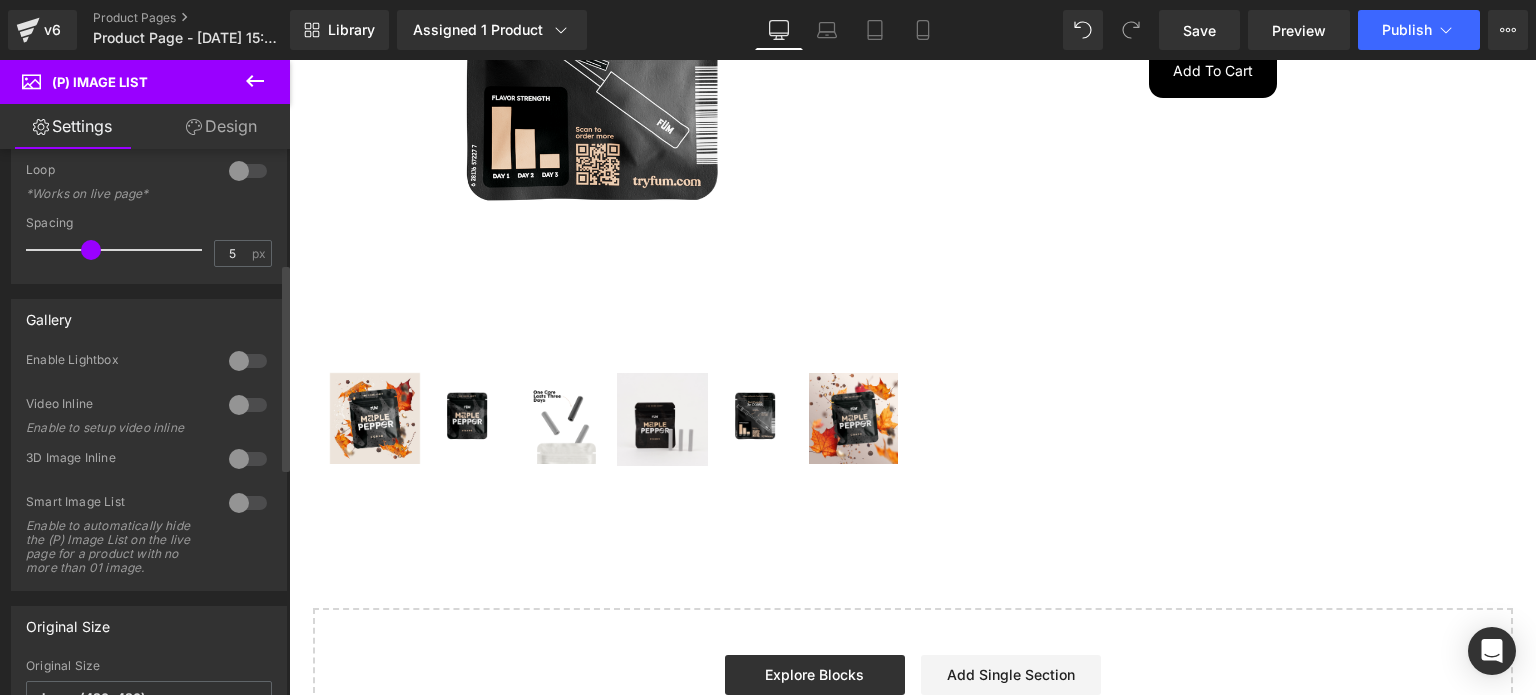 scroll, scrollTop: 400, scrollLeft: 0, axis: vertical 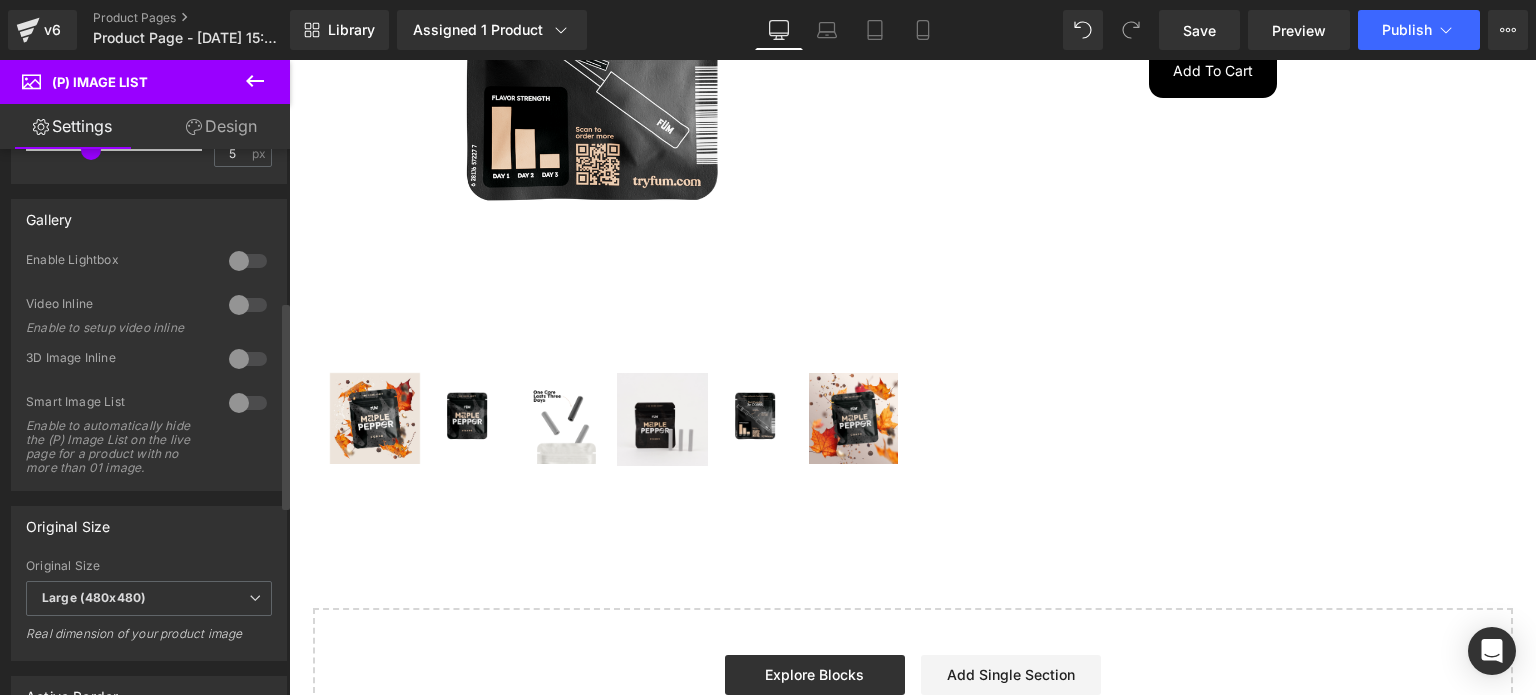click at bounding box center (248, 403) 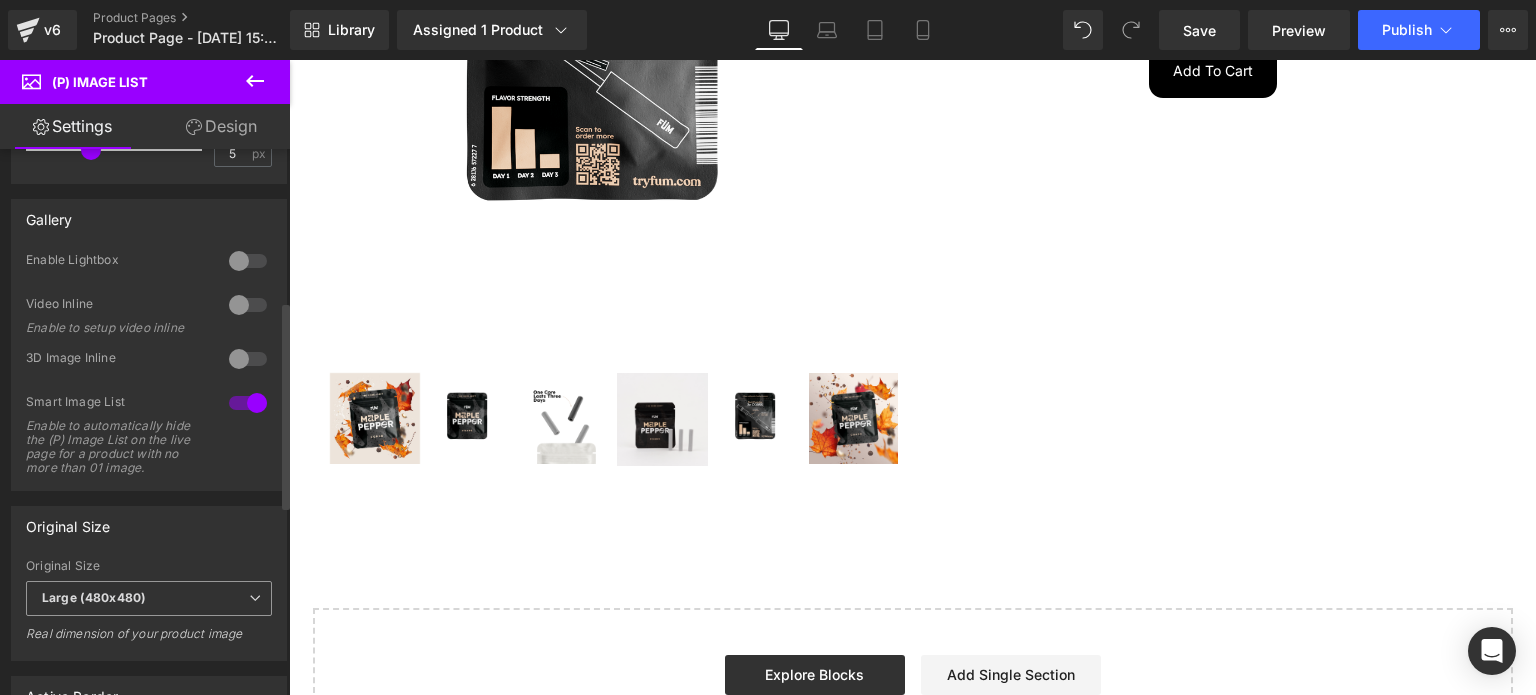 click on "Large (480x480)" at bounding box center [149, 598] 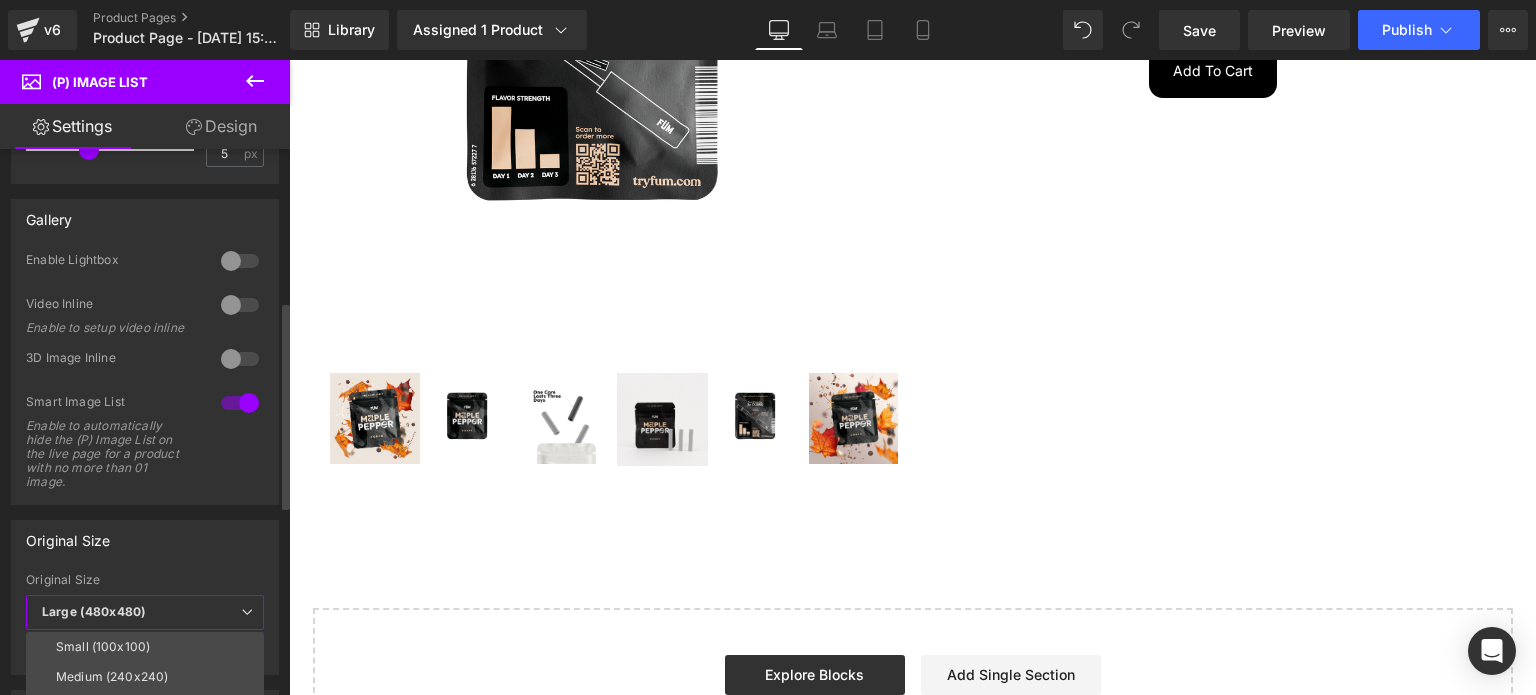click on "Large (480x480)" at bounding box center (145, 612) 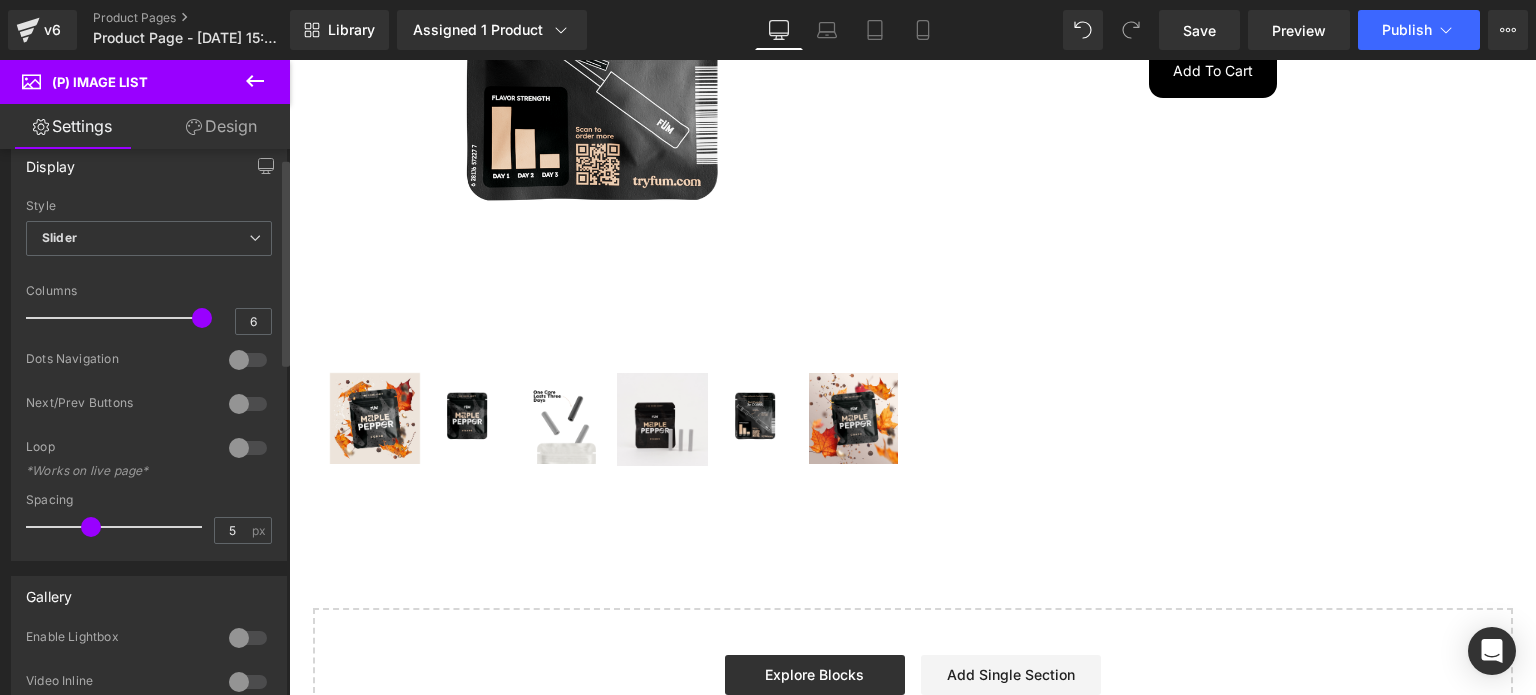 scroll, scrollTop: 0, scrollLeft: 0, axis: both 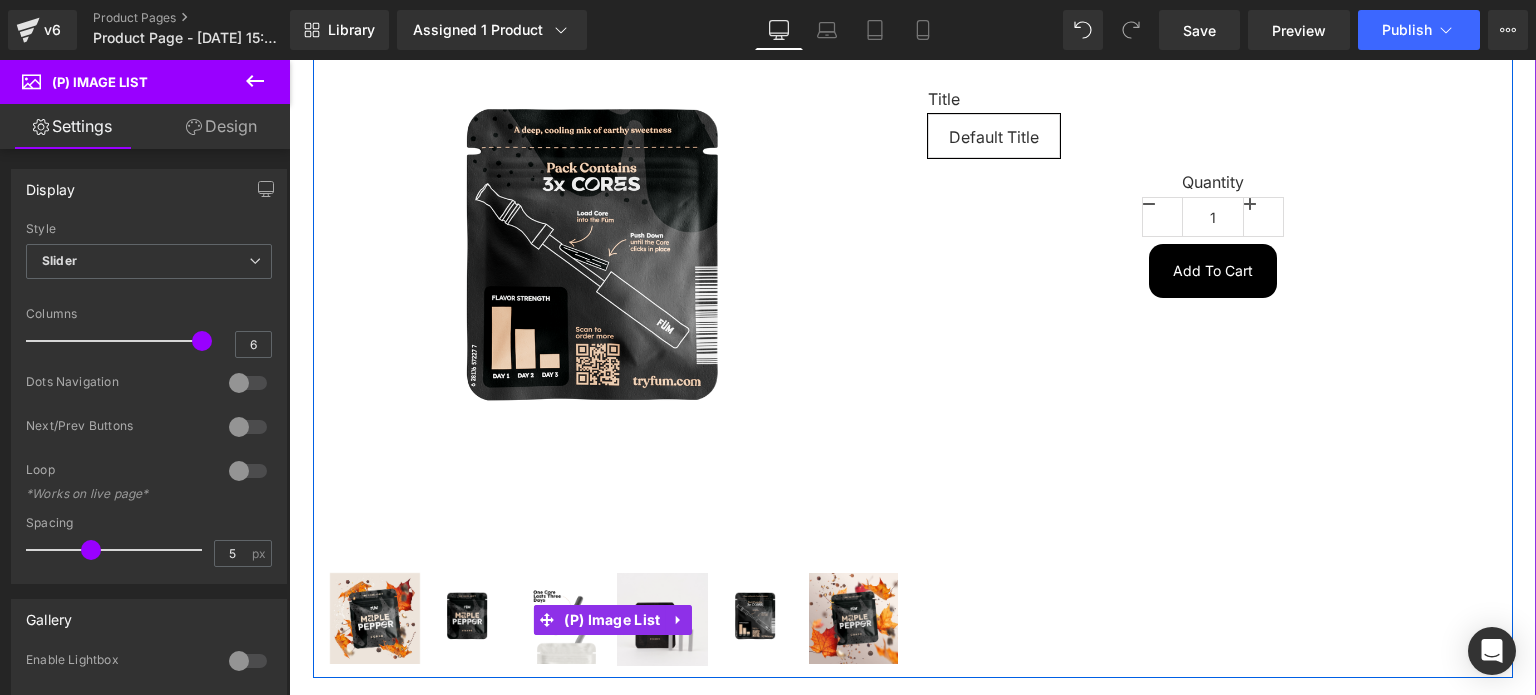 click at bounding box center [566, 618] 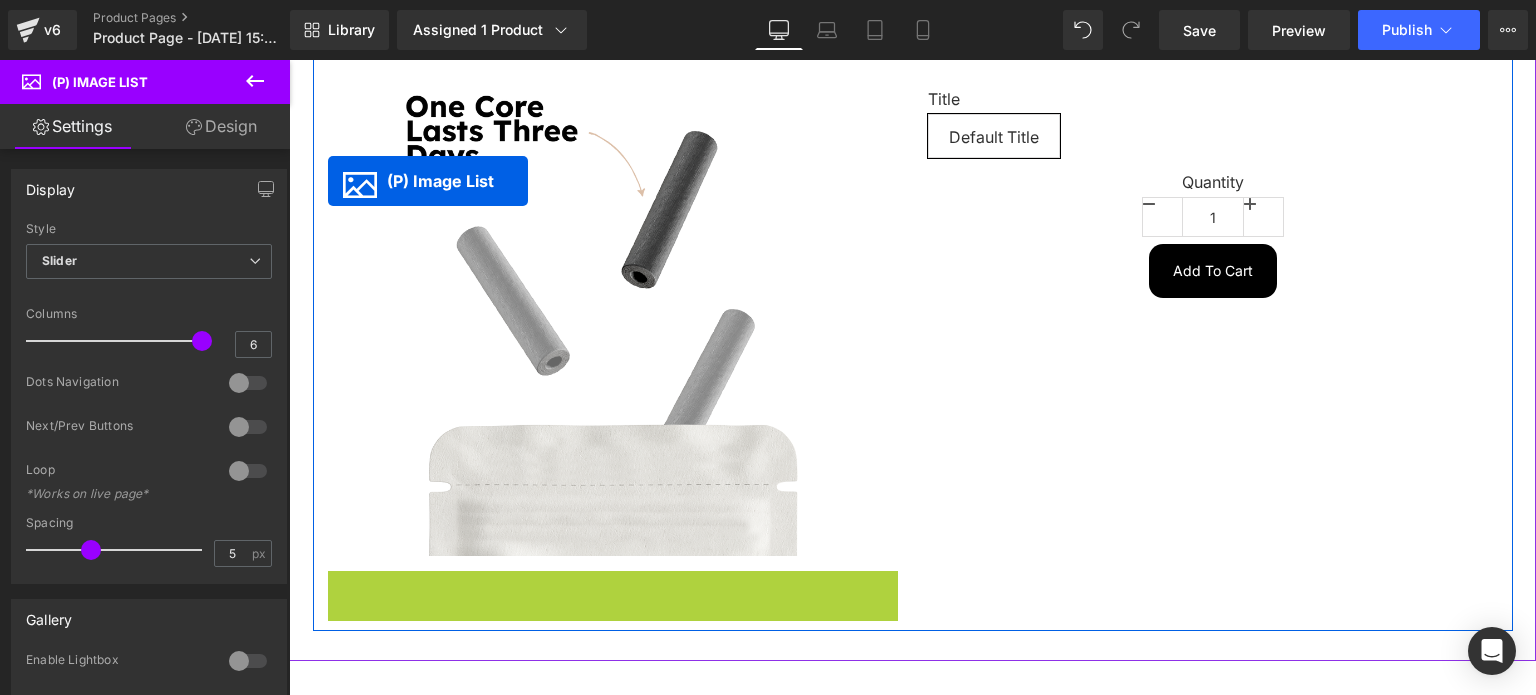 drag, startPoint x: 532, startPoint y: 612, endPoint x: 328, endPoint y: 181, distance: 476.84064 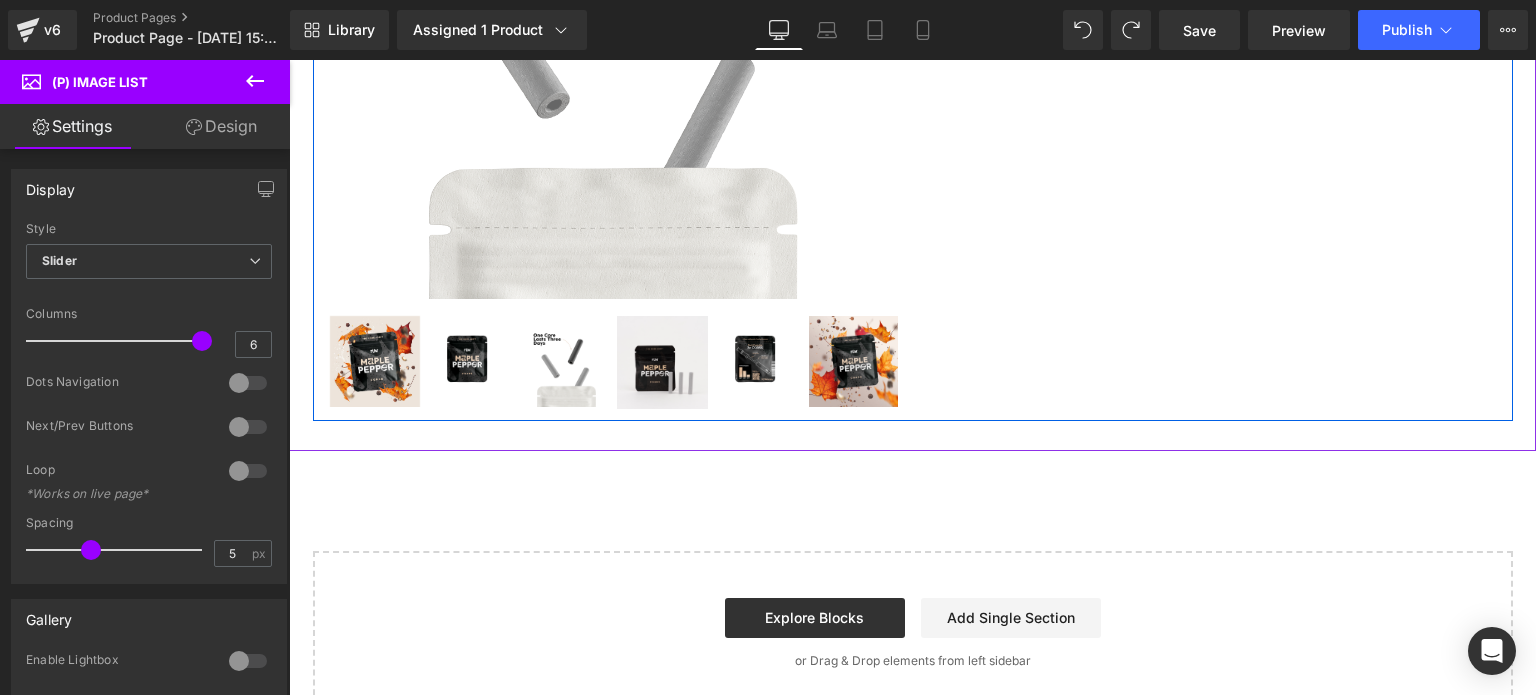scroll, scrollTop: 496, scrollLeft: 0, axis: vertical 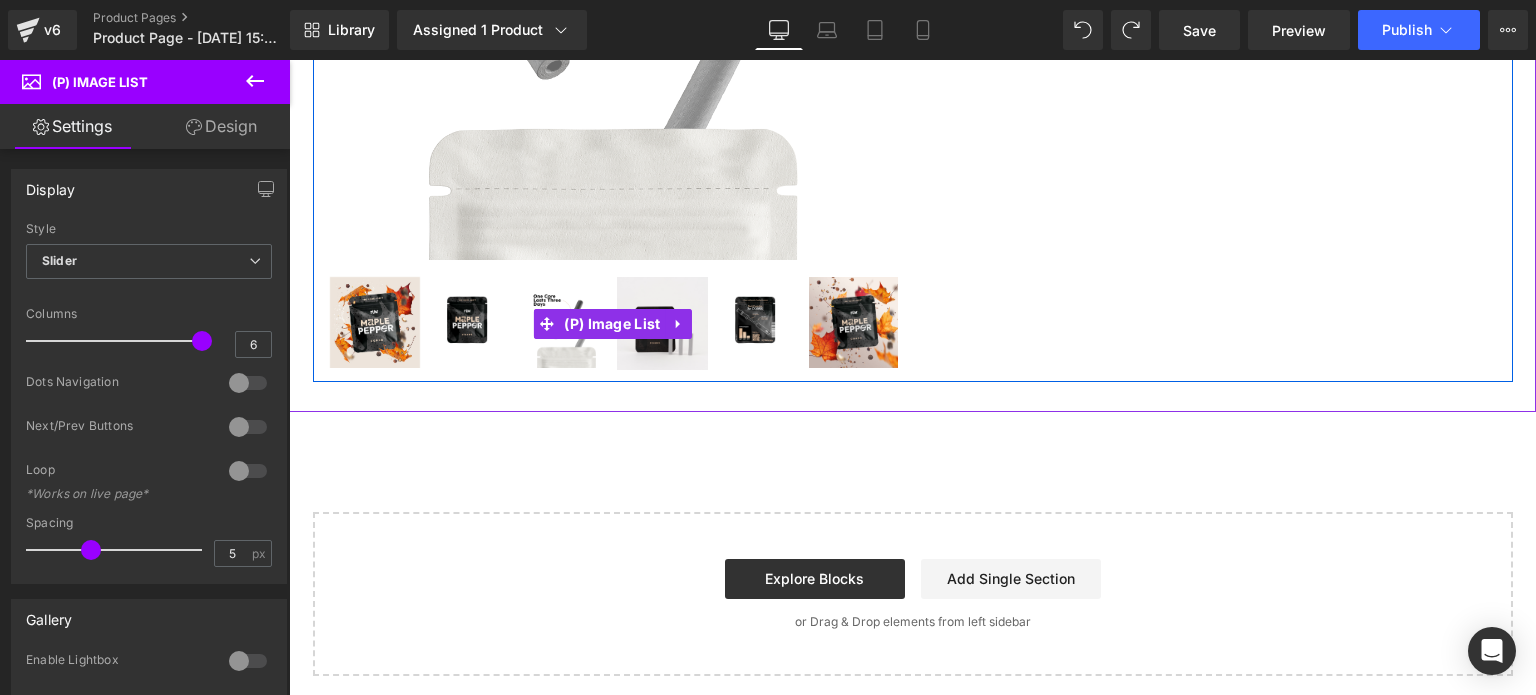 click at bounding box center [375, 322] 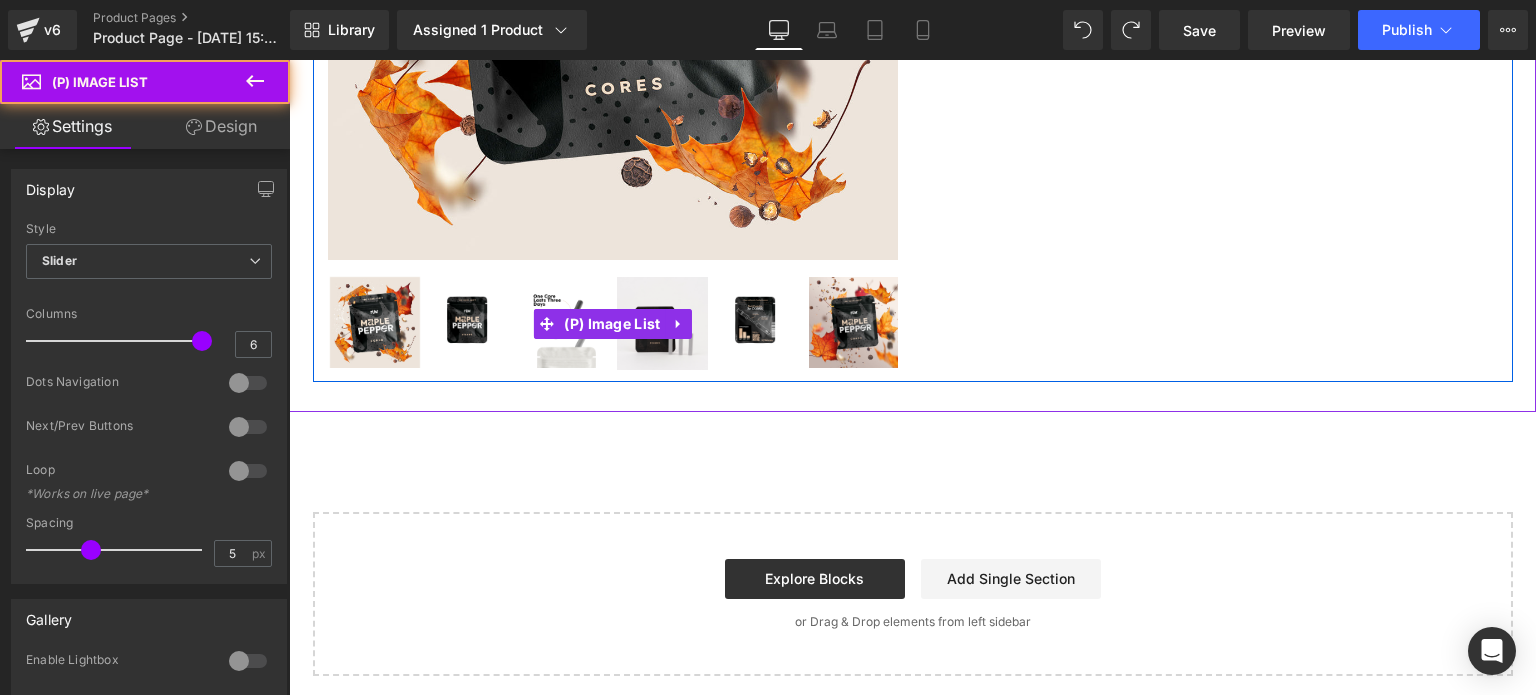 scroll, scrollTop: 296, scrollLeft: 0, axis: vertical 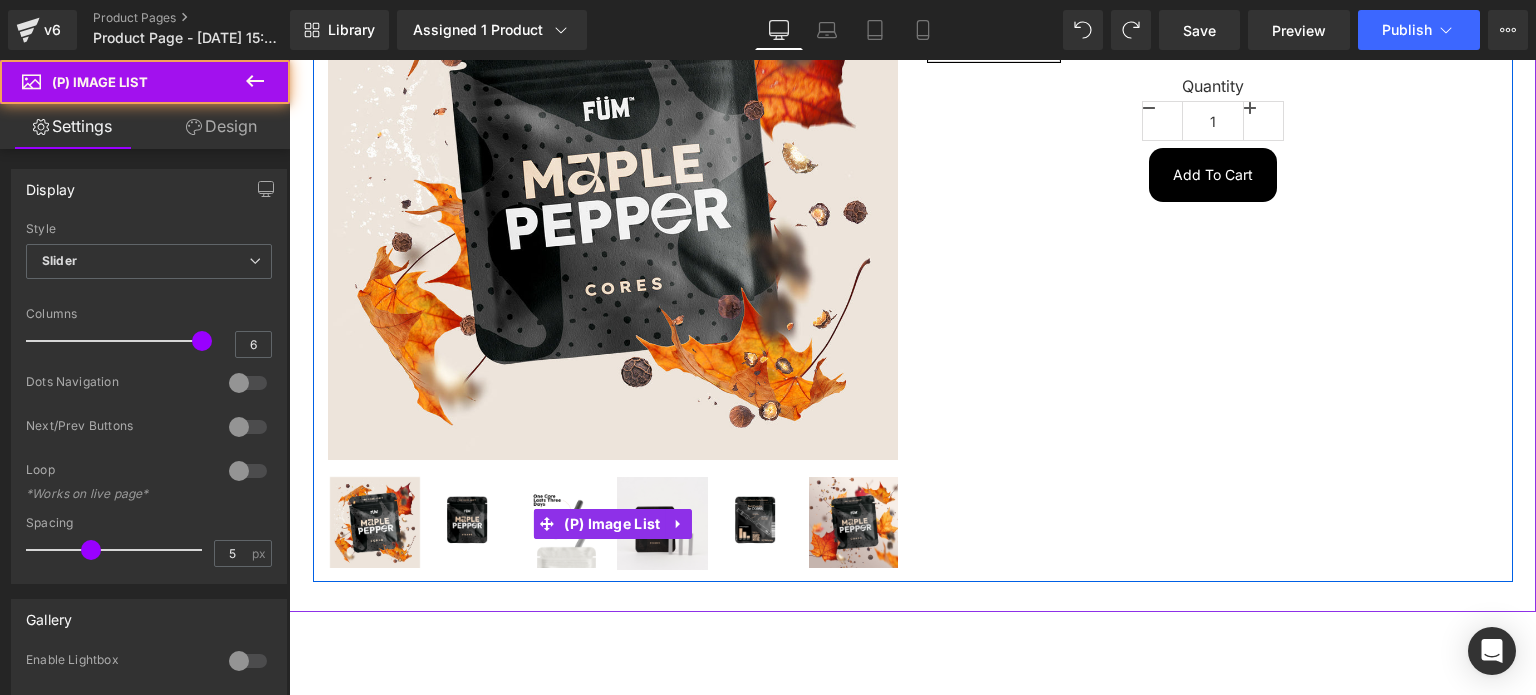 click at bounding box center (470, 522) 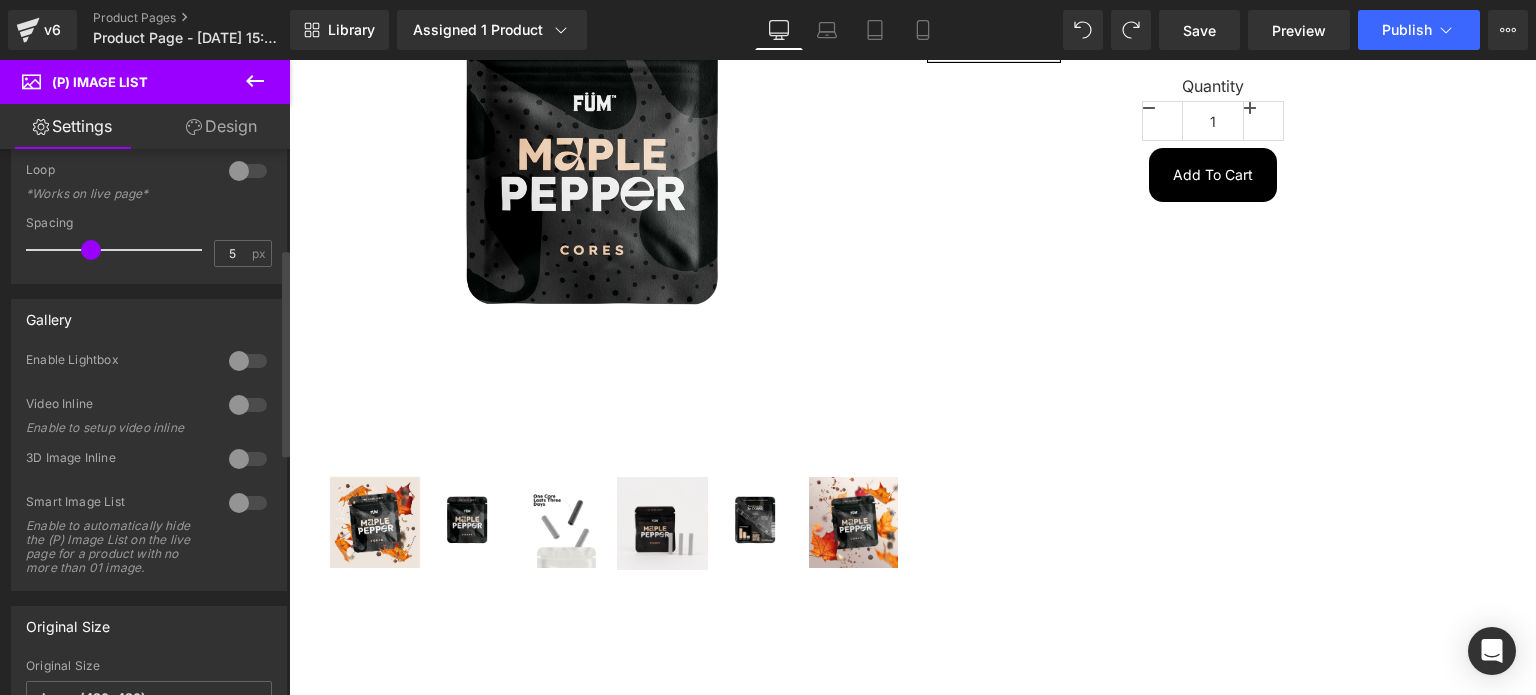 scroll, scrollTop: 0, scrollLeft: 0, axis: both 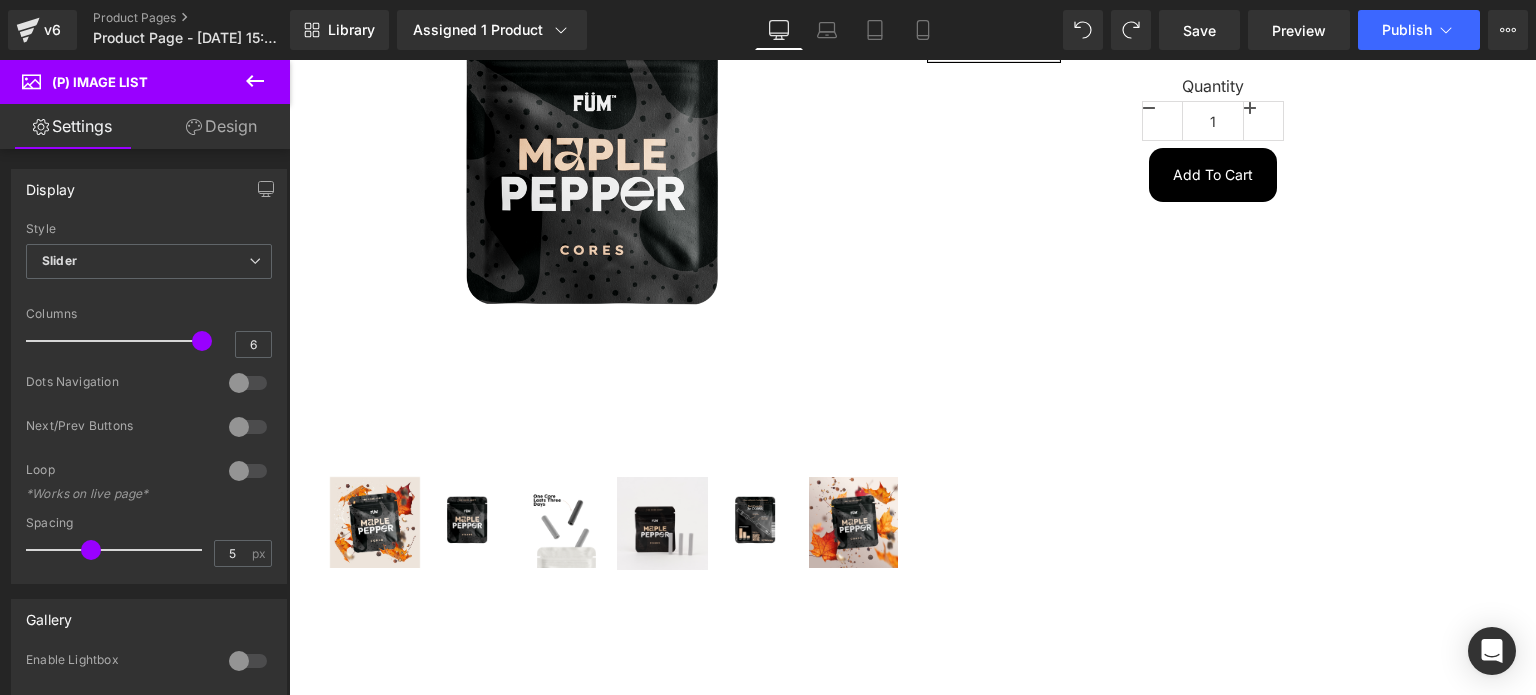click on "Design" at bounding box center (221, 126) 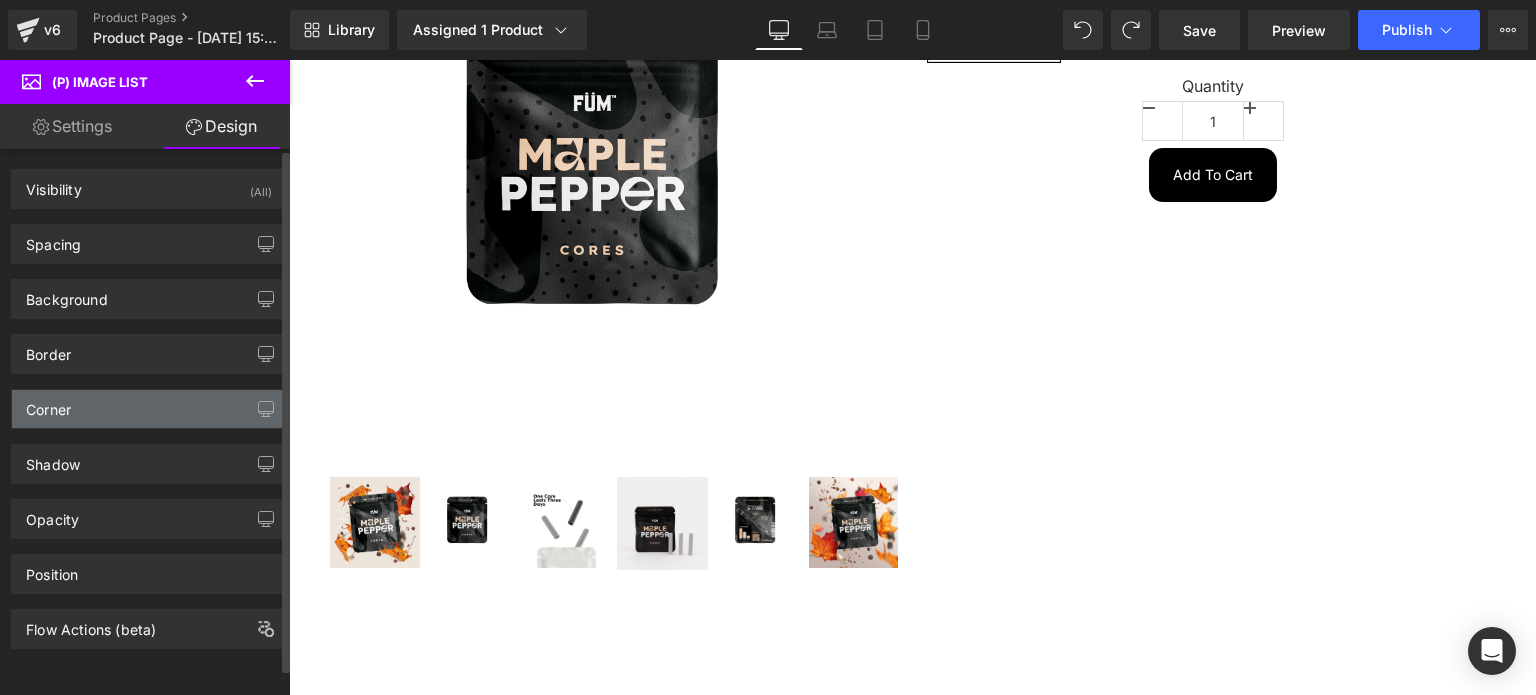 scroll, scrollTop: 6, scrollLeft: 0, axis: vertical 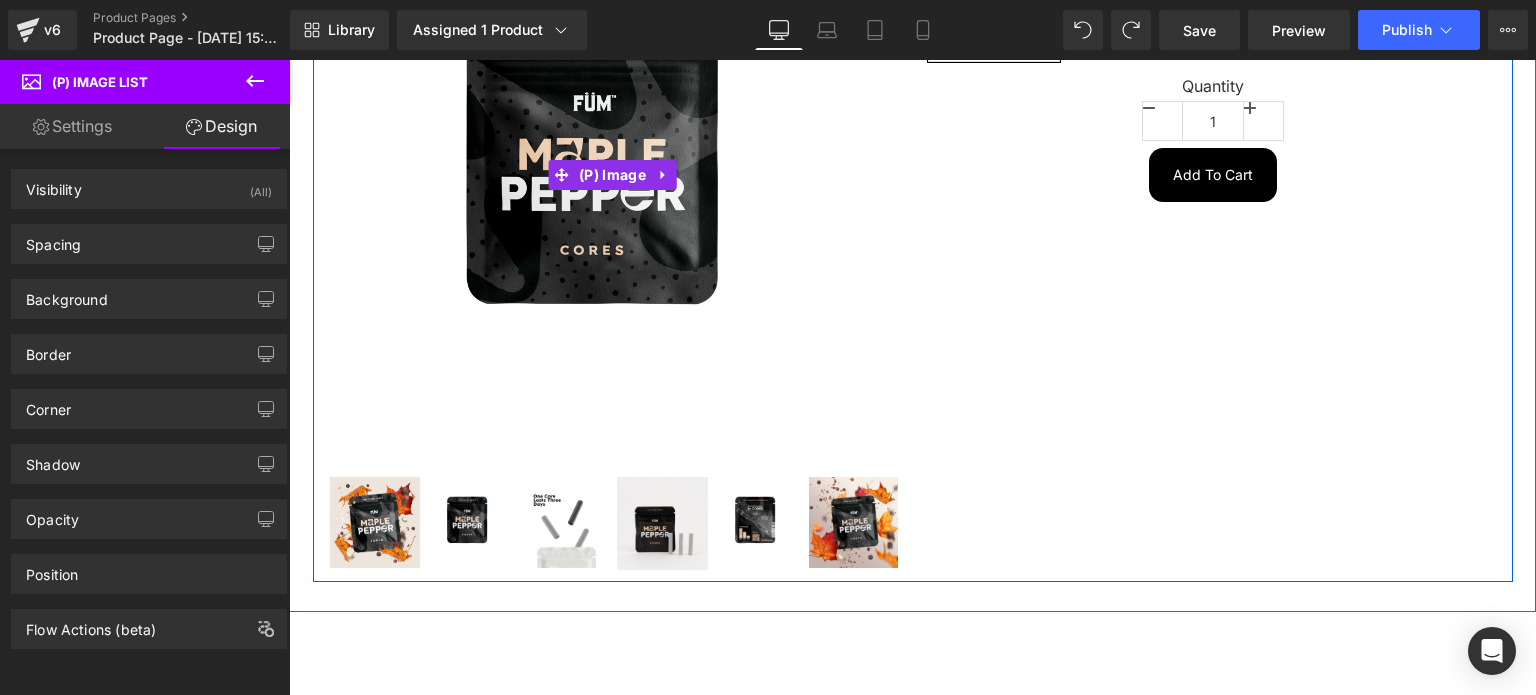 click at bounding box center [613, 175] 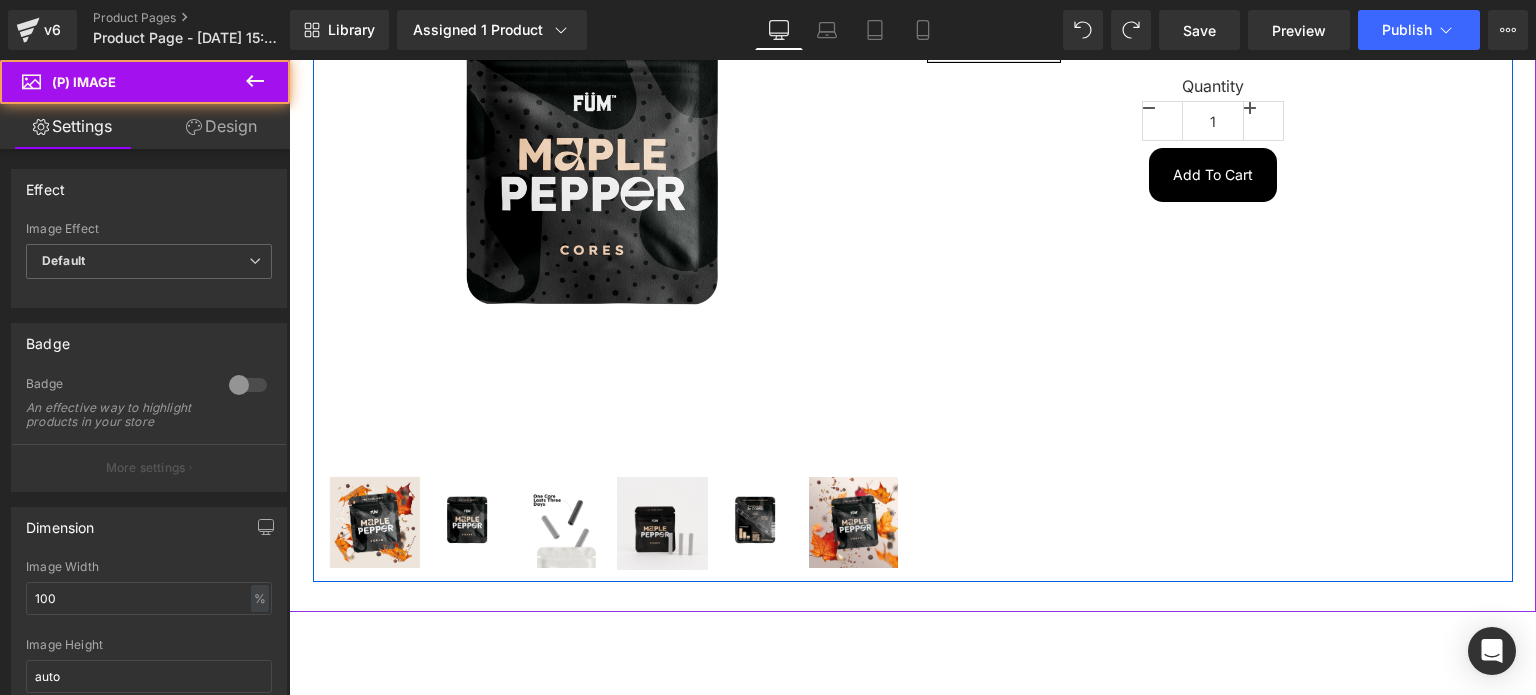 click at bounding box center (660, 523) 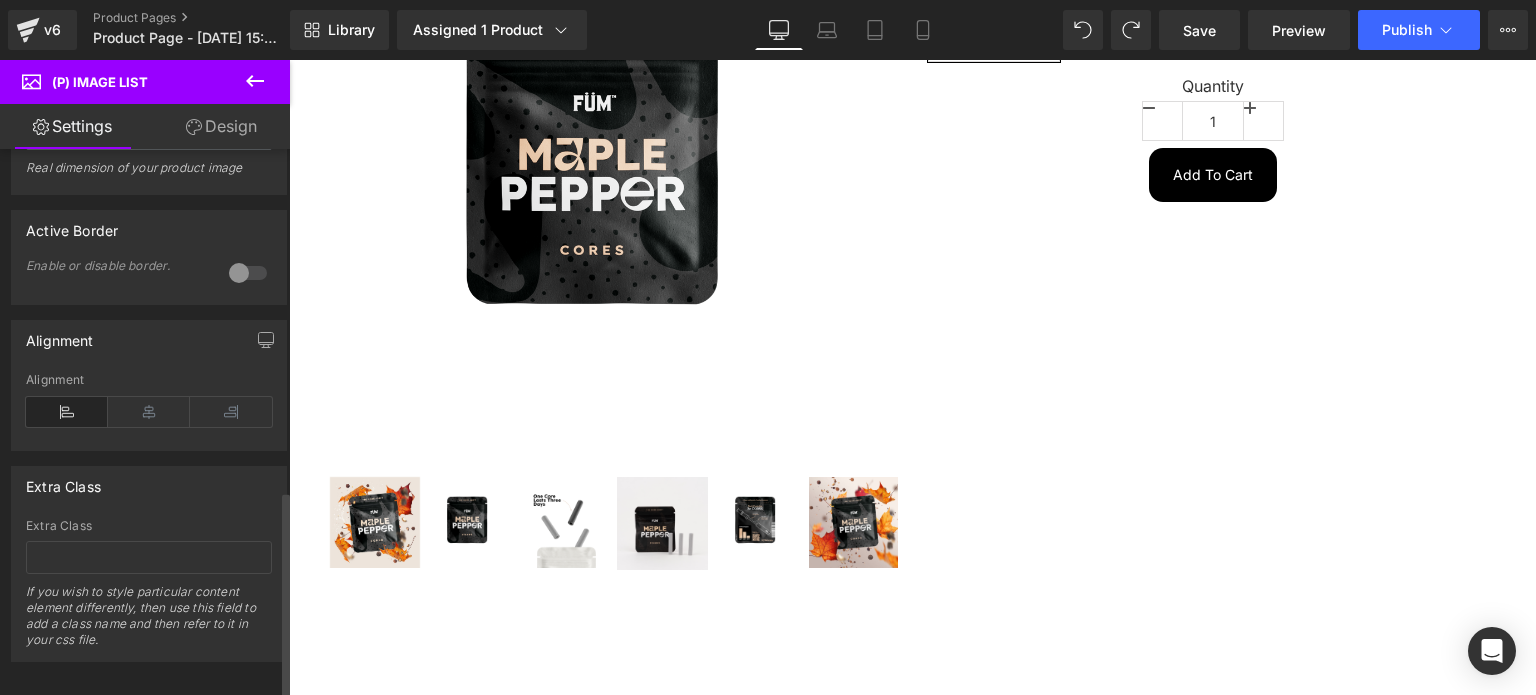 scroll, scrollTop: 899, scrollLeft: 0, axis: vertical 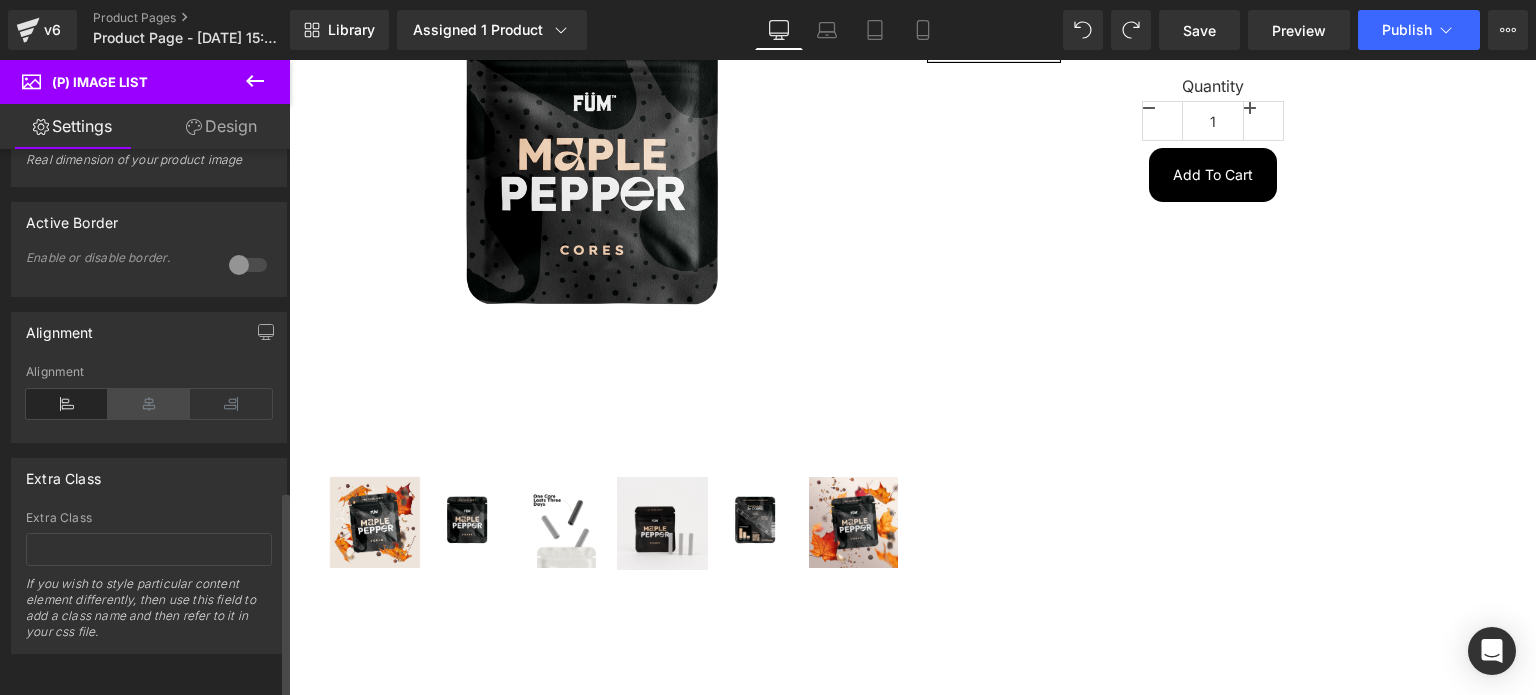 click at bounding box center [149, 404] 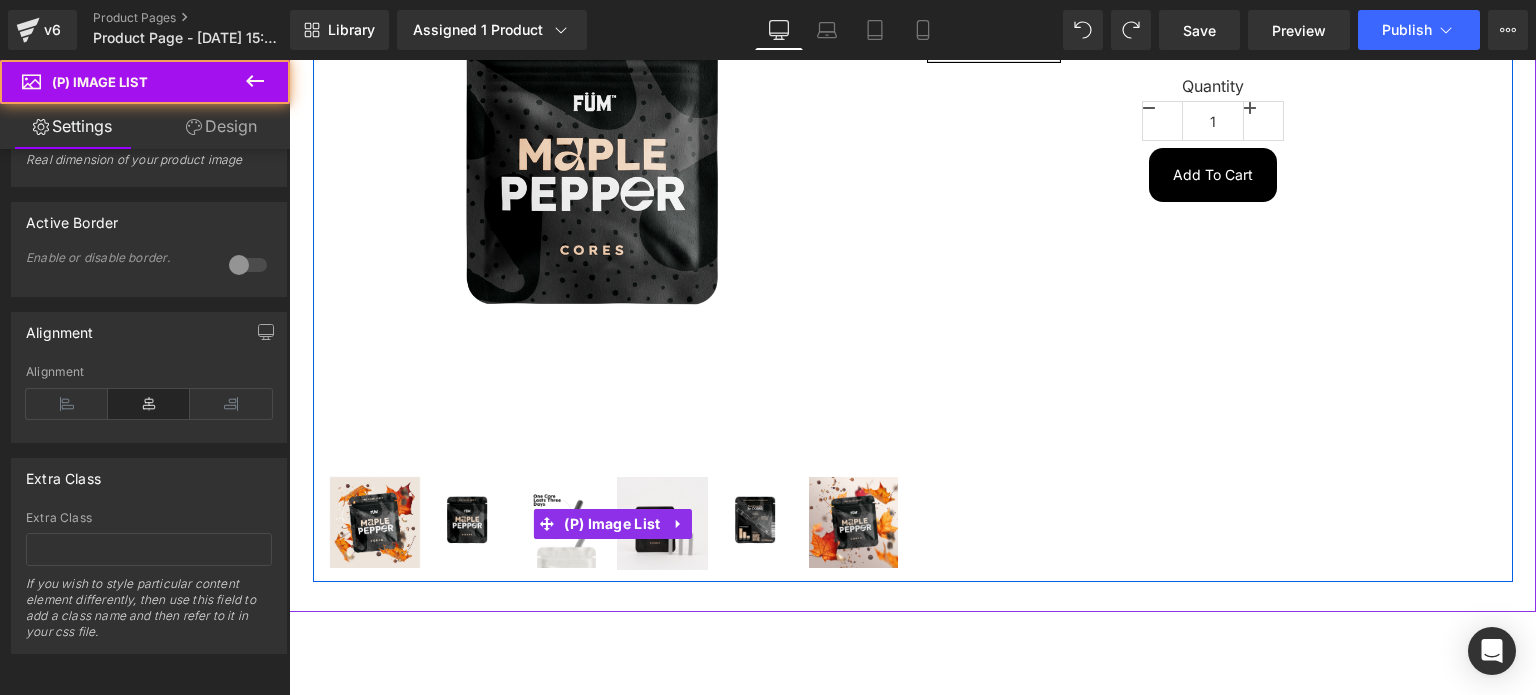 click at bounding box center (470, 522) 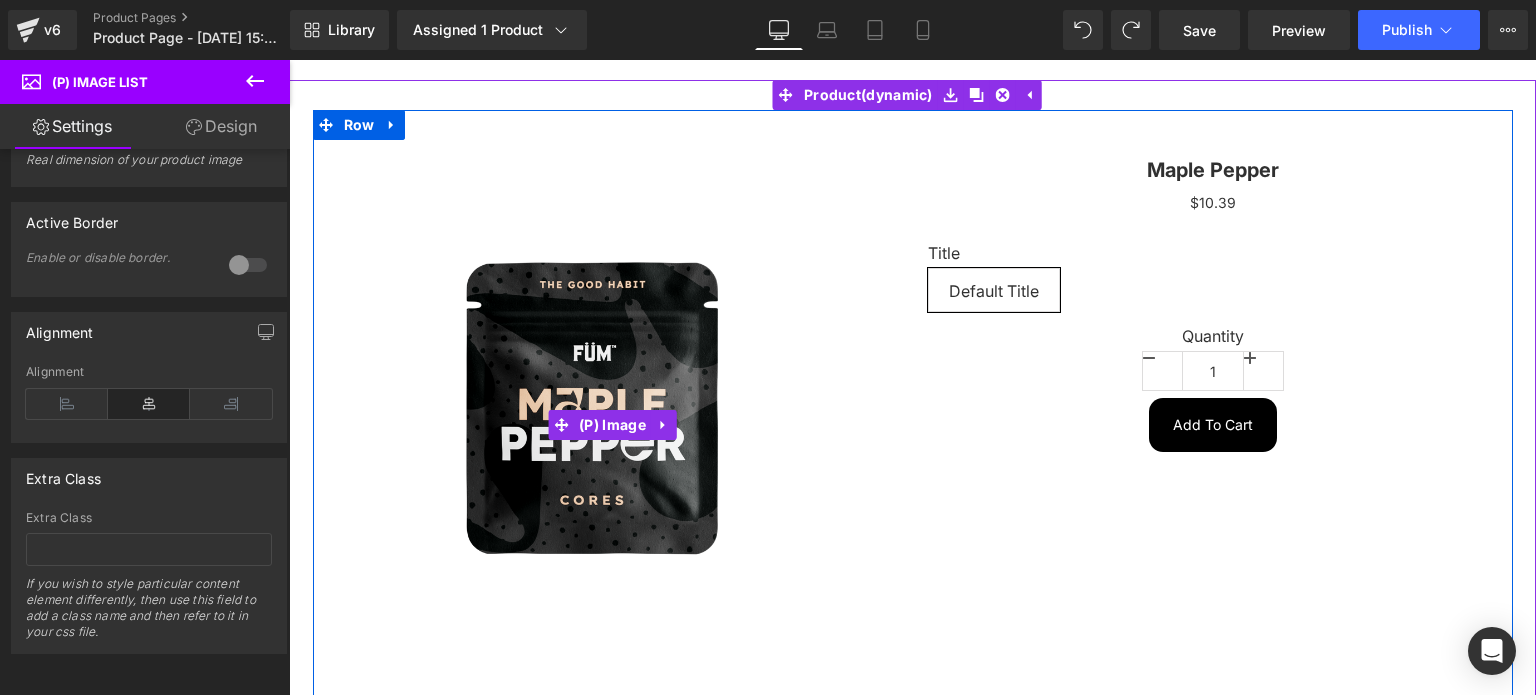 scroll, scrollTop: 0, scrollLeft: 0, axis: both 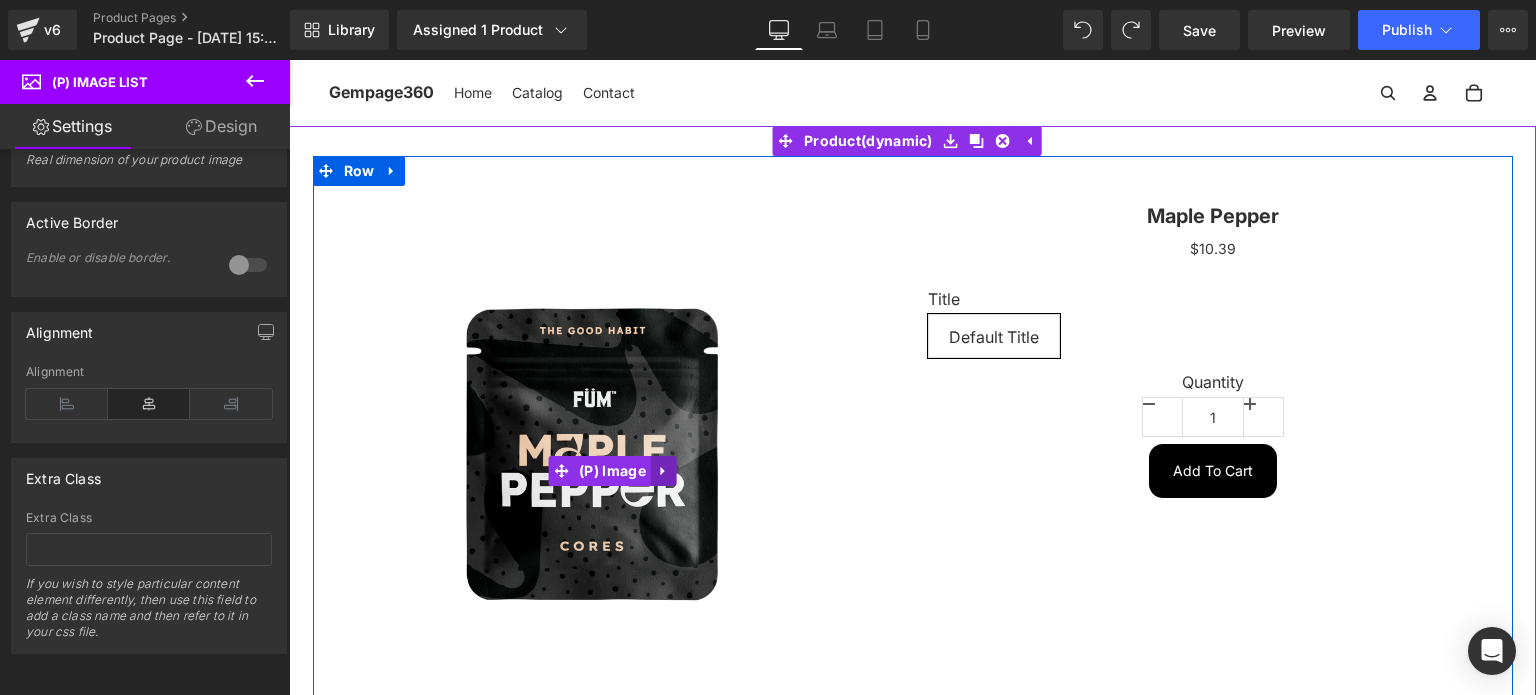 click 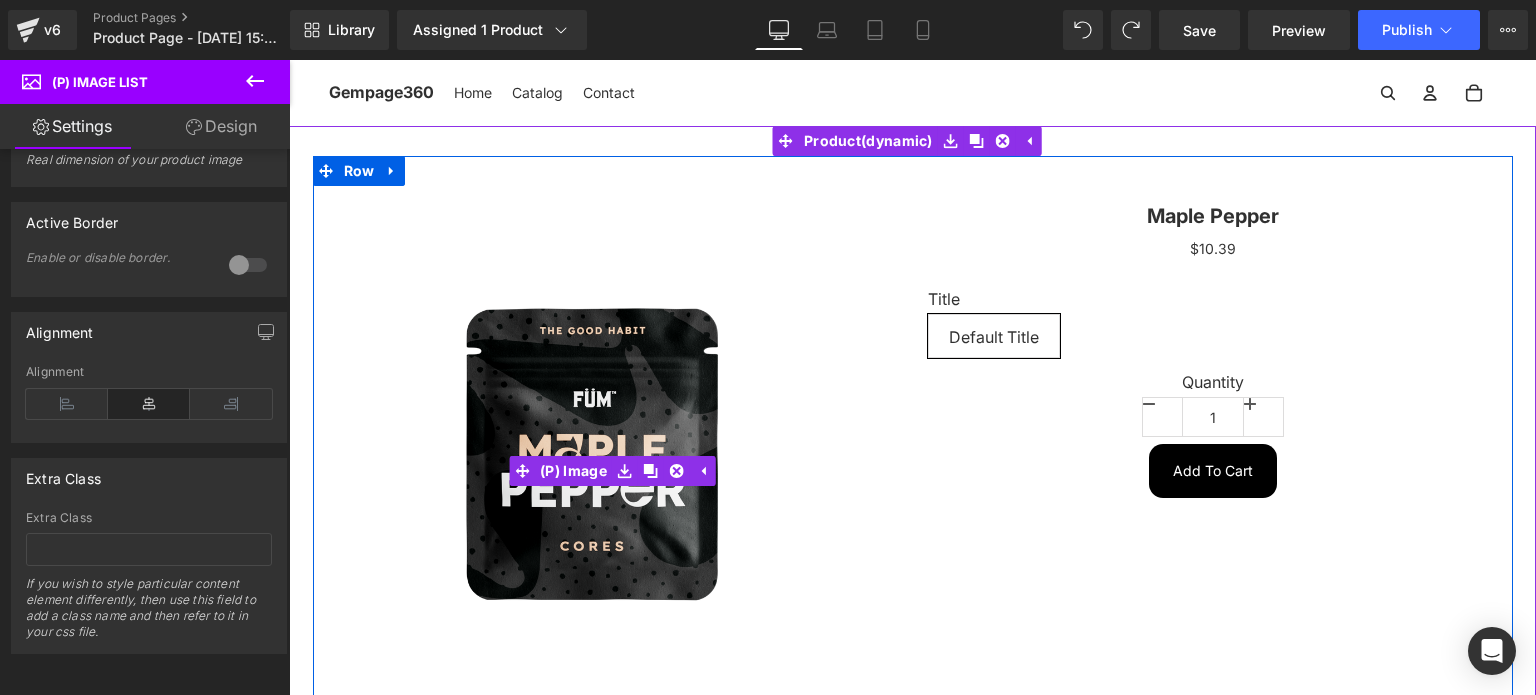 click at bounding box center [613, 471] 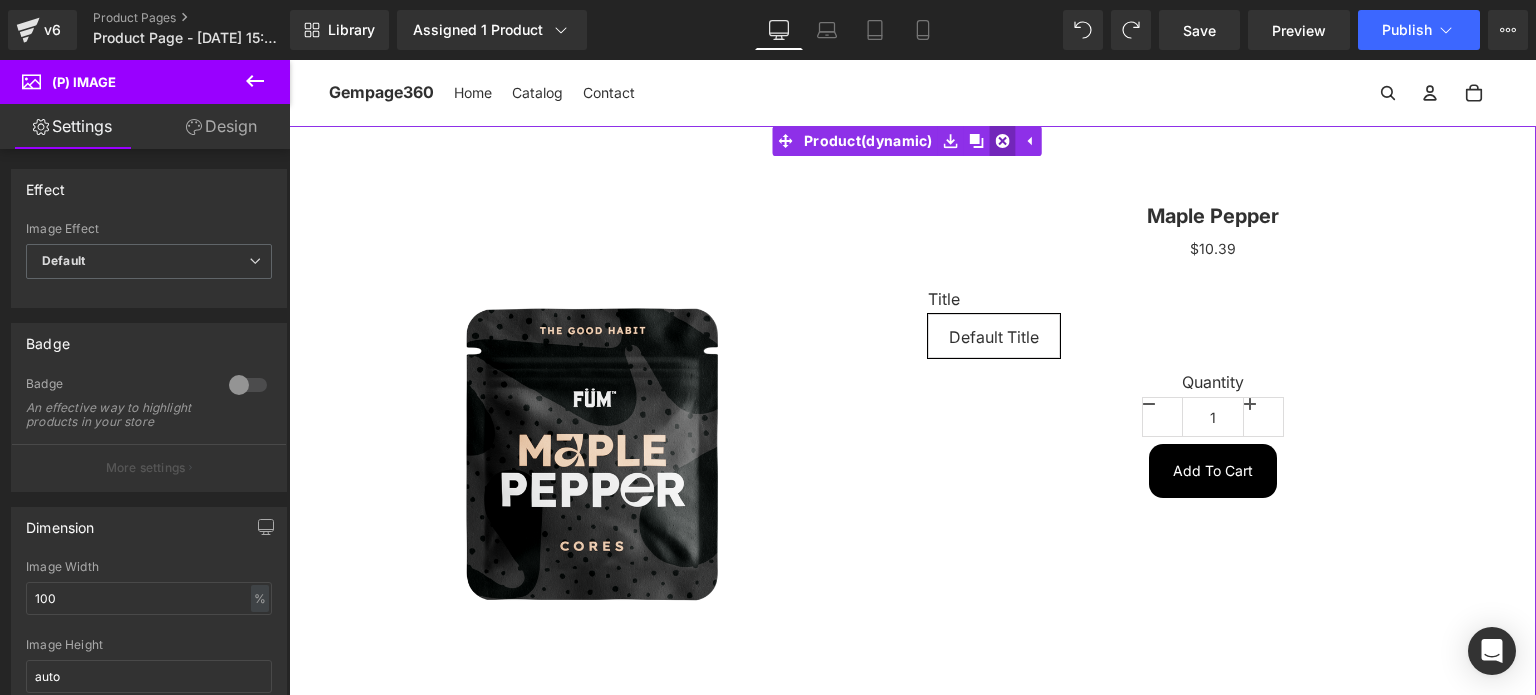 click at bounding box center (1029, 141) 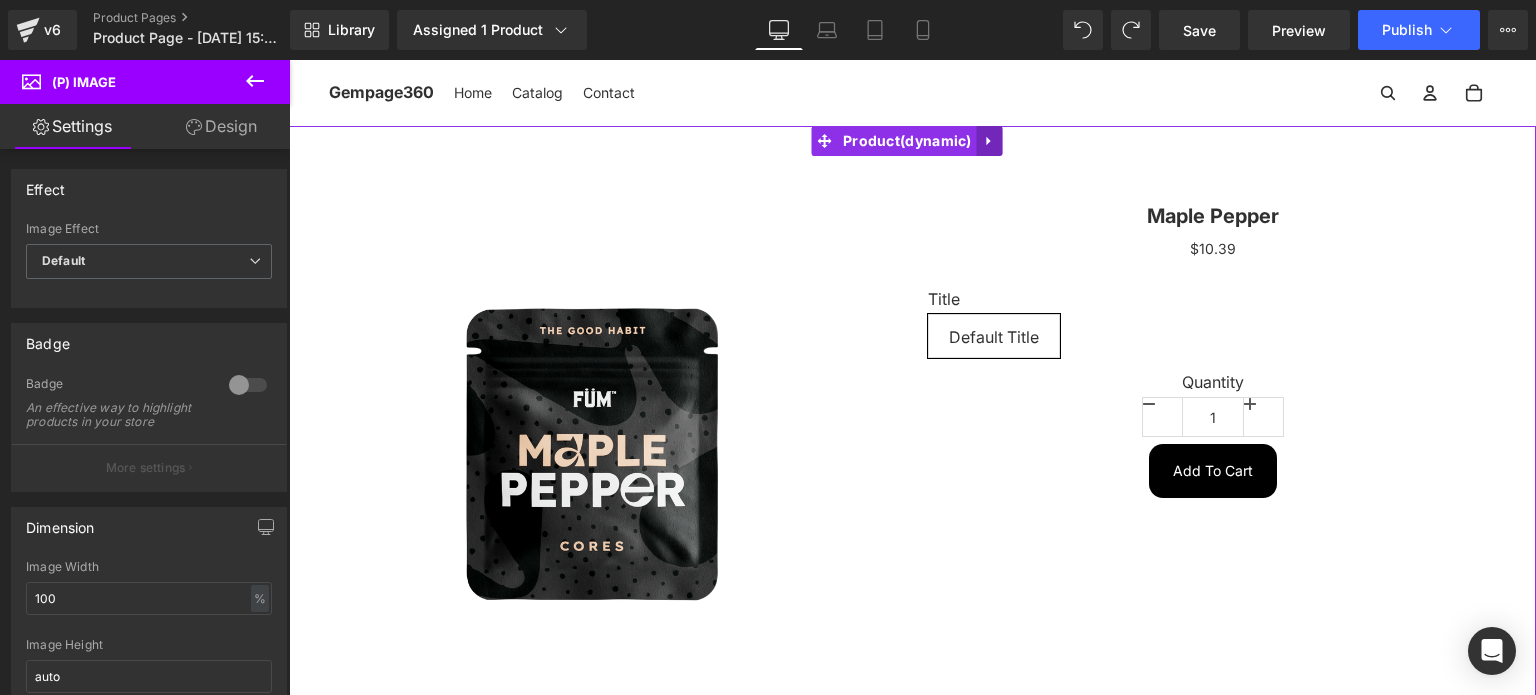 click at bounding box center [990, 141] 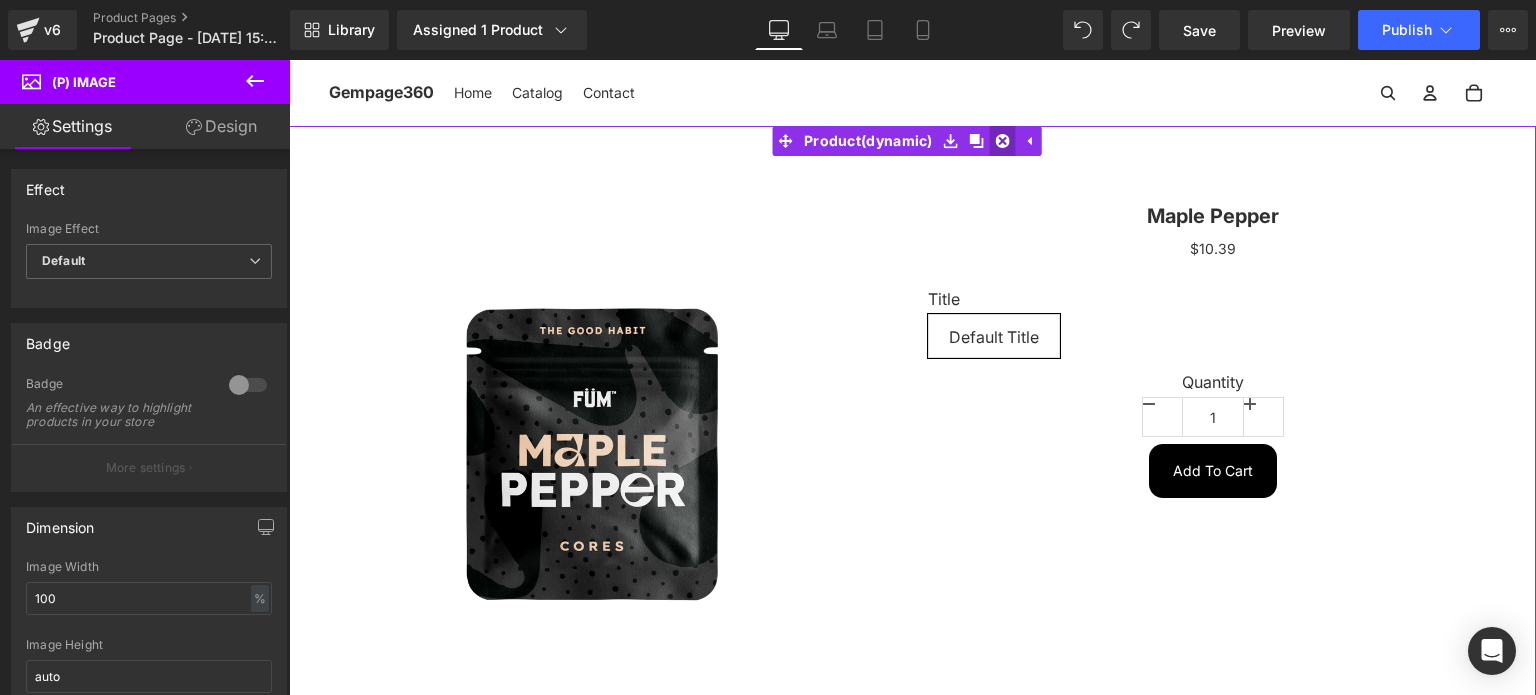 click 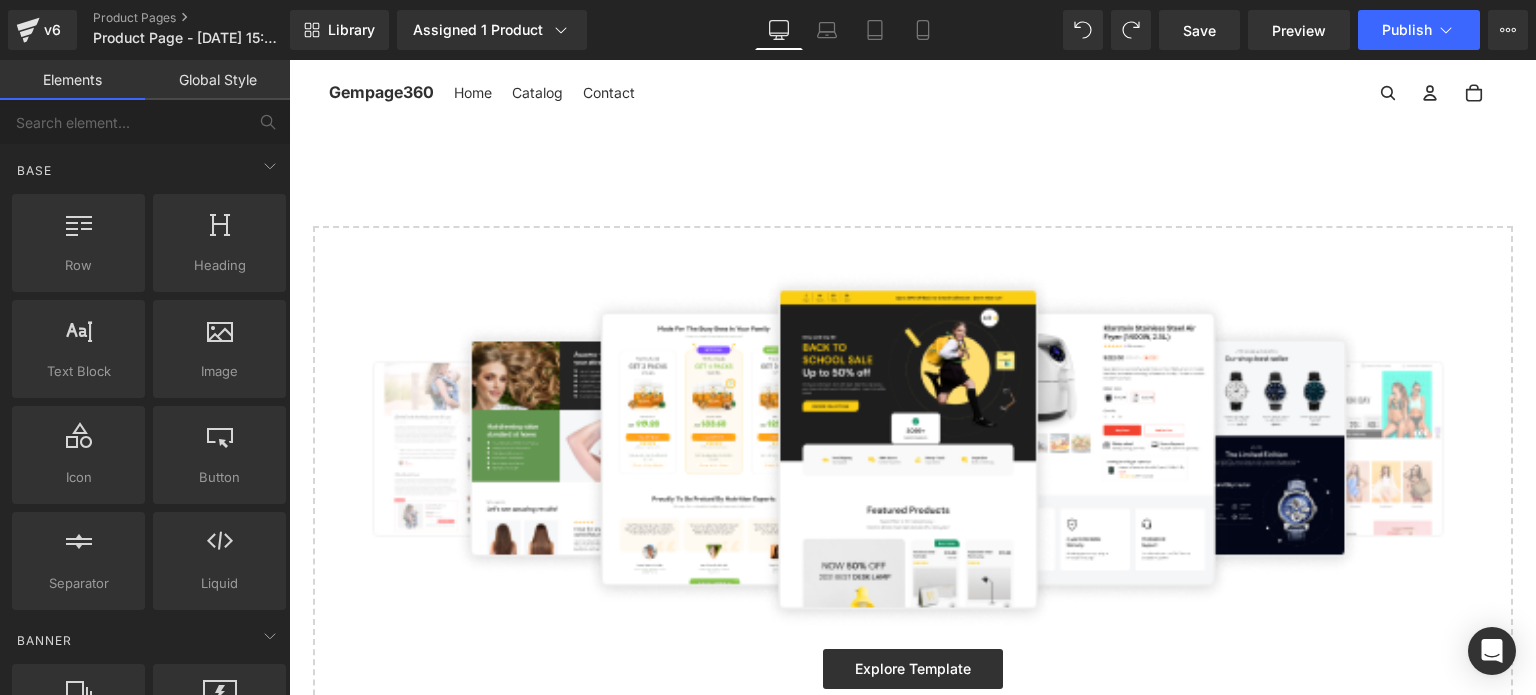 click on "Start building your page
Explore Template
or Drag & Drop elements from left sidebar" at bounding box center (913, 495) 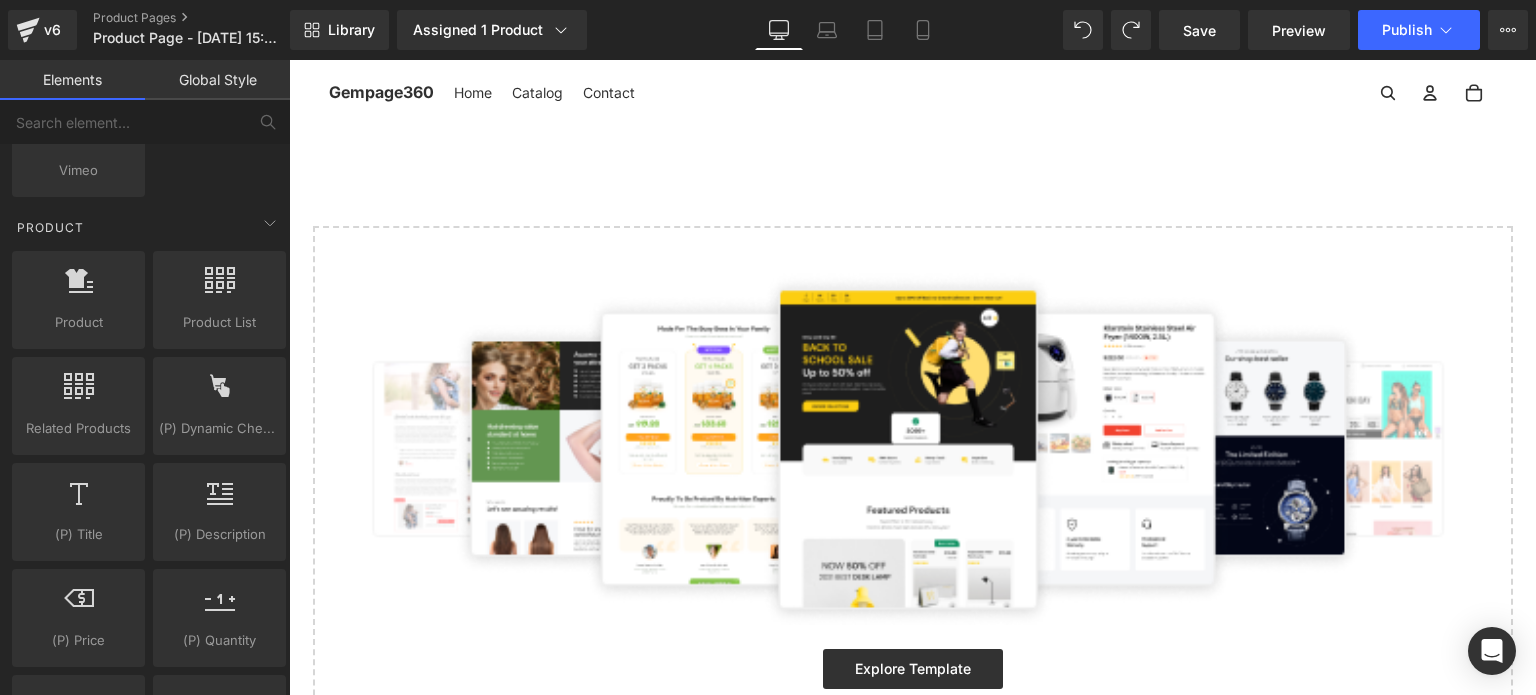 scroll, scrollTop: 1543, scrollLeft: 0, axis: vertical 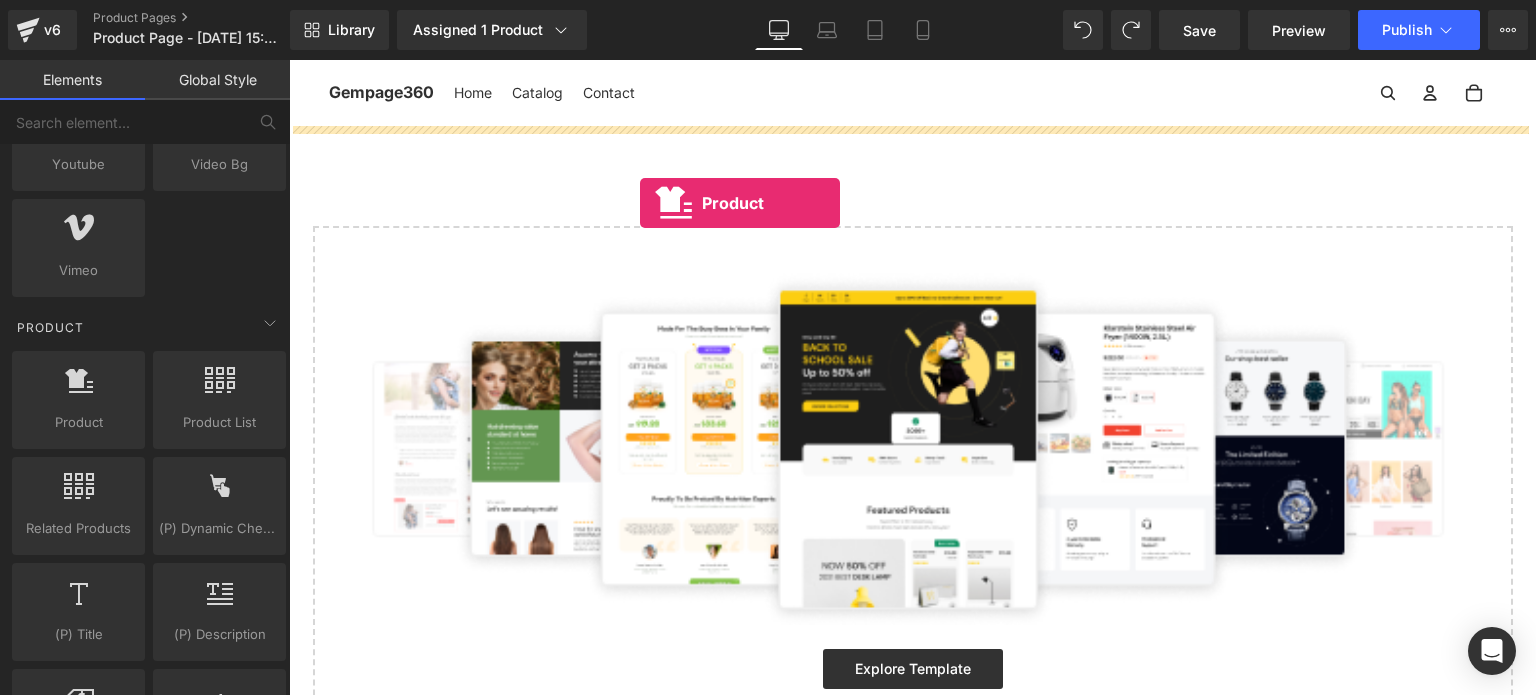 drag, startPoint x: 399, startPoint y: 457, endPoint x: 640, endPoint y: 203, distance: 350.13855 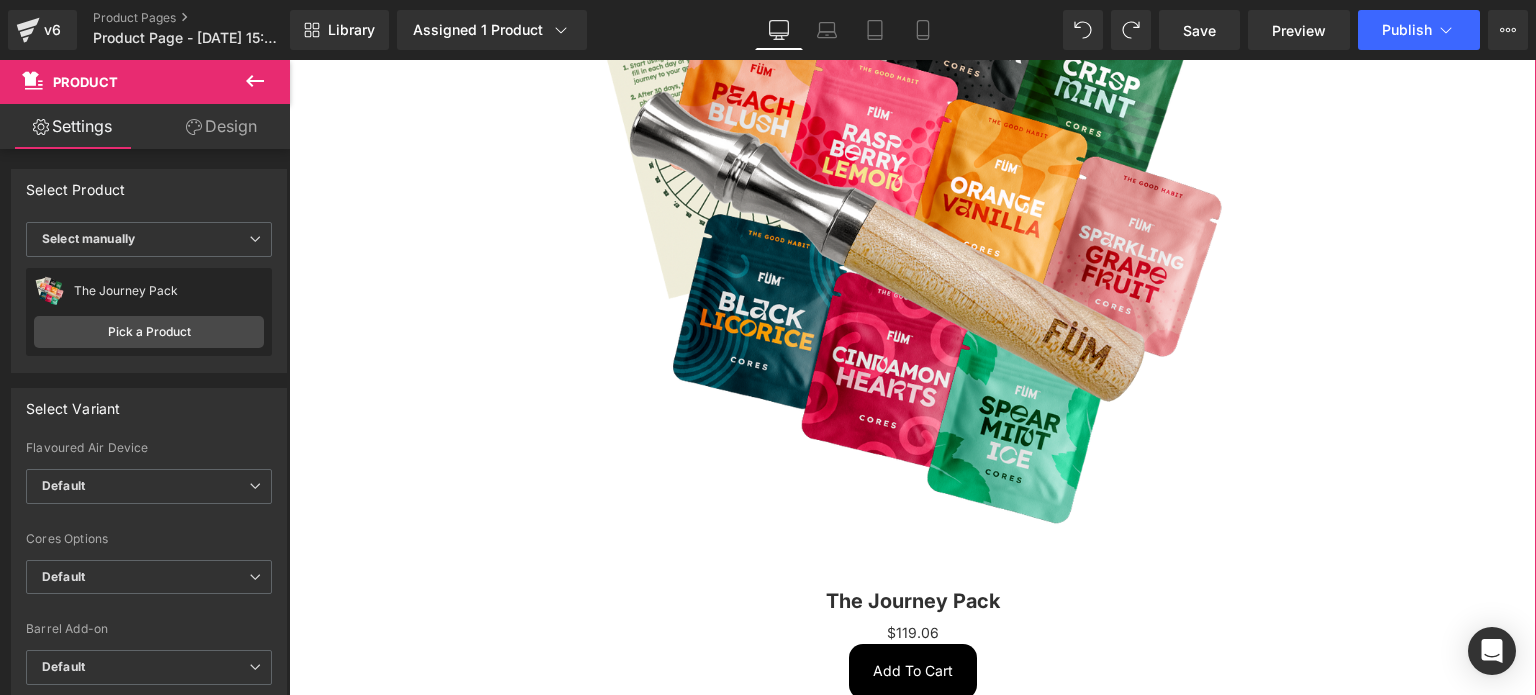 scroll, scrollTop: 288, scrollLeft: 0, axis: vertical 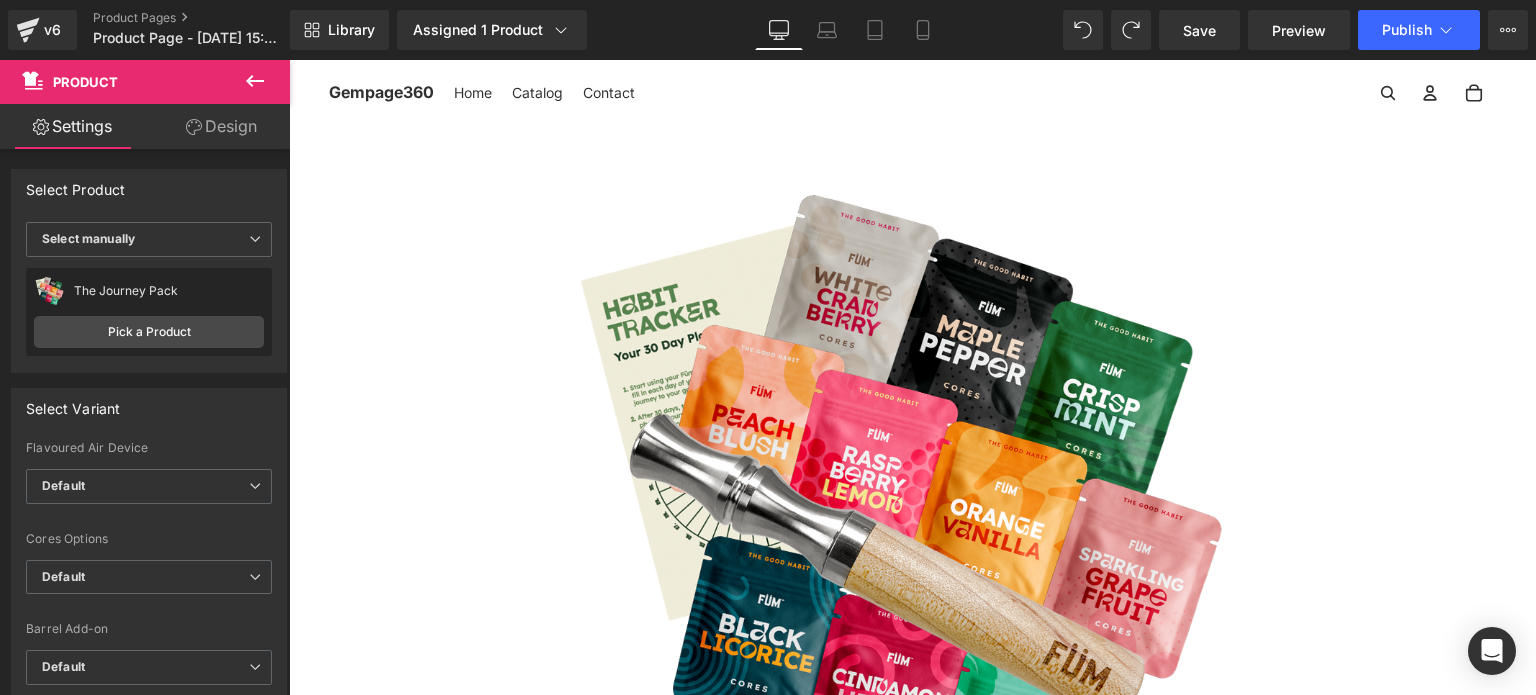click 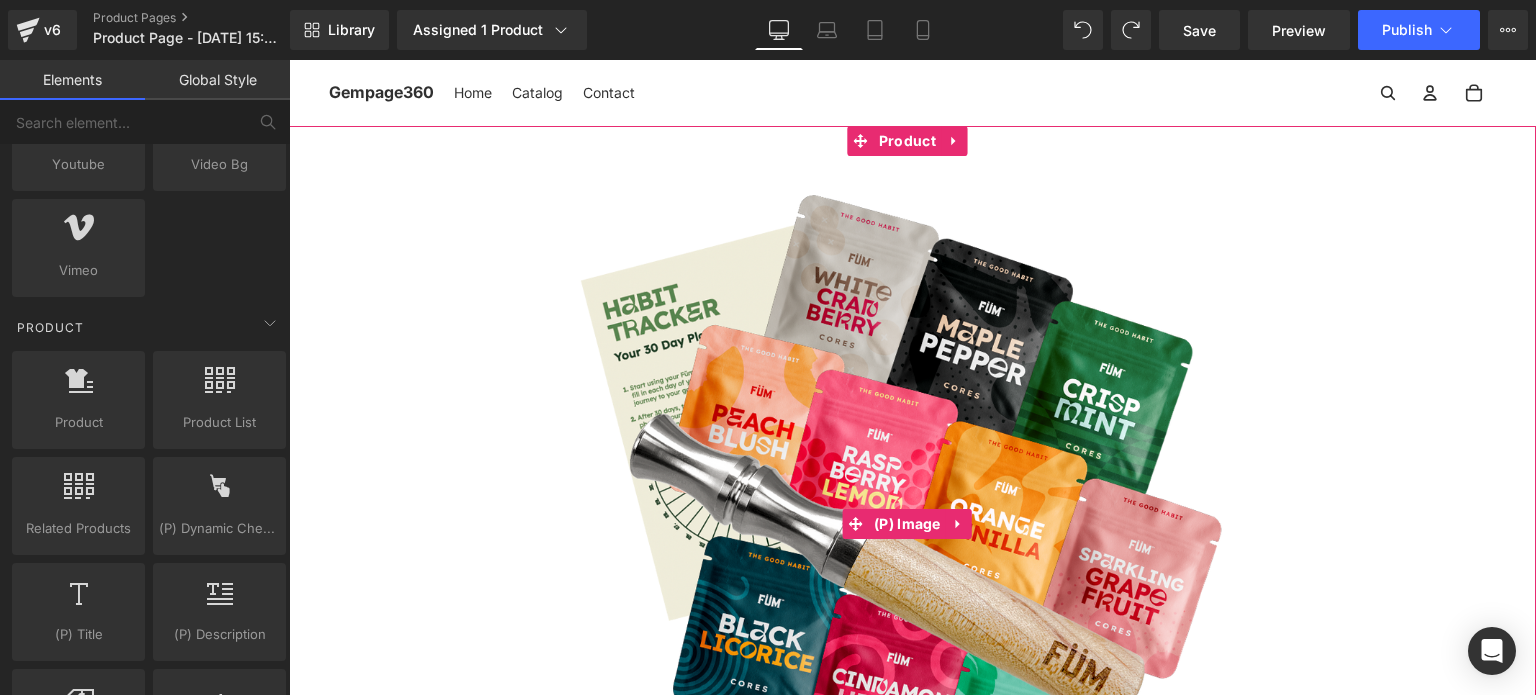 click at bounding box center (912, 524) 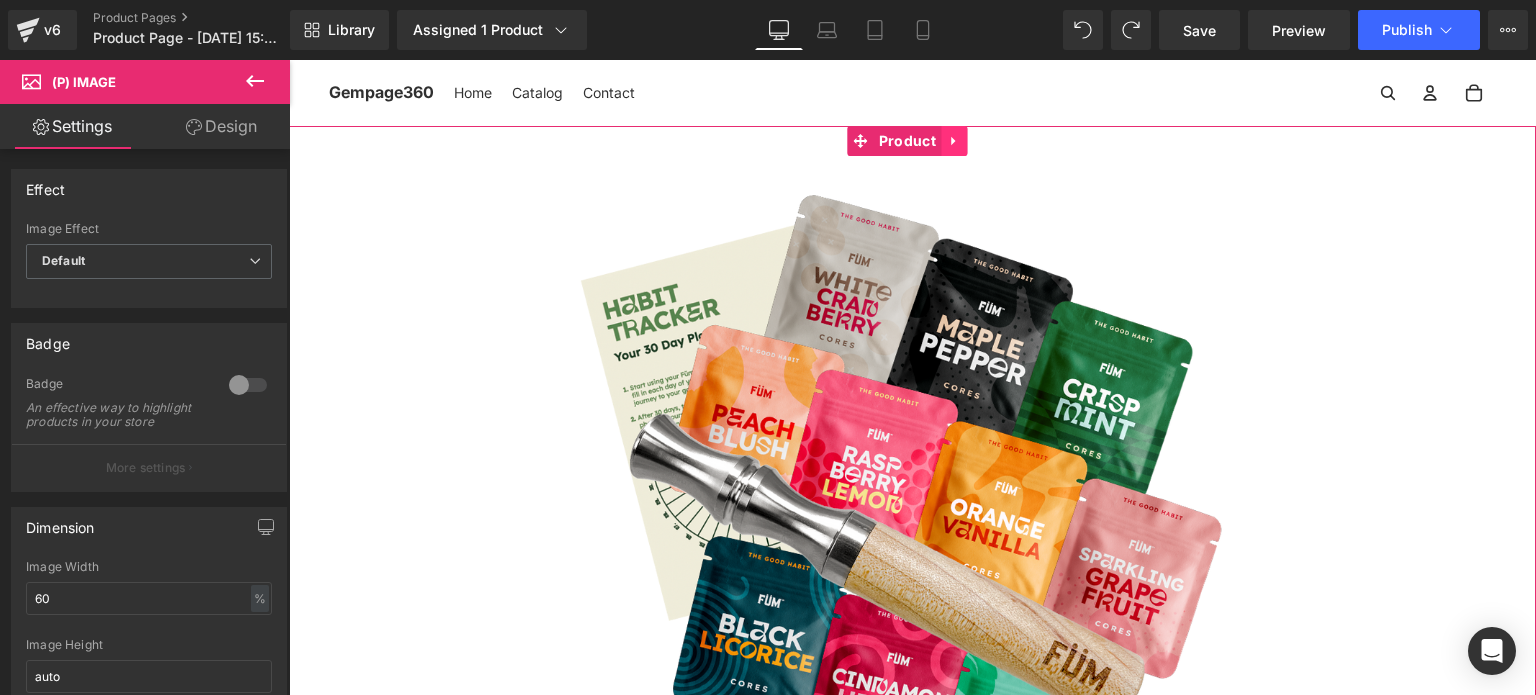 click at bounding box center [954, 141] 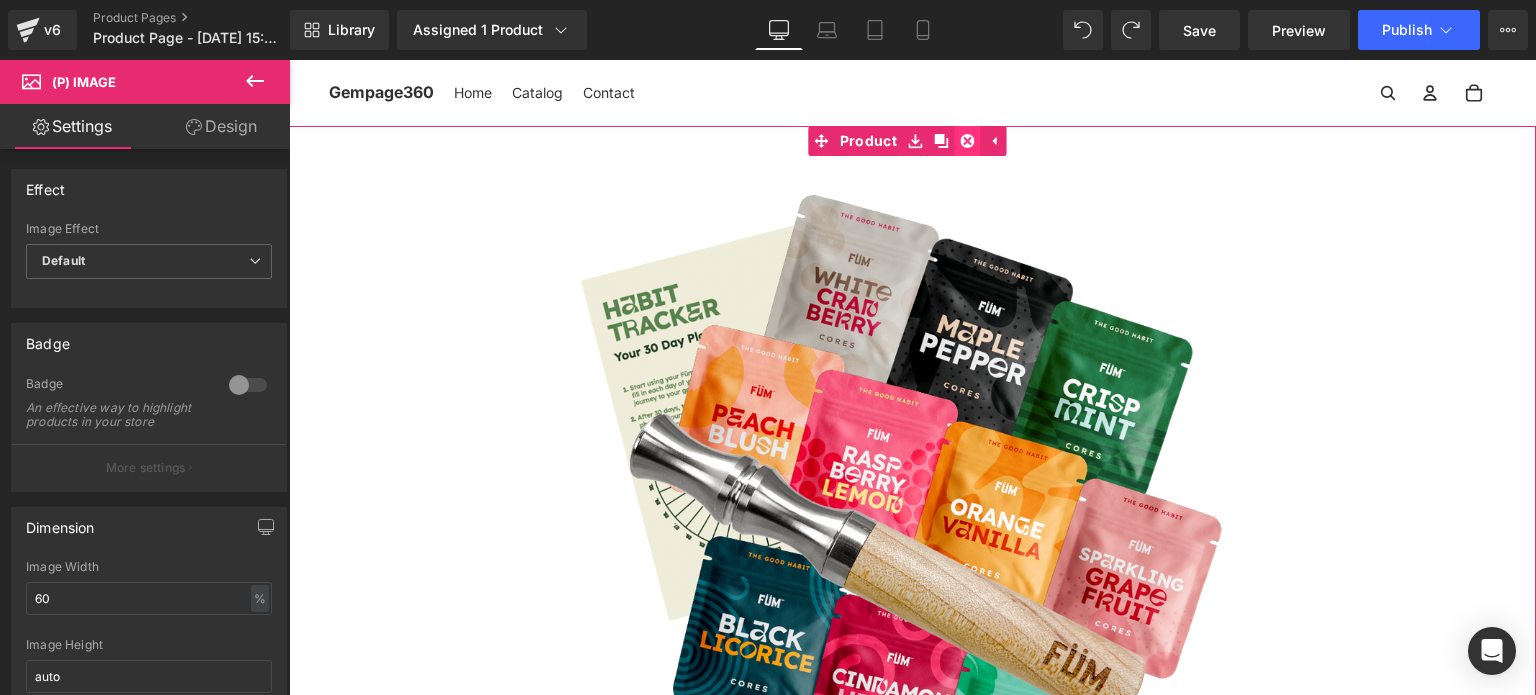 click at bounding box center (967, 141) 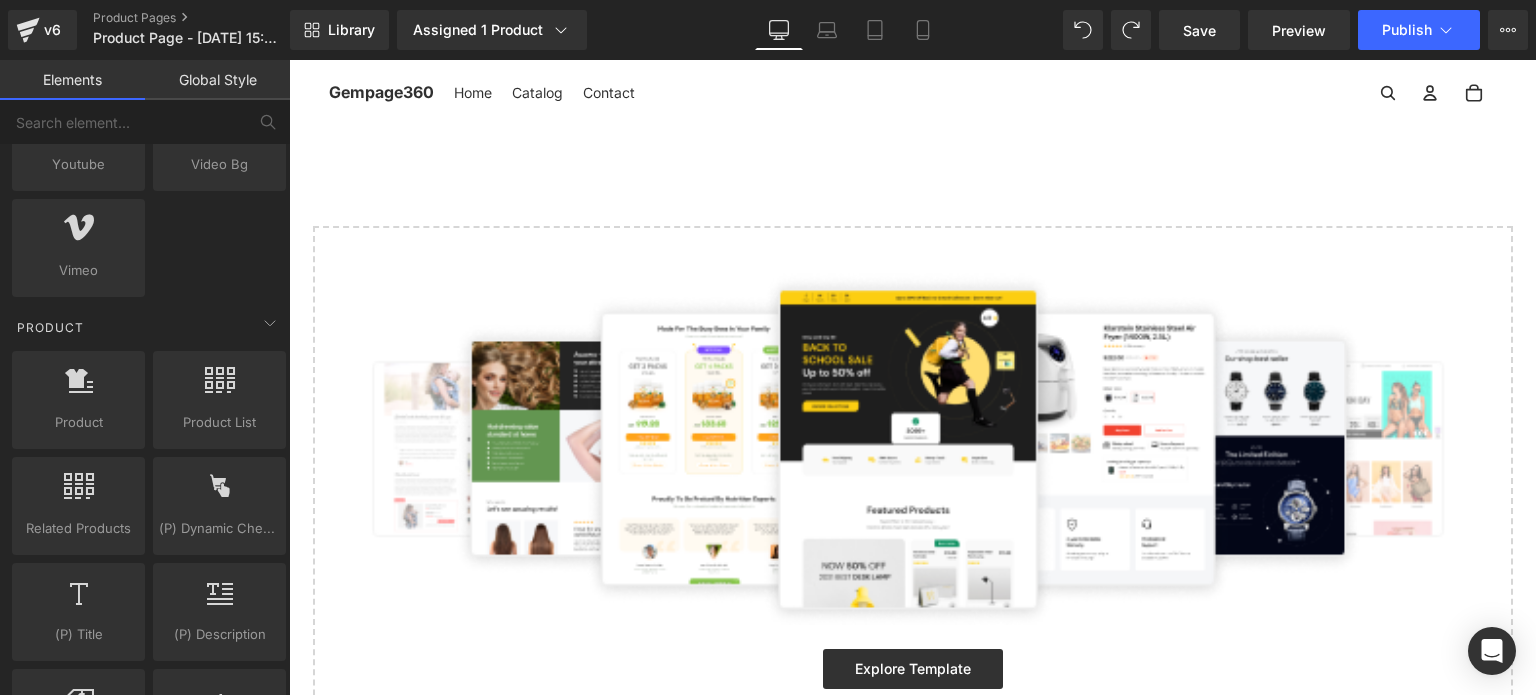 click at bounding box center (913, 448) 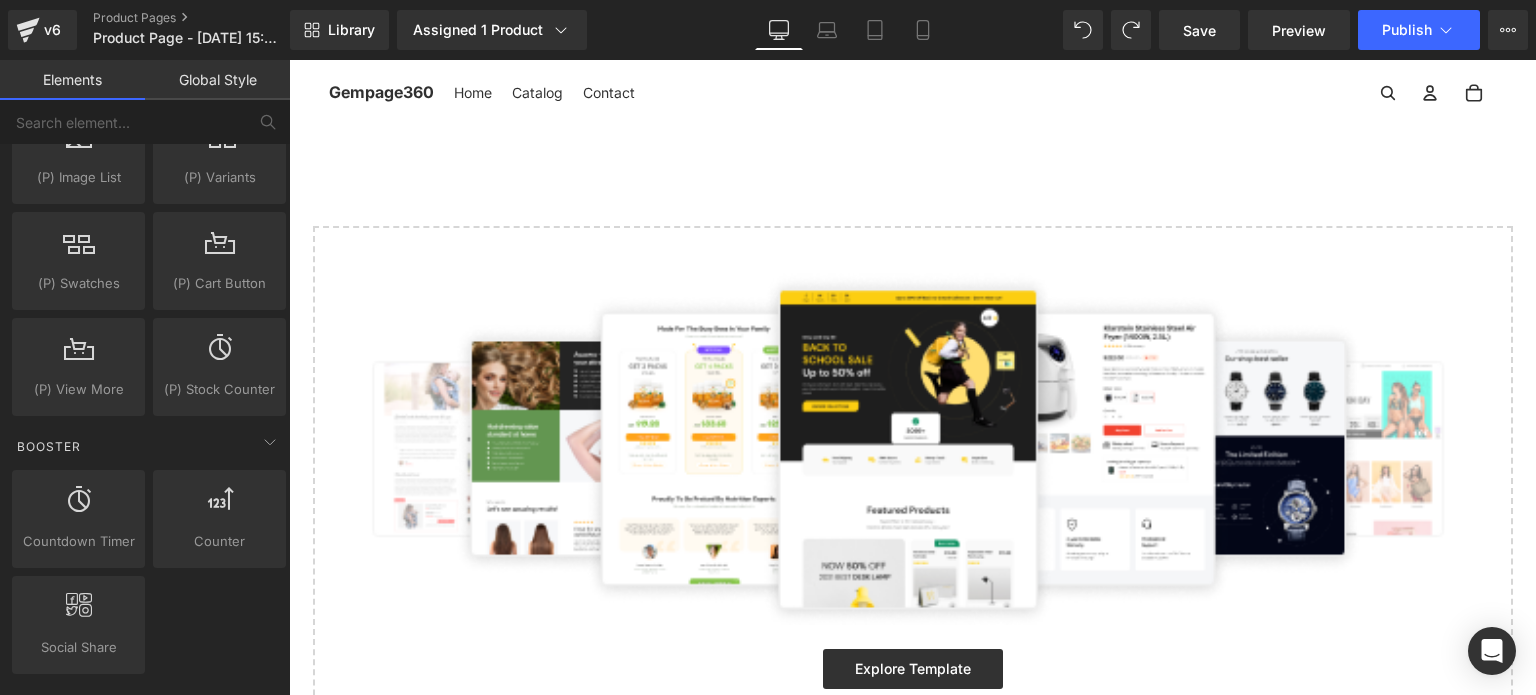 scroll, scrollTop: 2443, scrollLeft: 0, axis: vertical 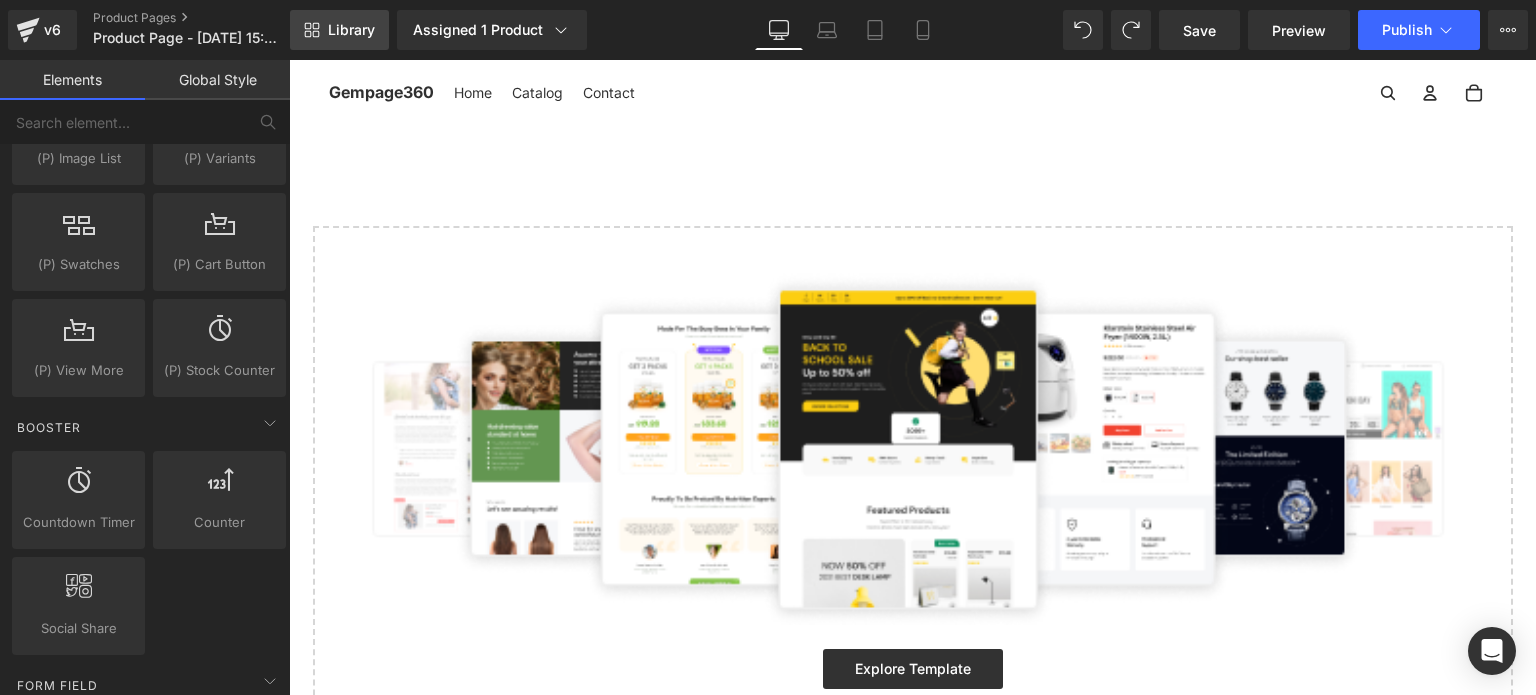 click on "Library" at bounding box center [351, 30] 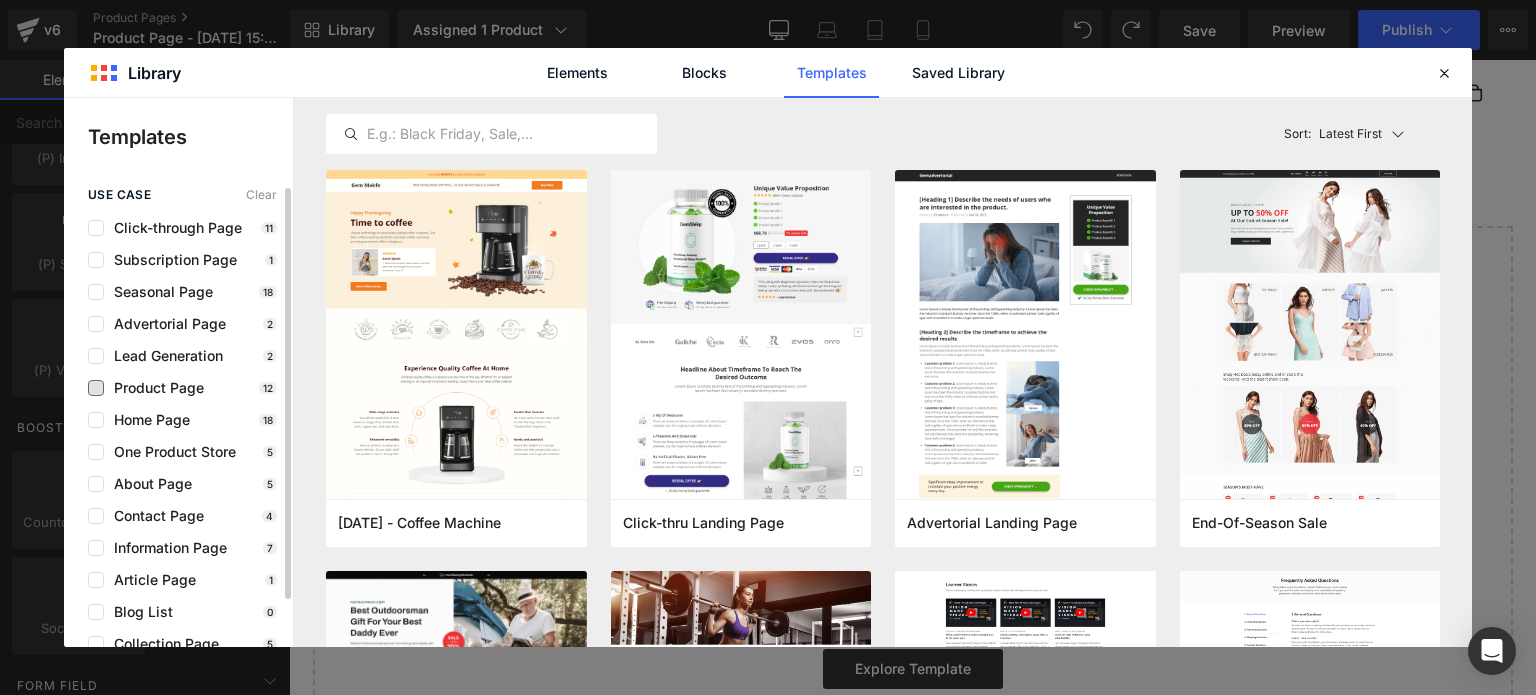 click on "Product Page" at bounding box center [154, 388] 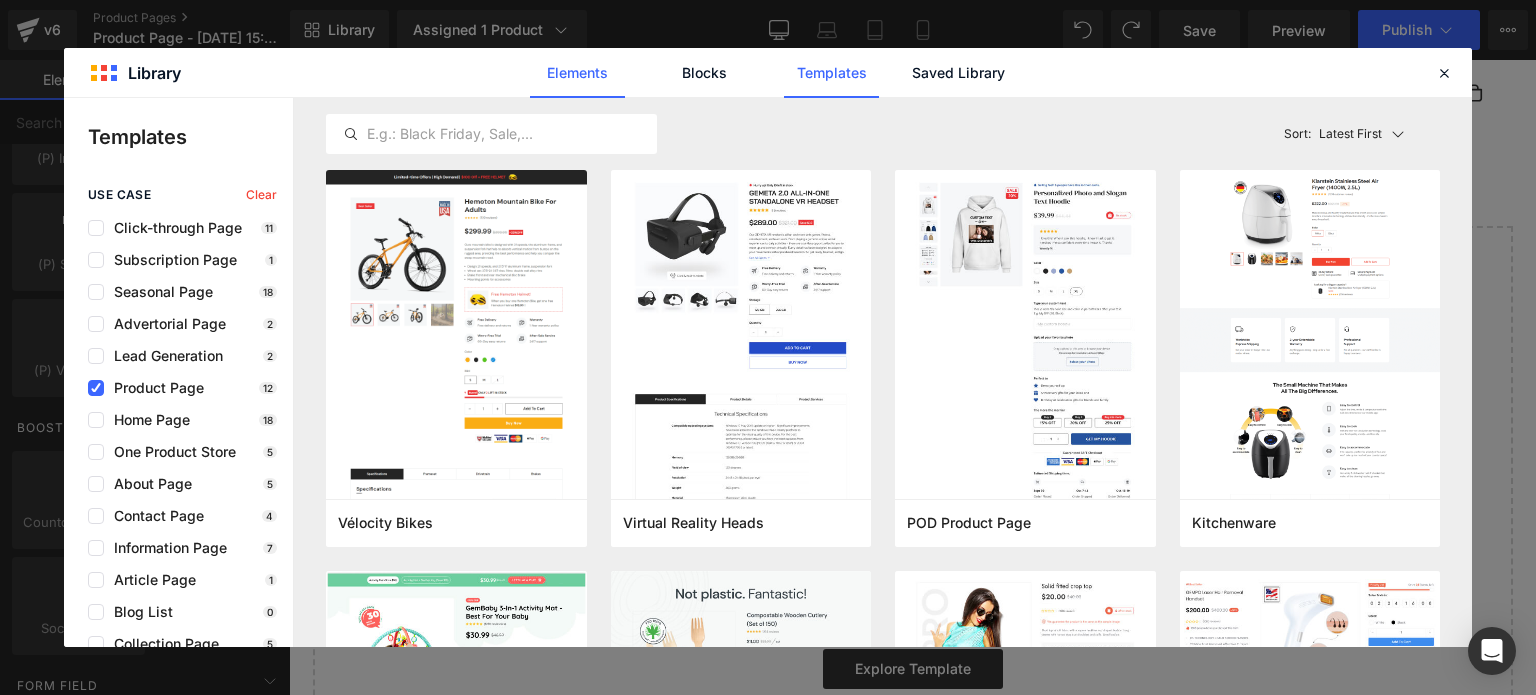 click on "Elements" 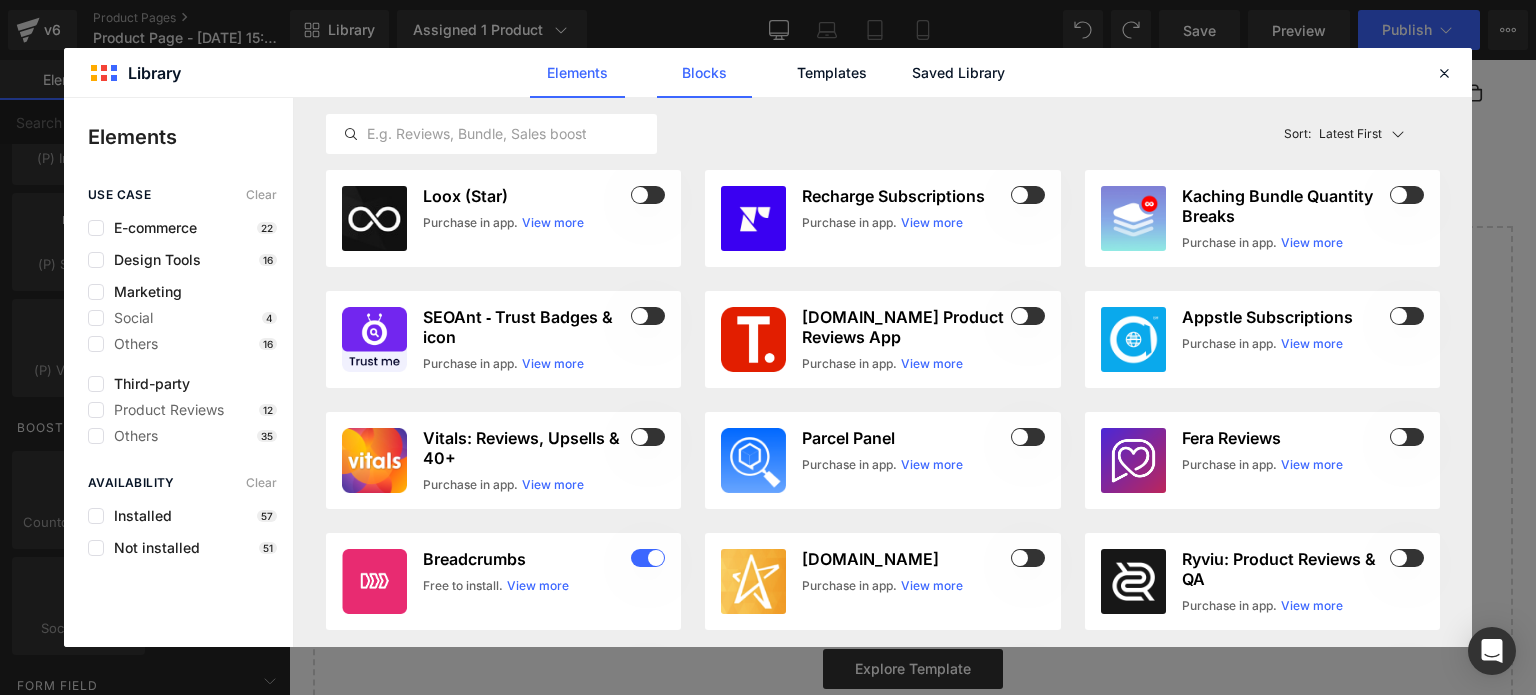click on "Blocks" 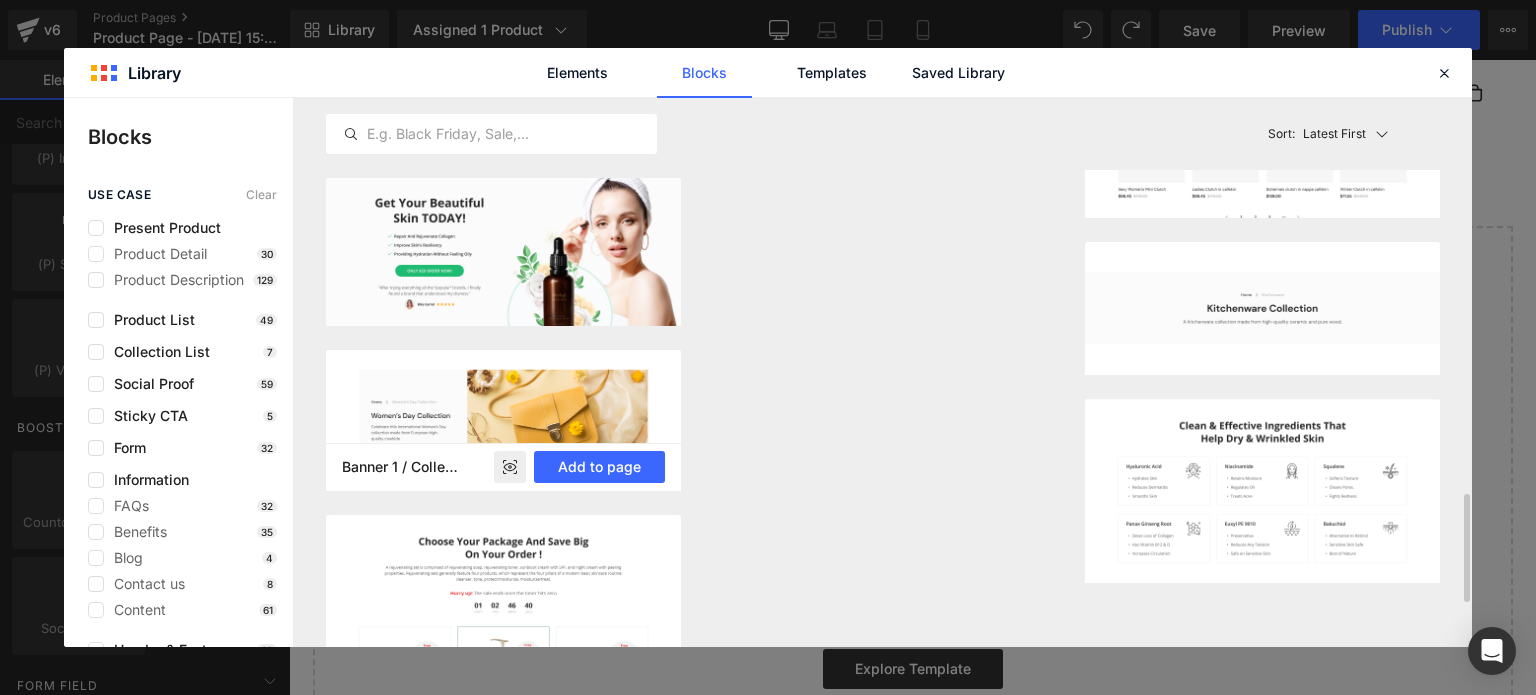 scroll, scrollTop: 2324, scrollLeft: 0, axis: vertical 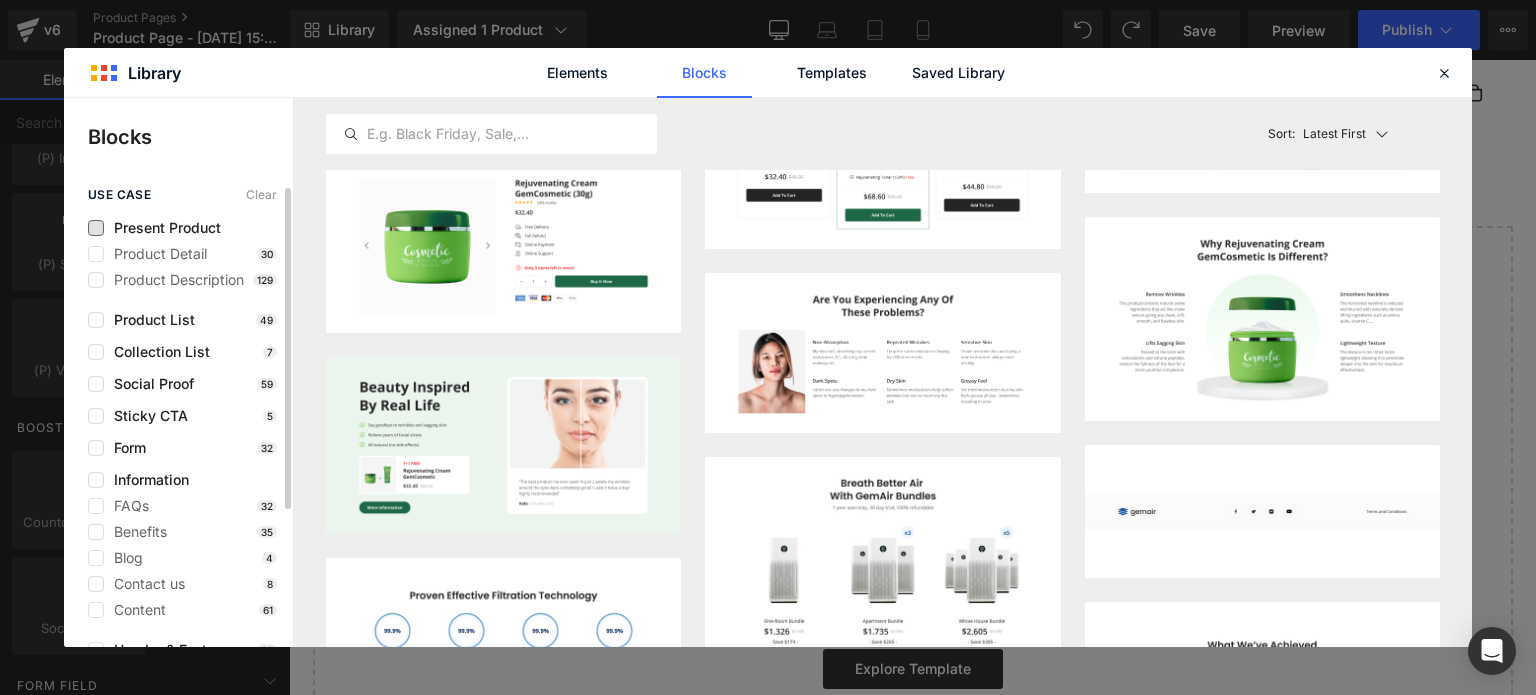 click on "Present Product" at bounding box center [162, 228] 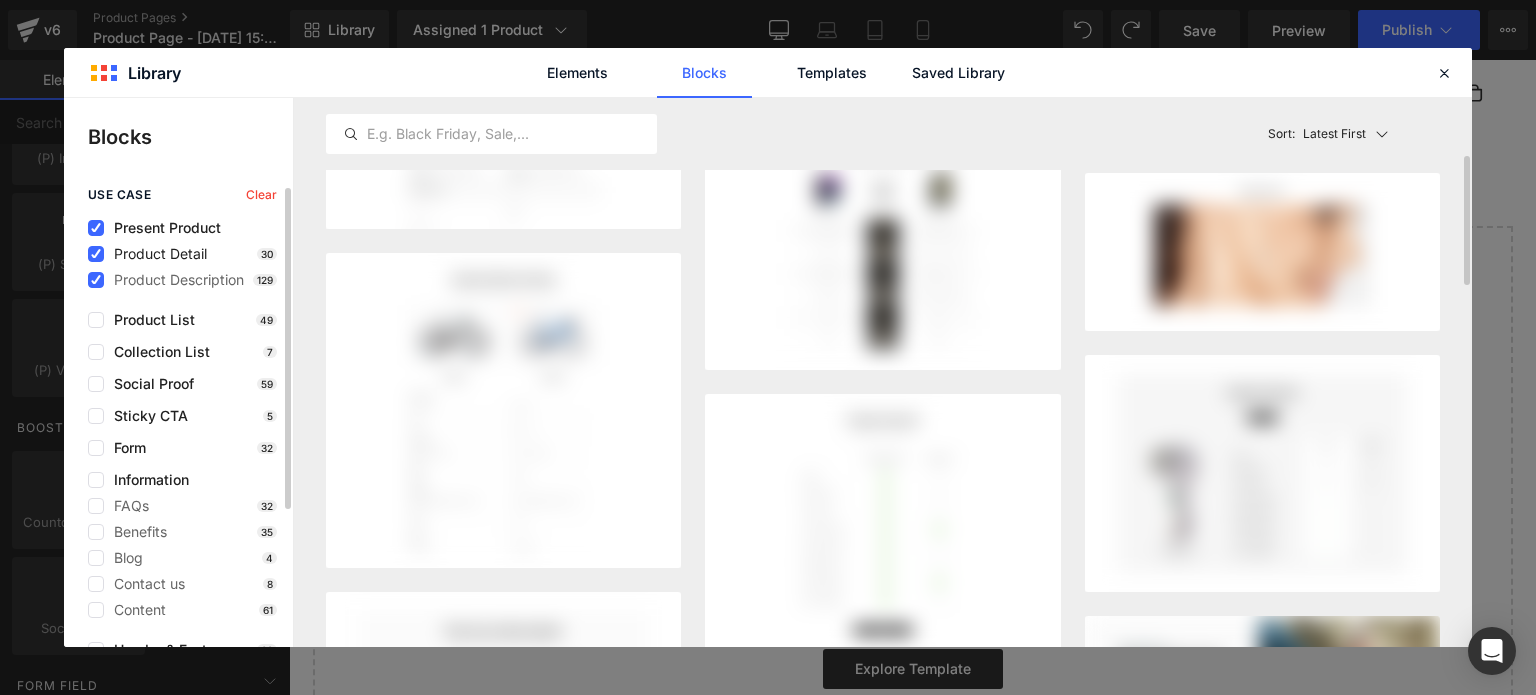 scroll, scrollTop: 255, scrollLeft: 0, axis: vertical 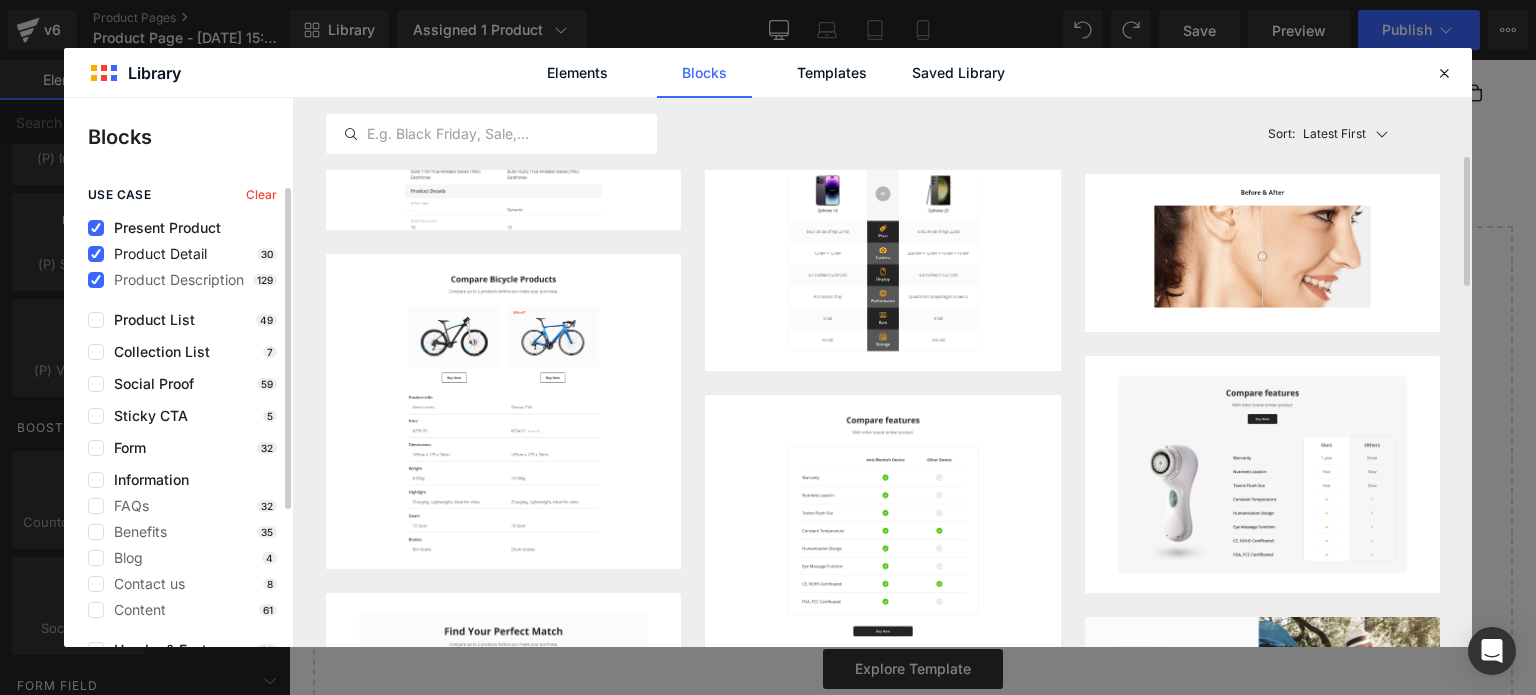 click on "Product Detail" at bounding box center (155, 254) 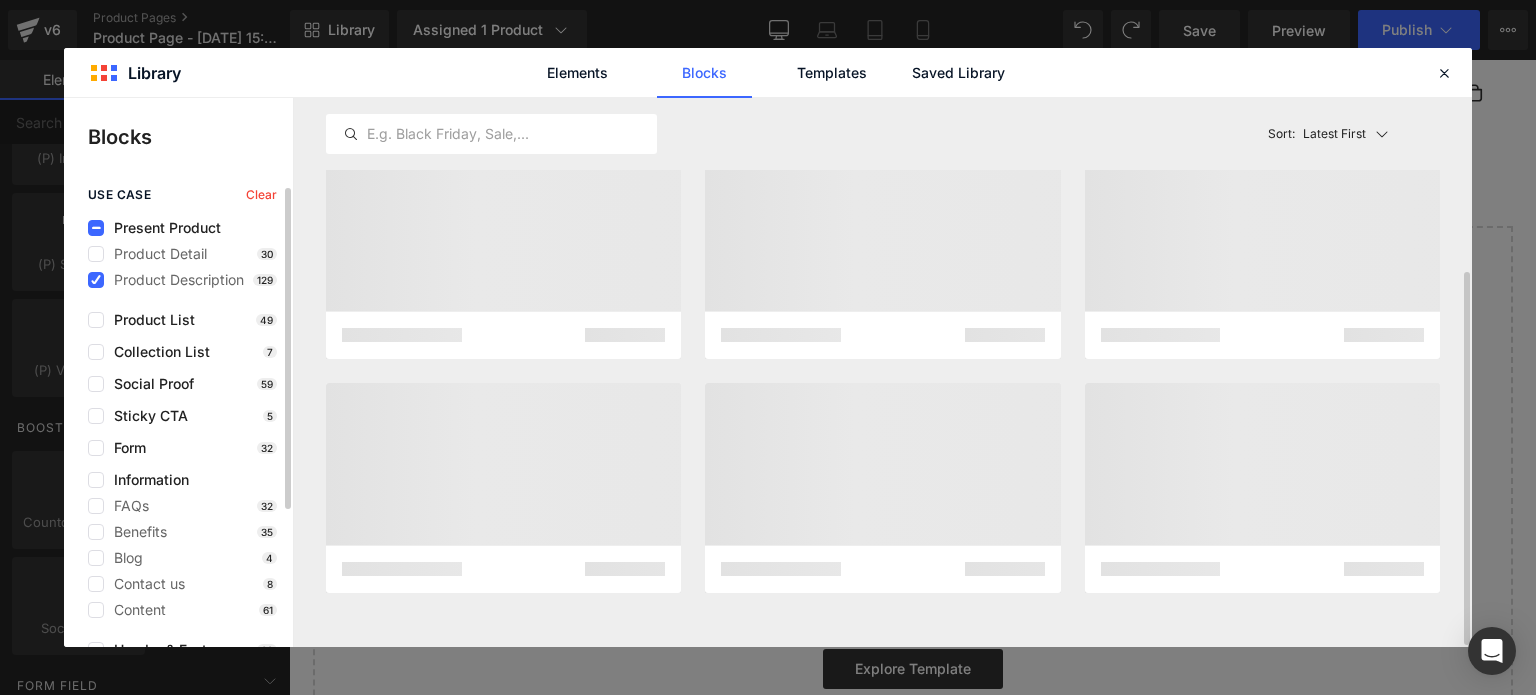 click on "Present Product" at bounding box center (162, 228) 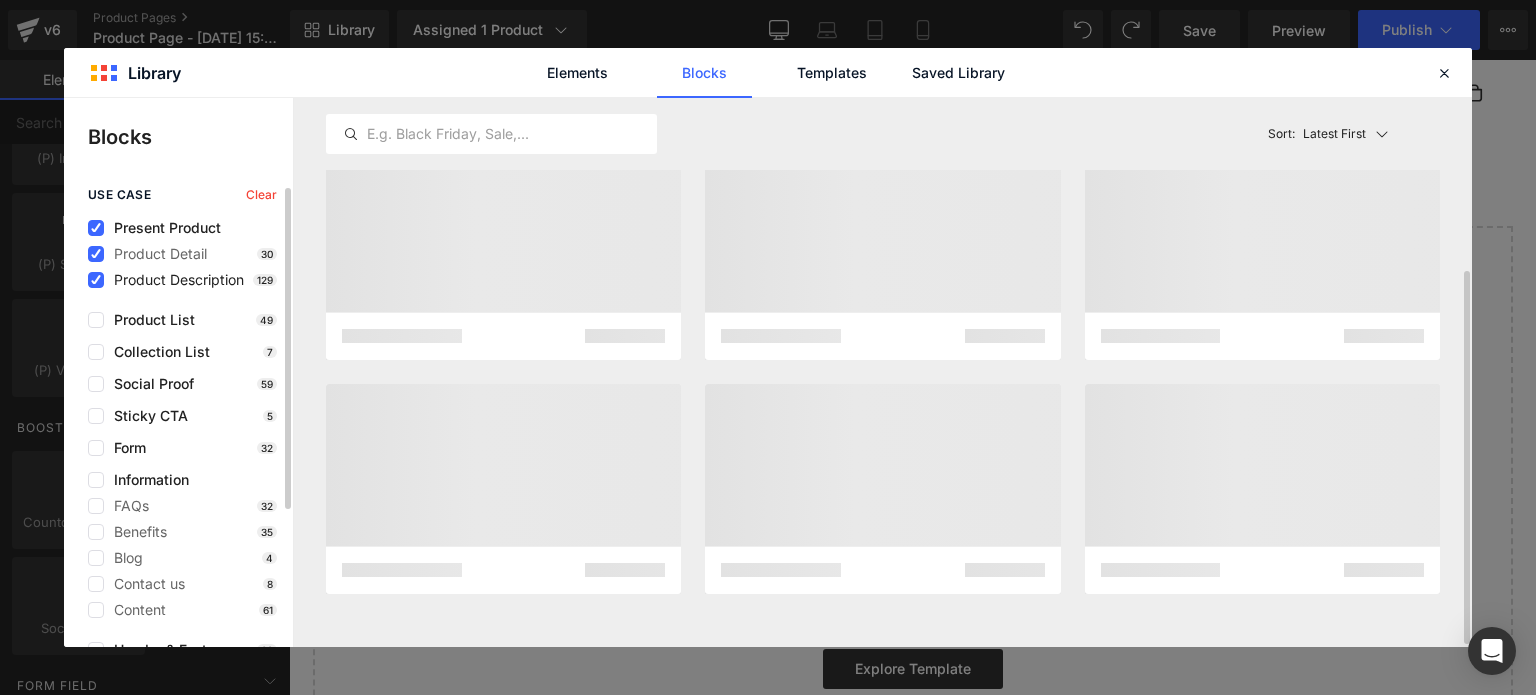 click on "Product Description" at bounding box center [174, 280] 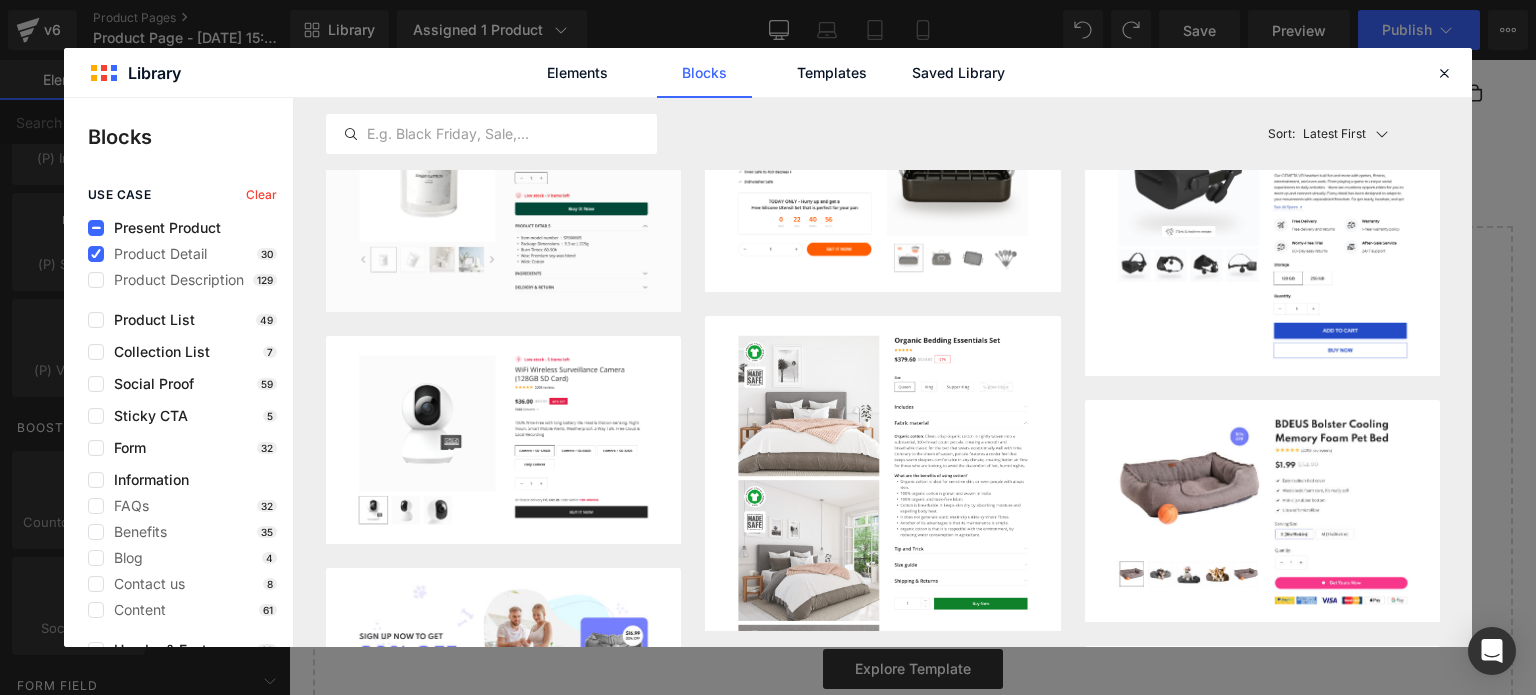 scroll, scrollTop: 571, scrollLeft: 0, axis: vertical 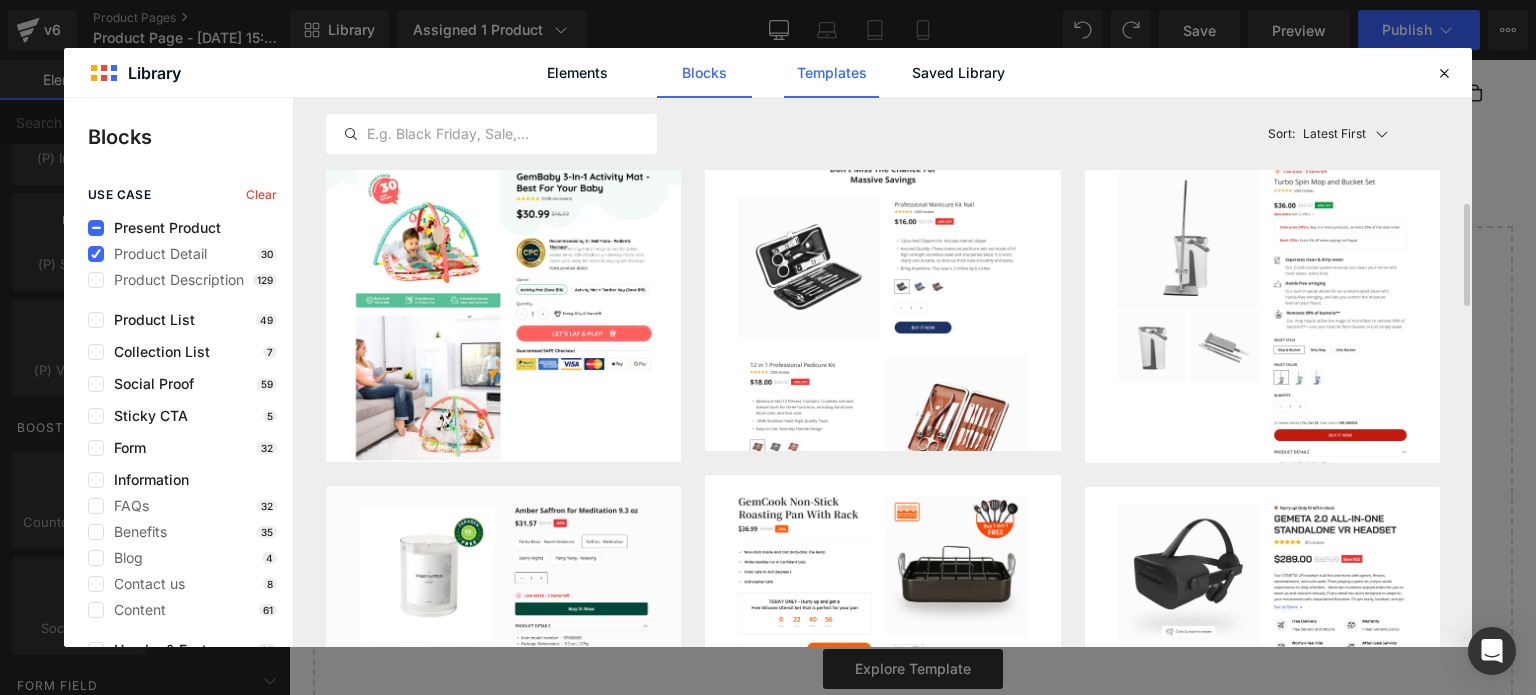 click on "Templates" 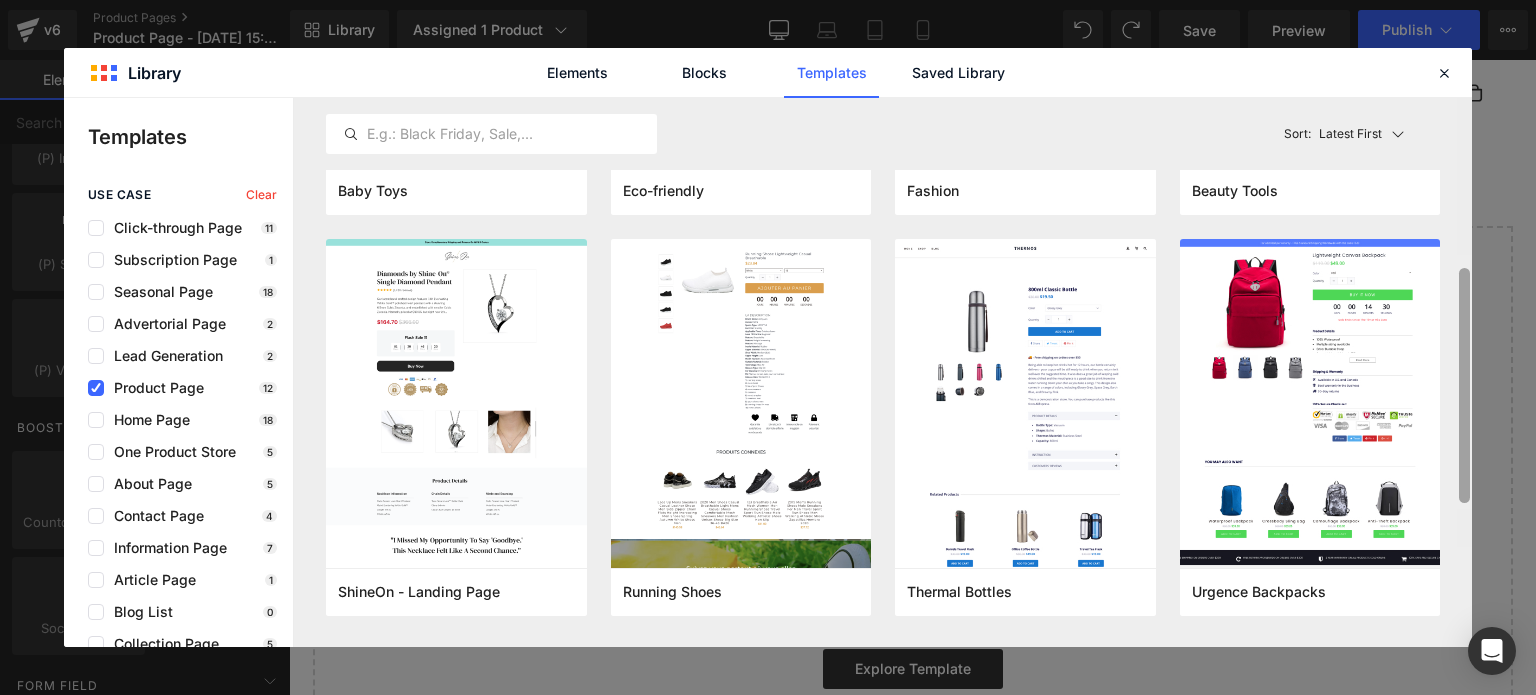 scroll, scrollTop: 632, scrollLeft: 0, axis: vertical 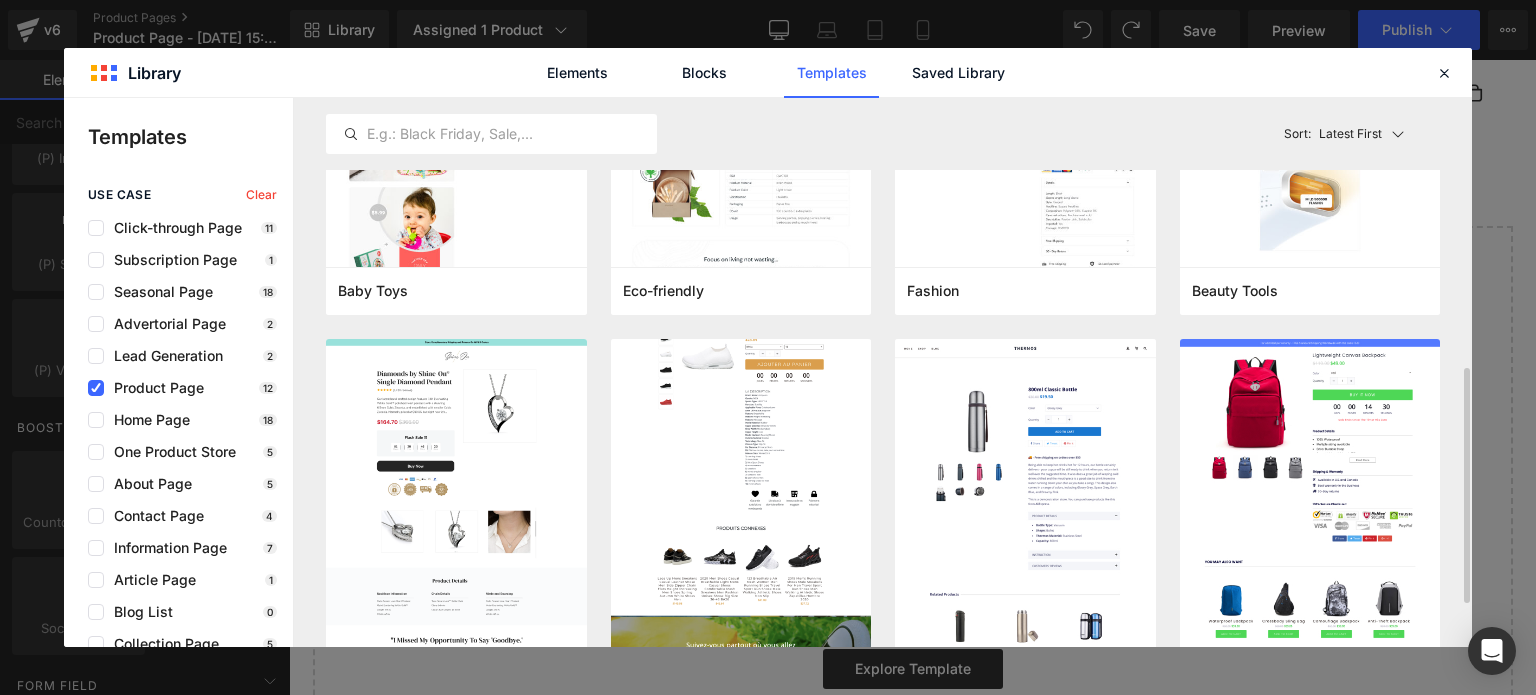 click at bounding box center (741, 491) 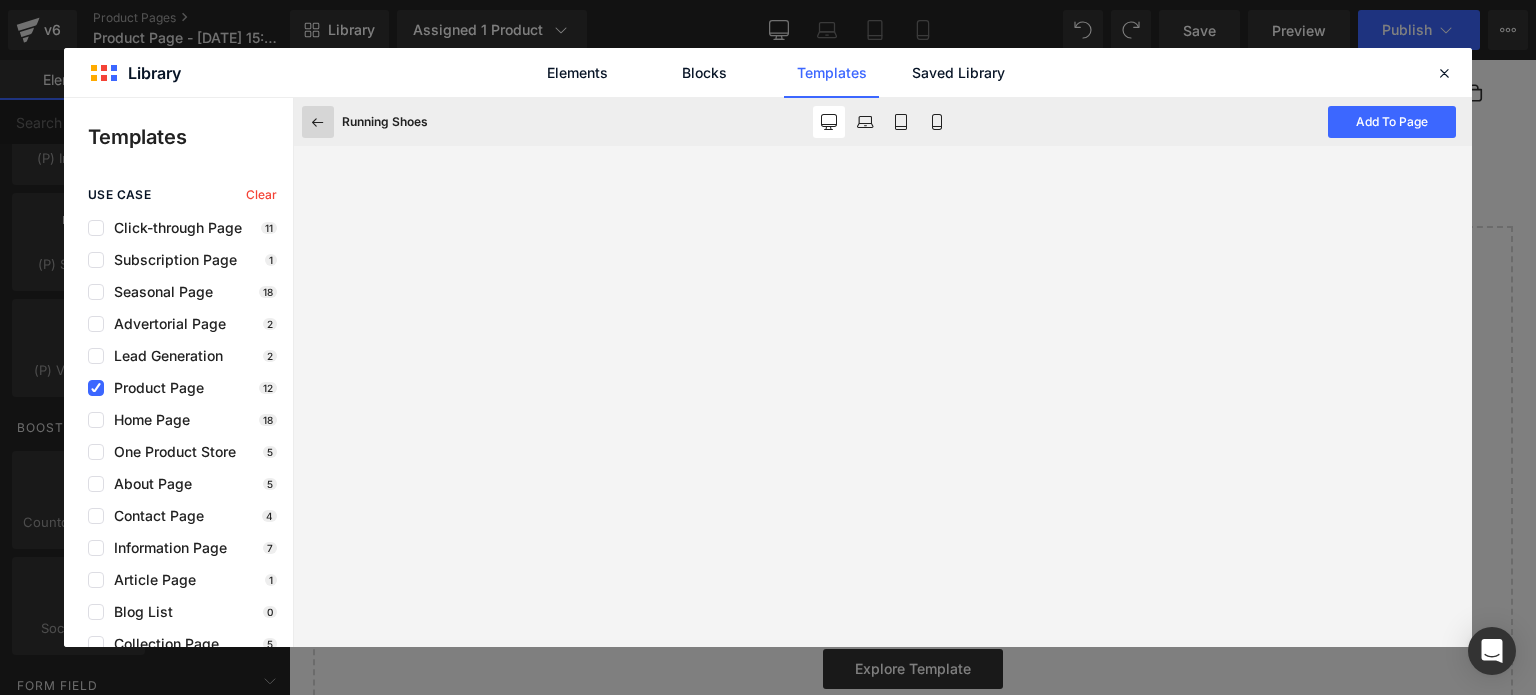 click at bounding box center [318, 122] 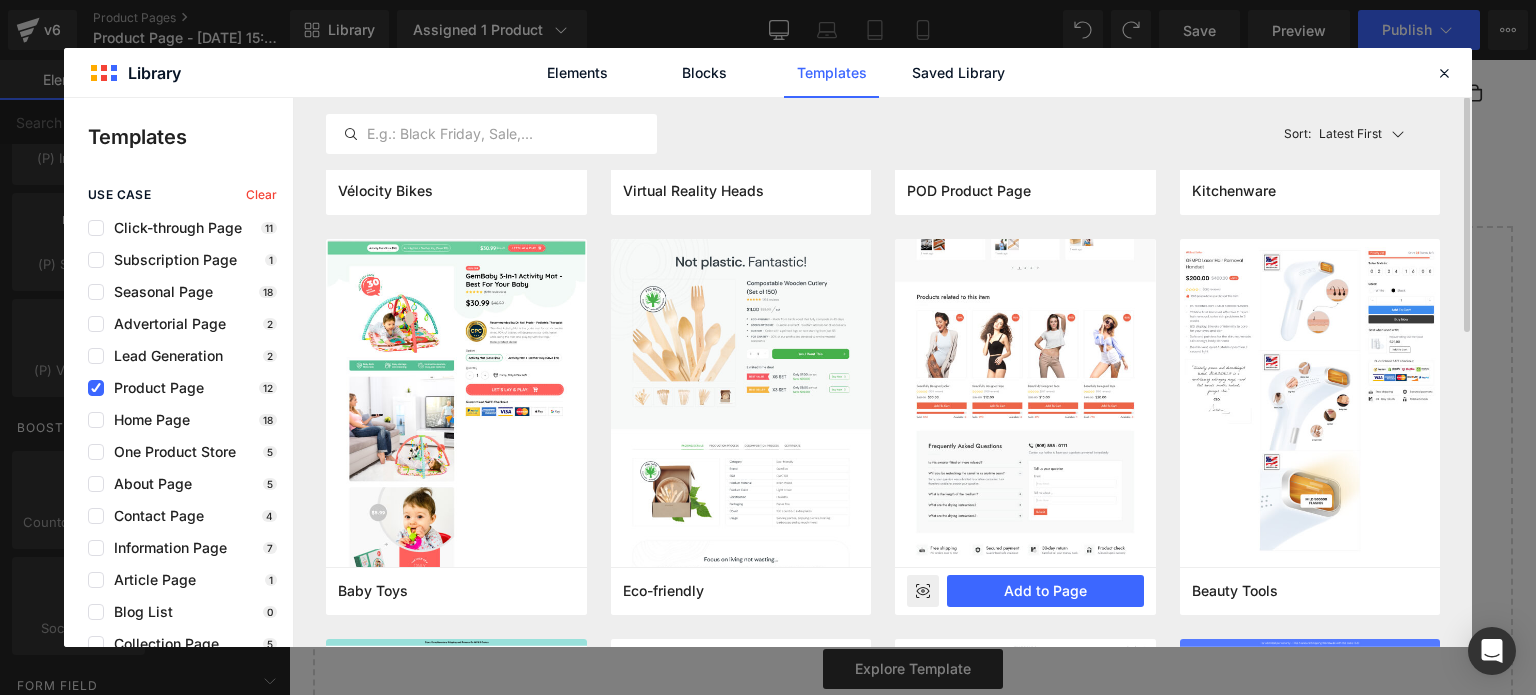 scroll, scrollTop: 0, scrollLeft: 0, axis: both 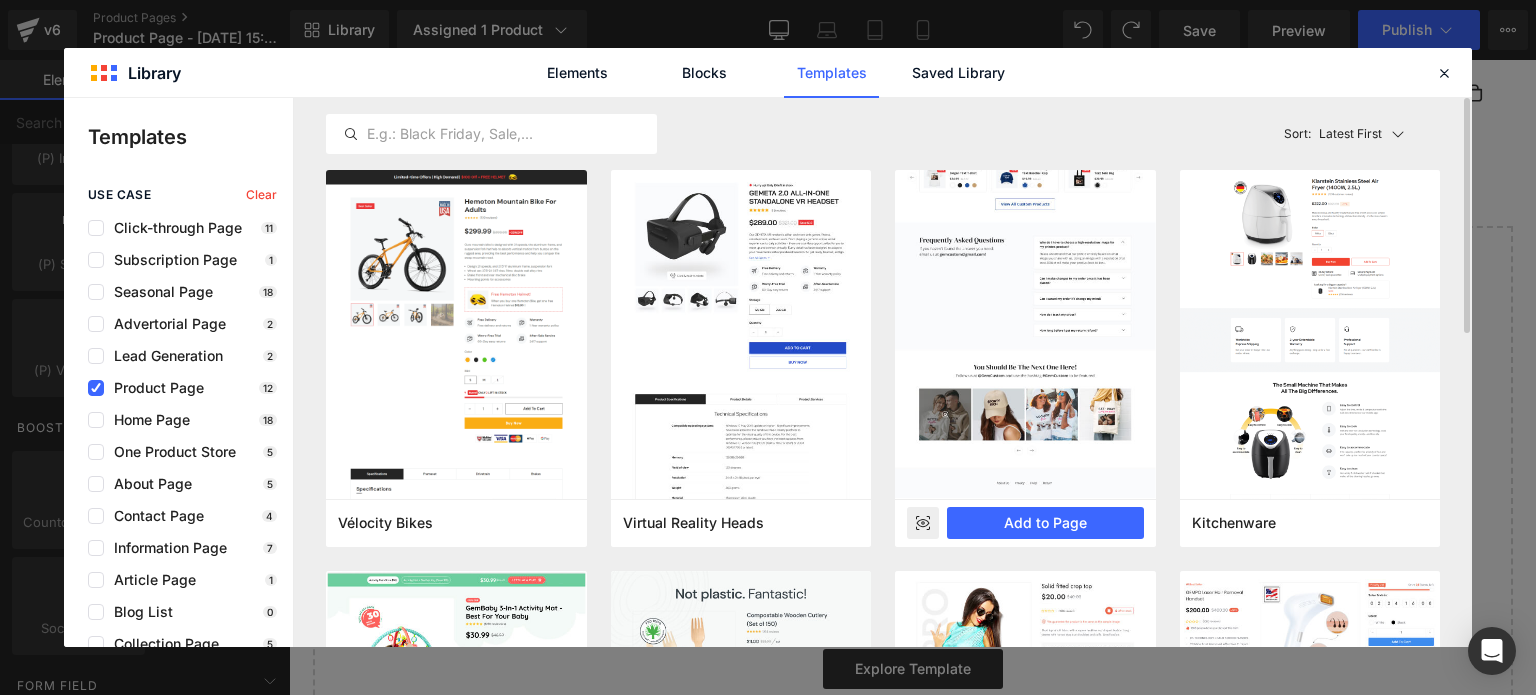 click at bounding box center [1025, -90] 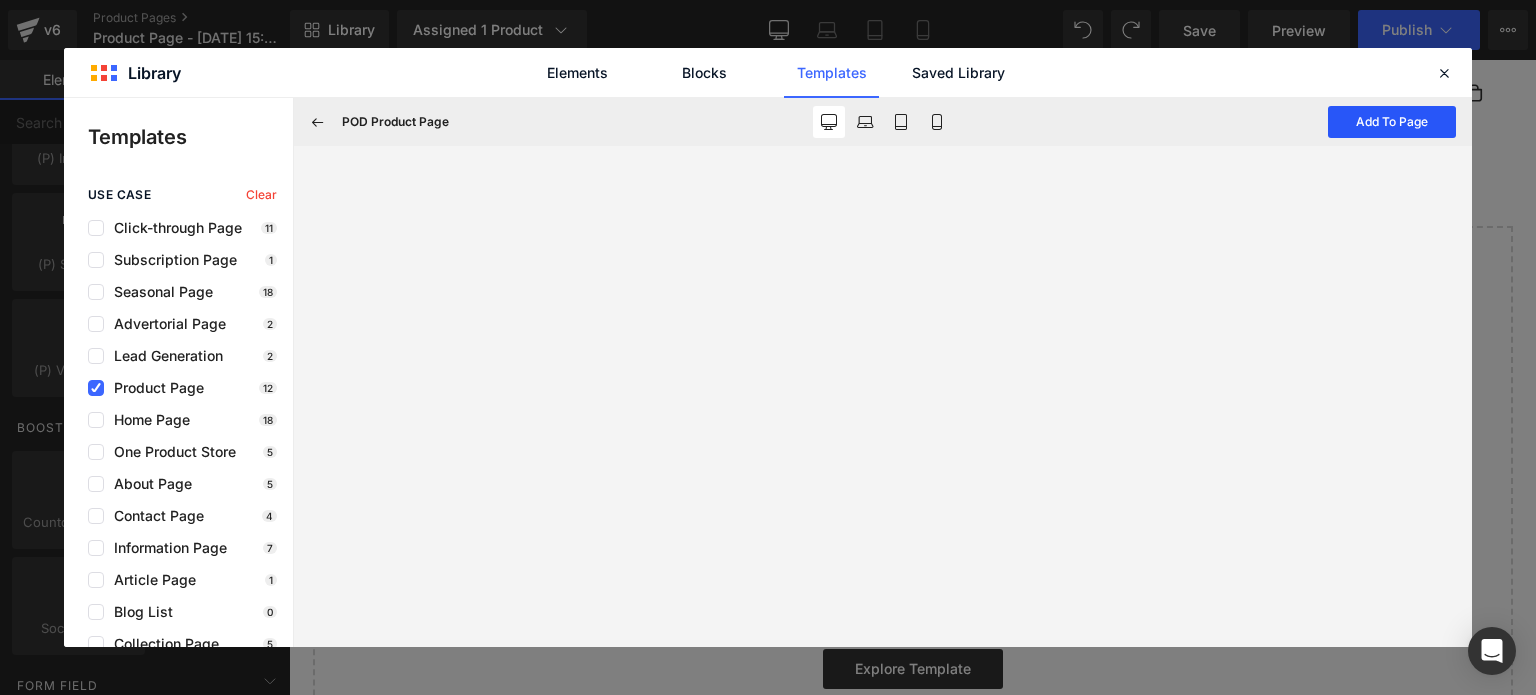 click on "Add To Page" at bounding box center [1392, 122] 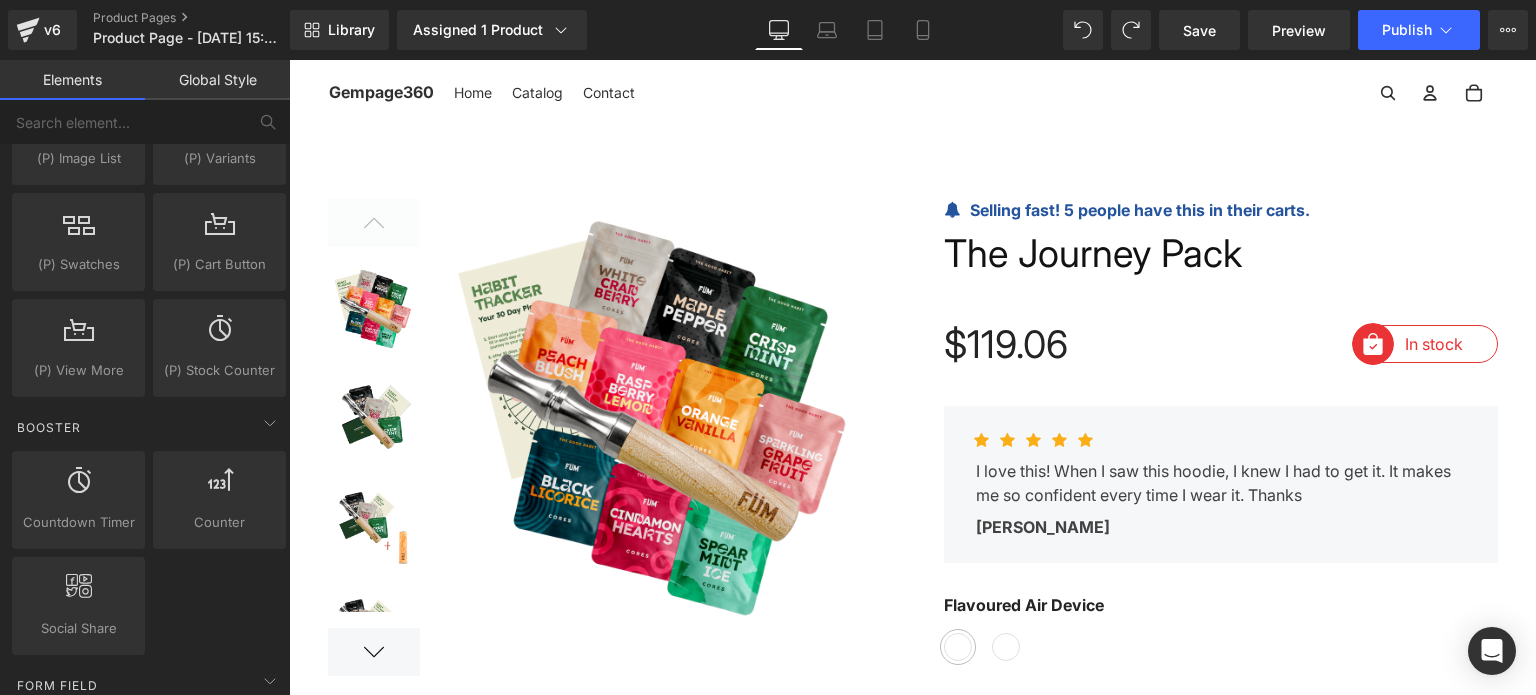 click at bounding box center [374, 652] 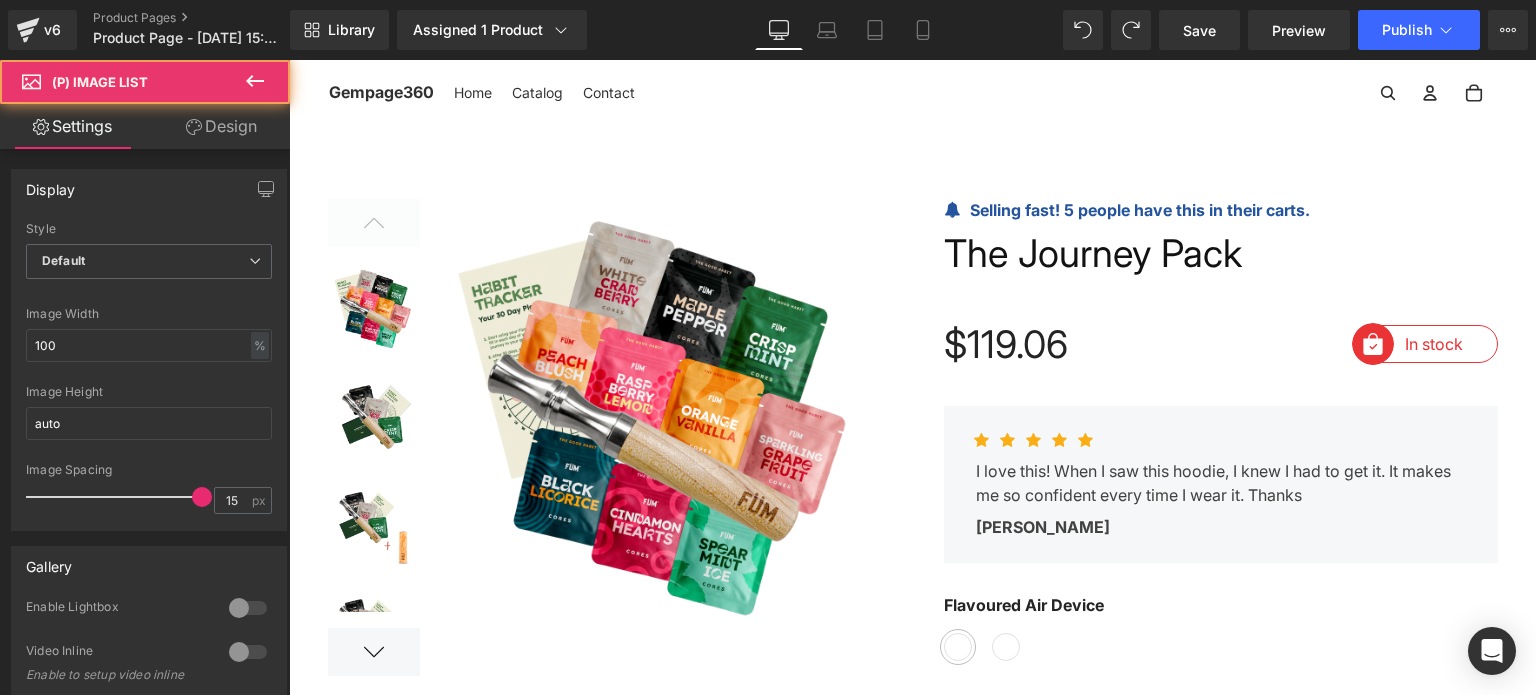 click at bounding box center (374, 652) 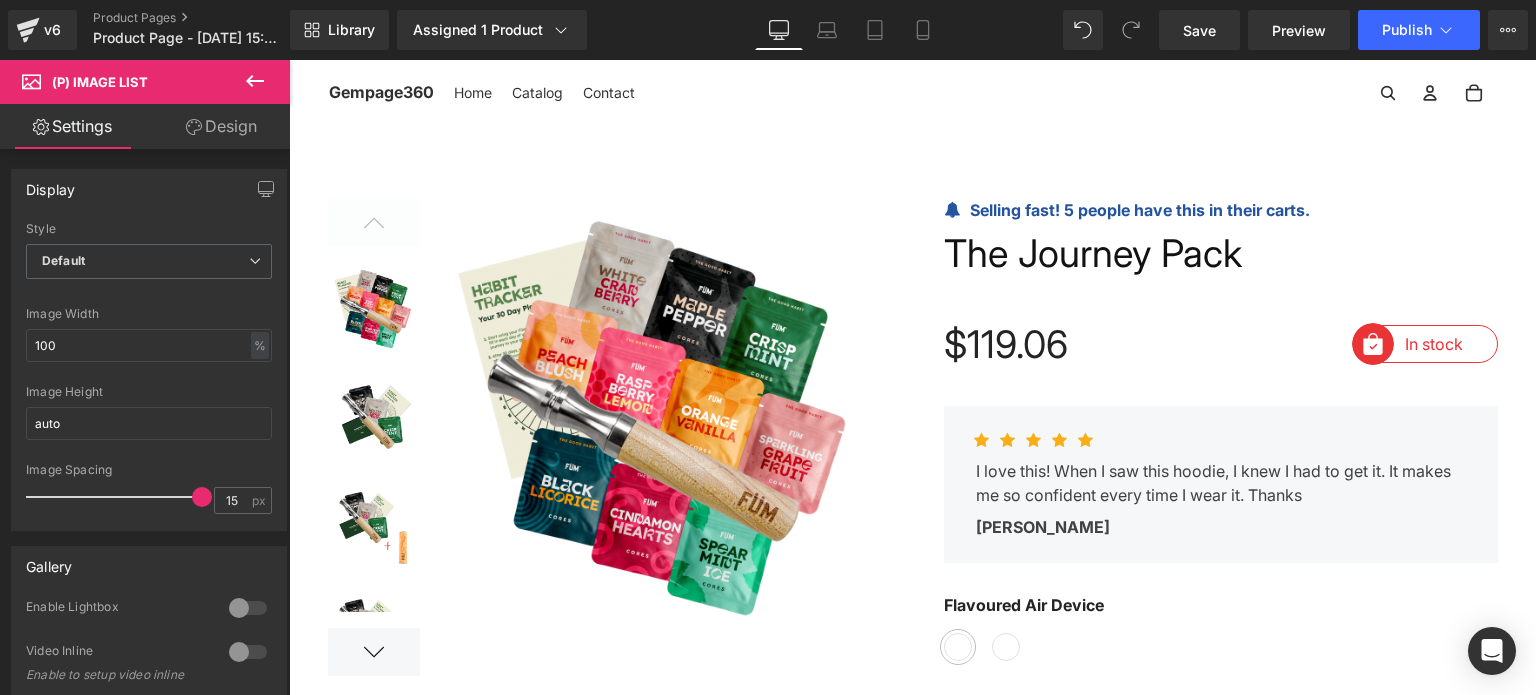 scroll, scrollTop: 0, scrollLeft: 0, axis: both 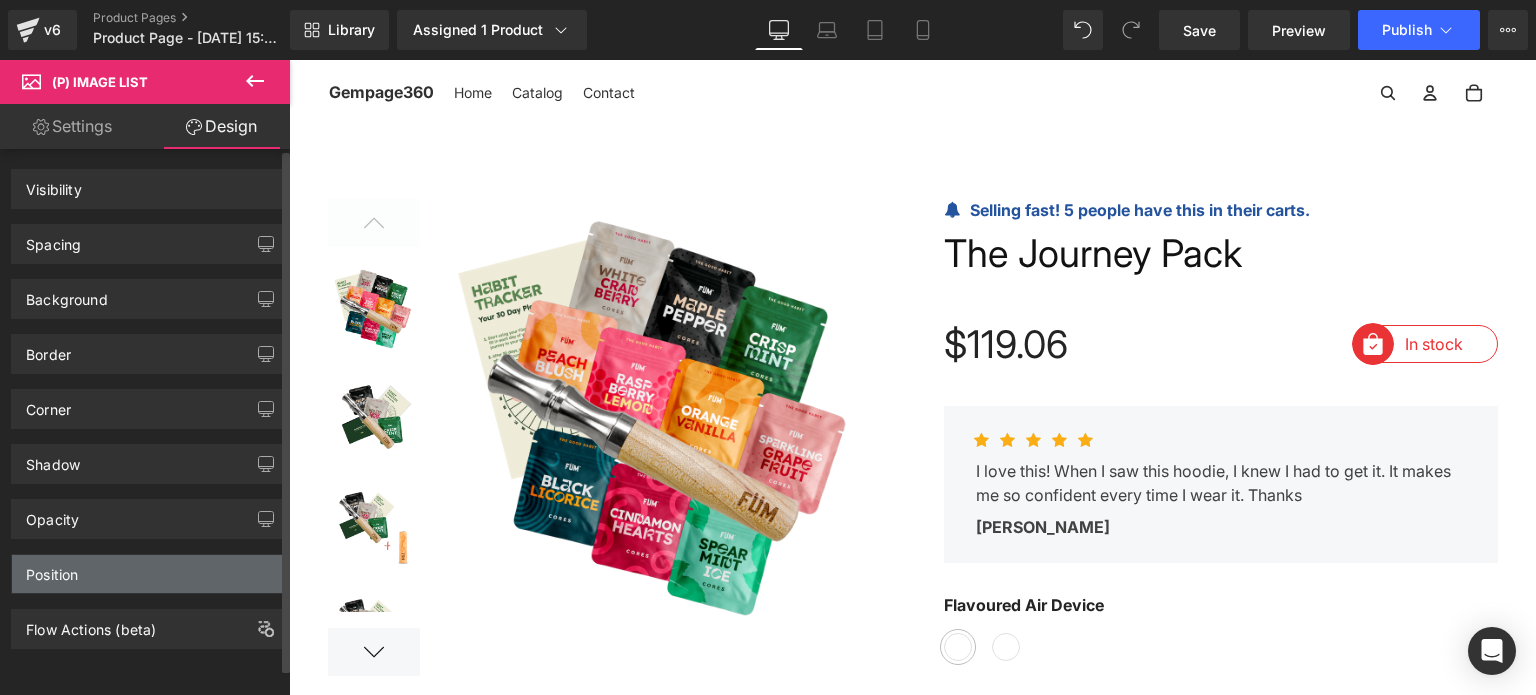 click on "Position" at bounding box center (149, 574) 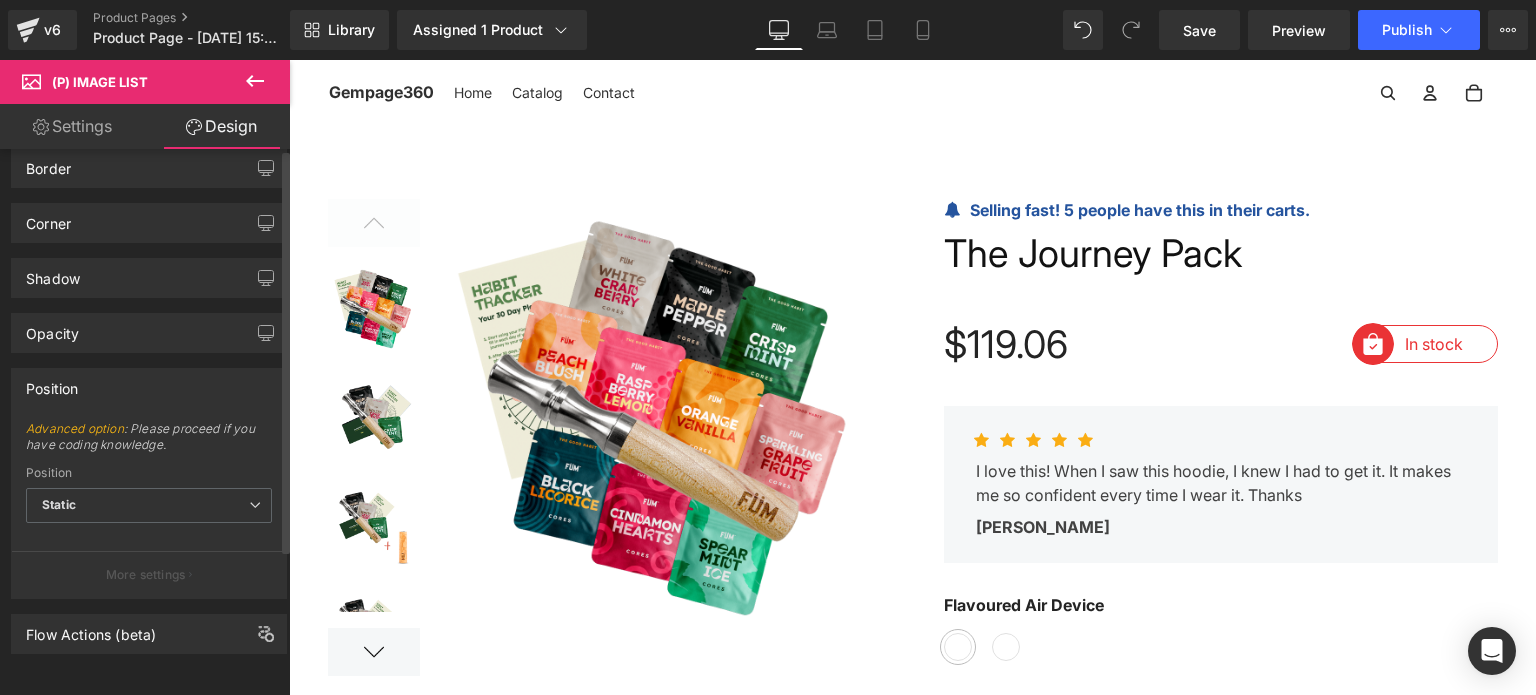 scroll, scrollTop: 0, scrollLeft: 0, axis: both 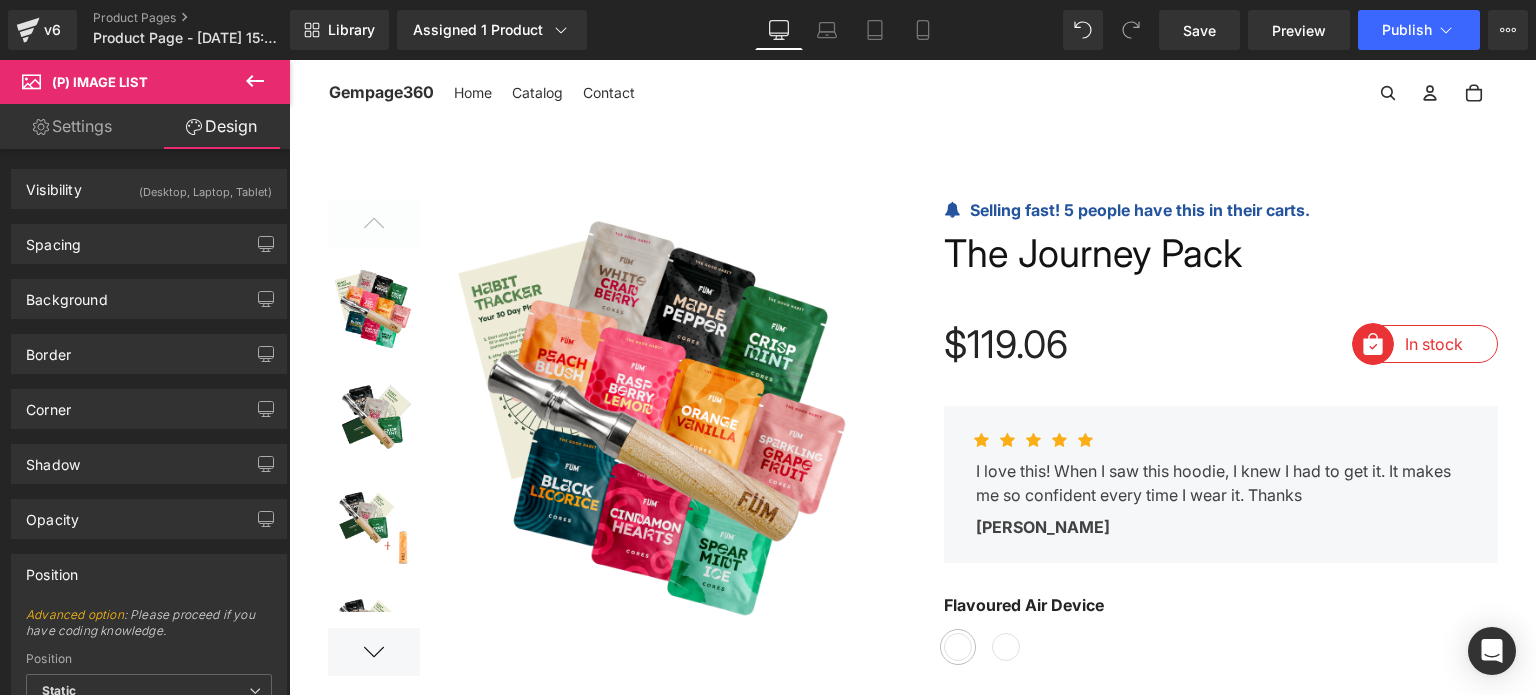 click on "Settings" at bounding box center [72, 126] 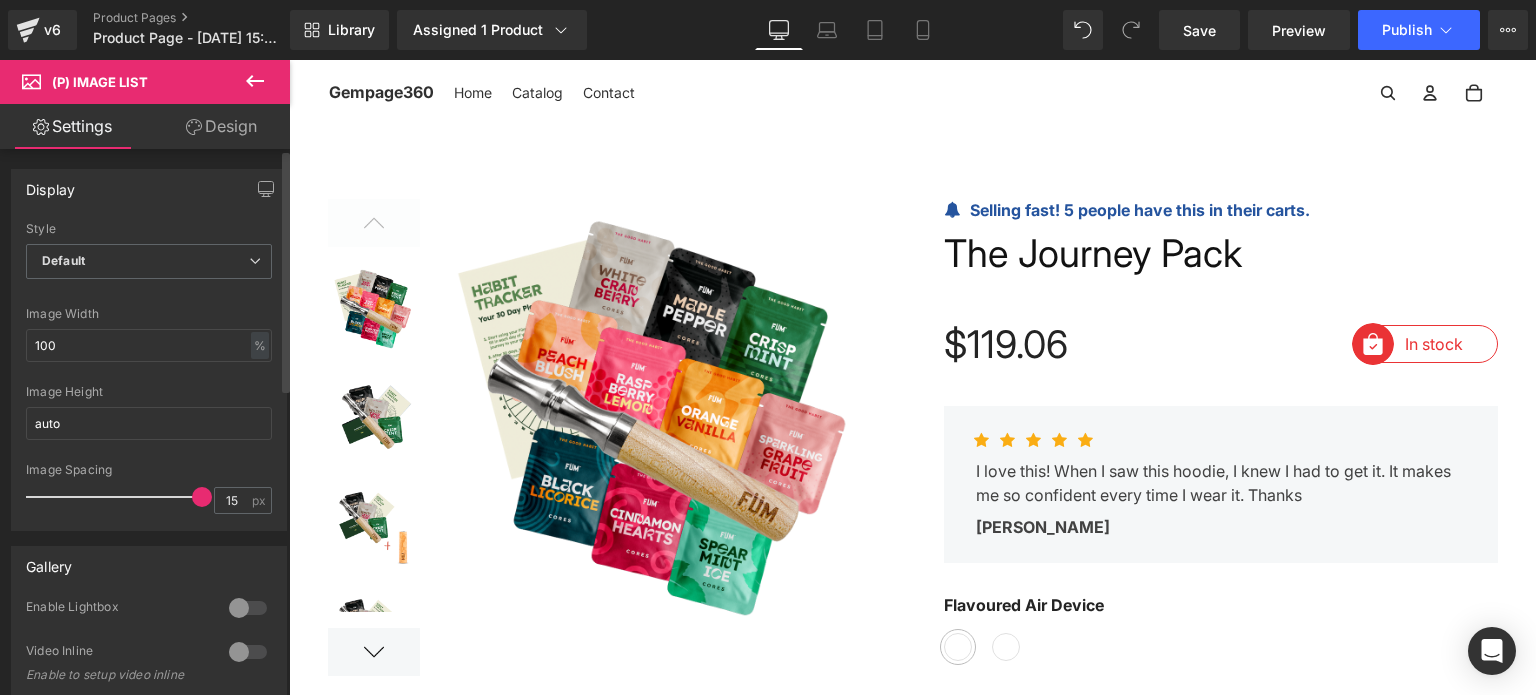 scroll, scrollTop: 300, scrollLeft: 0, axis: vertical 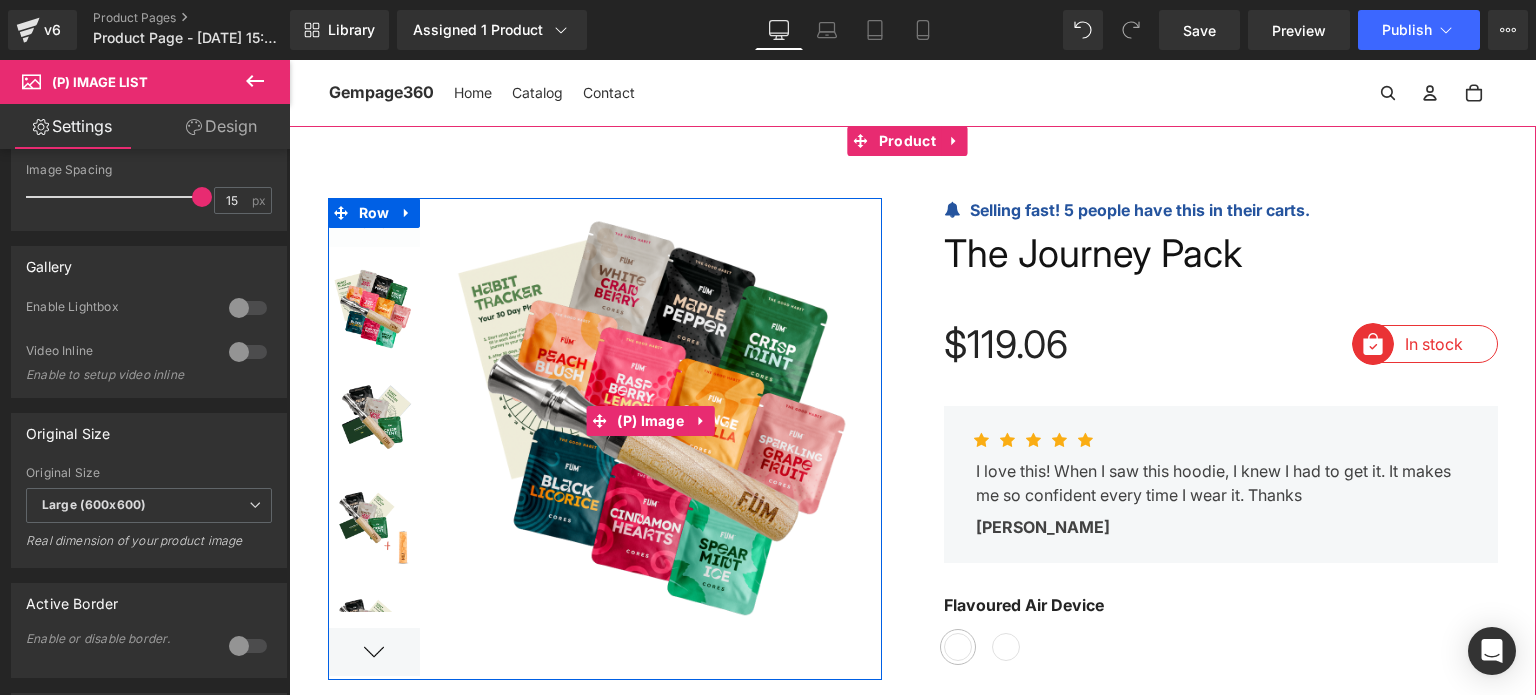 click at bounding box center [651, 421] 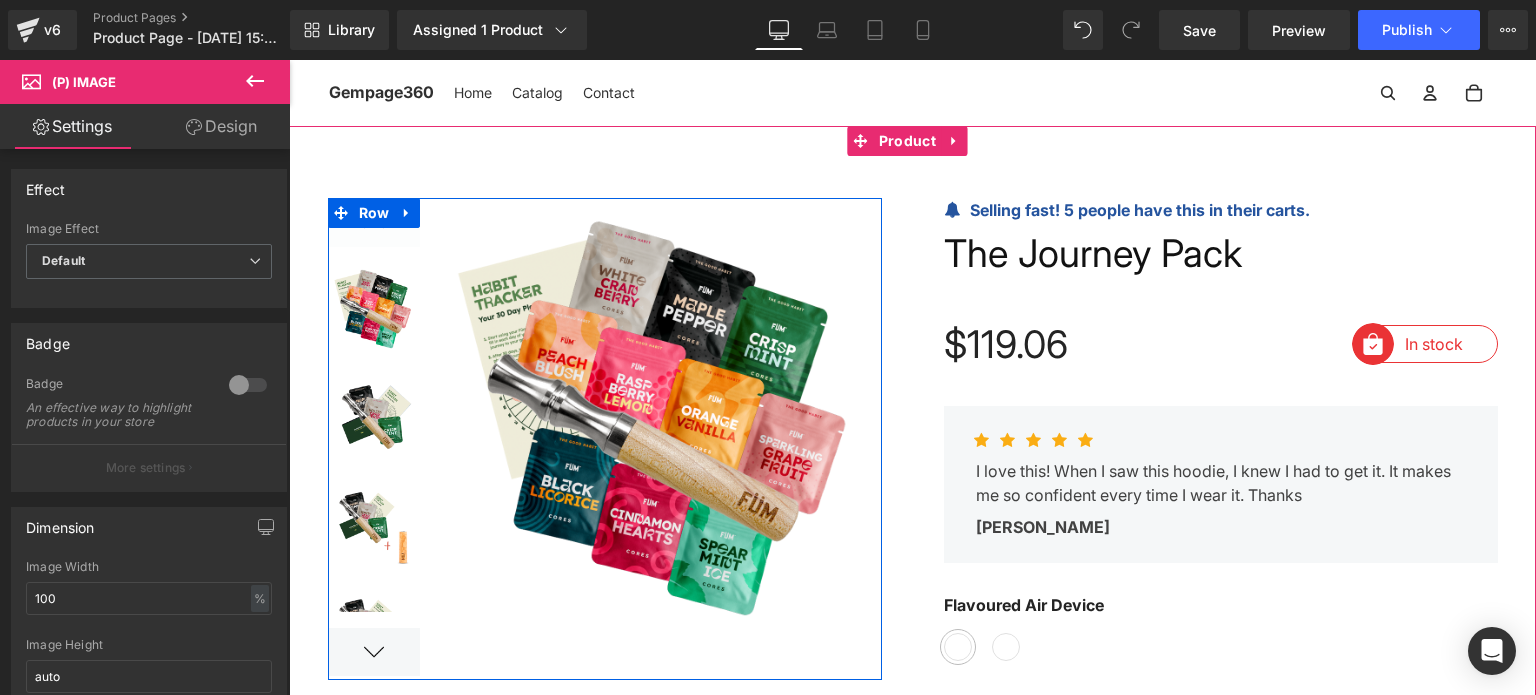 click at bounding box center [913, 1120] 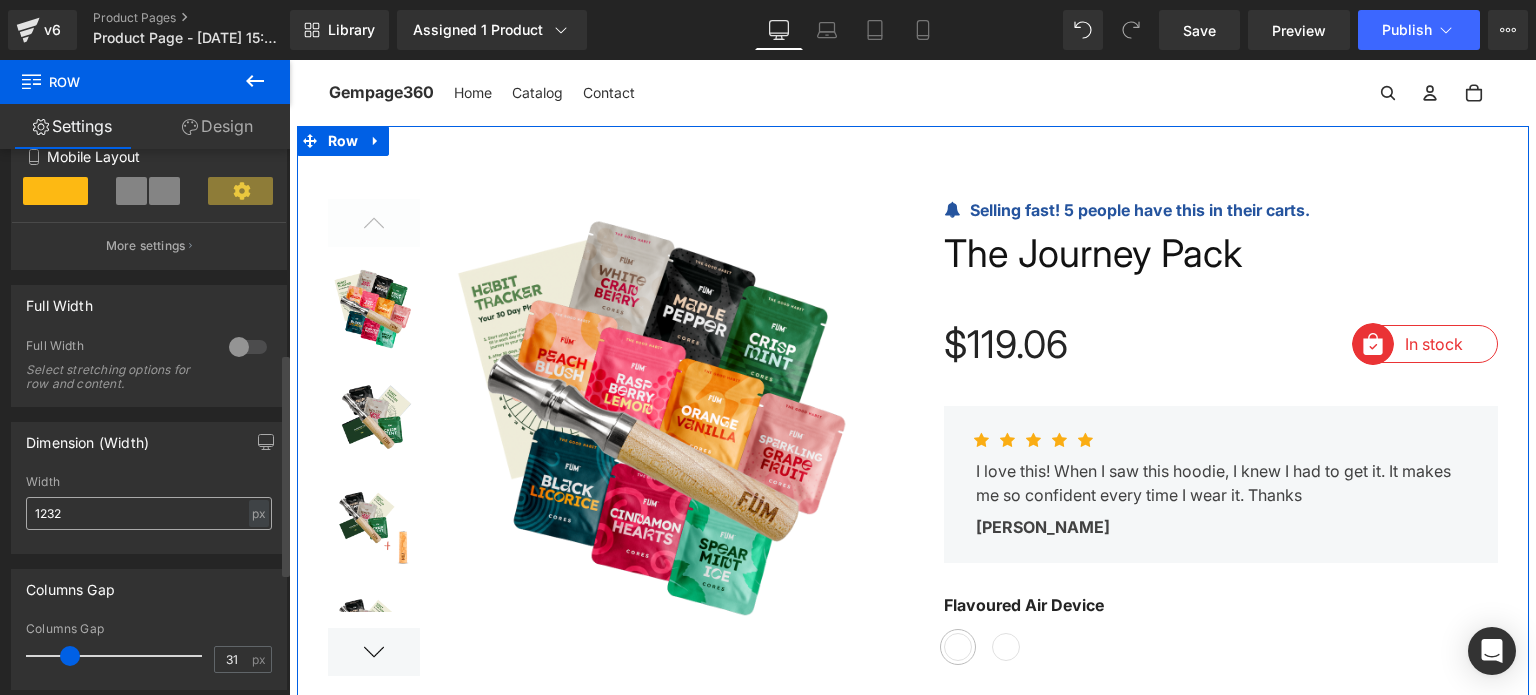scroll, scrollTop: 500, scrollLeft: 0, axis: vertical 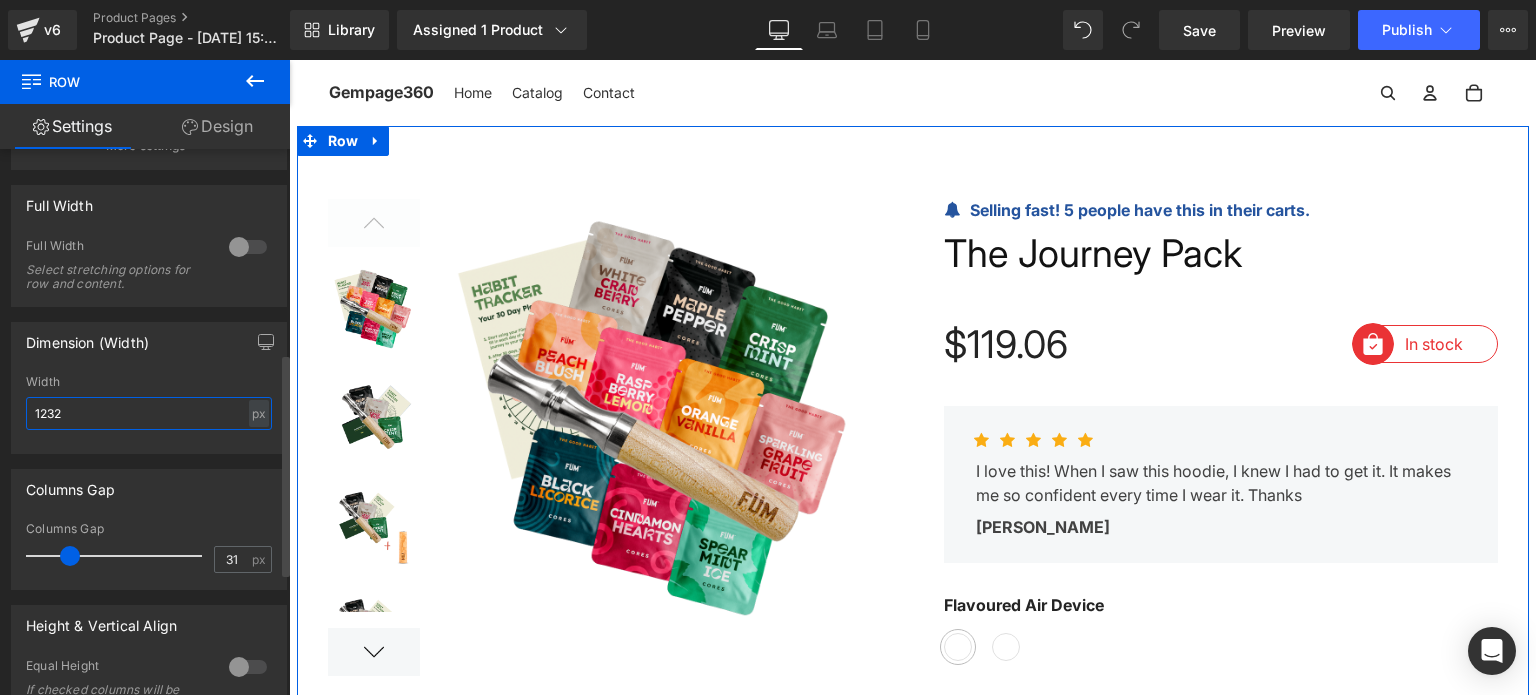 click on "1232" at bounding box center [149, 413] 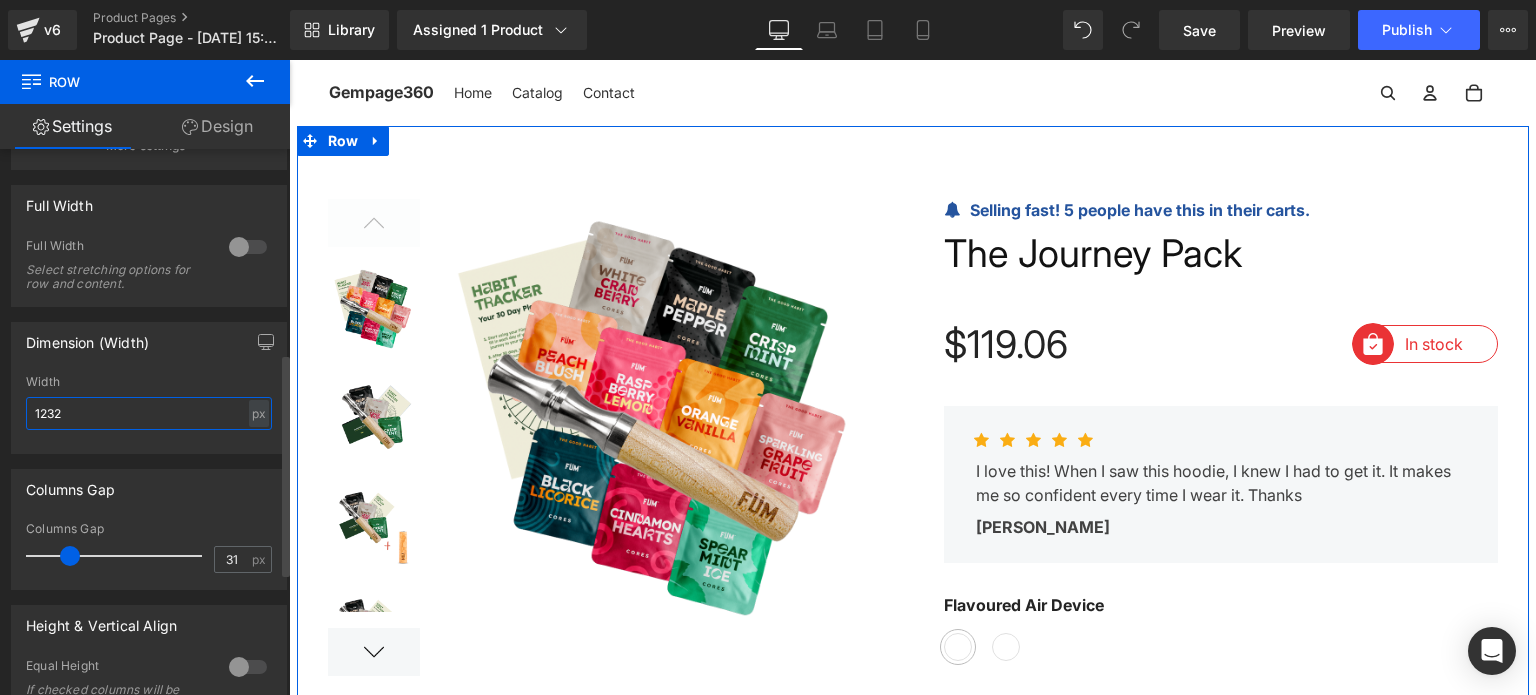 click on "1232" at bounding box center [149, 413] 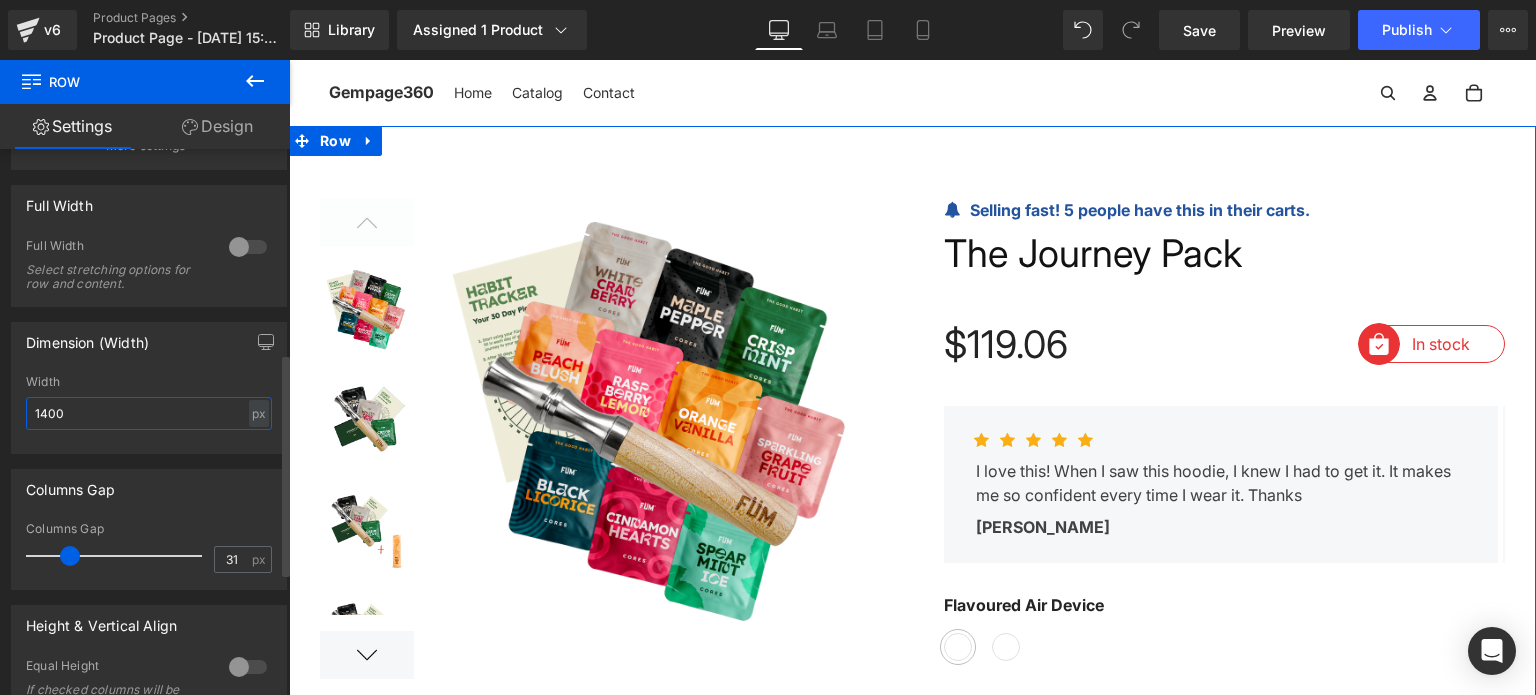 type on "1400" 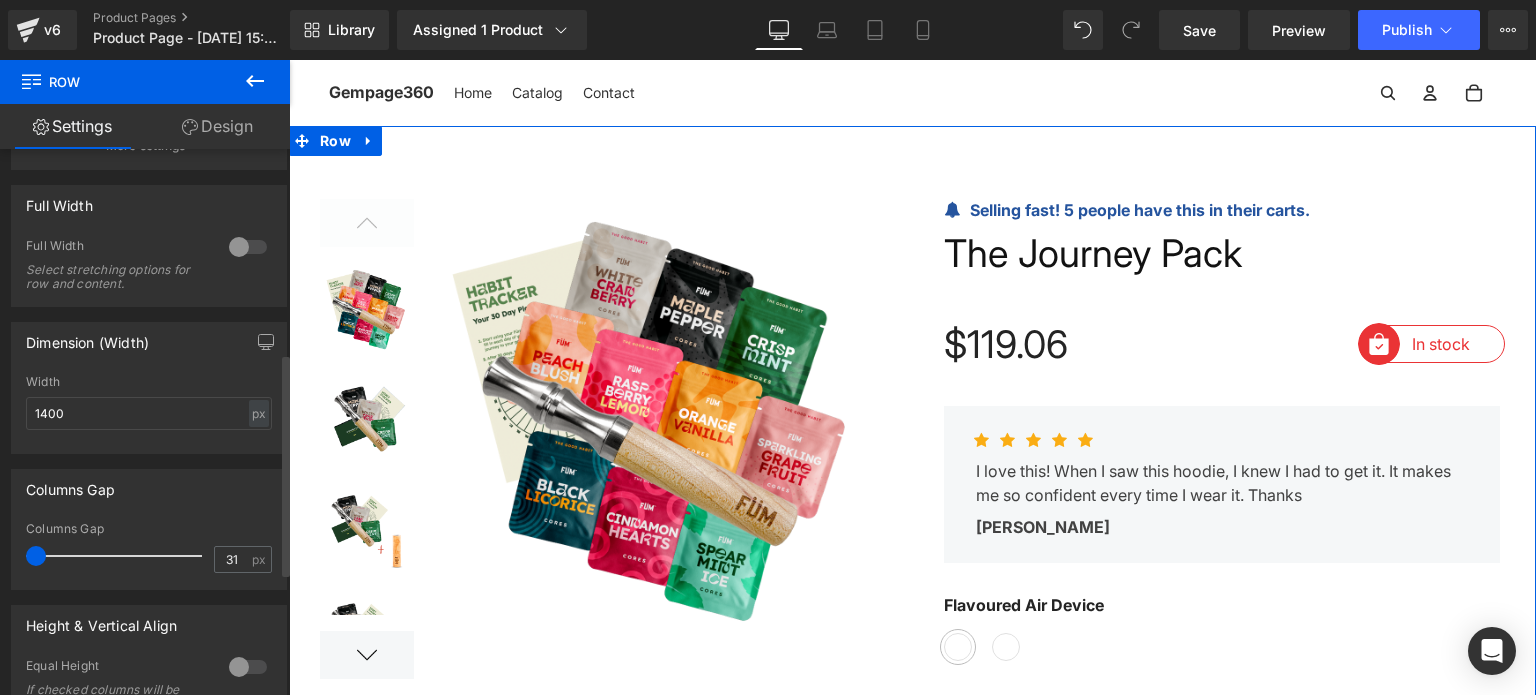 drag, startPoint x: 58, startPoint y: 559, endPoint x: 0, endPoint y: 559, distance: 58 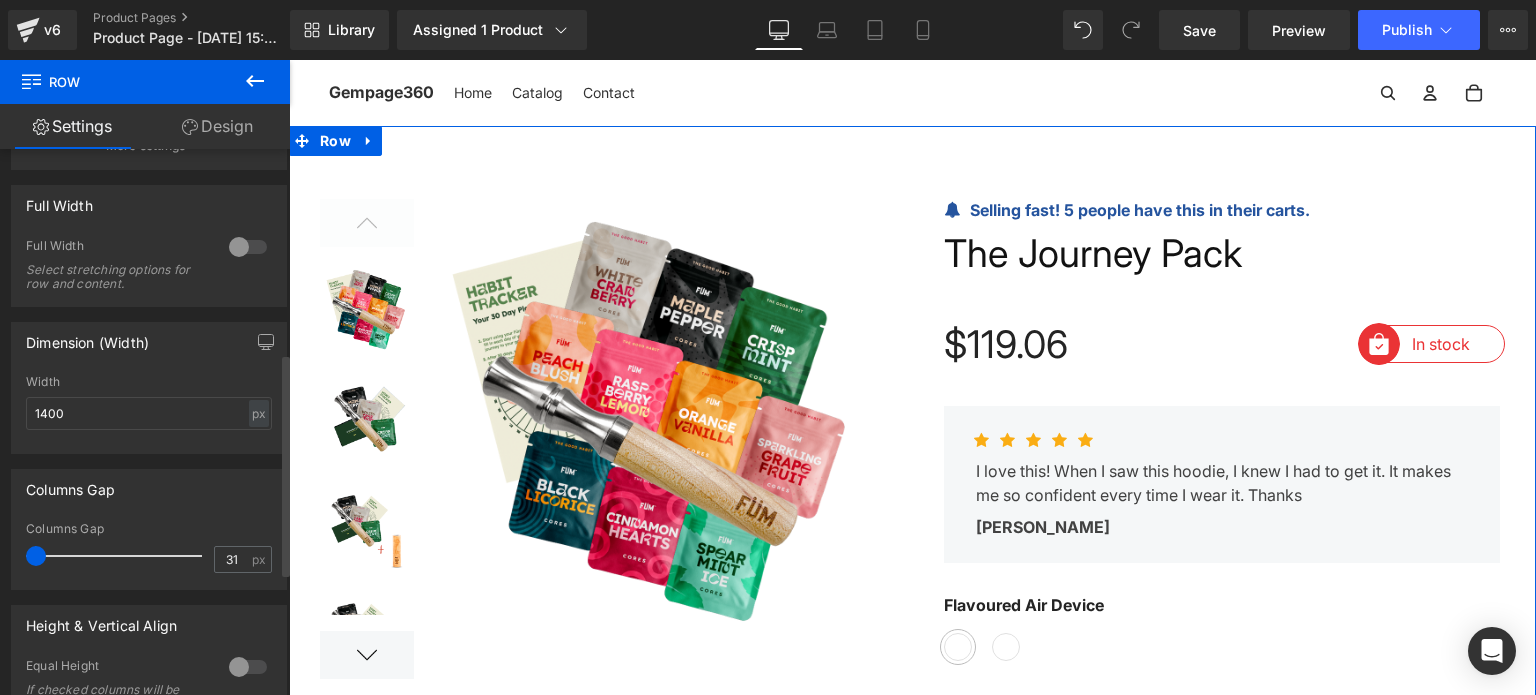 click on "Columns Gap 31px Columns Gap 31 px" at bounding box center (149, 522) 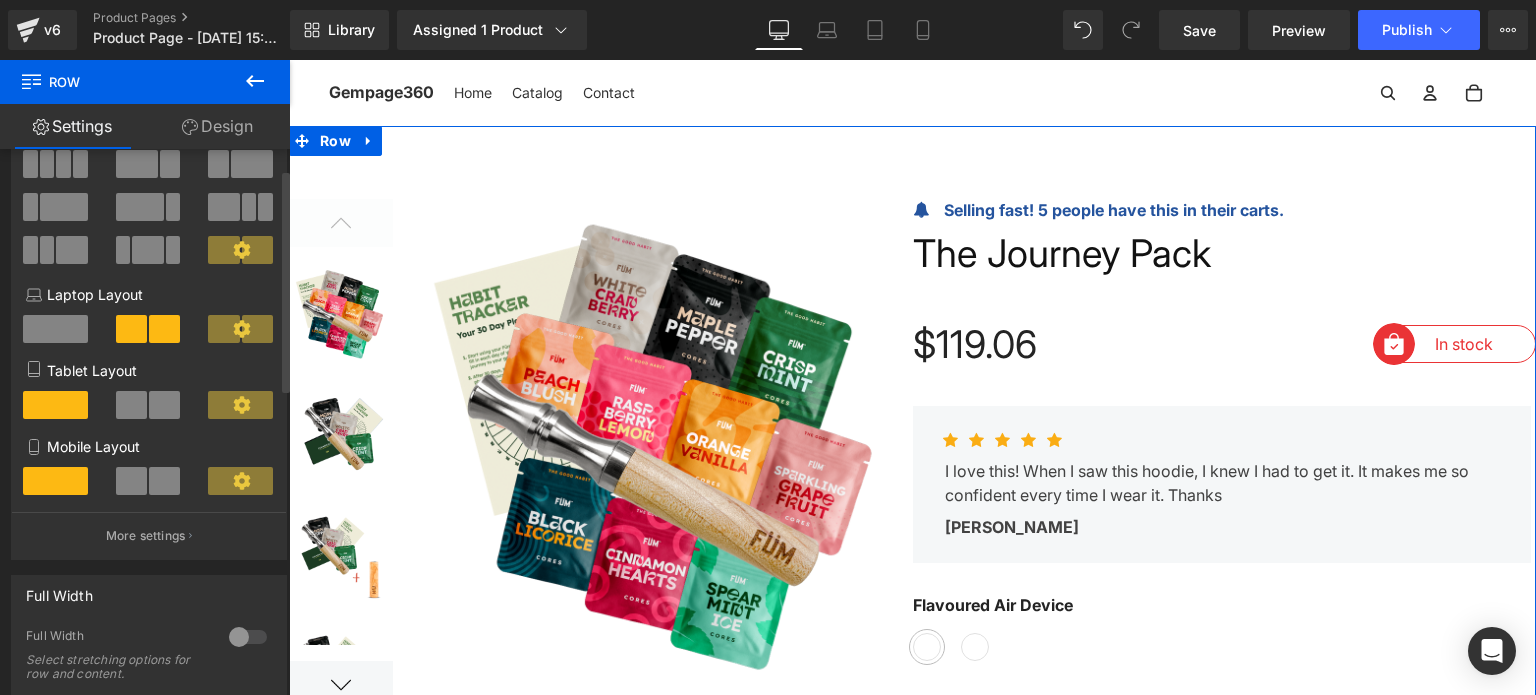 scroll, scrollTop: 0, scrollLeft: 0, axis: both 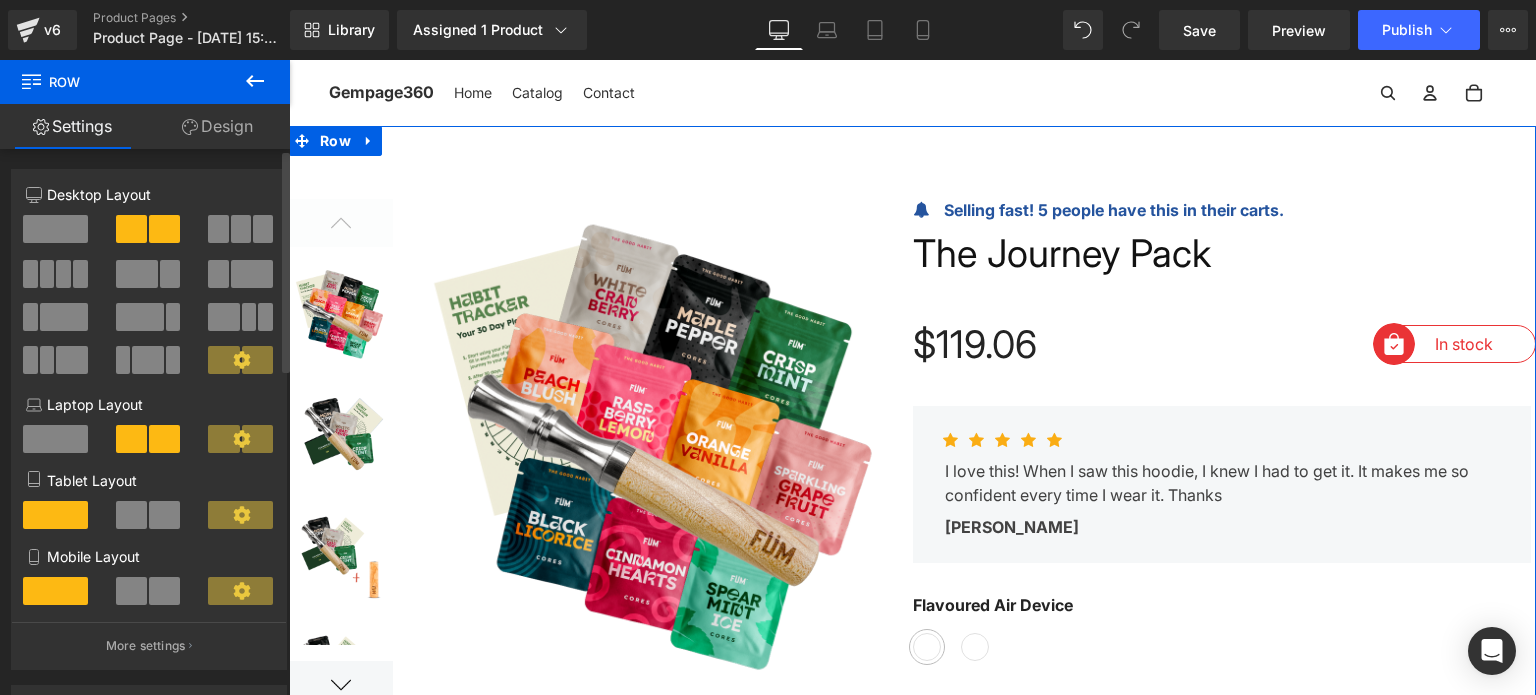 click at bounding box center (131, 229) 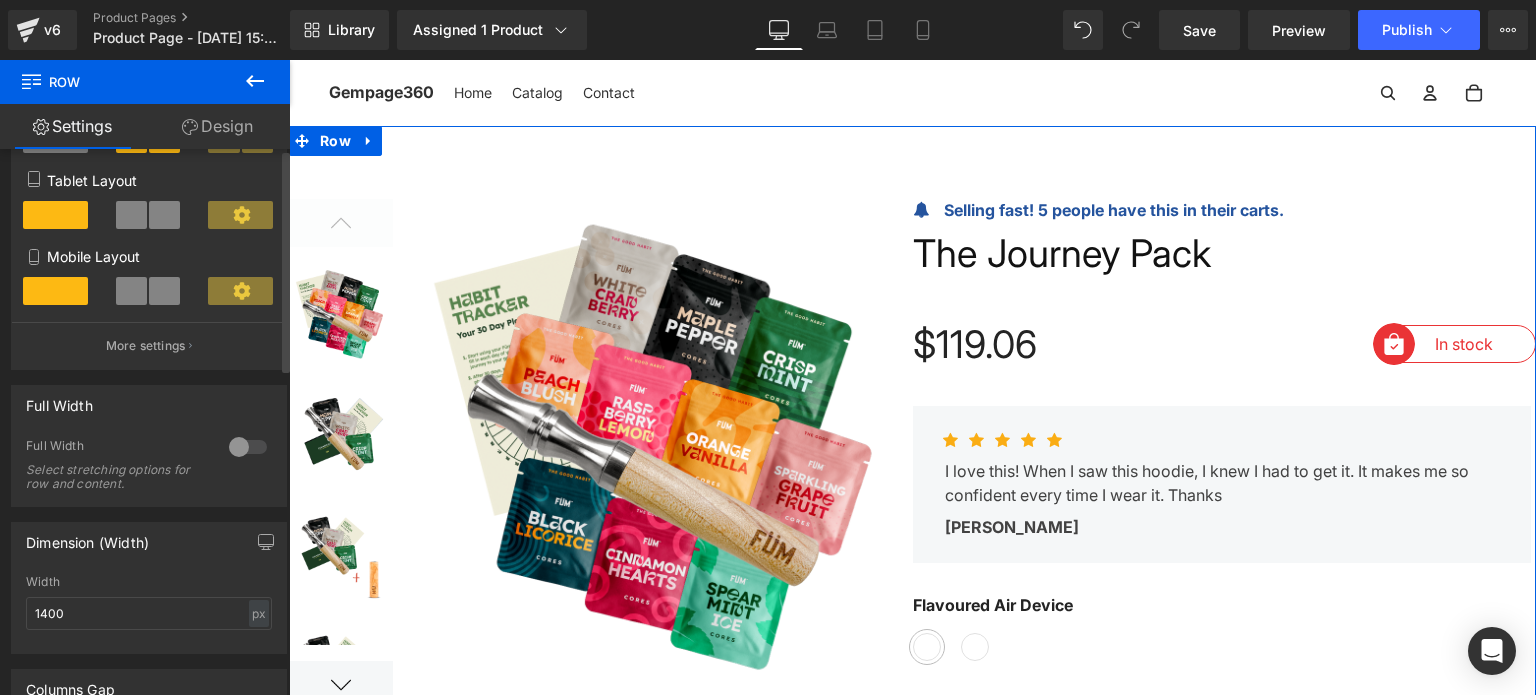 scroll, scrollTop: 0, scrollLeft: 0, axis: both 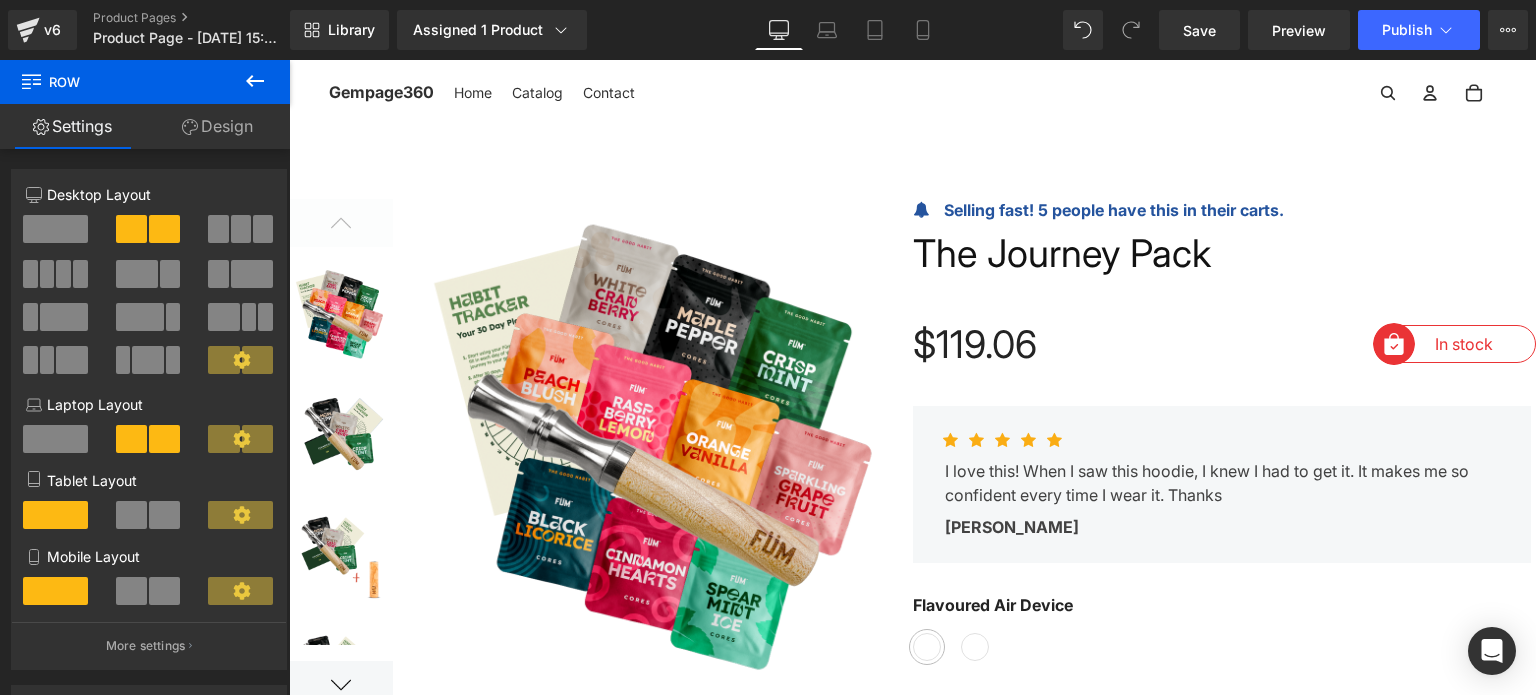 click at bounding box center (653, 450) 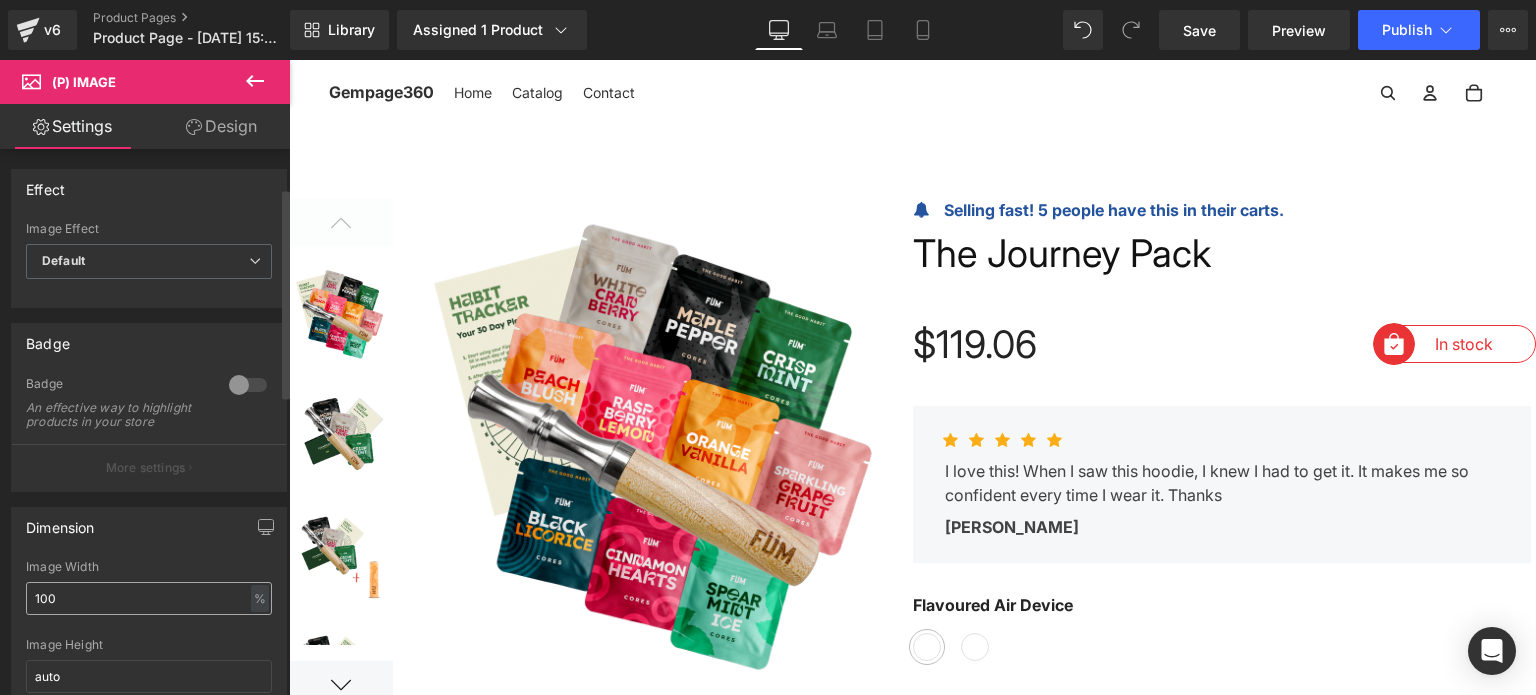 scroll, scrollTop: 100, scrollLeft: 0, axis: vertical 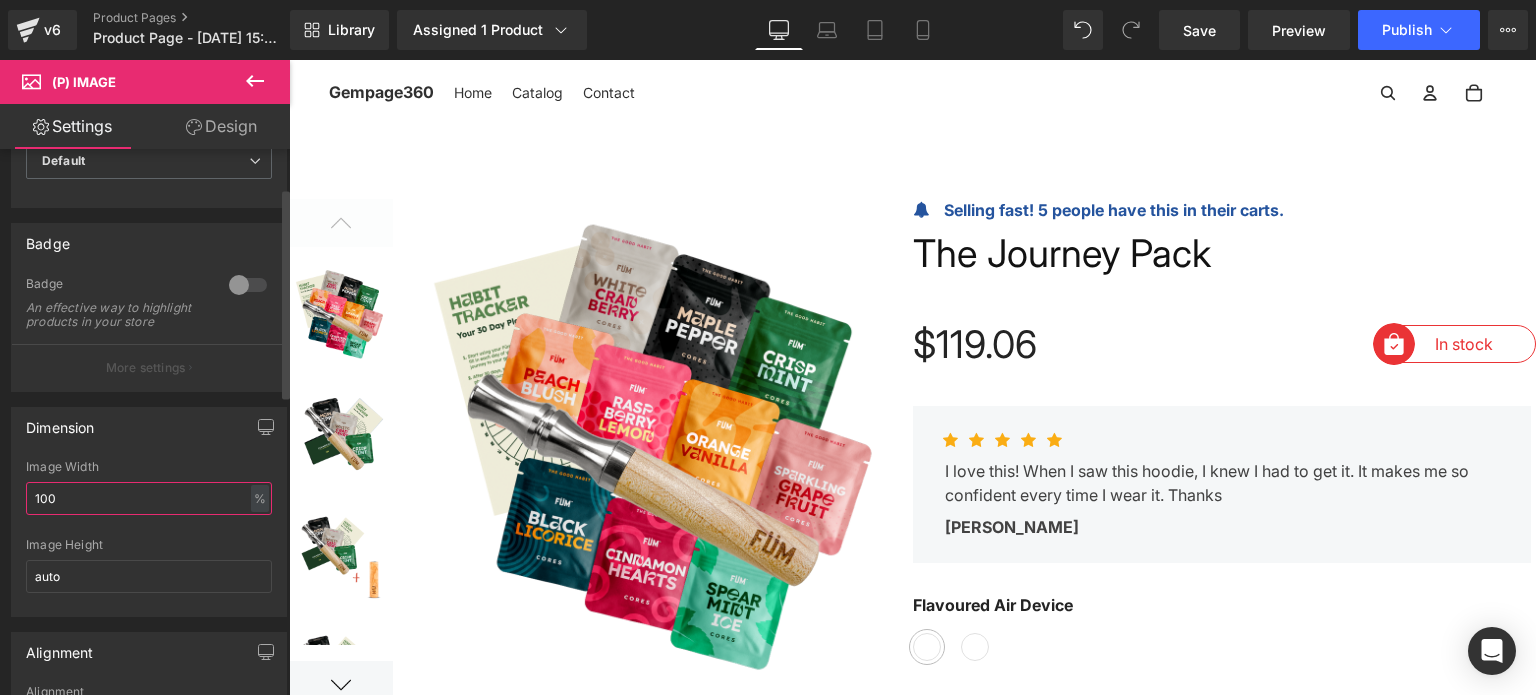 click on "100" at bounding box center [149, 498] 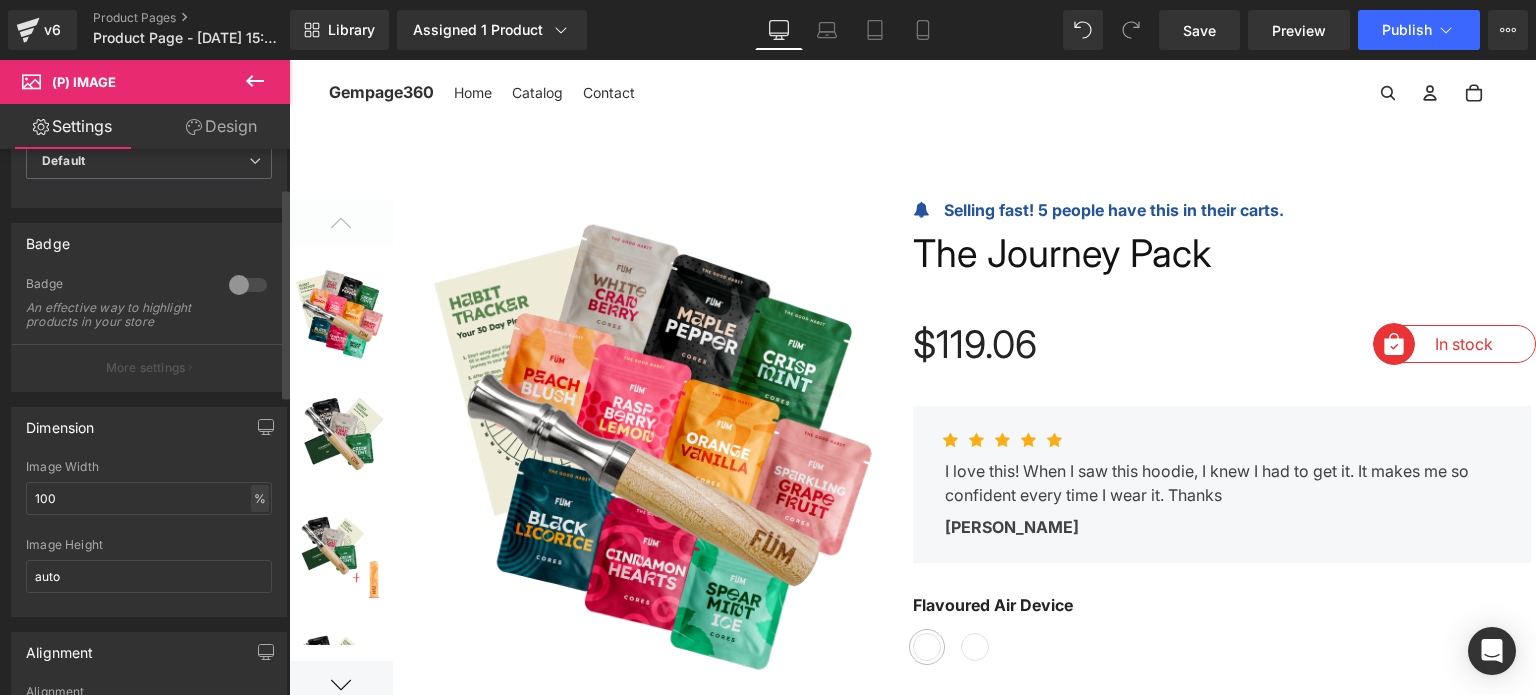 click on "%" at bounding box center [260, 498] 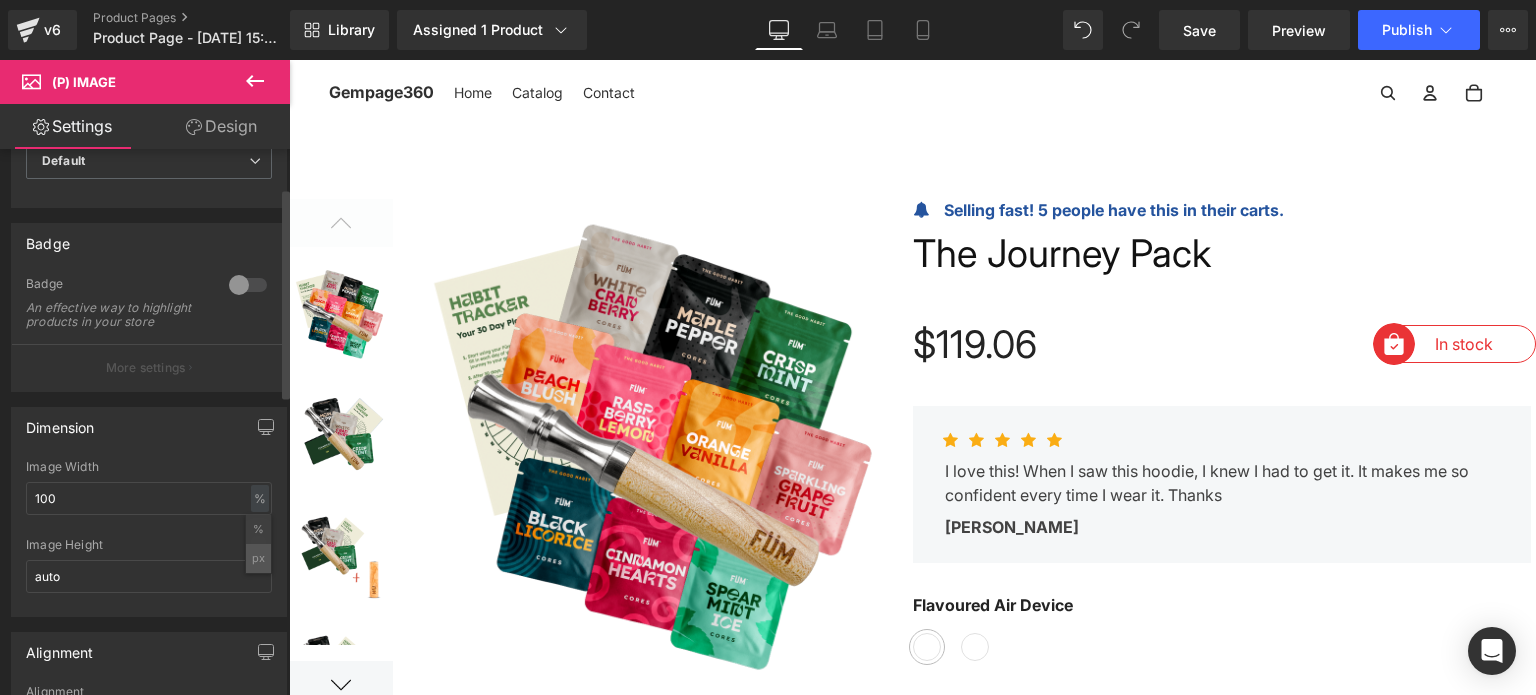 click on "px" at bounding box center (258, 558) 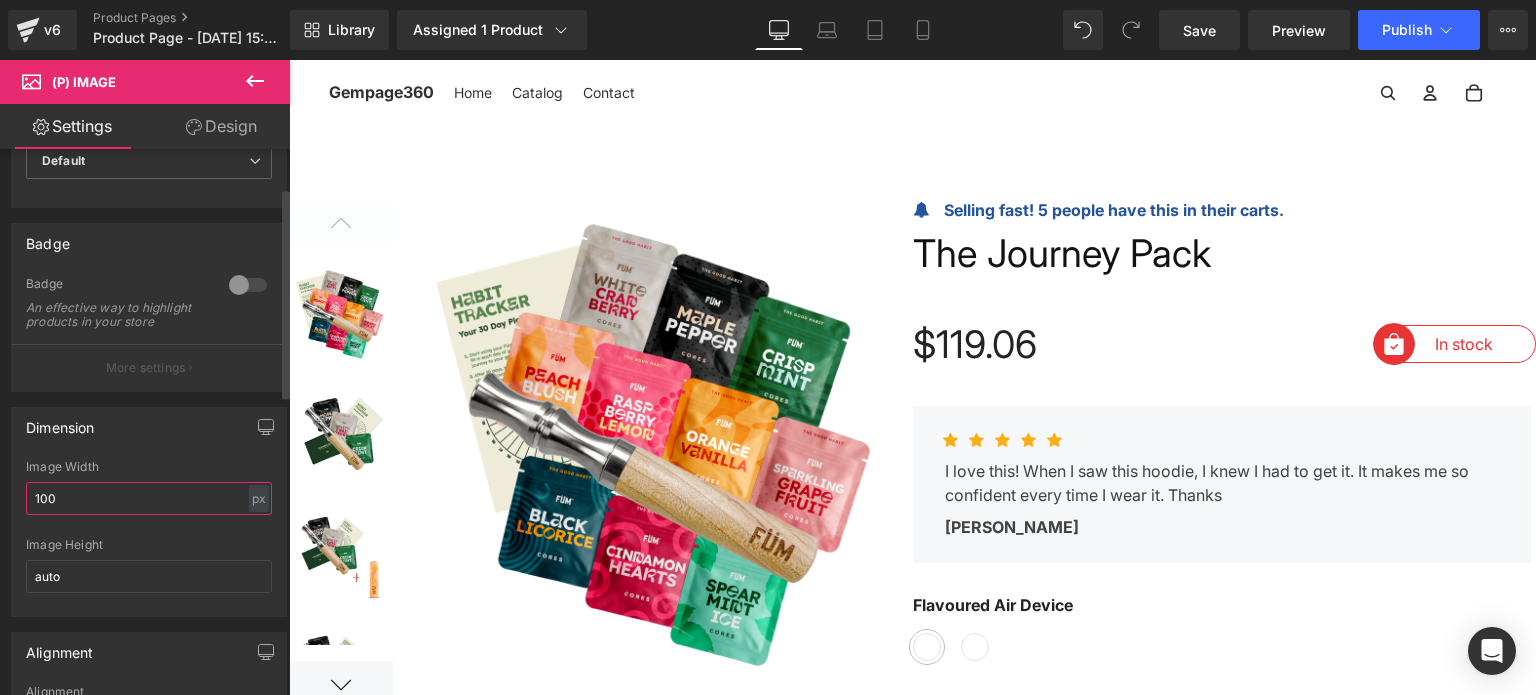 click on "100" at bounding box center (149, 498) 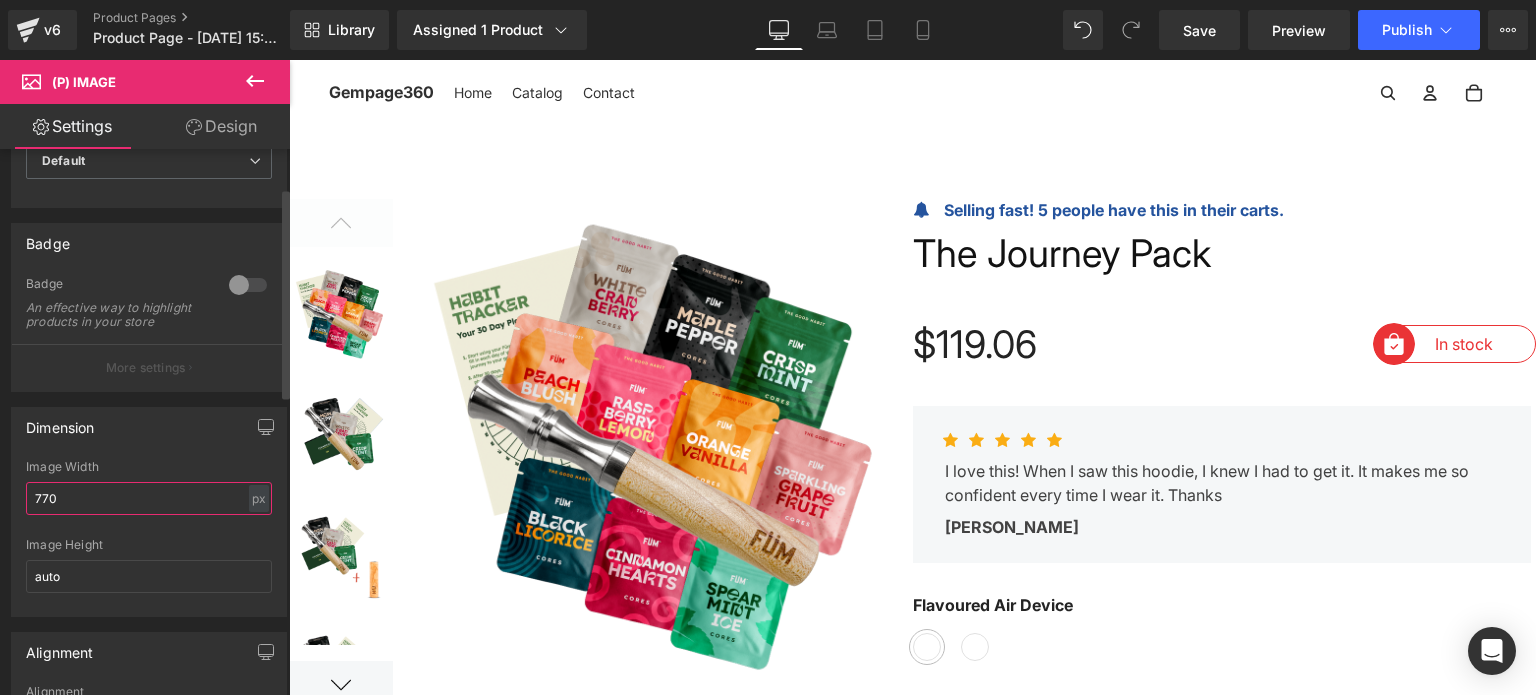 type on "770" 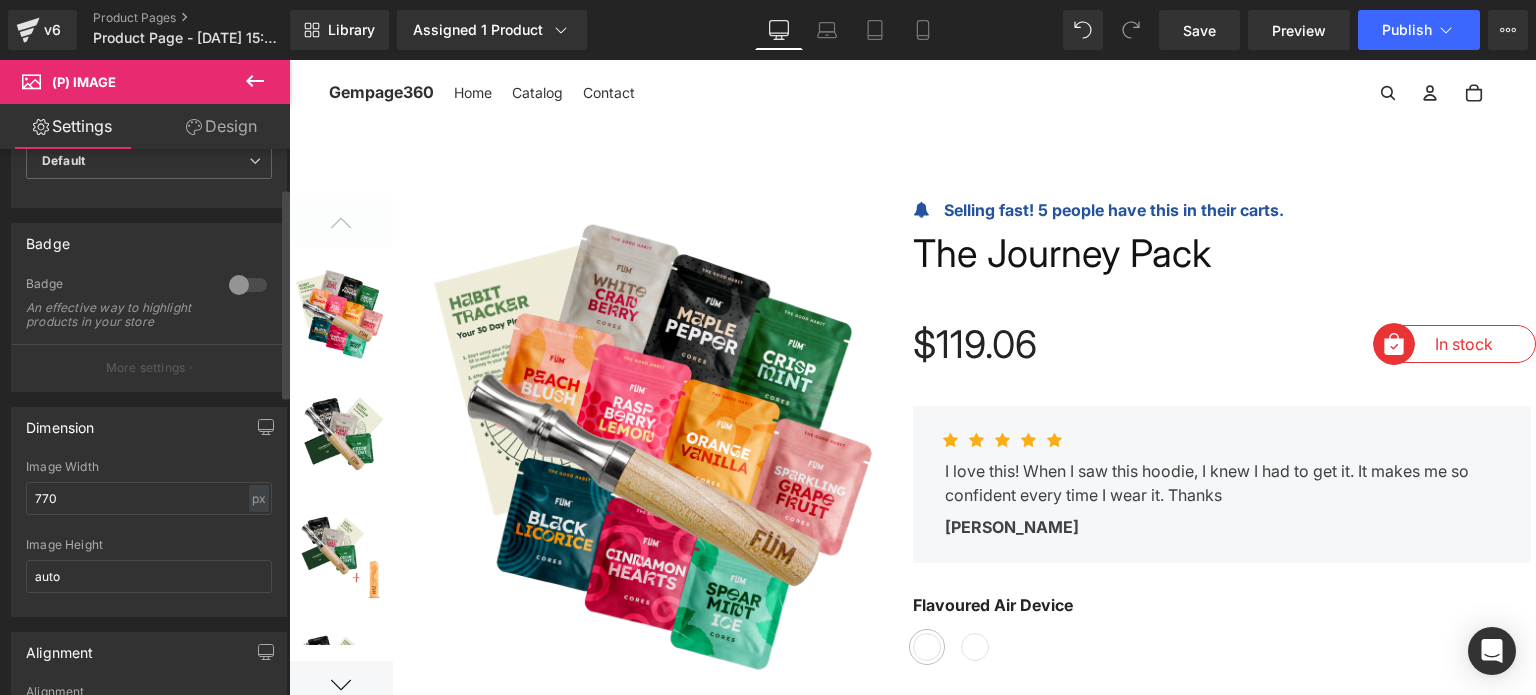 click on "Dimension" at bounding box center (149, 427) 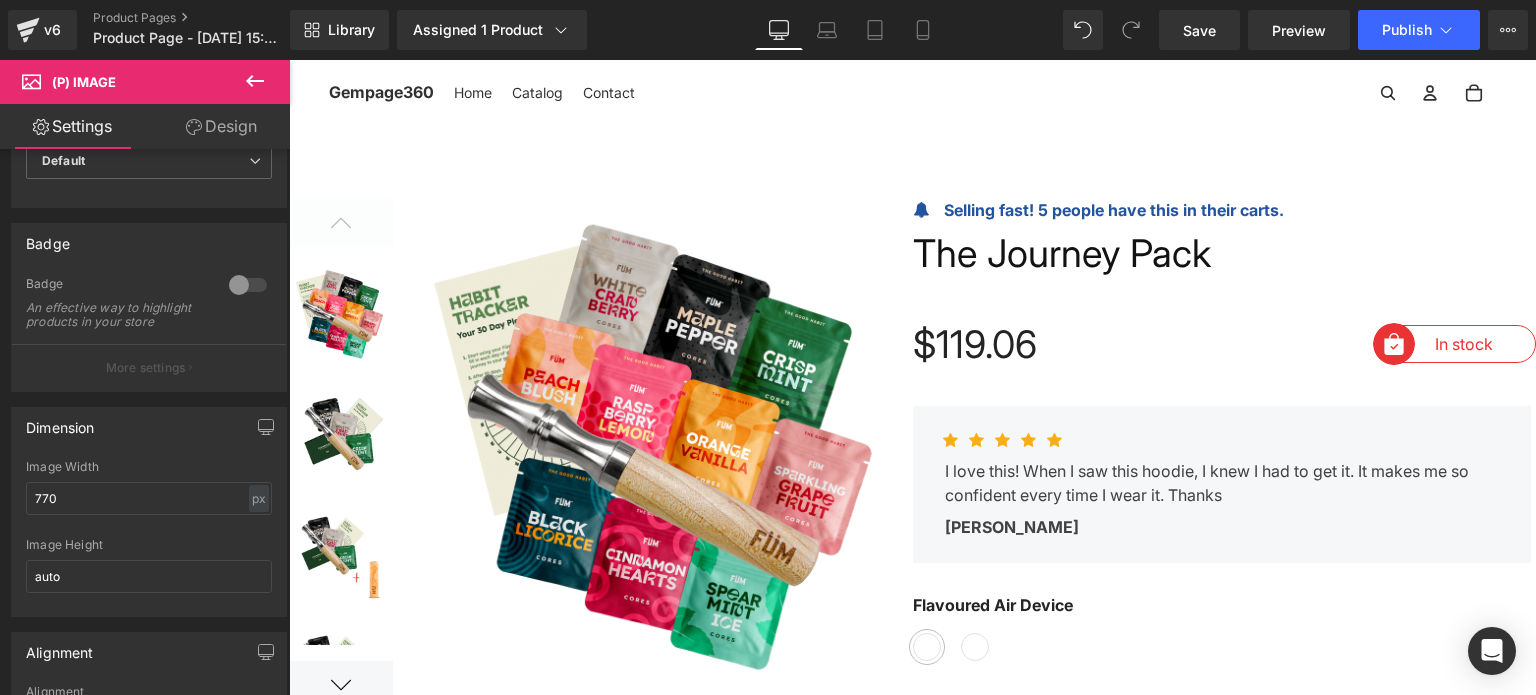 click on "Design" at bounding box center [221, 126] 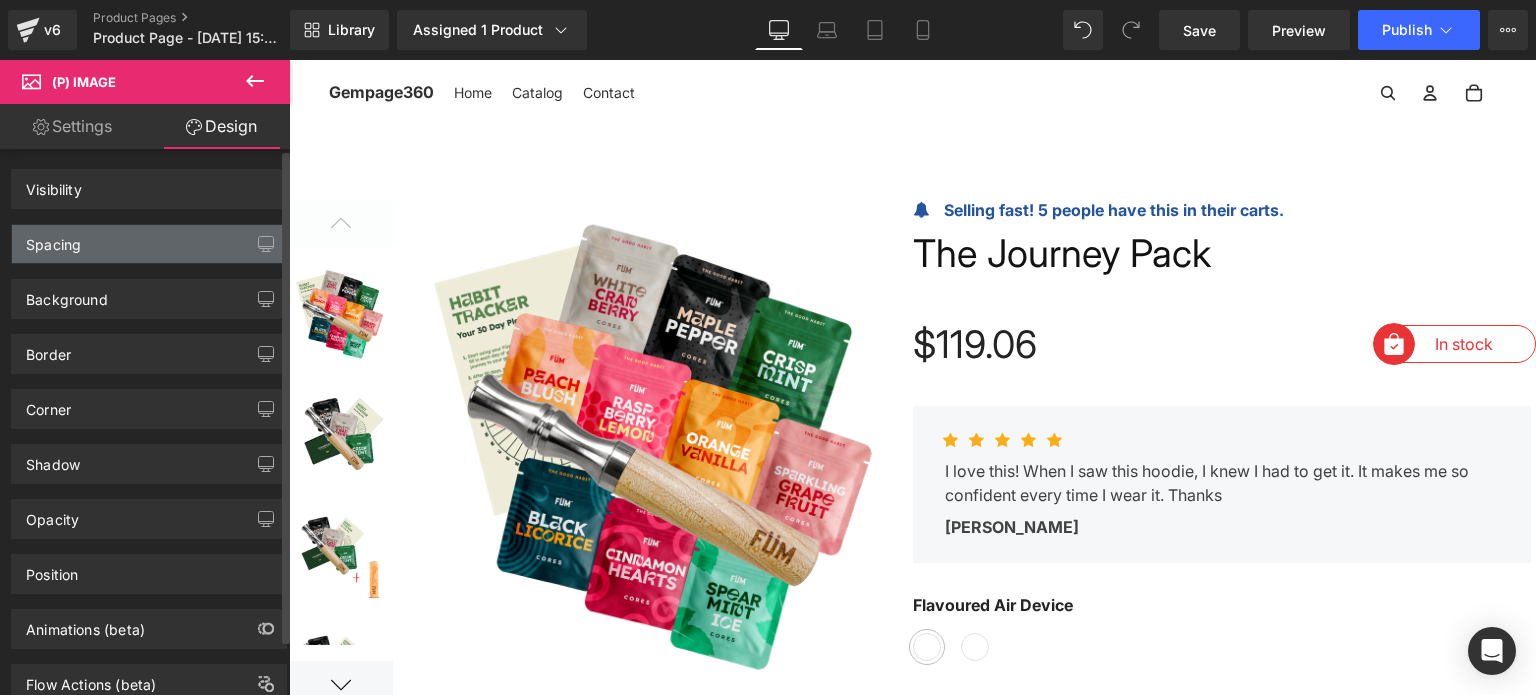 click on "Spacing" at bounding box center (149, 244) 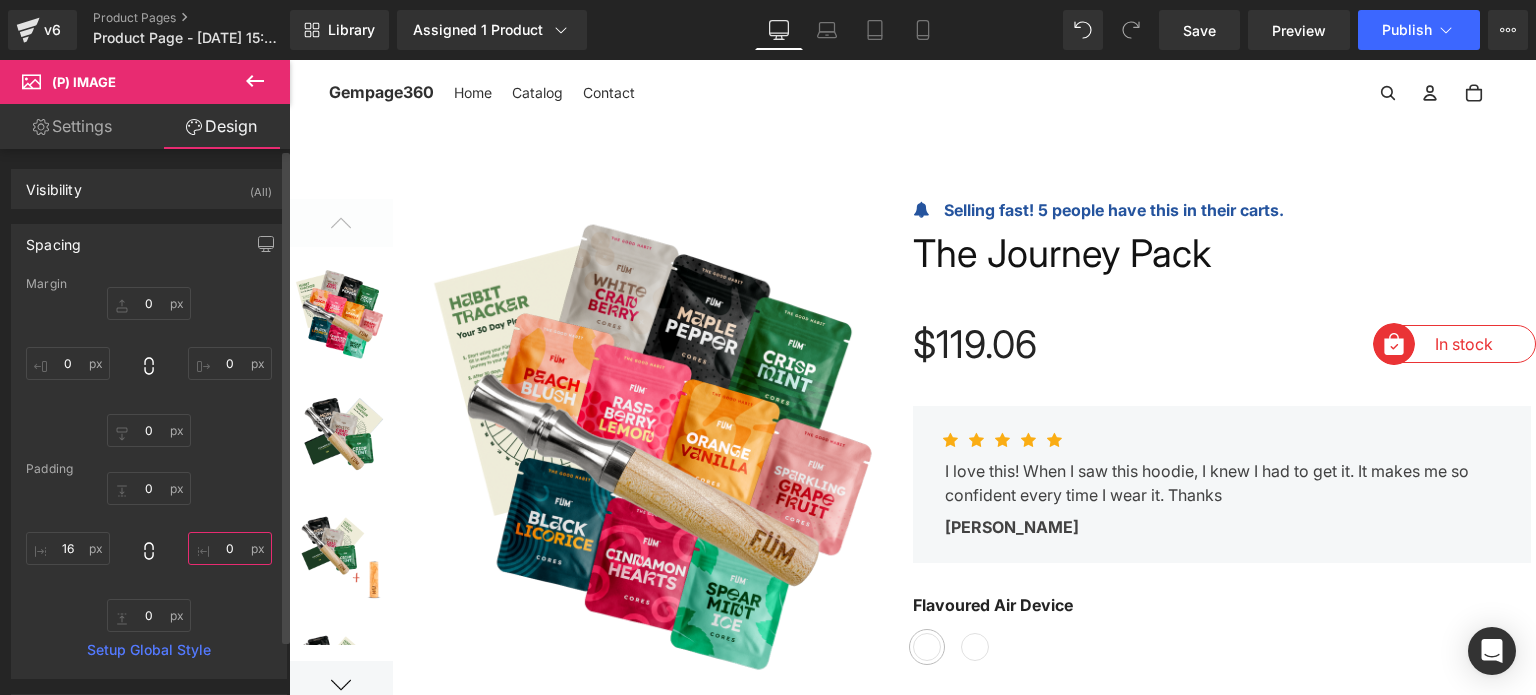 click at bounding box center (230, 548) 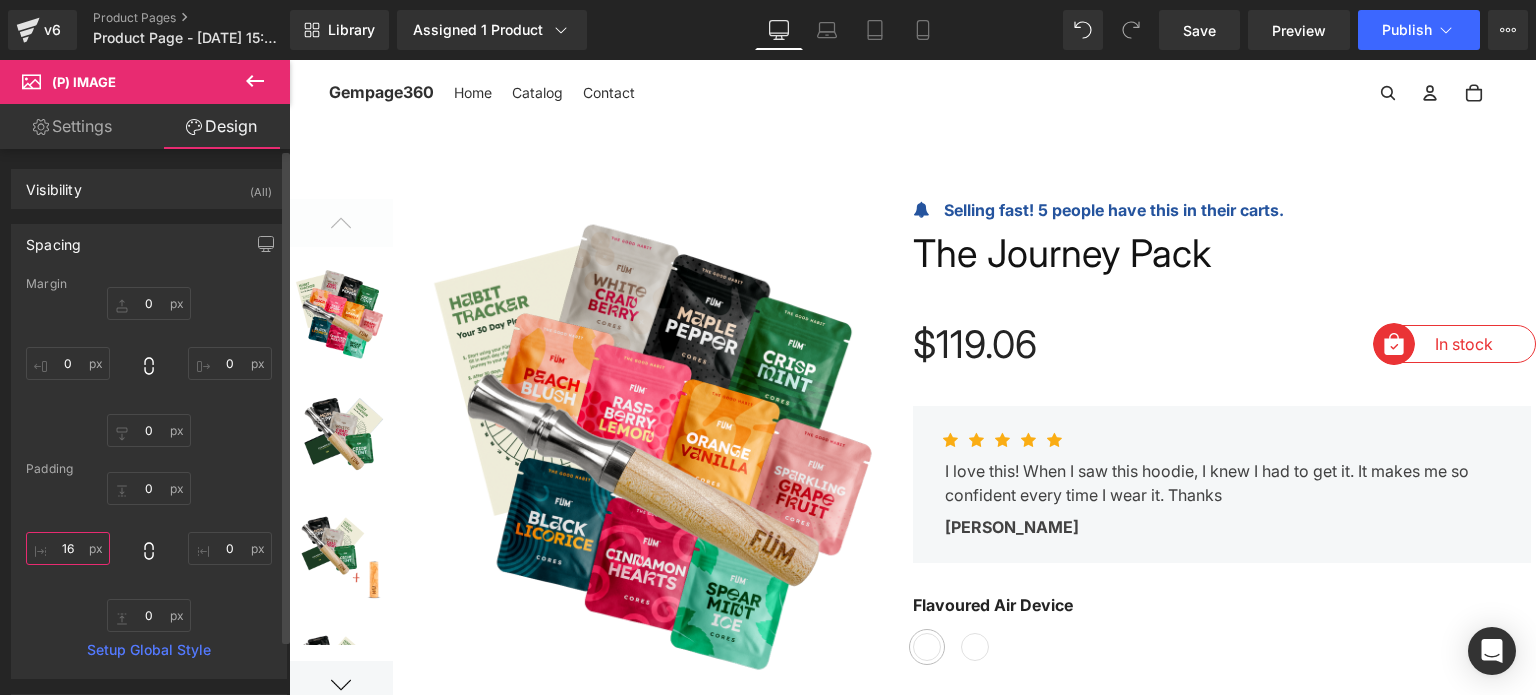 click at bounding box center (68, 548) 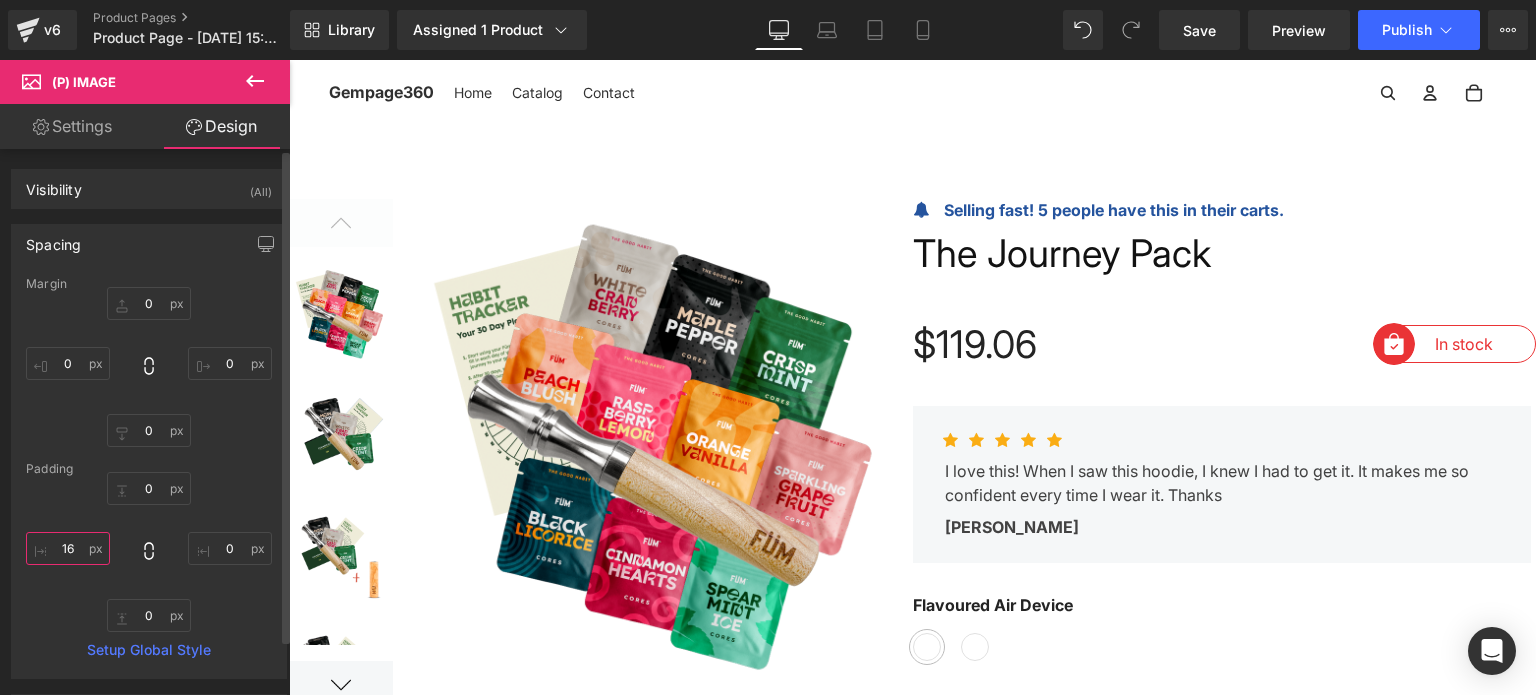 click at bounding box center (68, 548) 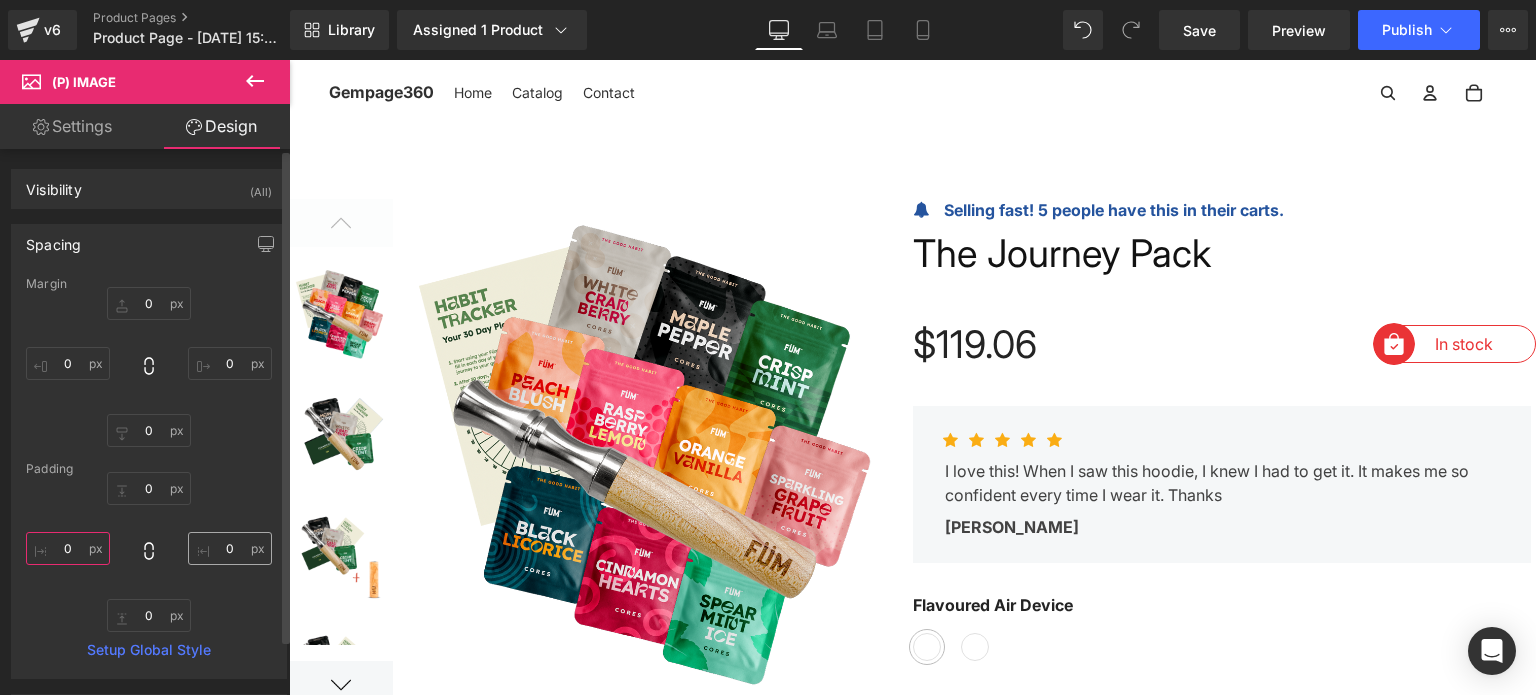 type on "0" 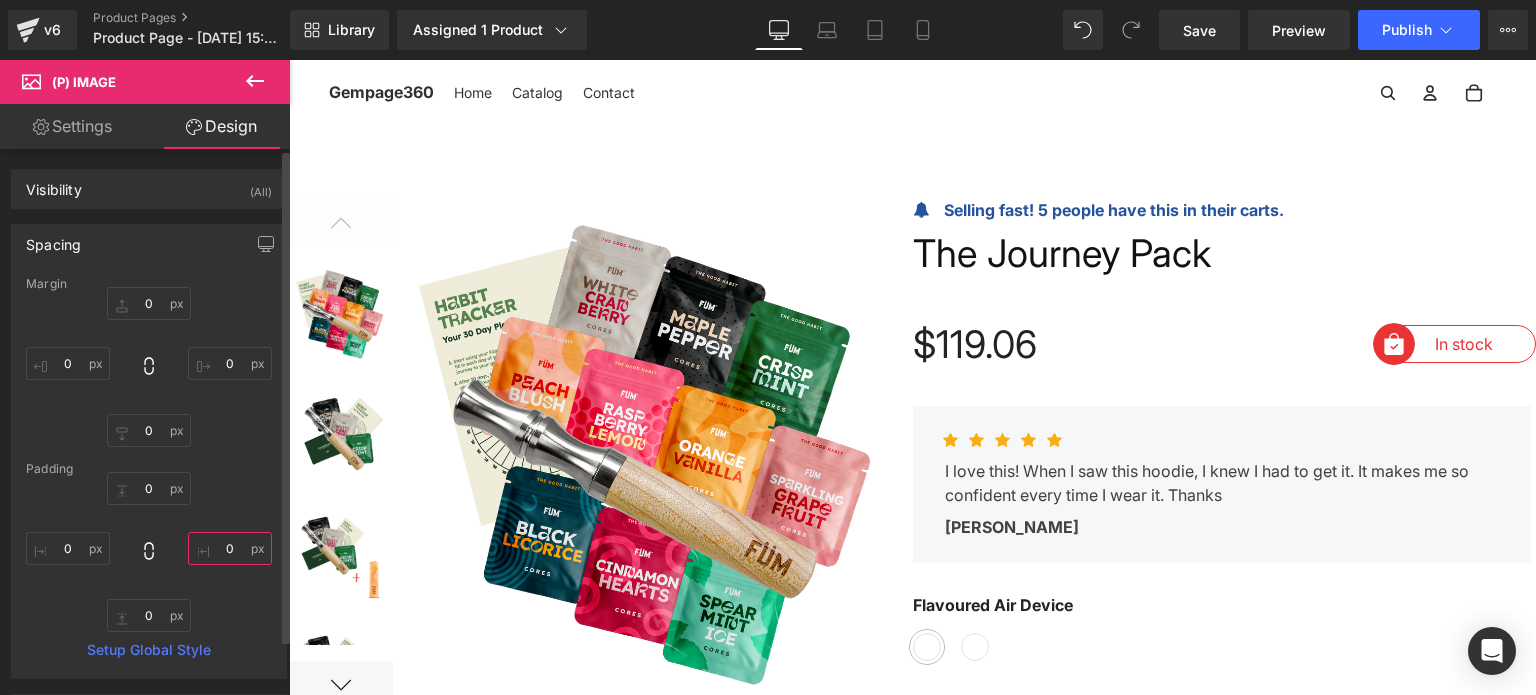 click at bounding box center [230, 548] 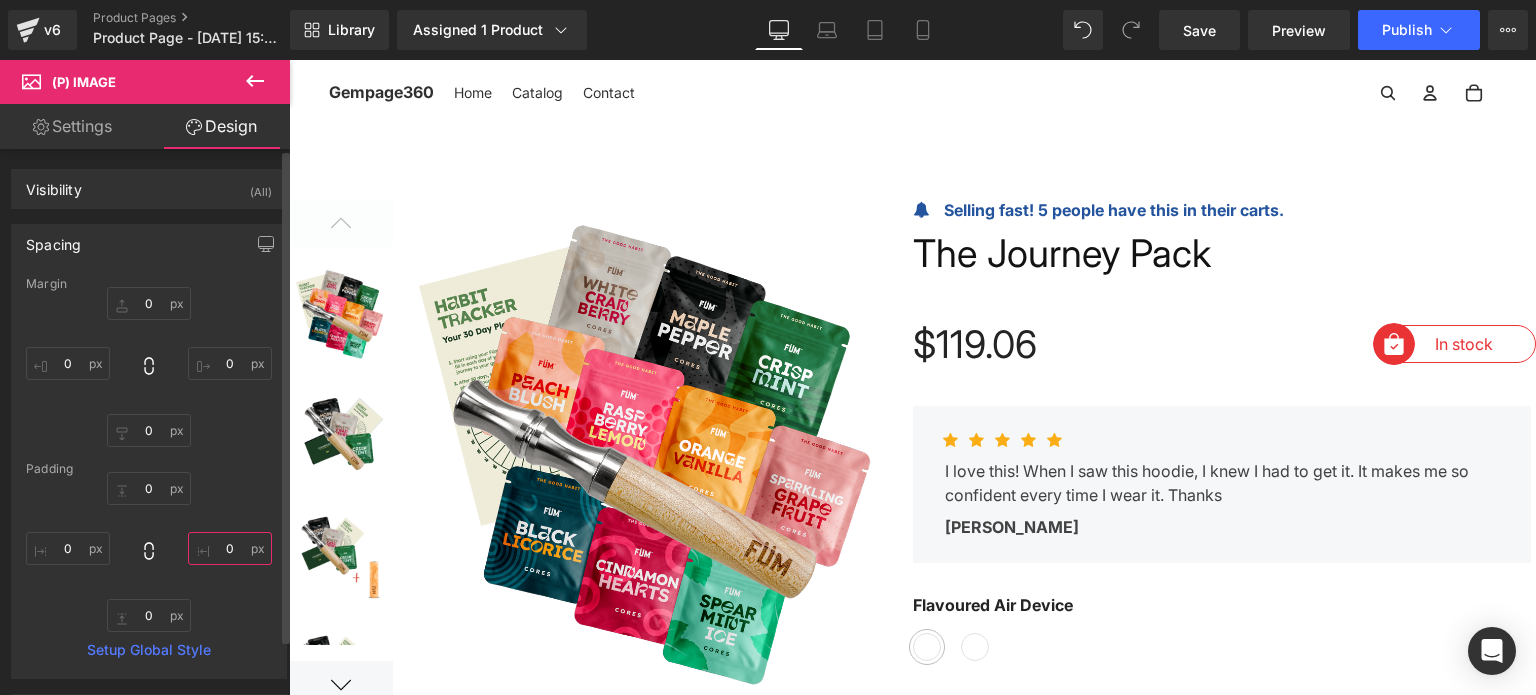 click at bounding box center [230, 548] 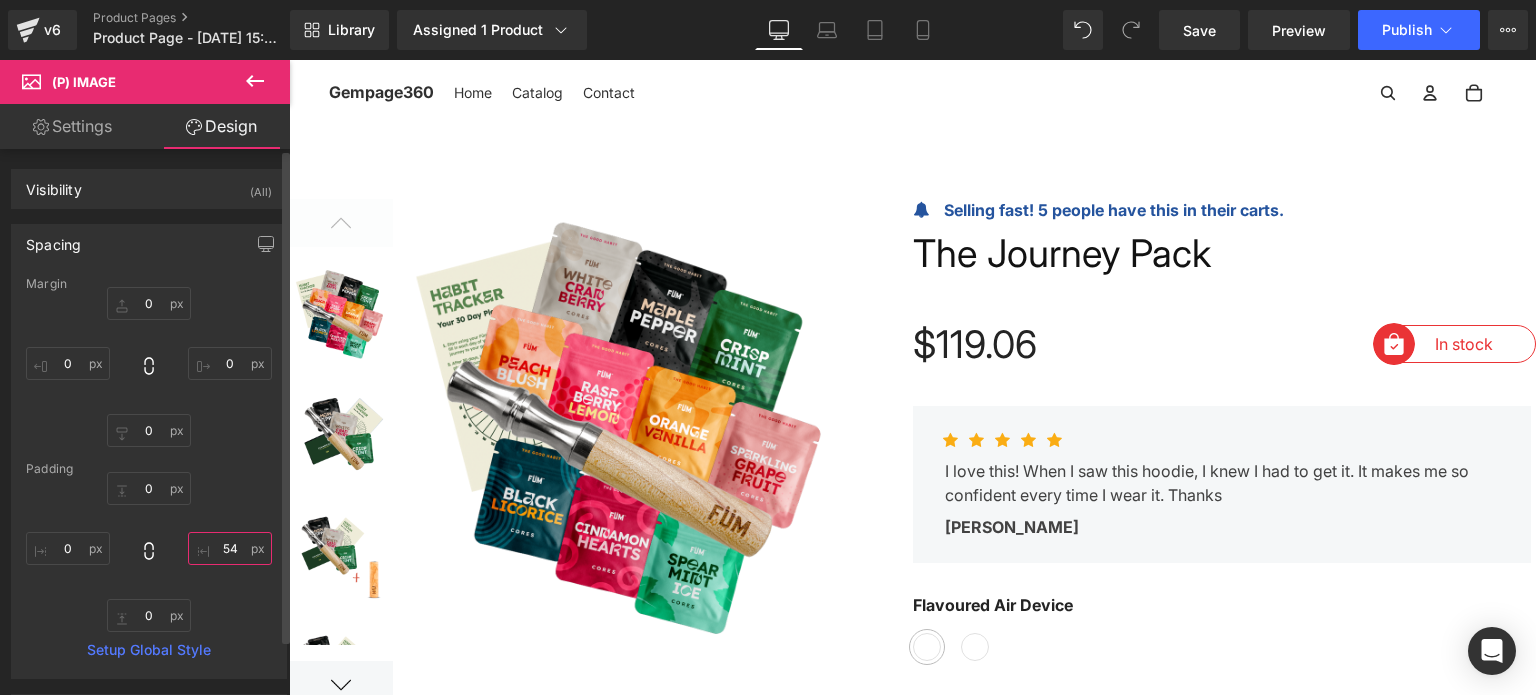 click on "54" at bounding box center [230, 548] 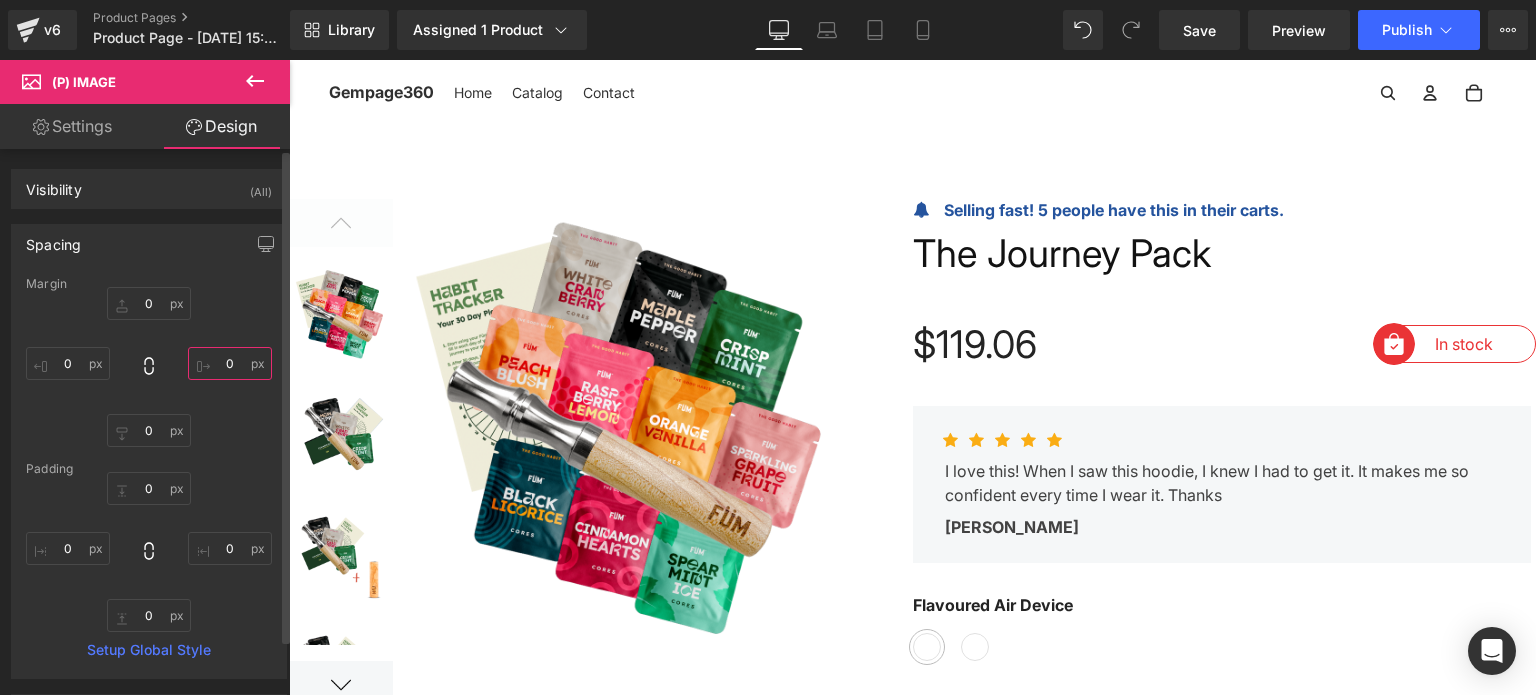 click at bounding box center [230, 363] 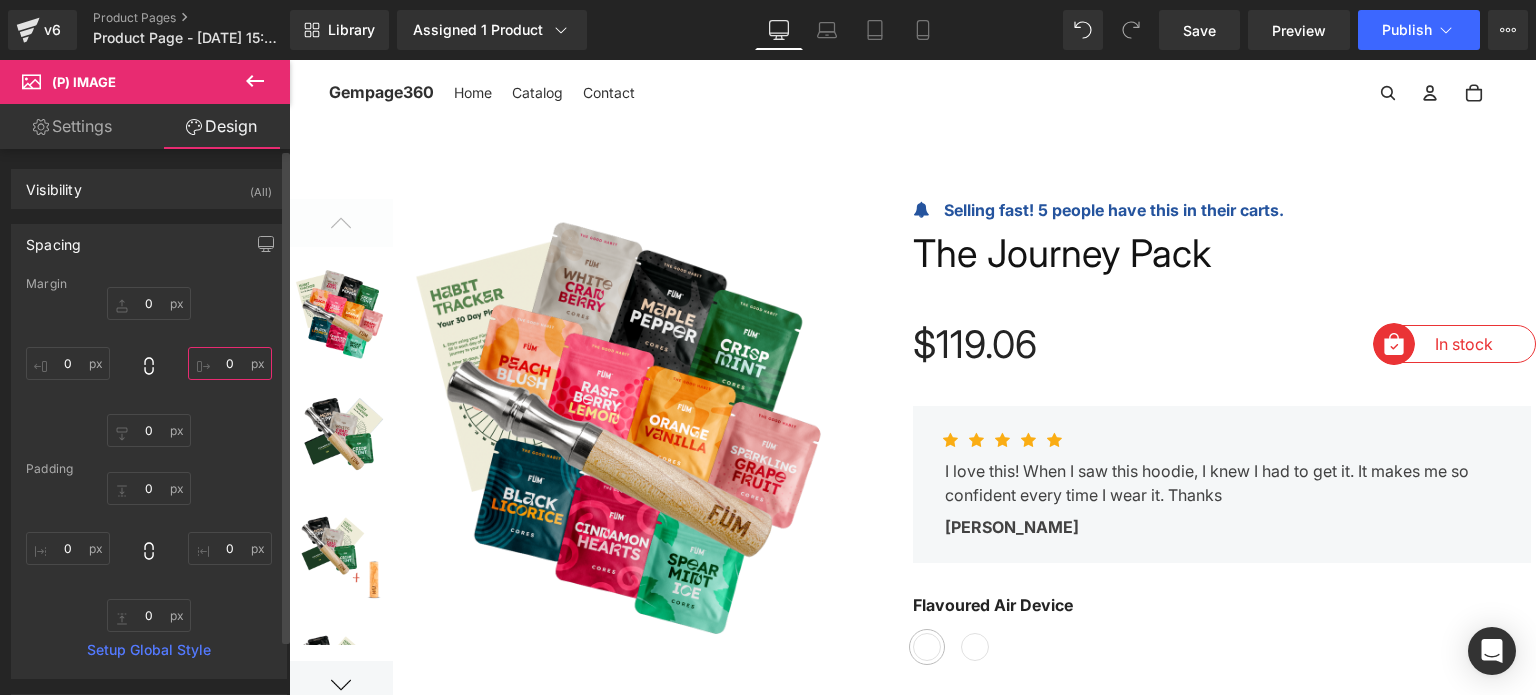 click at bounding box center [230, 363] 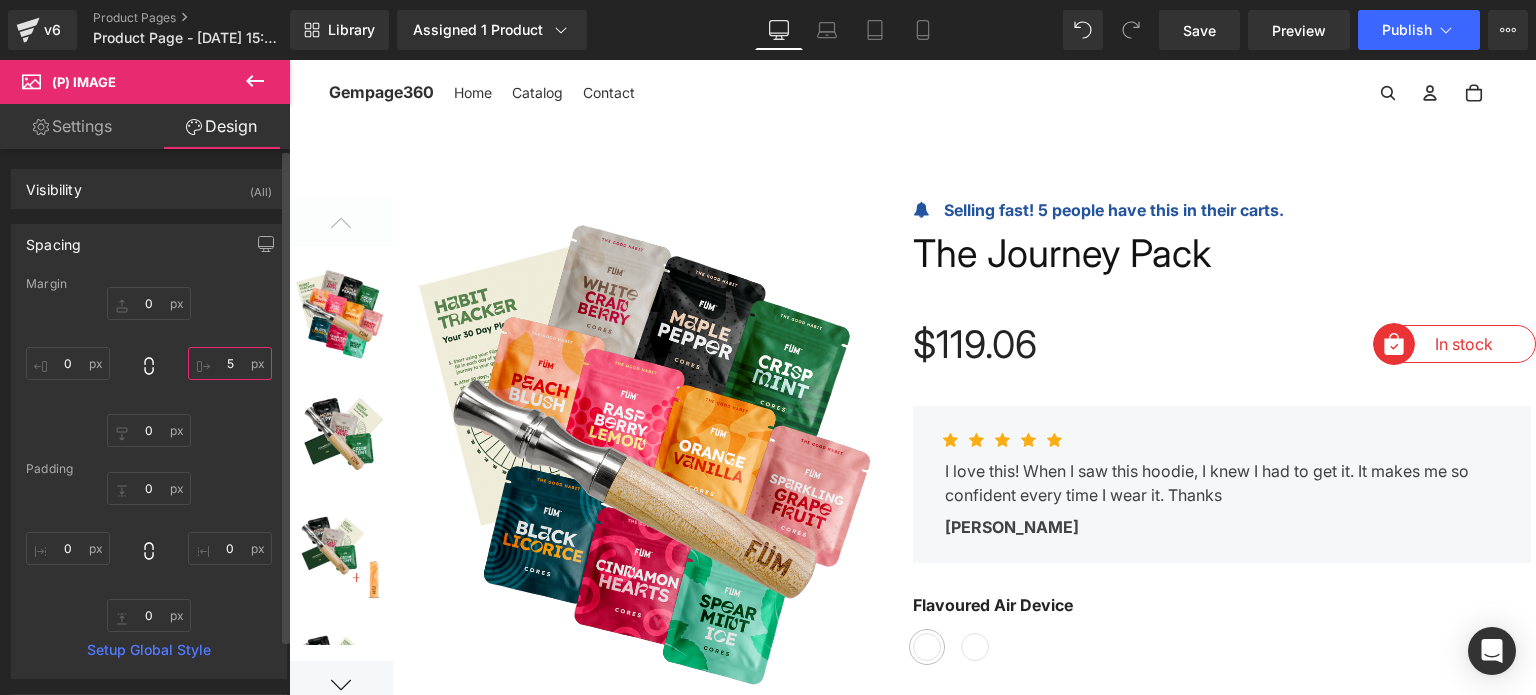 type on "54" 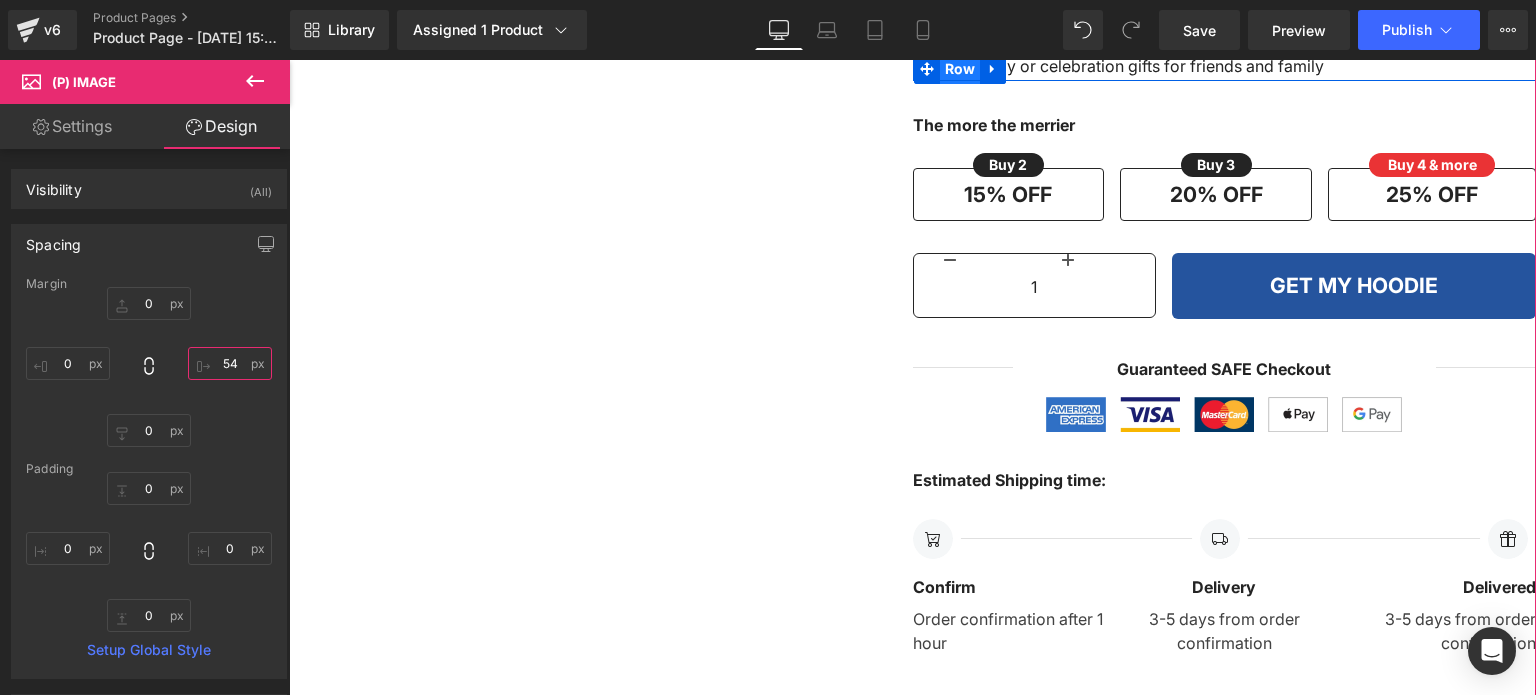 scroll, scrollTop: 1400, scrollLeft: 0, axis: vertical 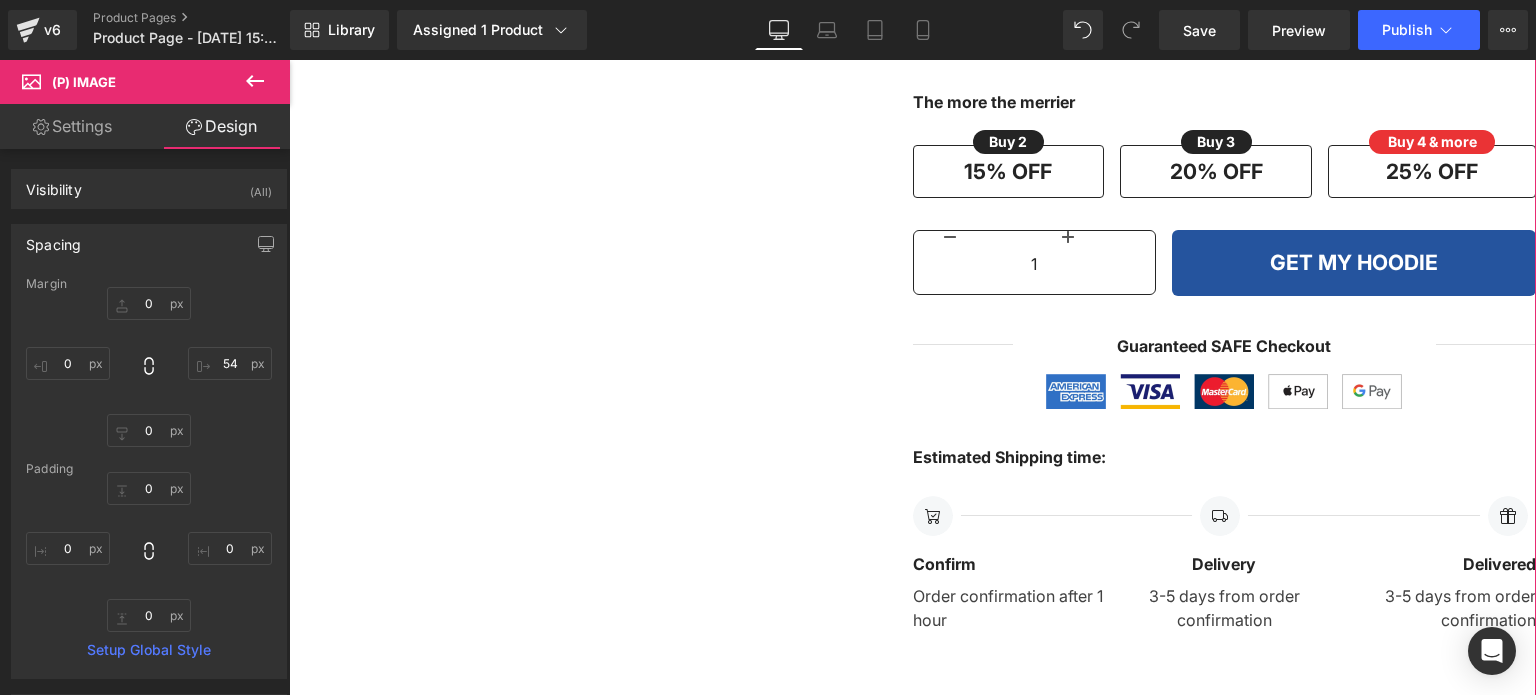 click on "(P) Quantity" at bounding box center [1035, 266] 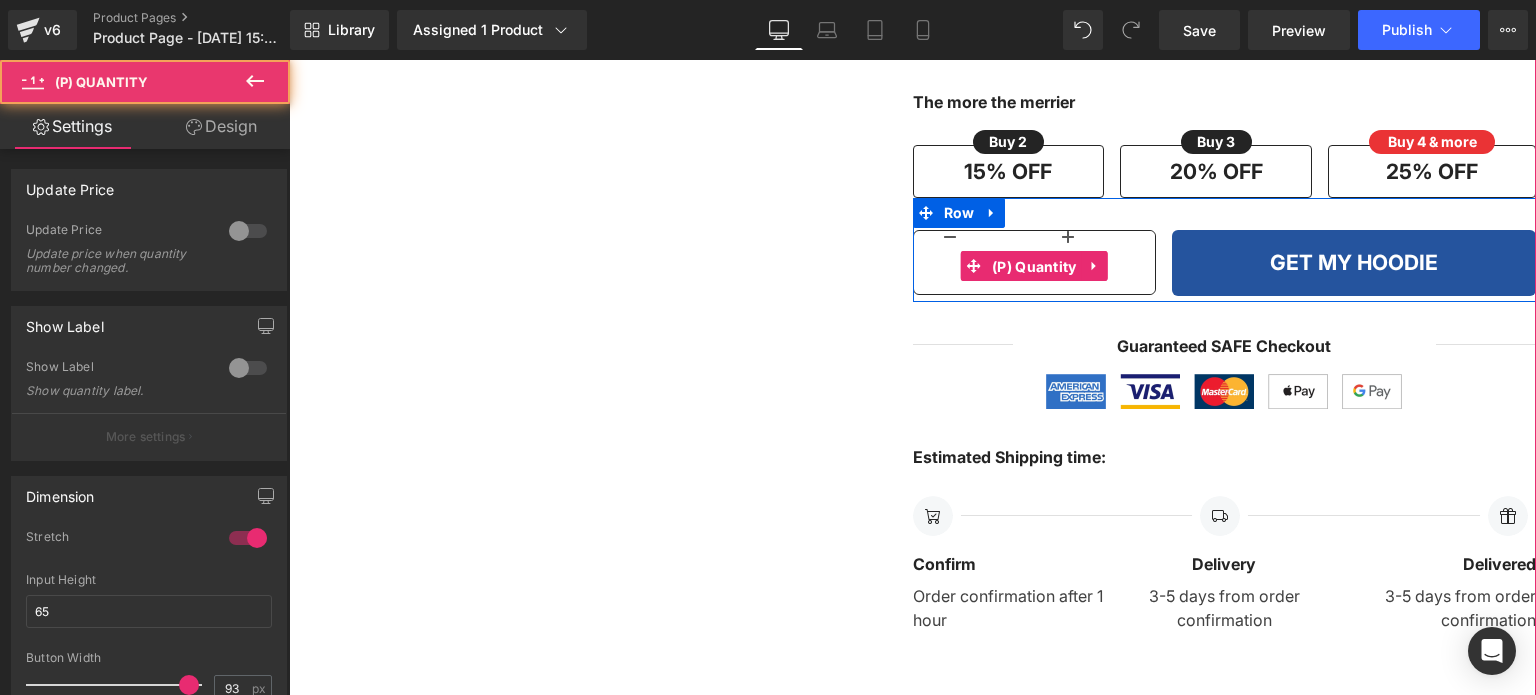 click at bounding box center [1108, 262] 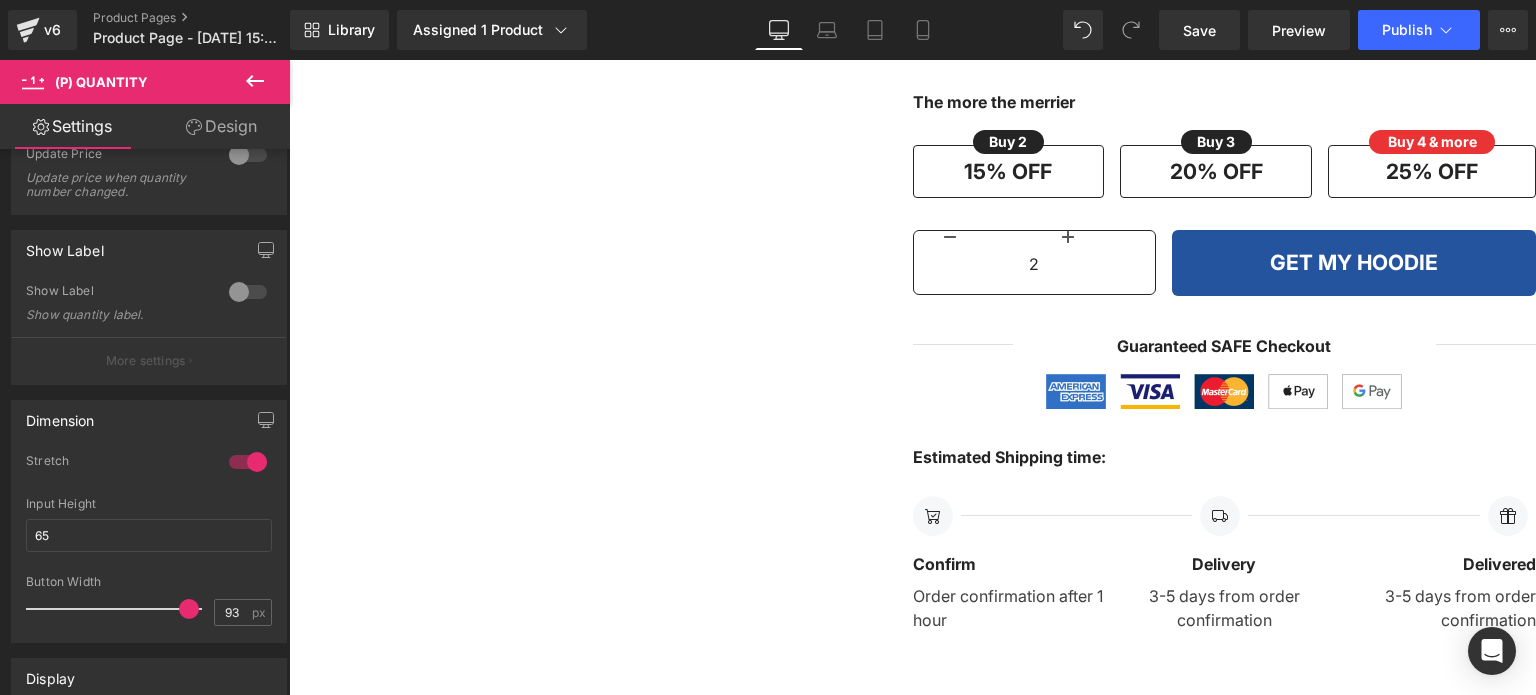 scroll, scrollTop: 0, scrollLeft: 0, axis: both 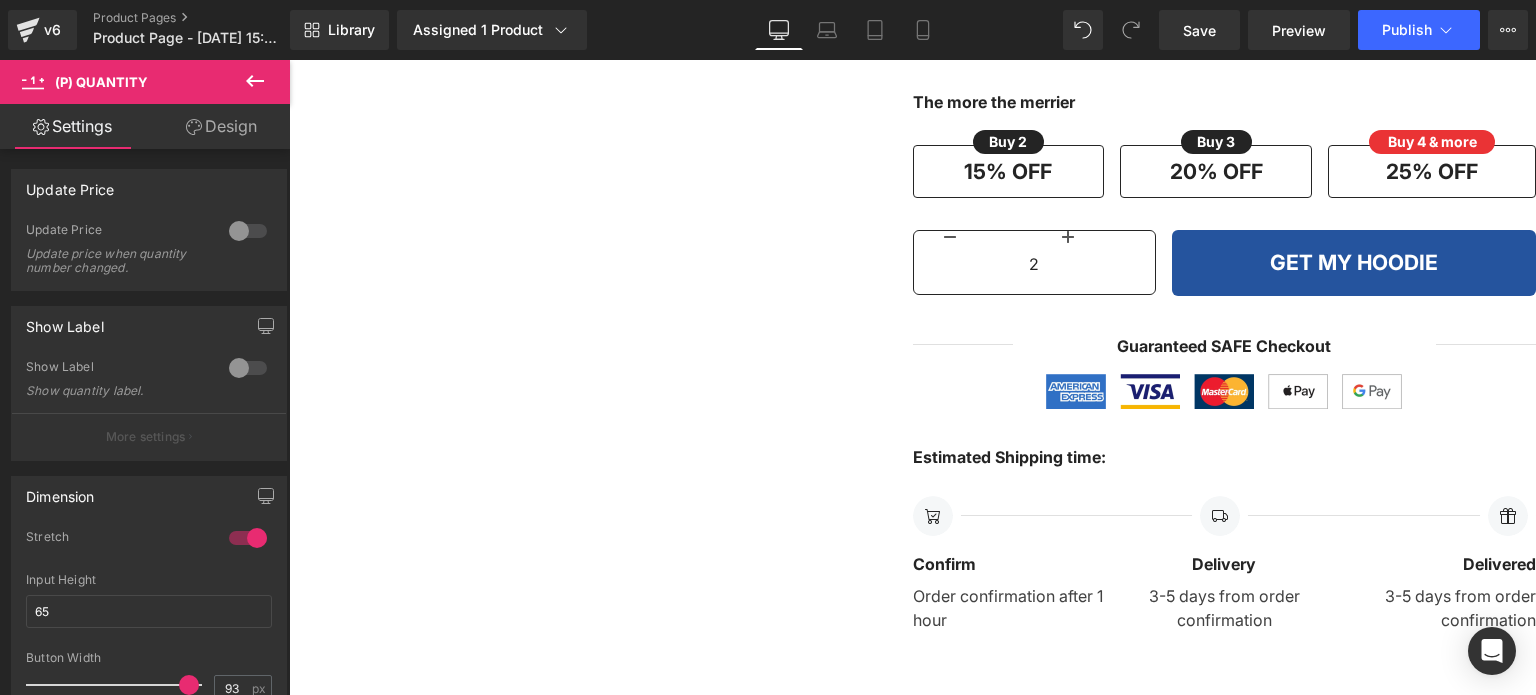 click on "Design" at bounding box center [221, 126] 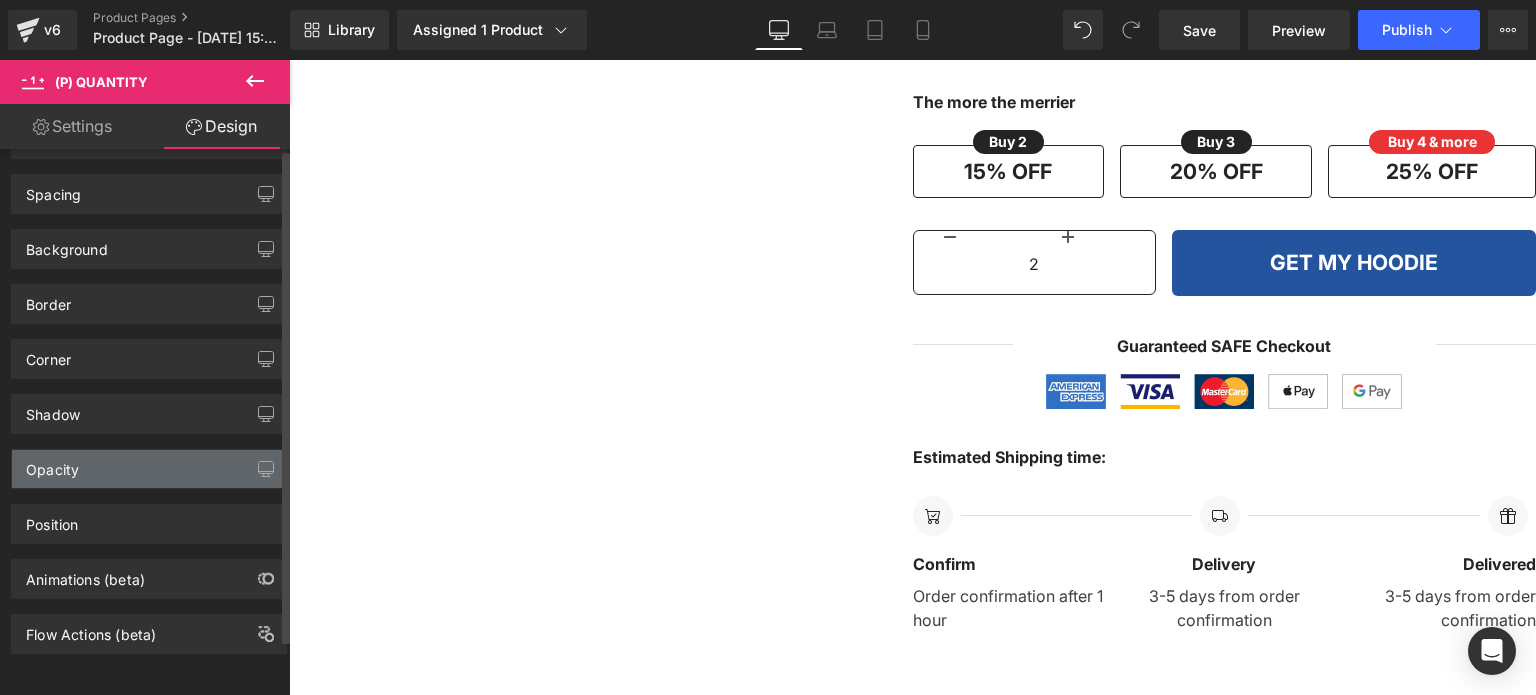 scroll, scrollTop: 0, scrollLeft: 0, axis: both 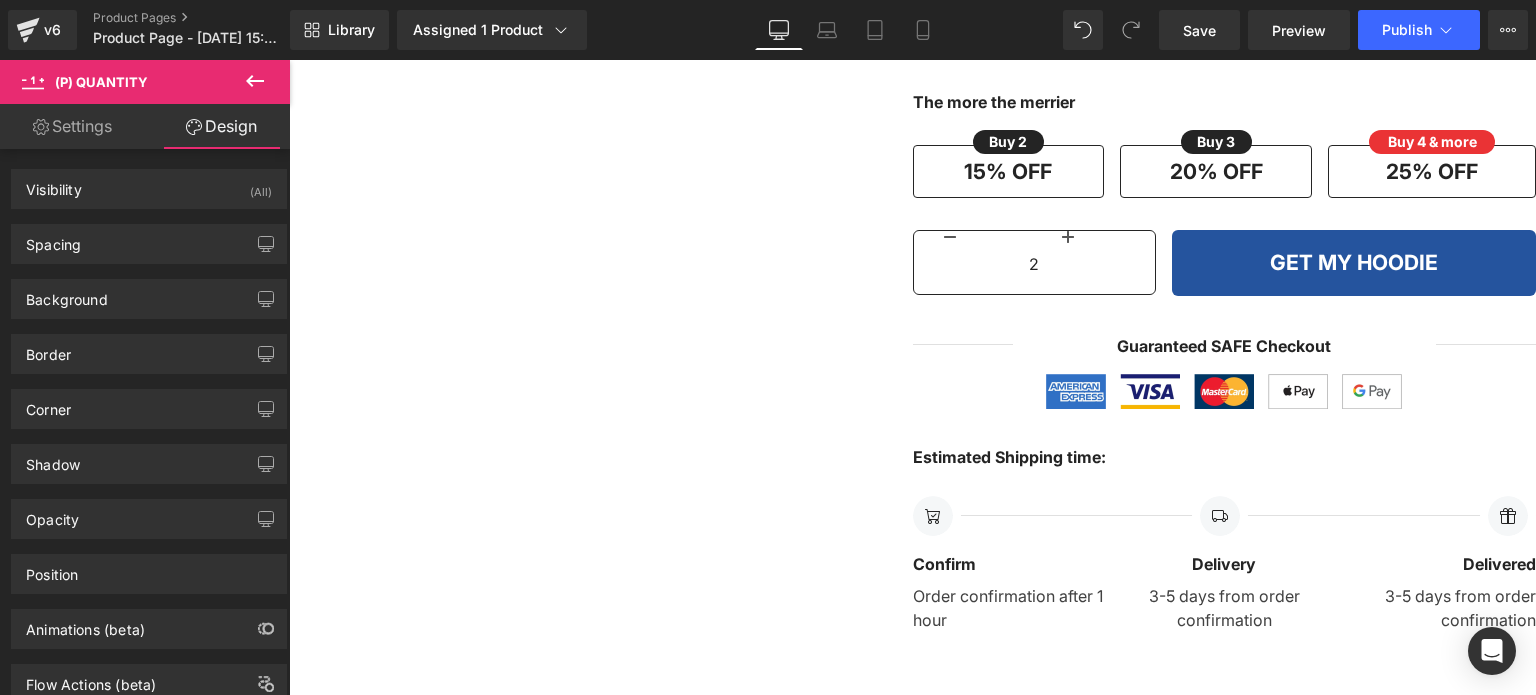 click on "Settings" at bounding box center (72, 126) 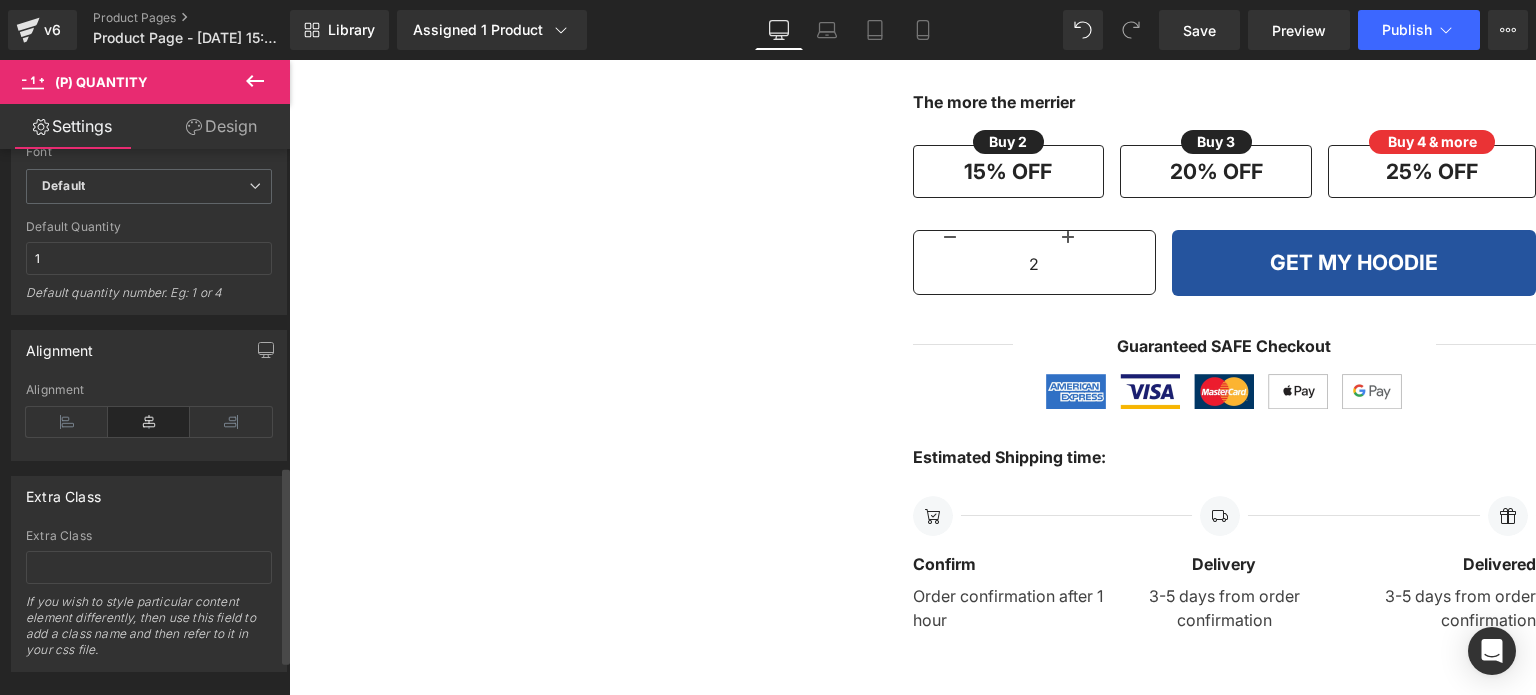 scroll, scrollTop: 976, scrollLeft: 0, axis: vertical 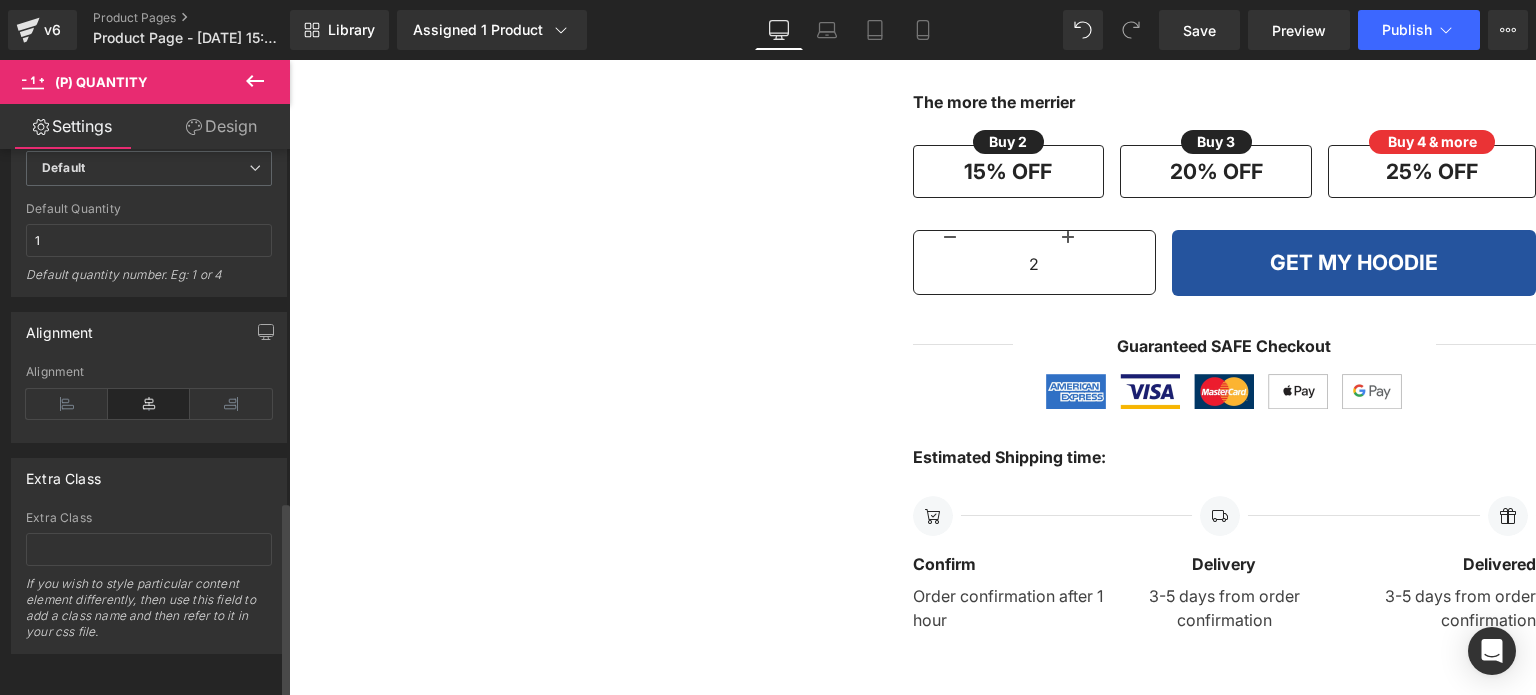 click at bounding box center (149, 404) 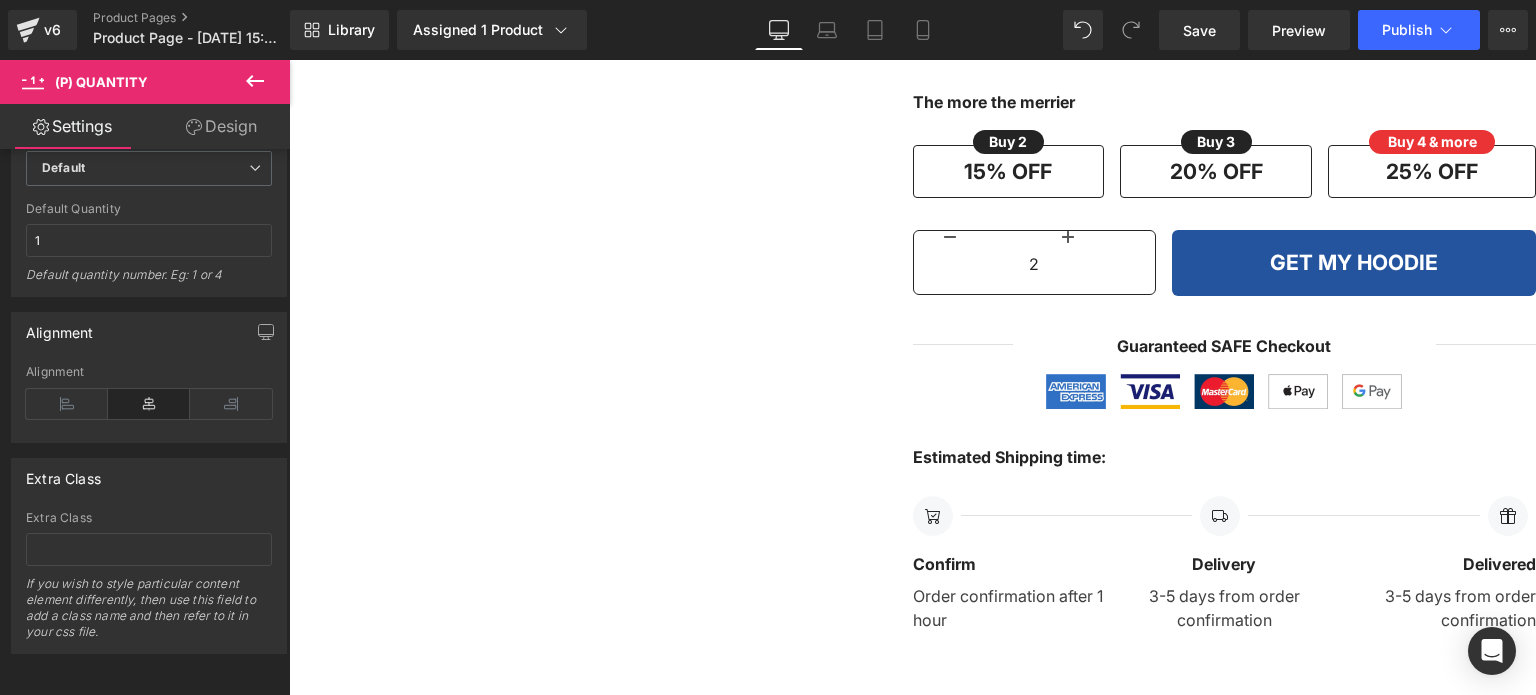click on "Design" at bounding box center (221, 126) 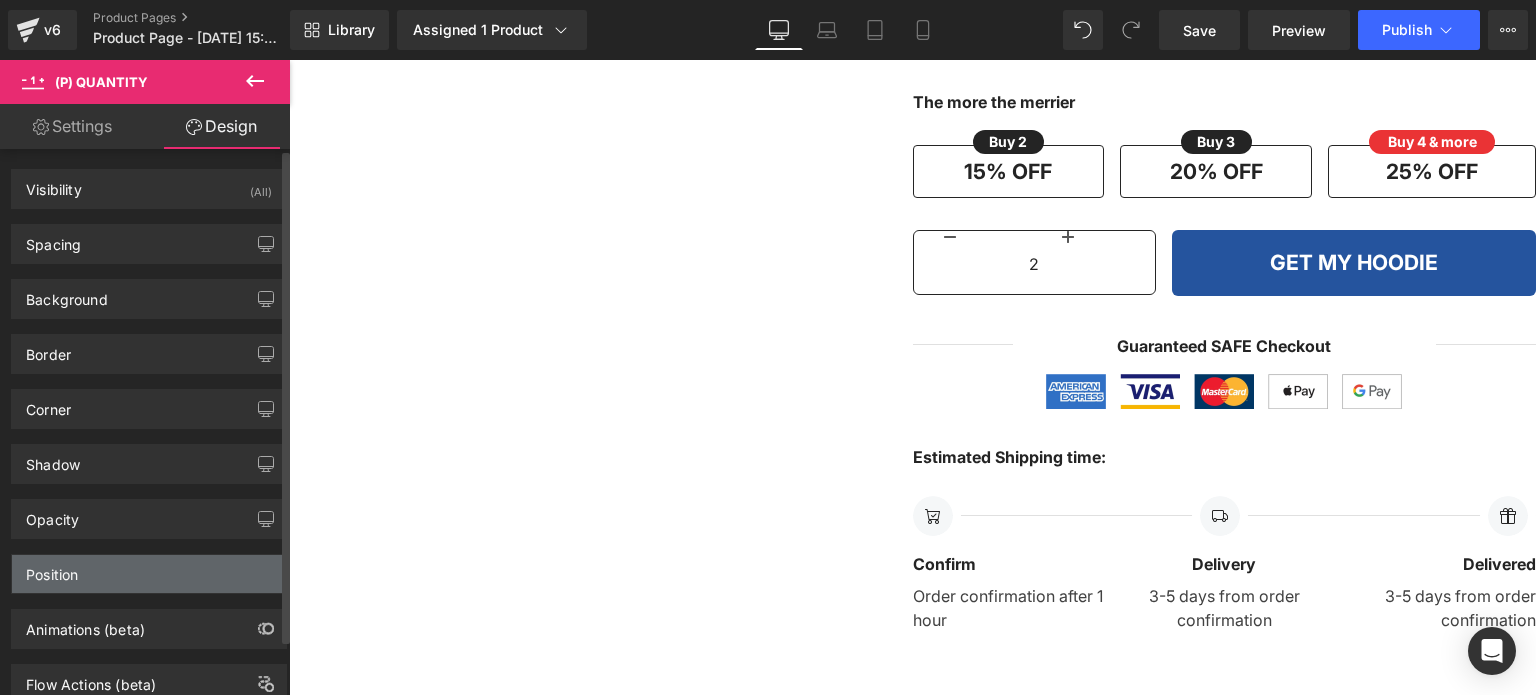 click on "Position" at bounding box center [149, 574] 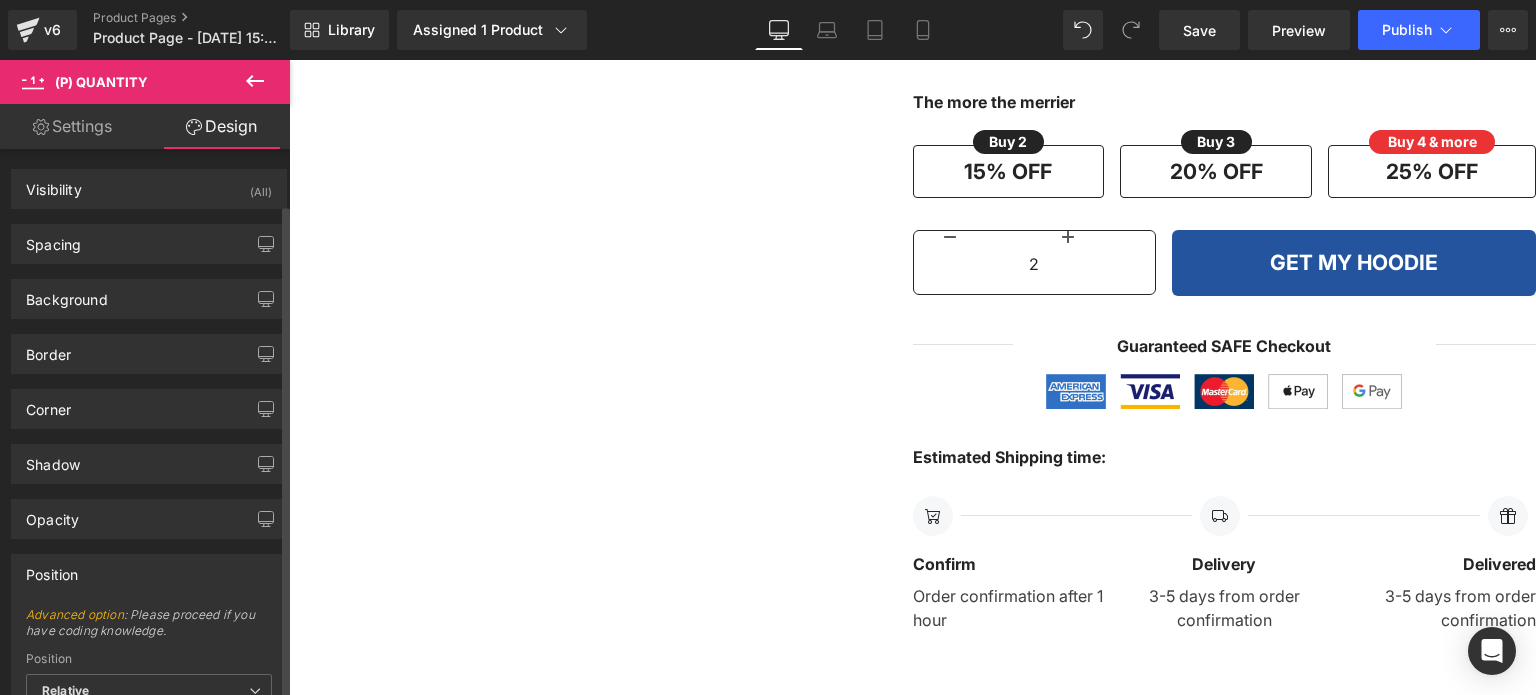 scroll, scrollTop: 300, scrollLeft: 0, axis: vertical 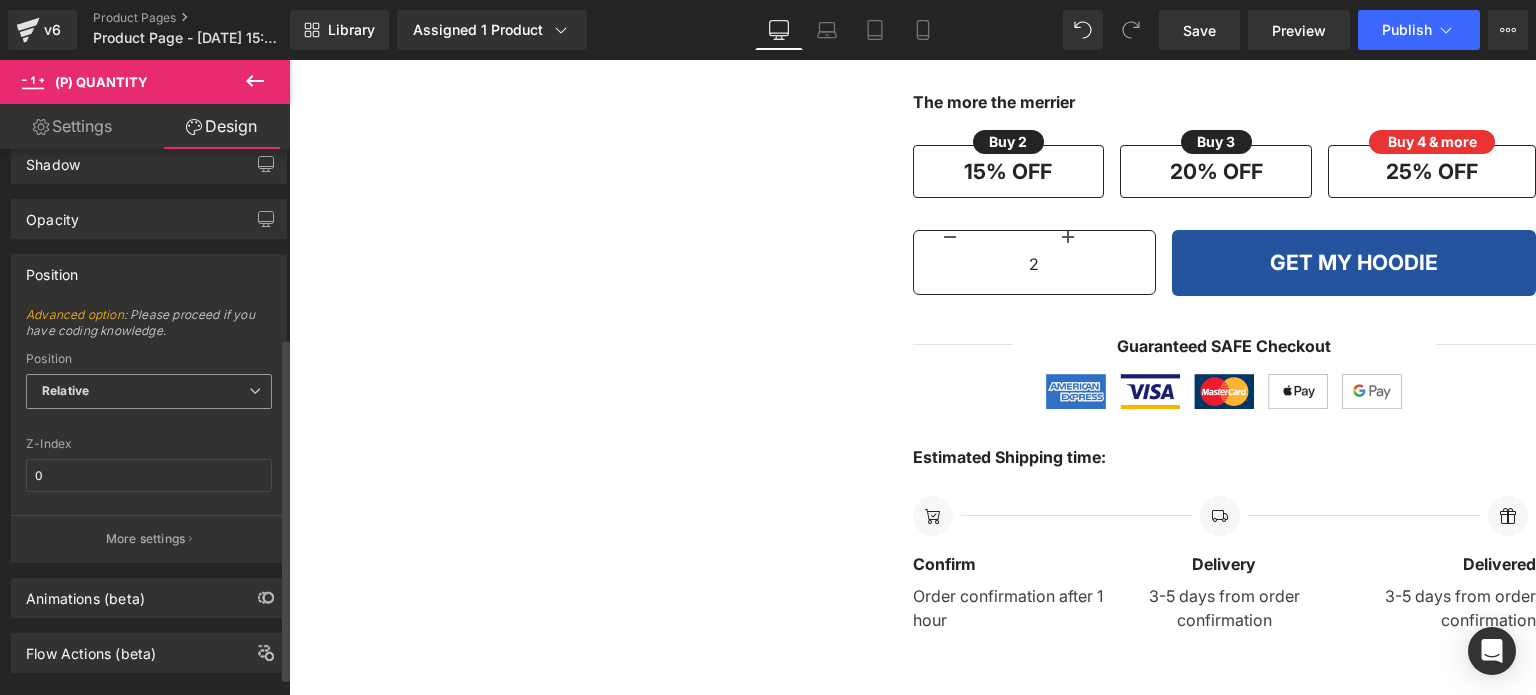click on "Relative" at bounding box center [149, 391] 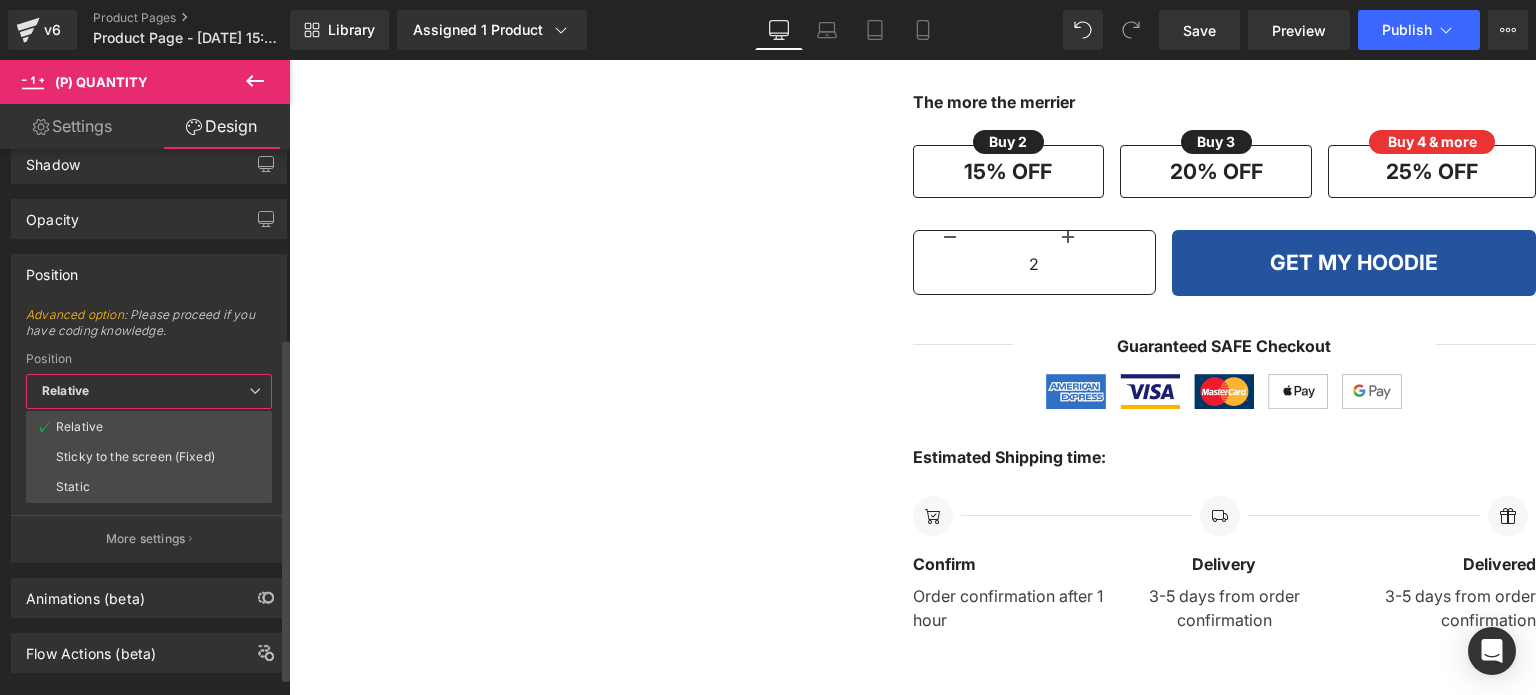 click on "Relative" at bounding box center (149, 391) 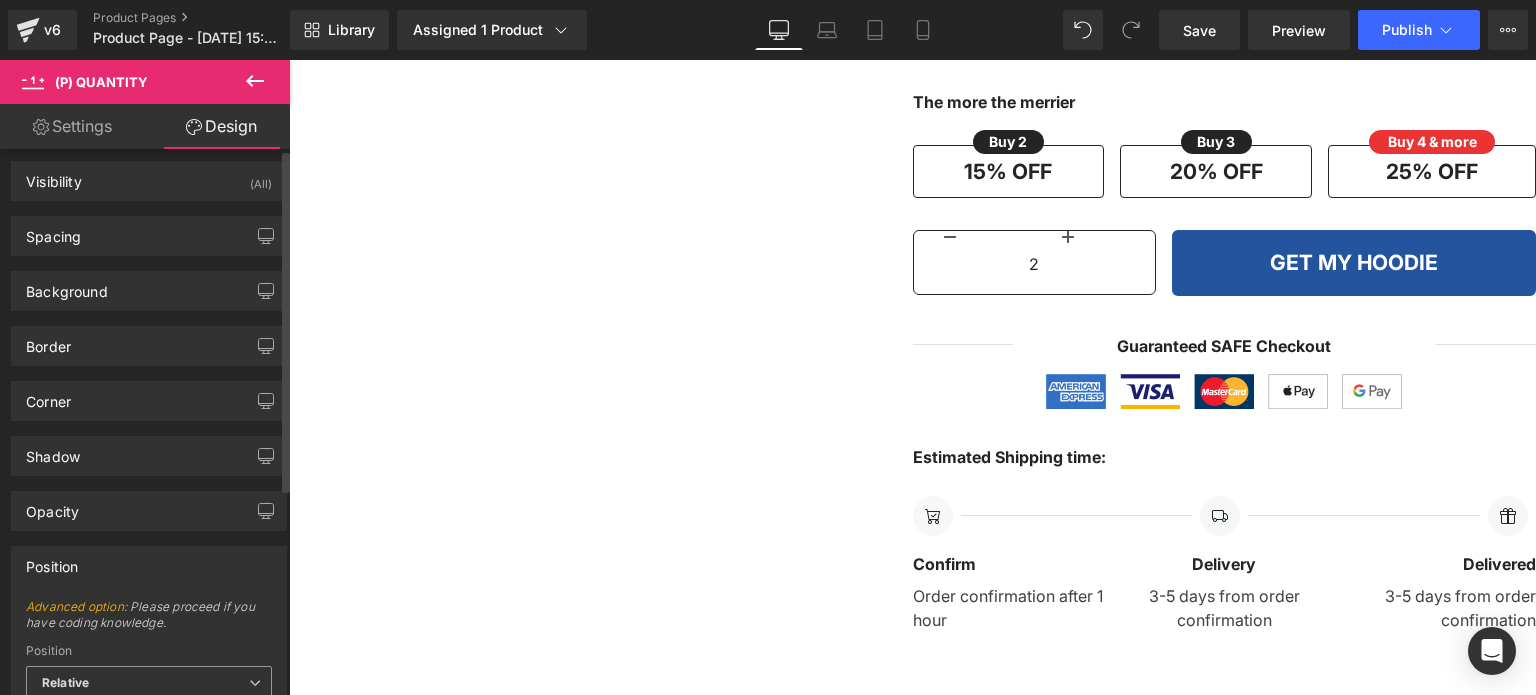 scroll, scrollTop: 0, scrollLeft: 0, axis: both 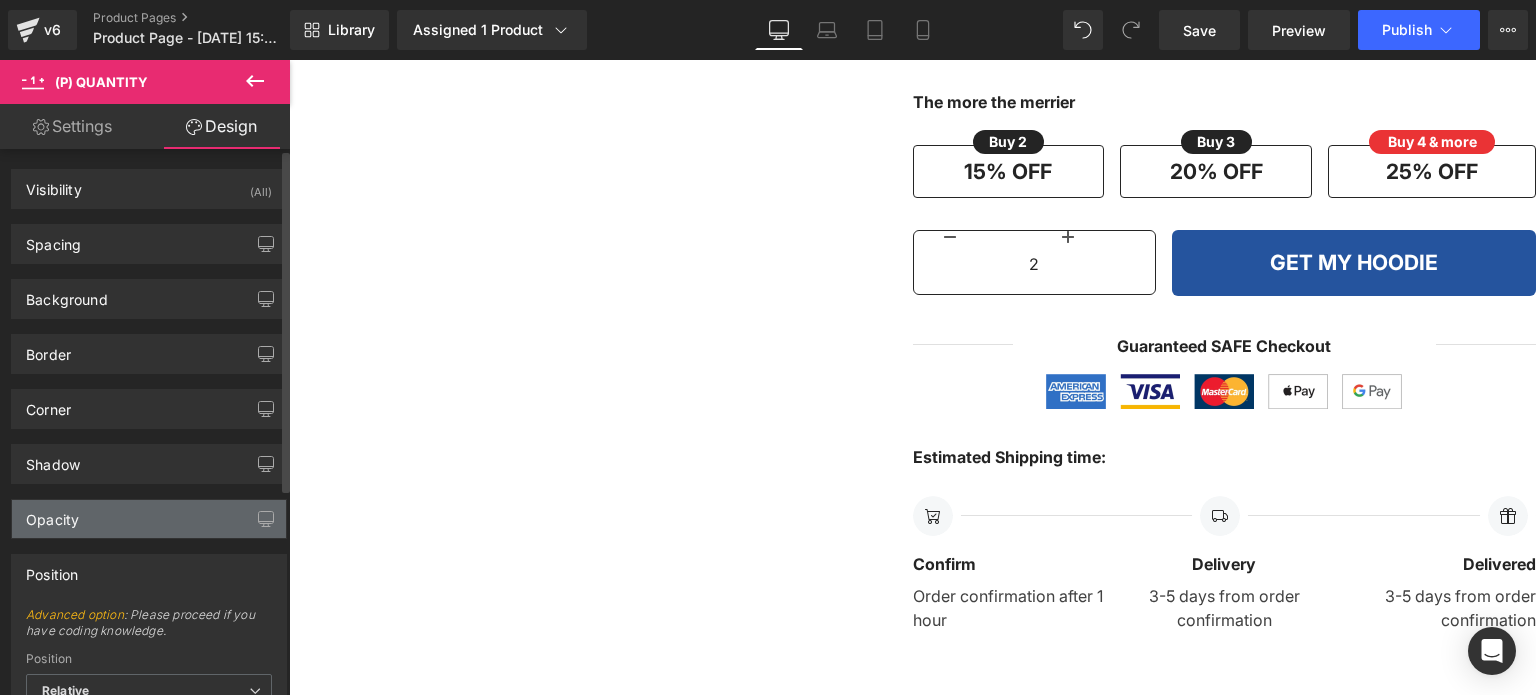 click on "Opacity" at bounding box center [149, 519] 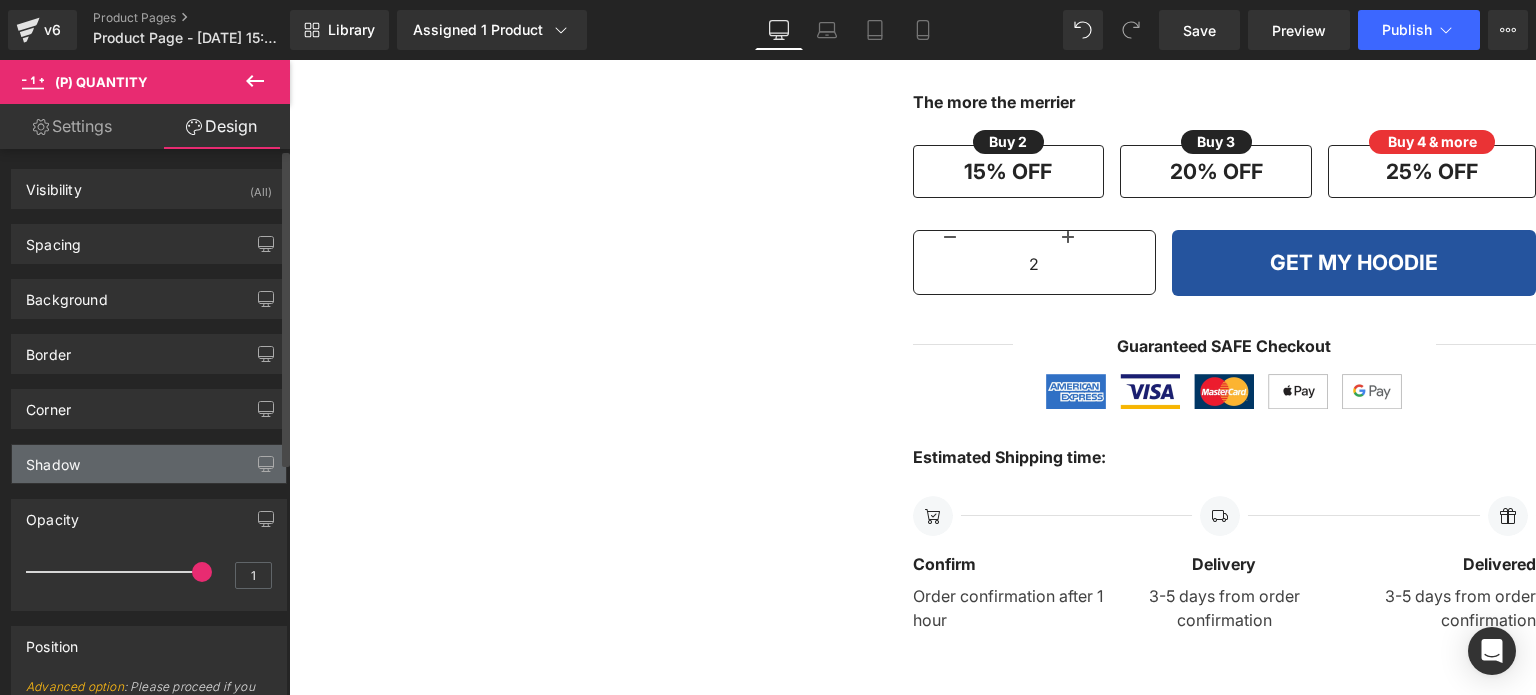 click on "Shadow" at bounding box center [149, 464] 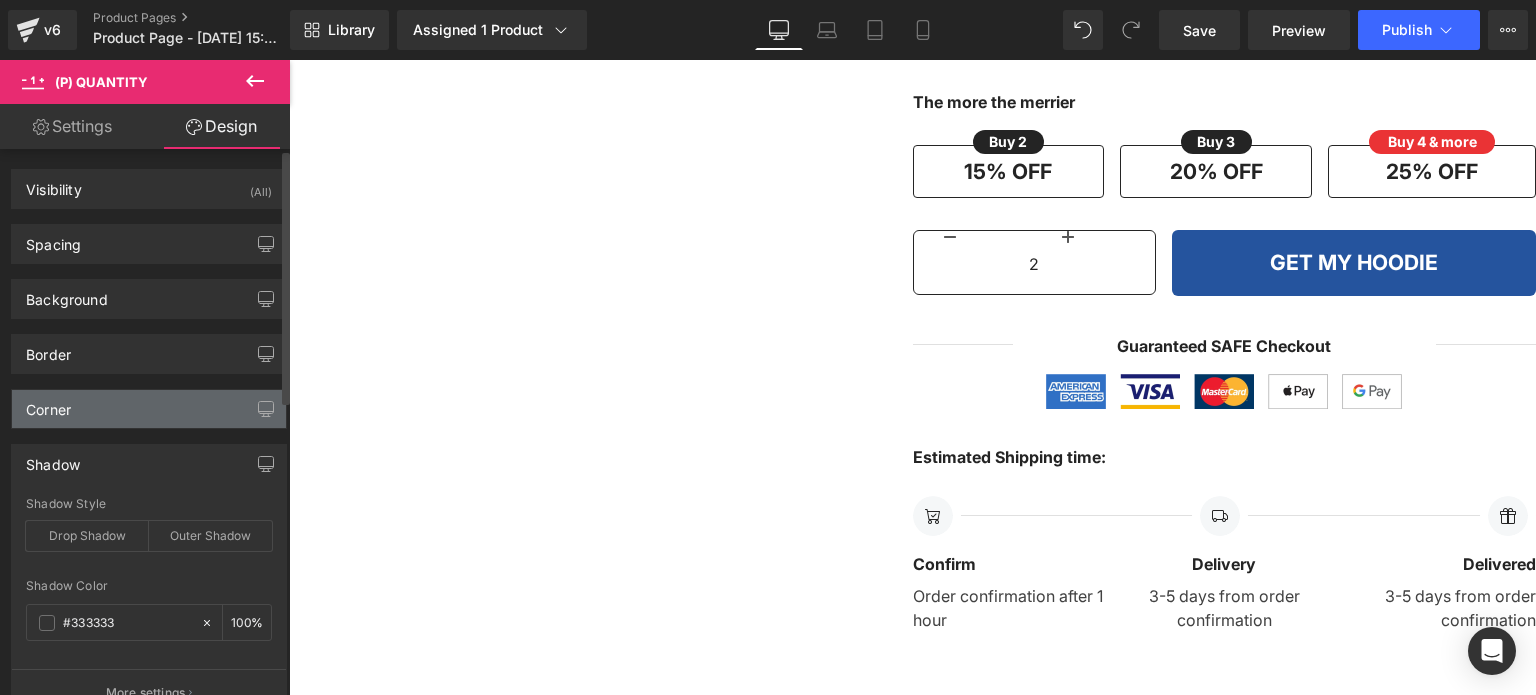 click on "Corner" at bounding box center [149, 409] 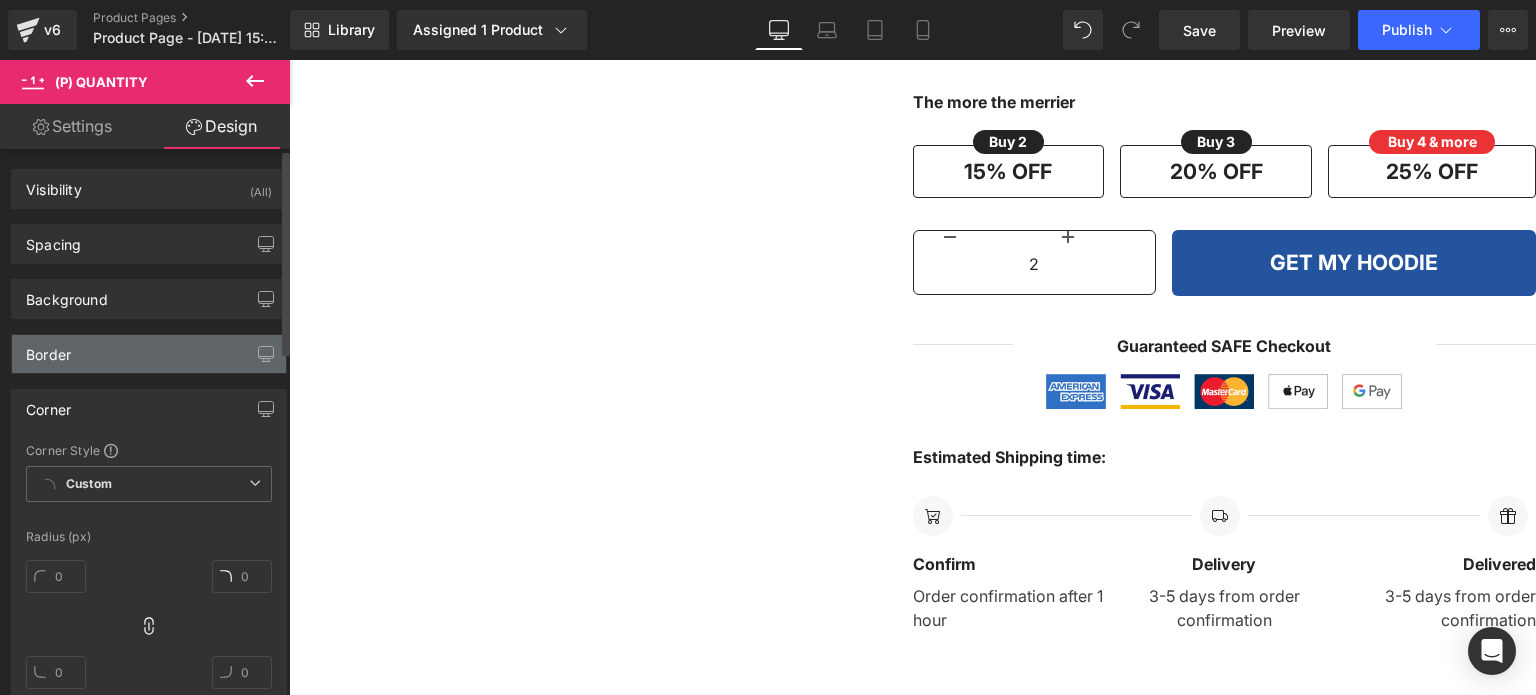 click on "Border" at bounding box center (149, 354) 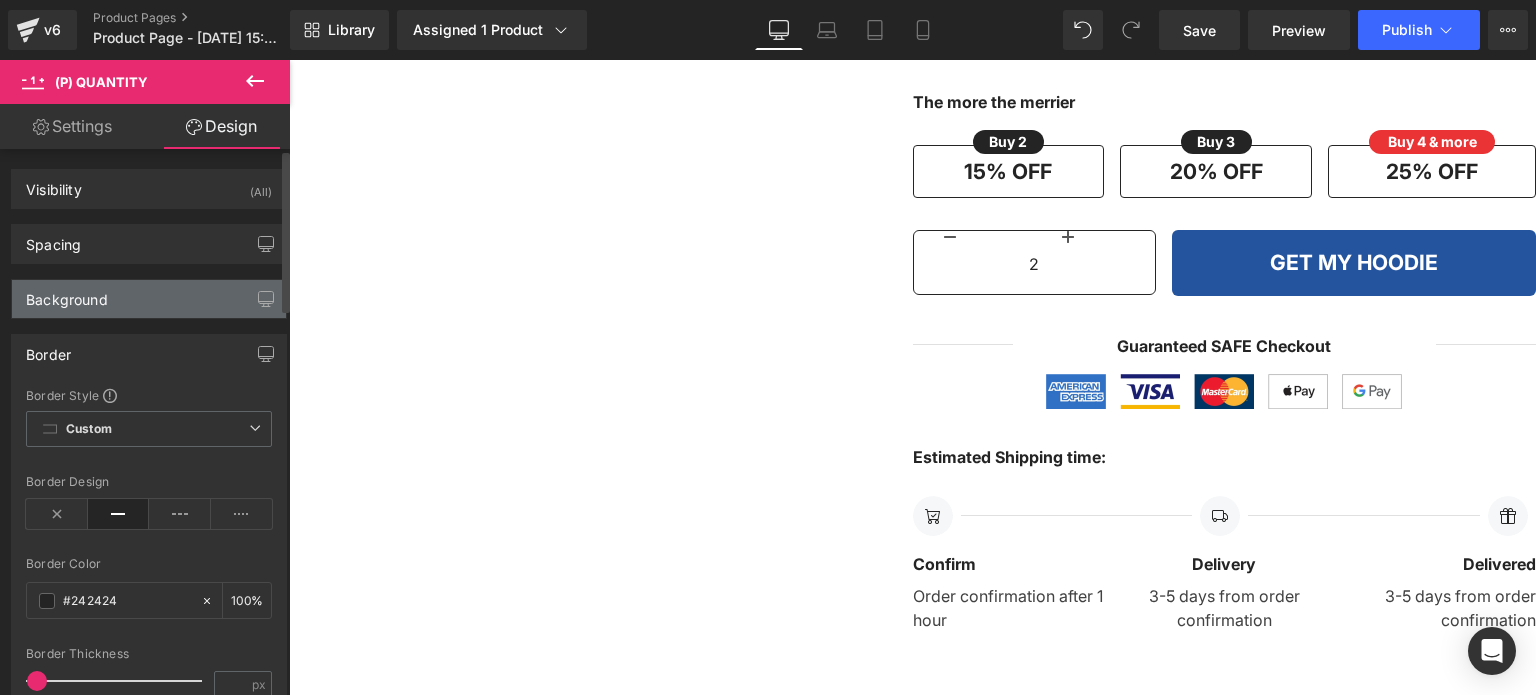 click on "Background" at bounding box center (149, 299) 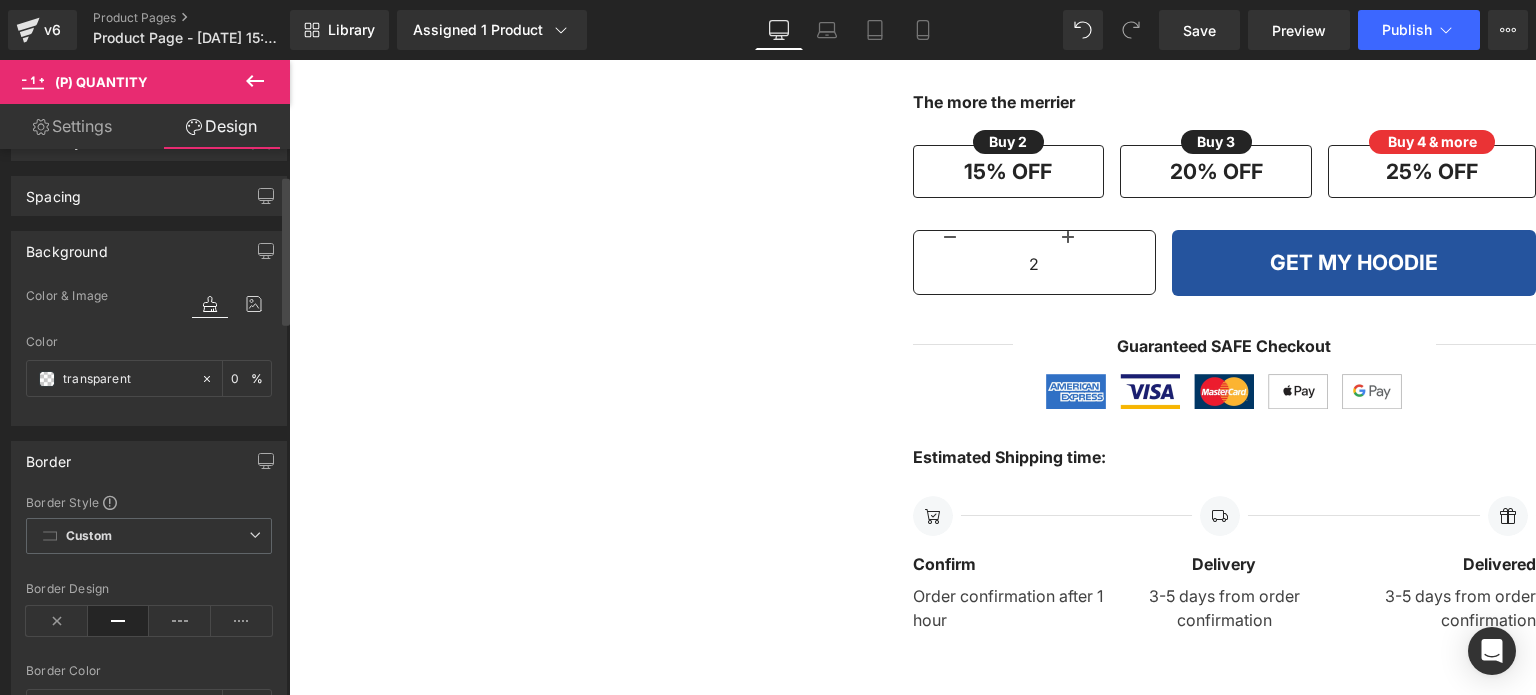 scroll, scrollTop: 0, scrollLeft: 0, axis: both 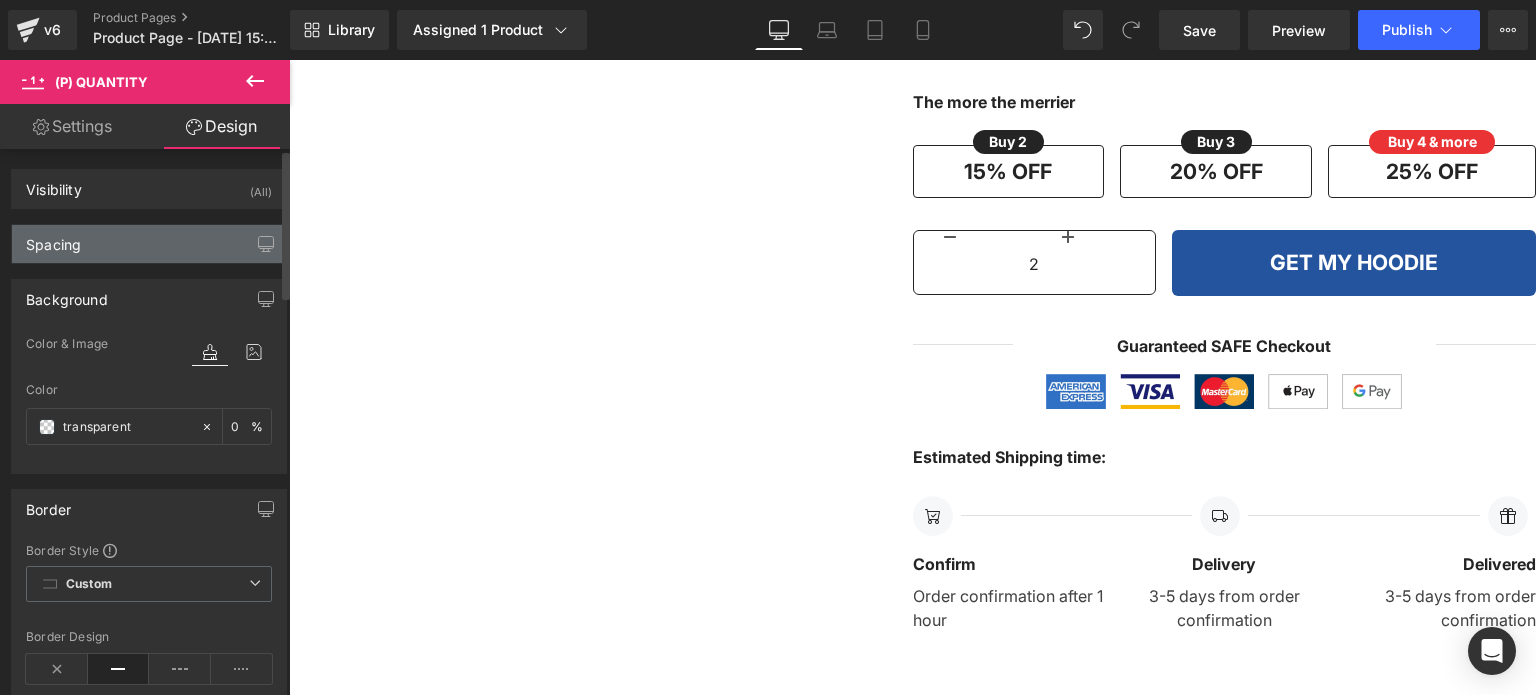 click on "Spacing" at bounding box center [149, 244] 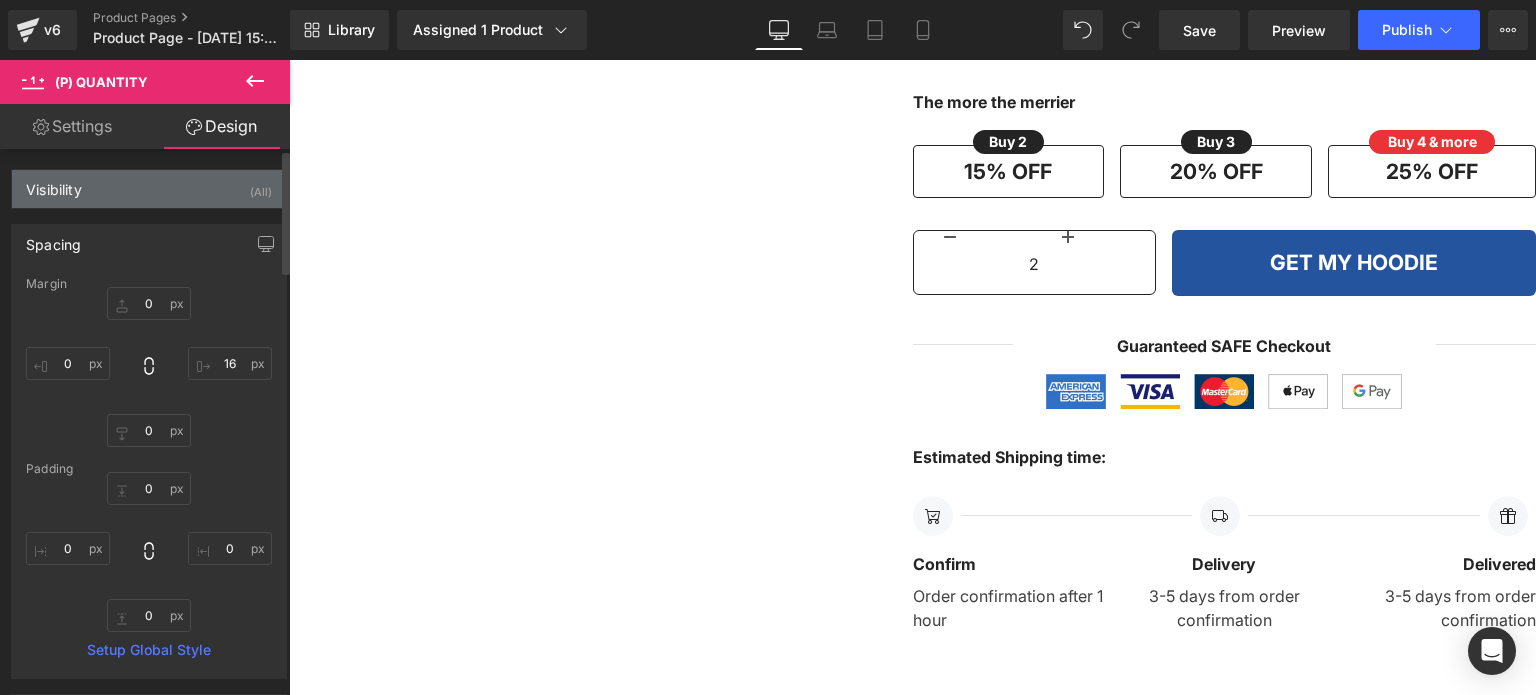click on "Visibility
(All)" at bounding box center (149, 189) 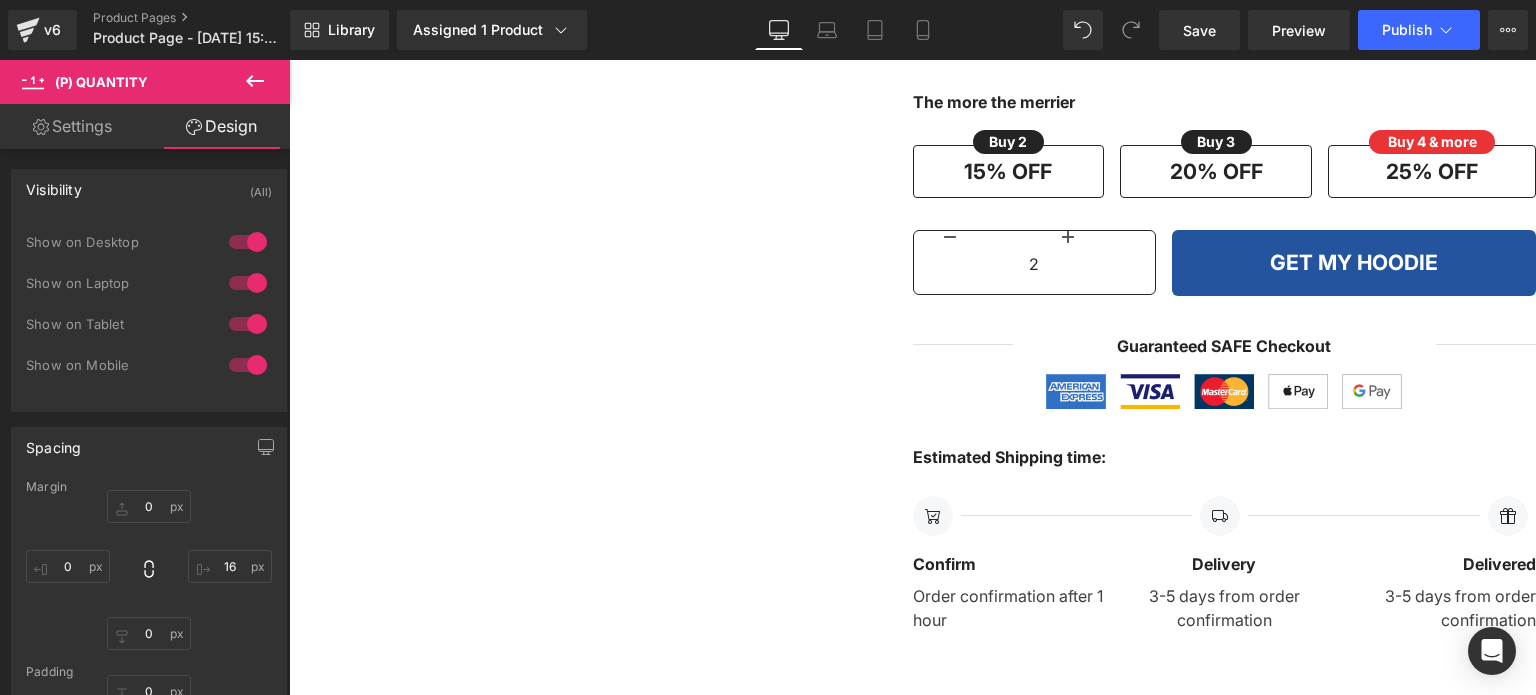 click on "2
(P) Quantity" at bounding box center (1035, 265) 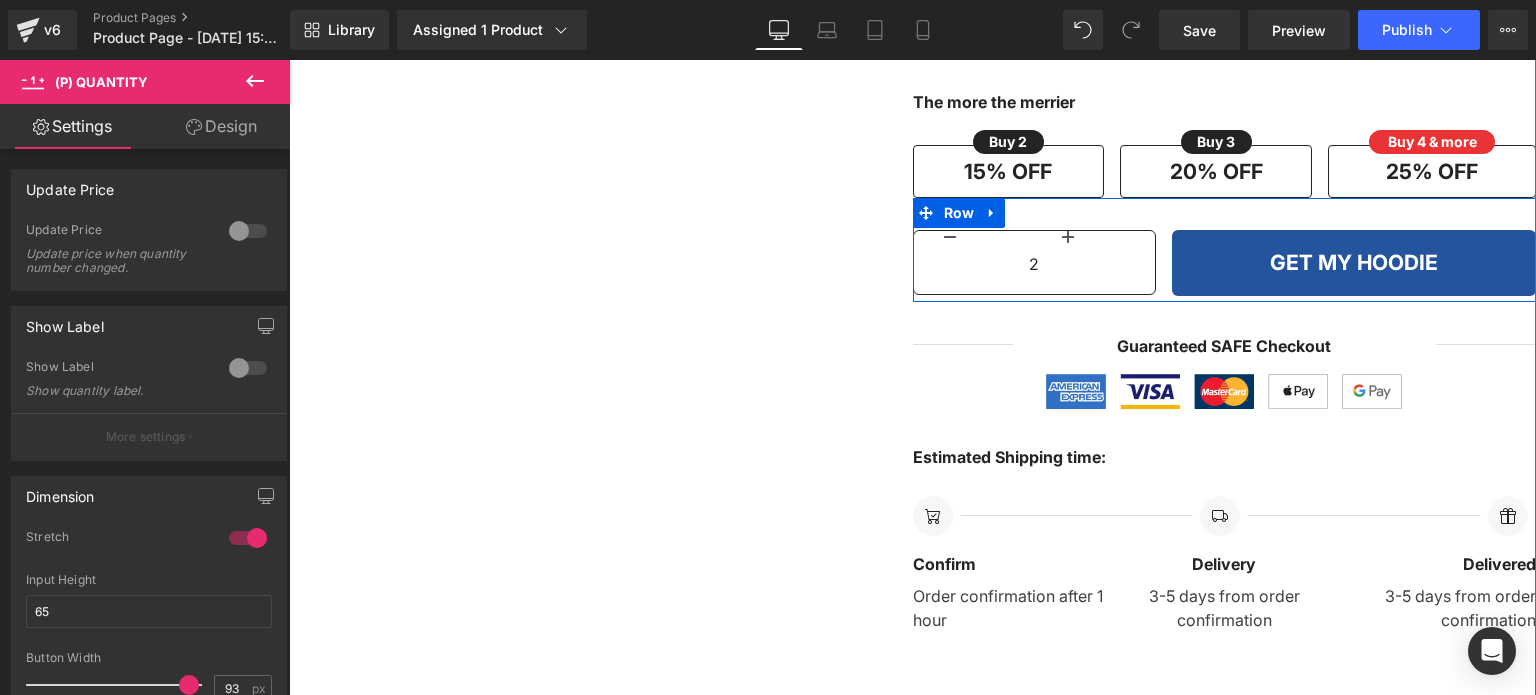 click on "2
(P) Quantity" at bounding box center (1043, 265) 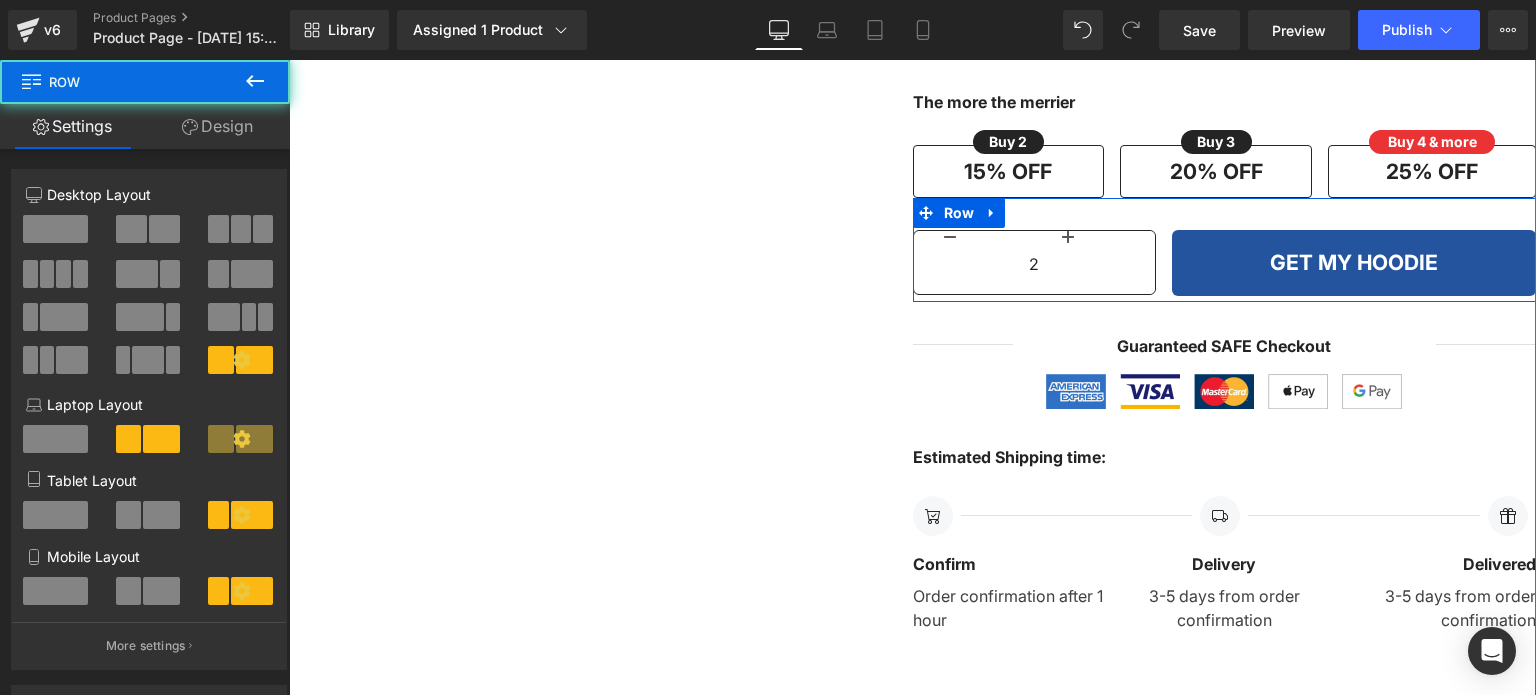 click at bounding box center [1108, 262] 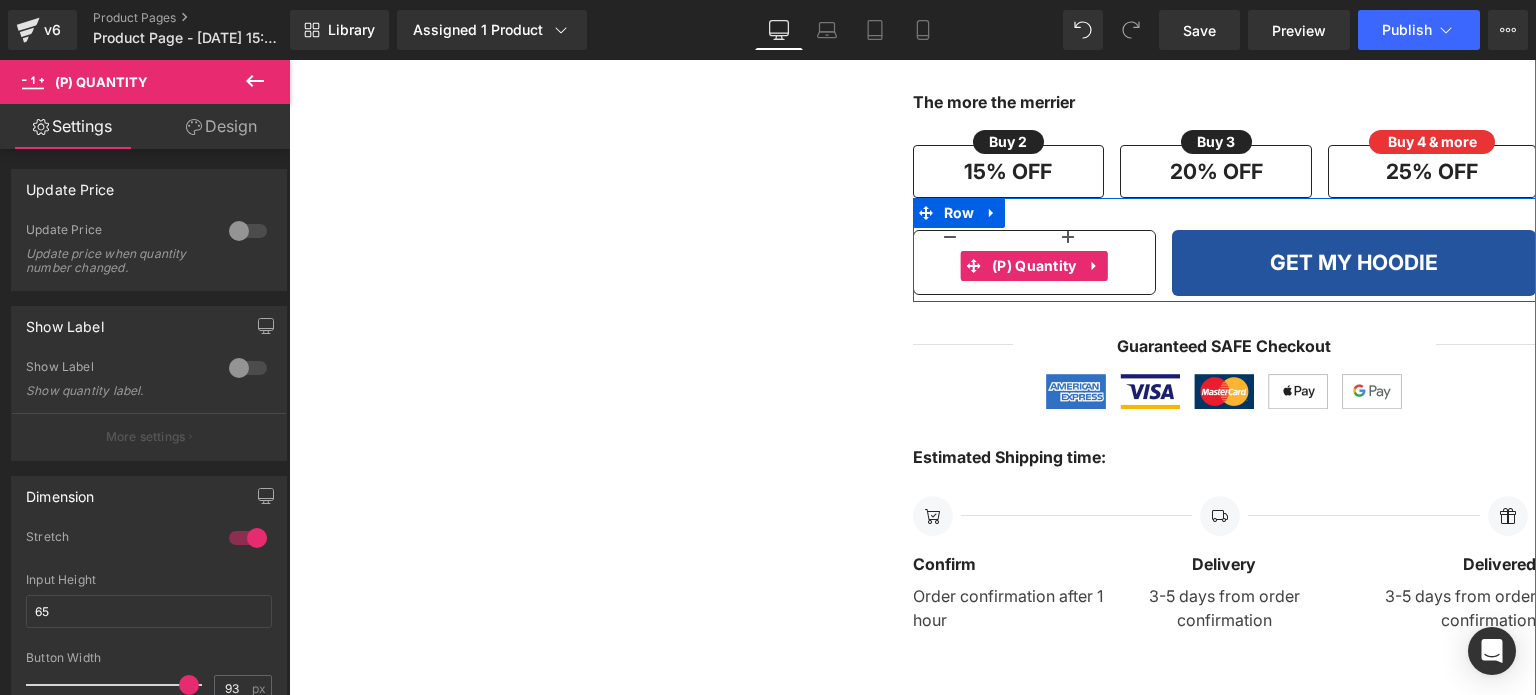 click at bounding box center [1108, 262] 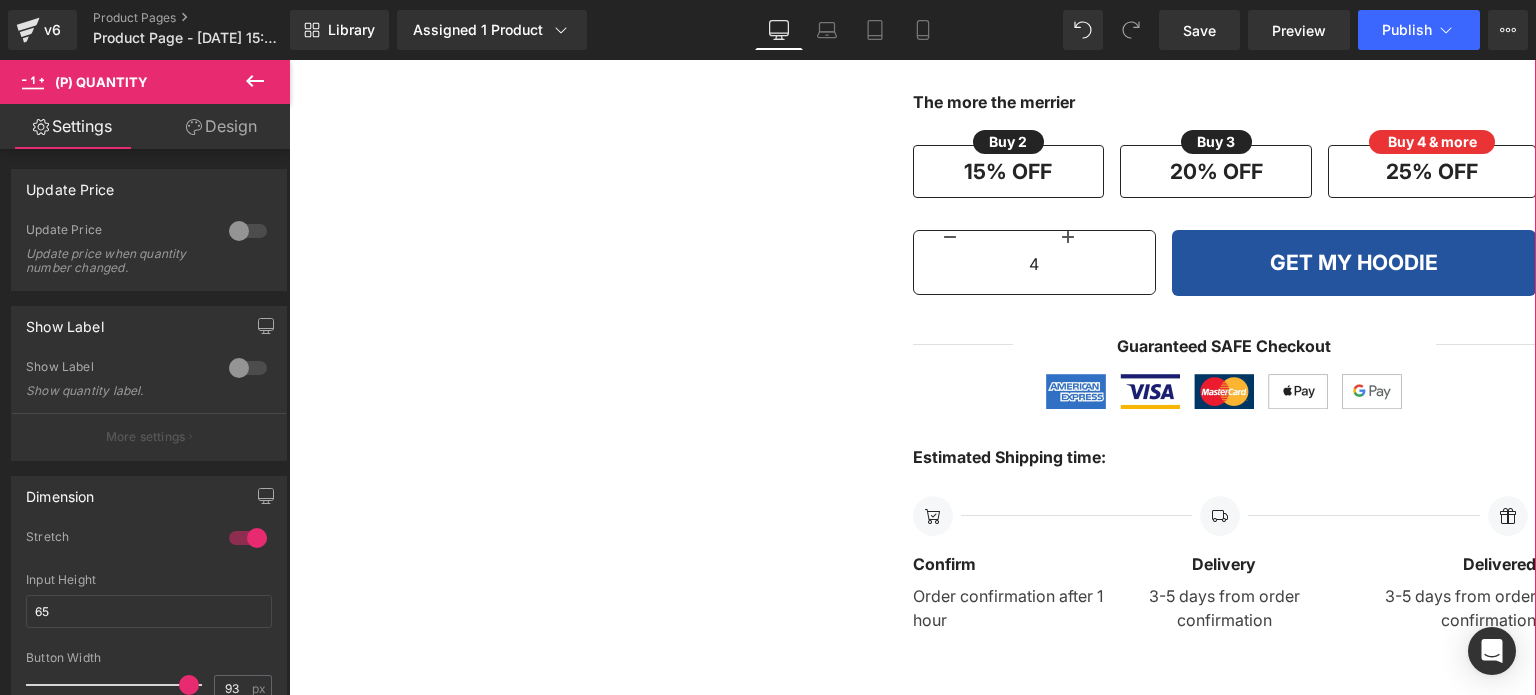 scroll, scrollTop: 1200, scrollLeft: 0, axis: vertical 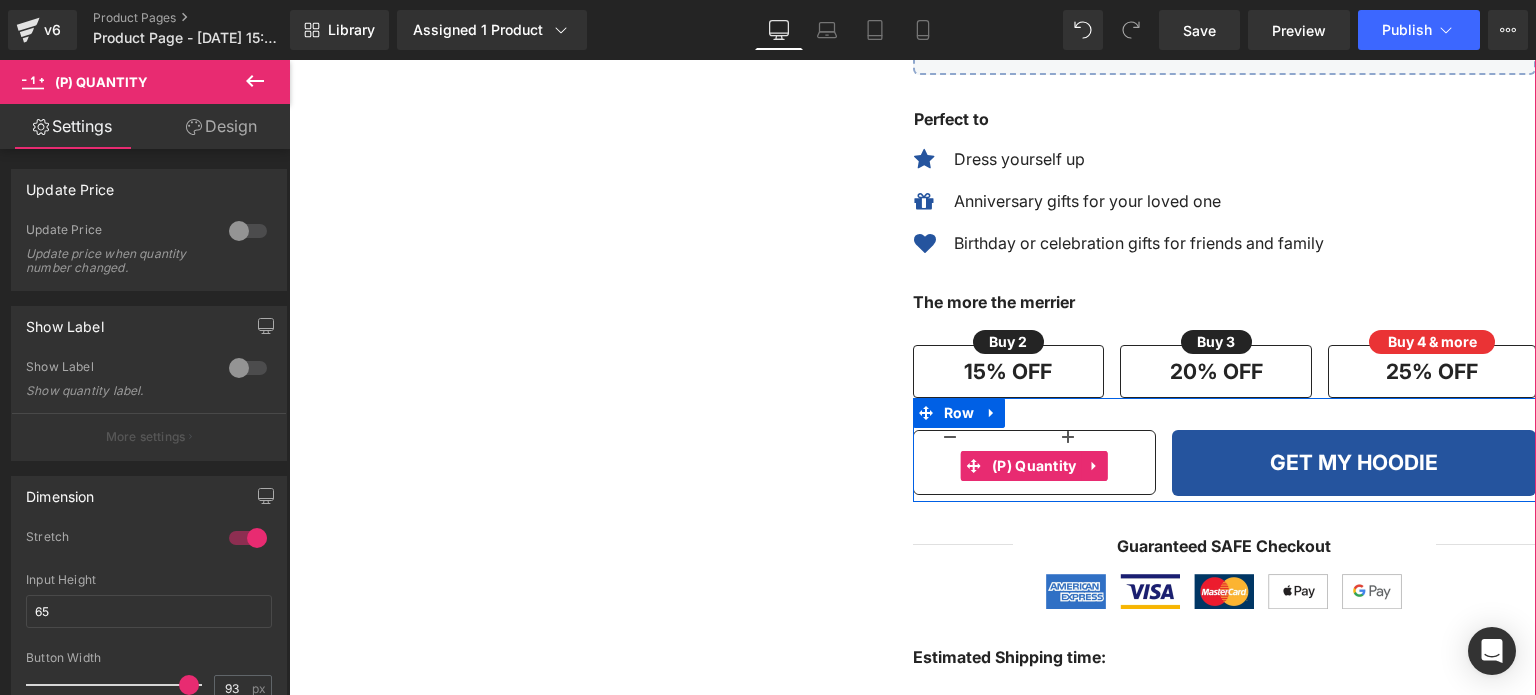 click at bounding box center (960, 462) 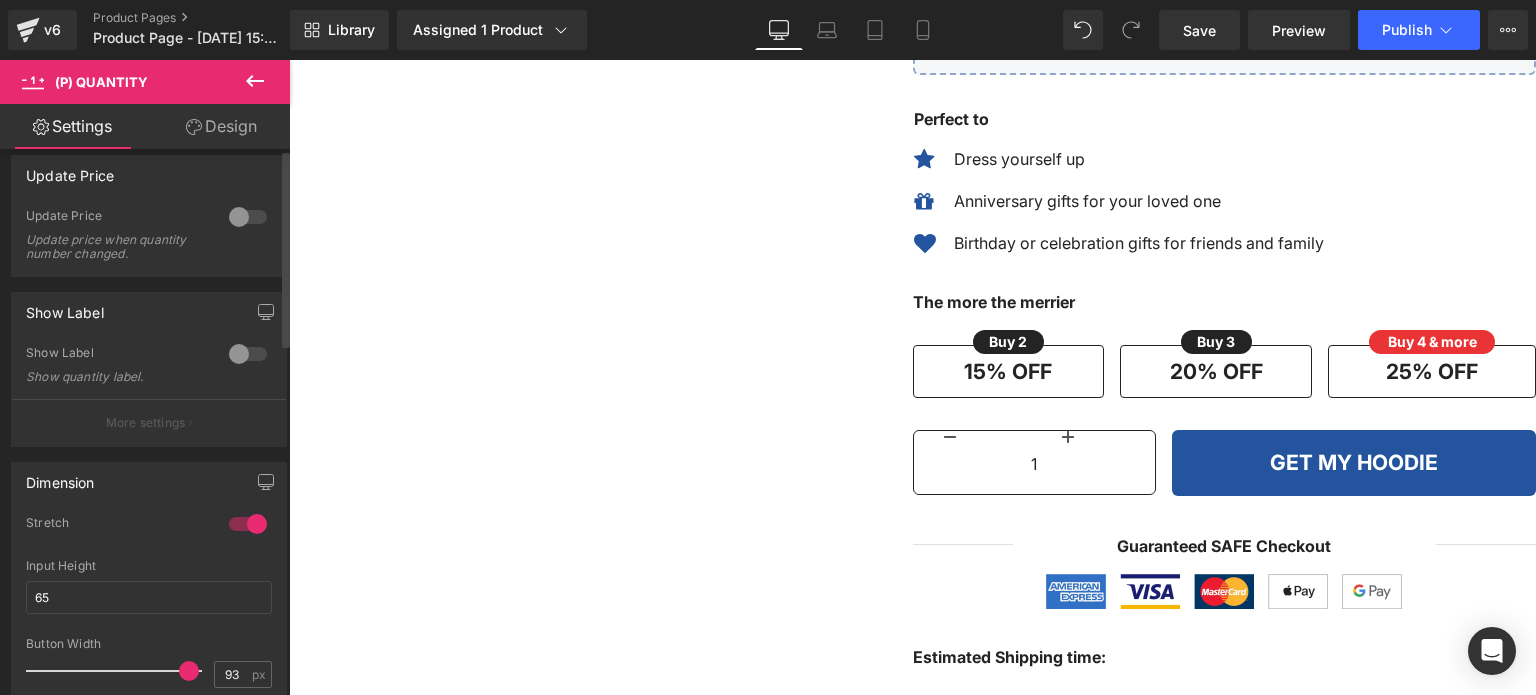 scroll, scrollTop: 0, scrollLeft: 0, axis: both 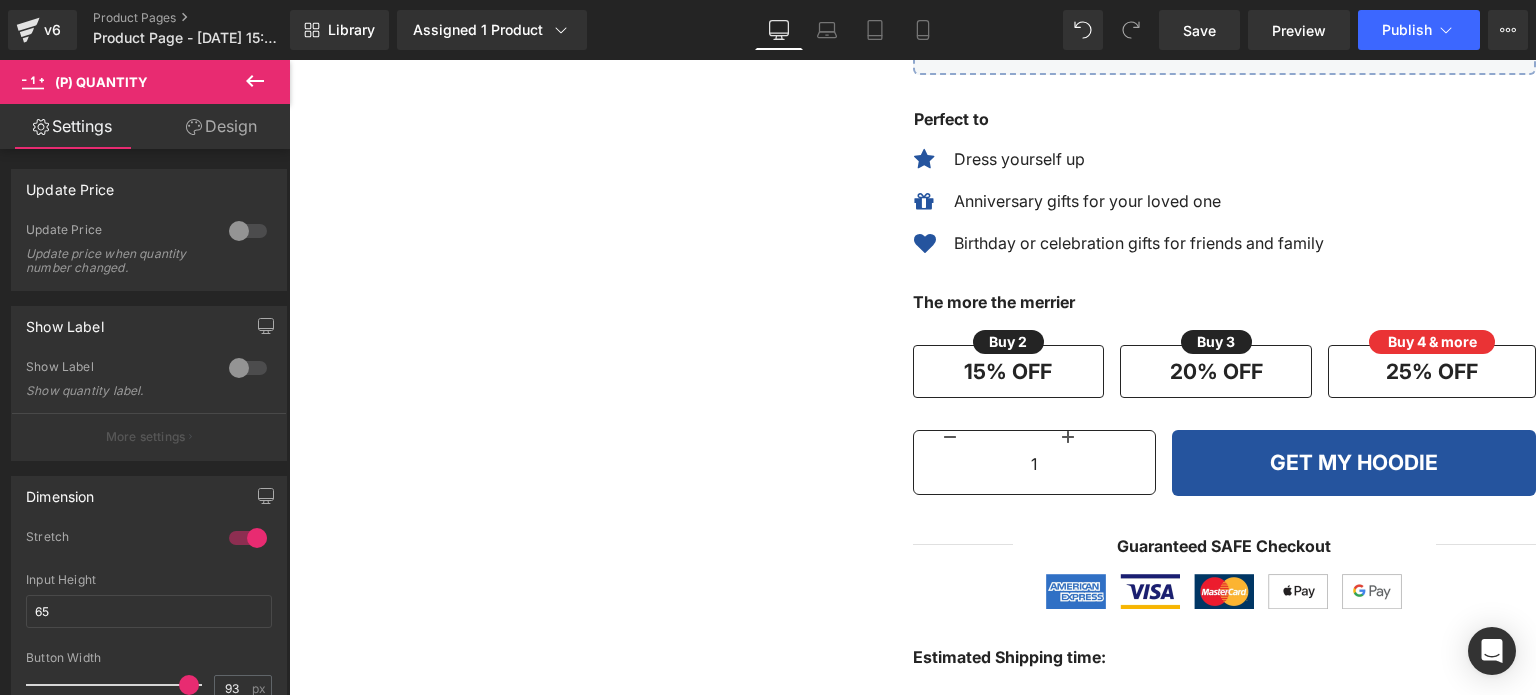 click on "Design" at bounding box center (221, 126) 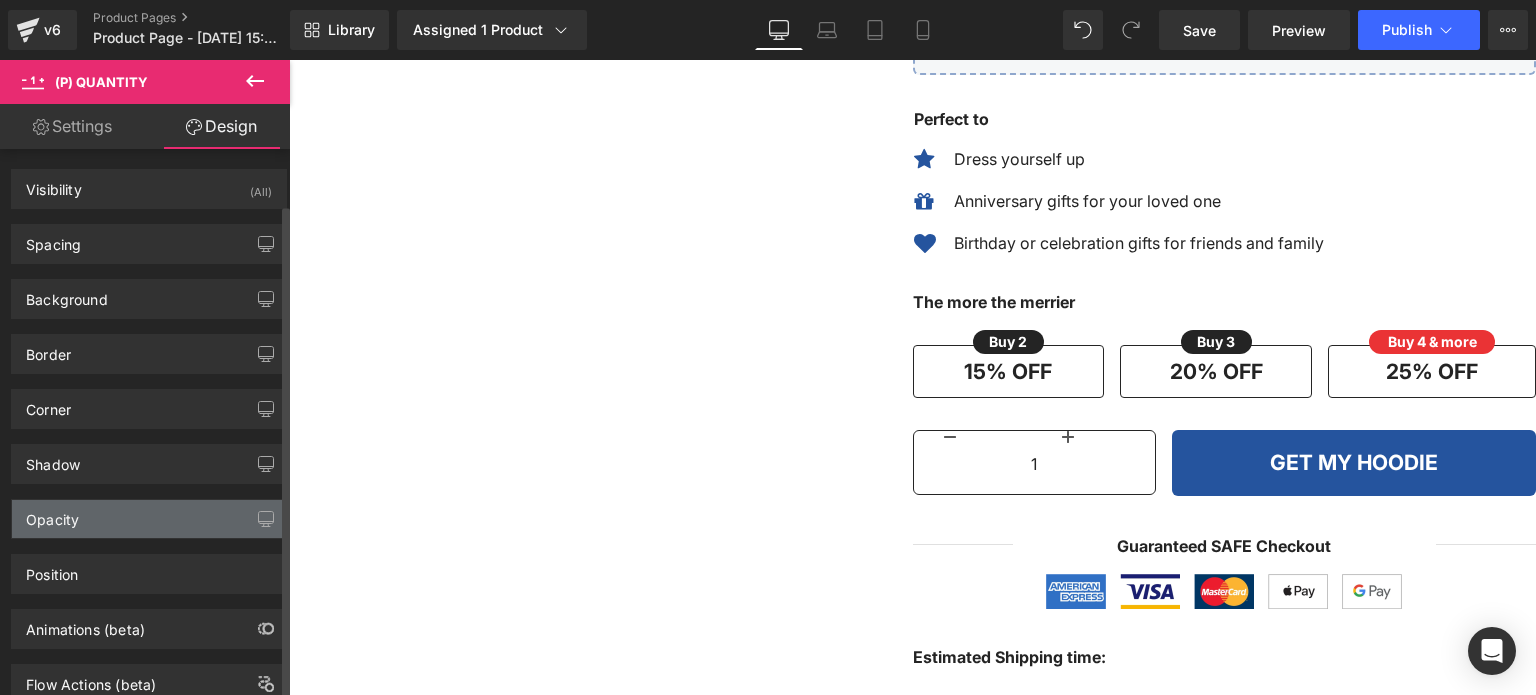 click on "Visibility
(All)
0|0|0|0   1 Show on Desktop 1 Show on Laptop 1 Show on Tablet 1 Show on Mobile
Spacing
Margin
Padding
Setup Global Style
Background
Color & Image color
Color %
Image  Replace Image  Upload image or  Browse gallery Image Src Image Quality" at bounding box center (149, 426) 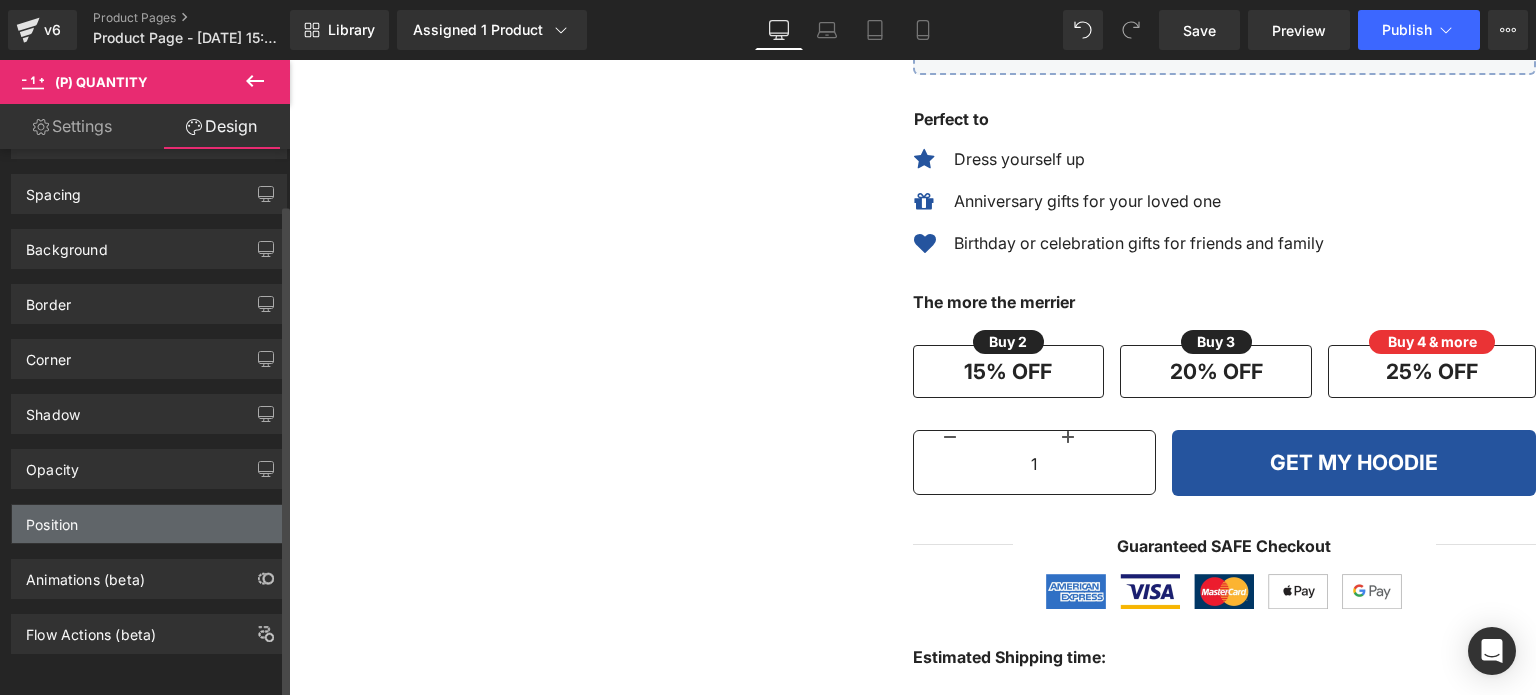 click on "Position" at bounding box center (149, 524) 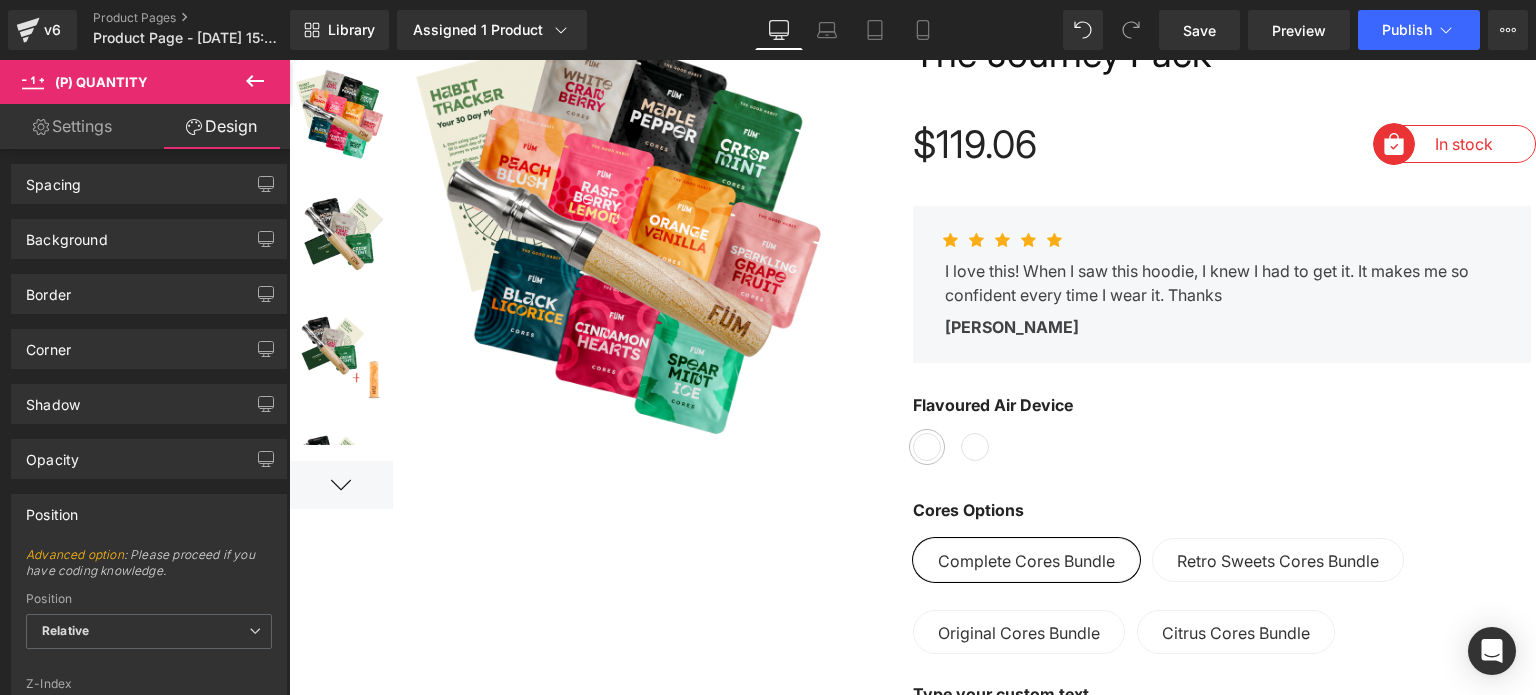 scroll, scrollTop: 0, scrollLeft: 0, axis: both 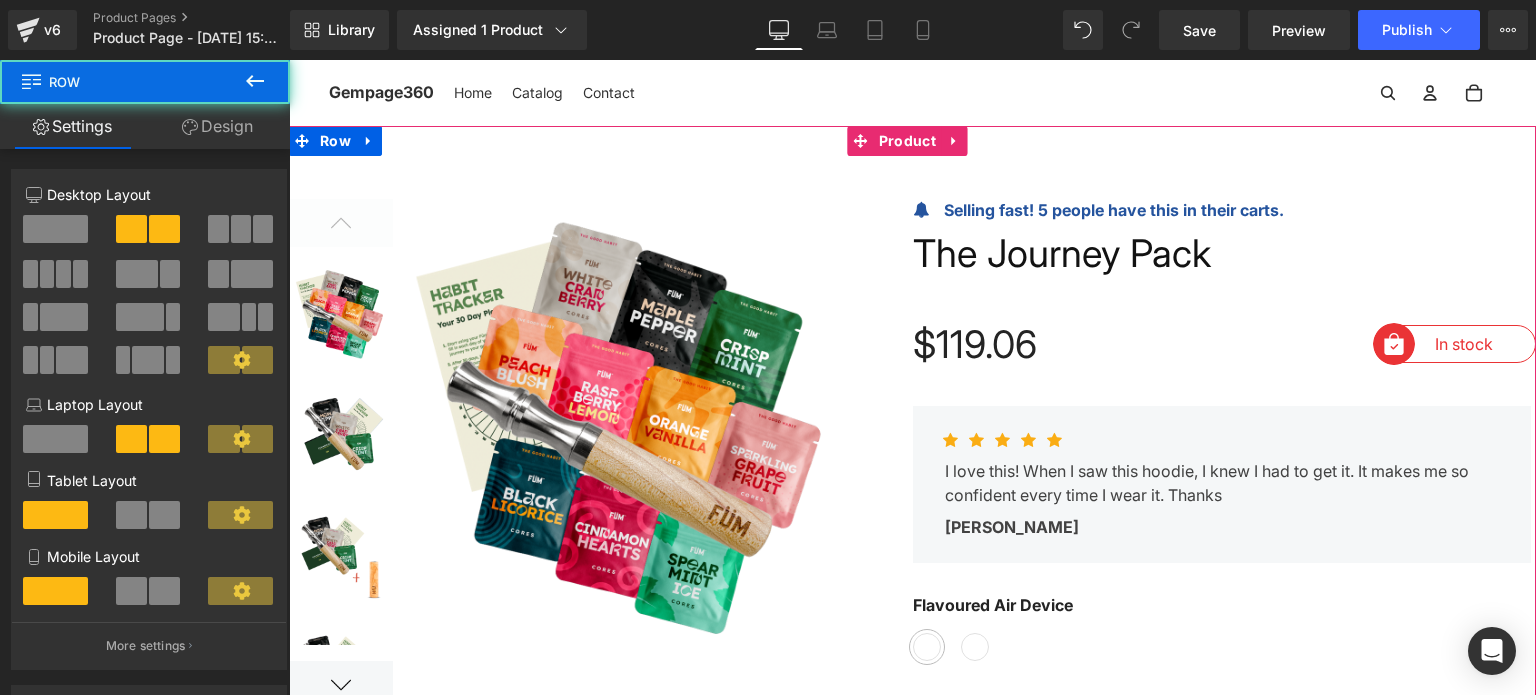 click on "Icon
Selling fast! 5 people have this in their carts.
Text Block
Row
The Journey Pack
(P) Title
$119.06
$0
(P) Price
Image
In stock
Text Block
Row         Image         Sold out Text Block         Row
Row
Icon
Icon
Icon
Icon
Icon
Icon List Hoz
Text Block" at bounding box center (1225, 1120) 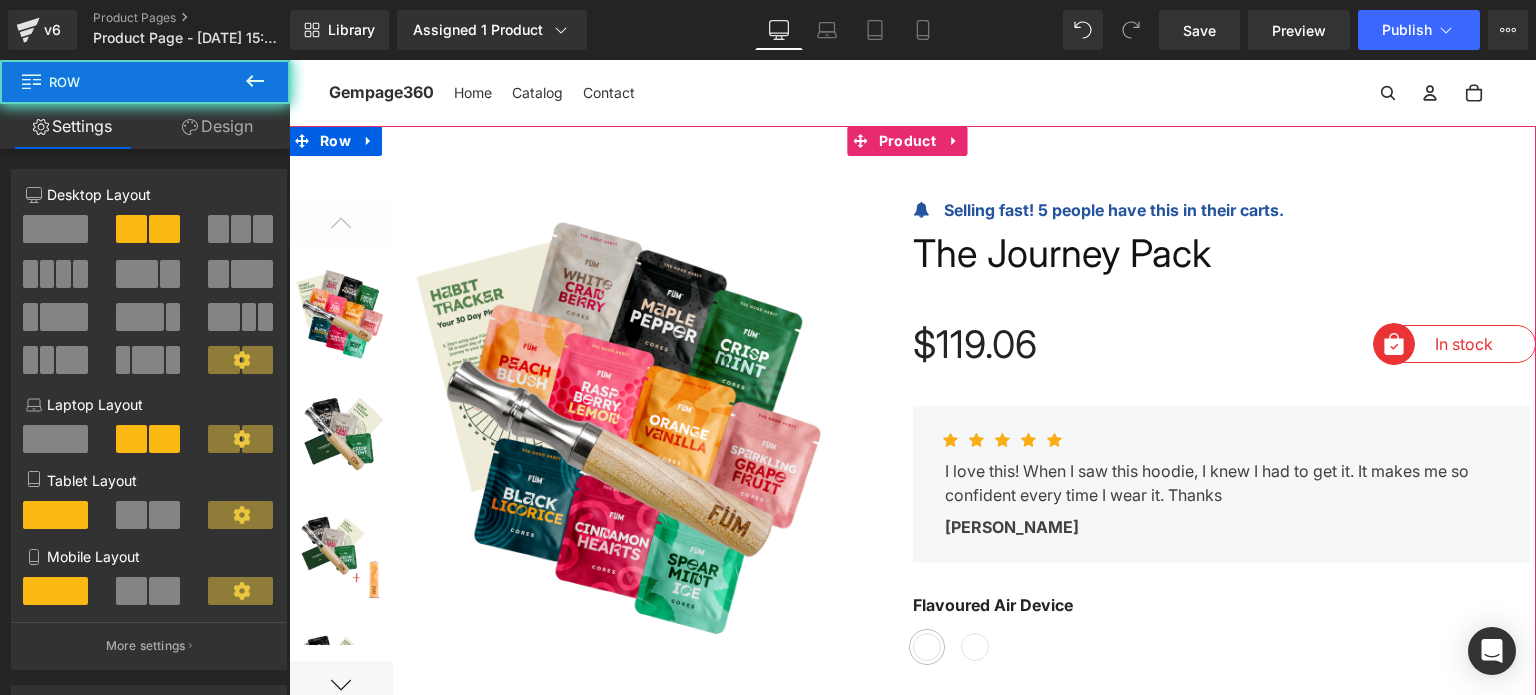 click on "Icon
Selling fast! 5 people have this in their carts.
Text Block
Row
The Journey Pack
(P) Title
$119.06
$0
(P) Price
Image
In stock
Text Block
Row         Image         Sold out Text Block         Row
Row
Icon
Icon
Icon
Icon
Icon
Icon List Hoz
Text Block" at bounding box center [1225, 1120] 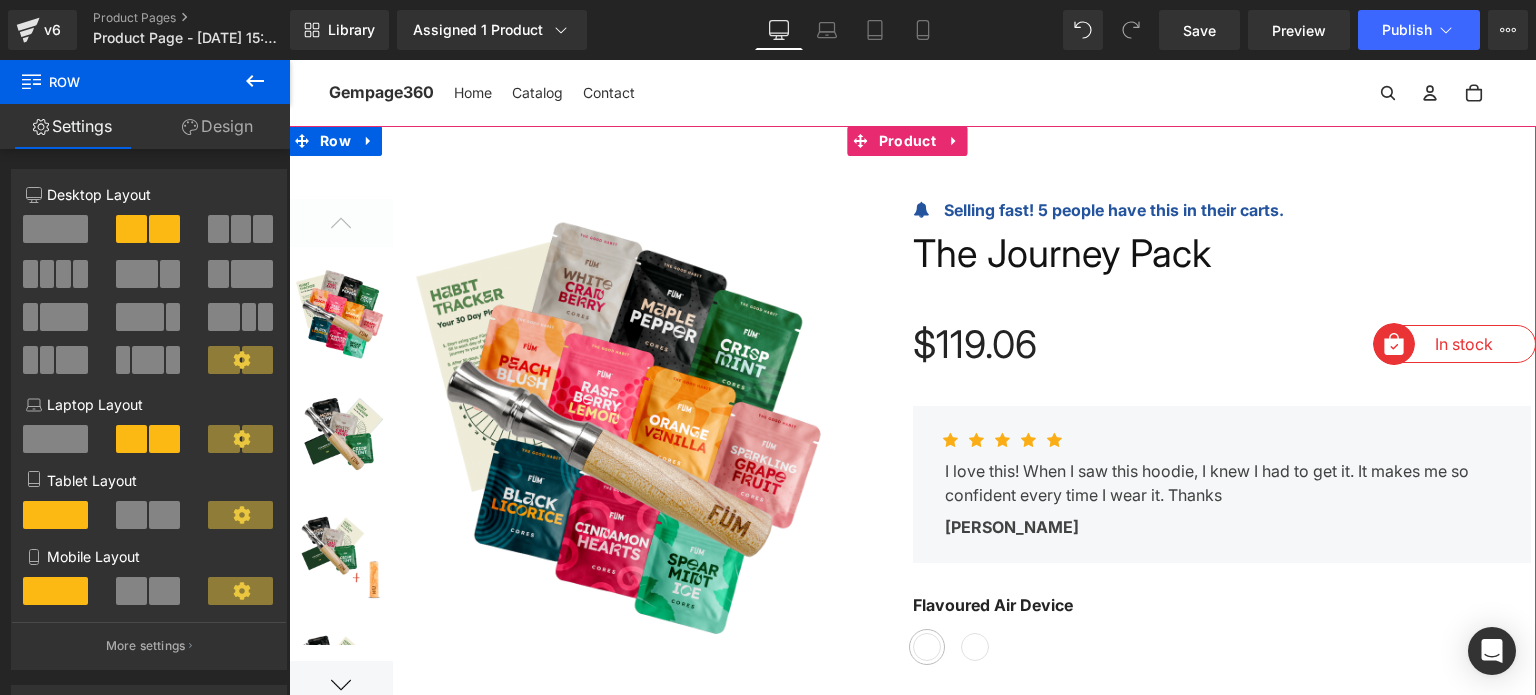click on "Icon
Selling fast! 5 people have this in their carts.
Text Block
Row
The Journey Pack
(P) Title
$119.06
$0
(P) Price
Image
In stock
Text Block
Row         Image         Sold out Text Block         Row
Row
Icon
Icon
Icon
Icon
Icon
Icon List Hoz
Text Block" at bounding box center (1225, 1120) 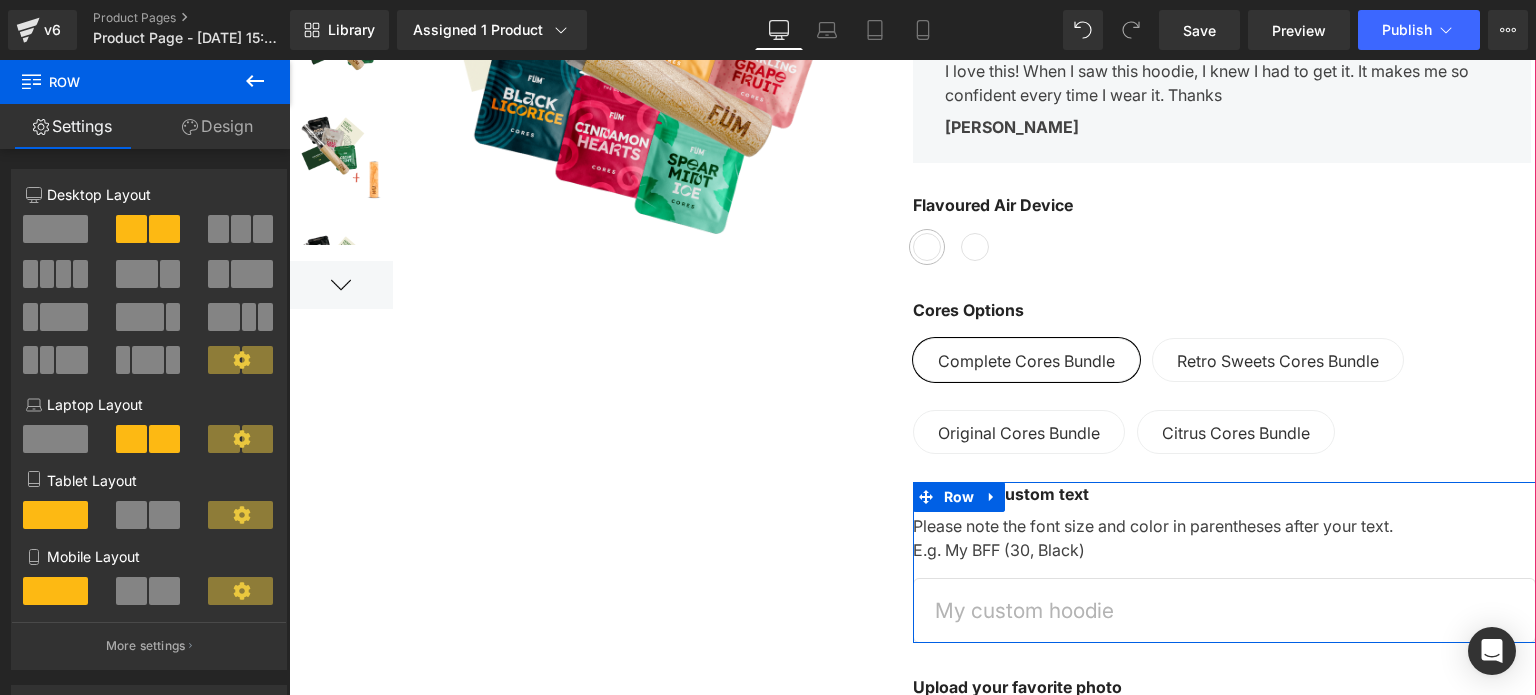 scroll, scrollTop: 600, scrollLeft: 0, axis: vertical 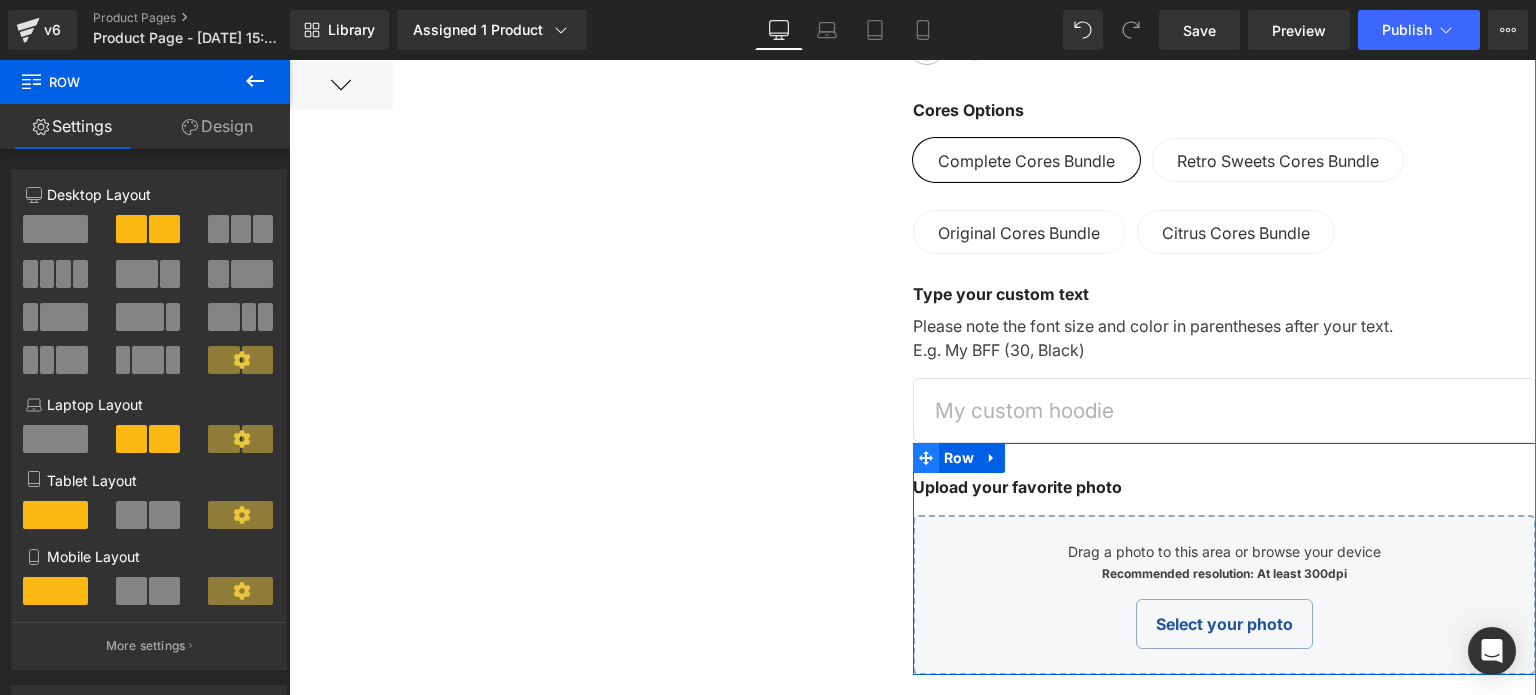 click 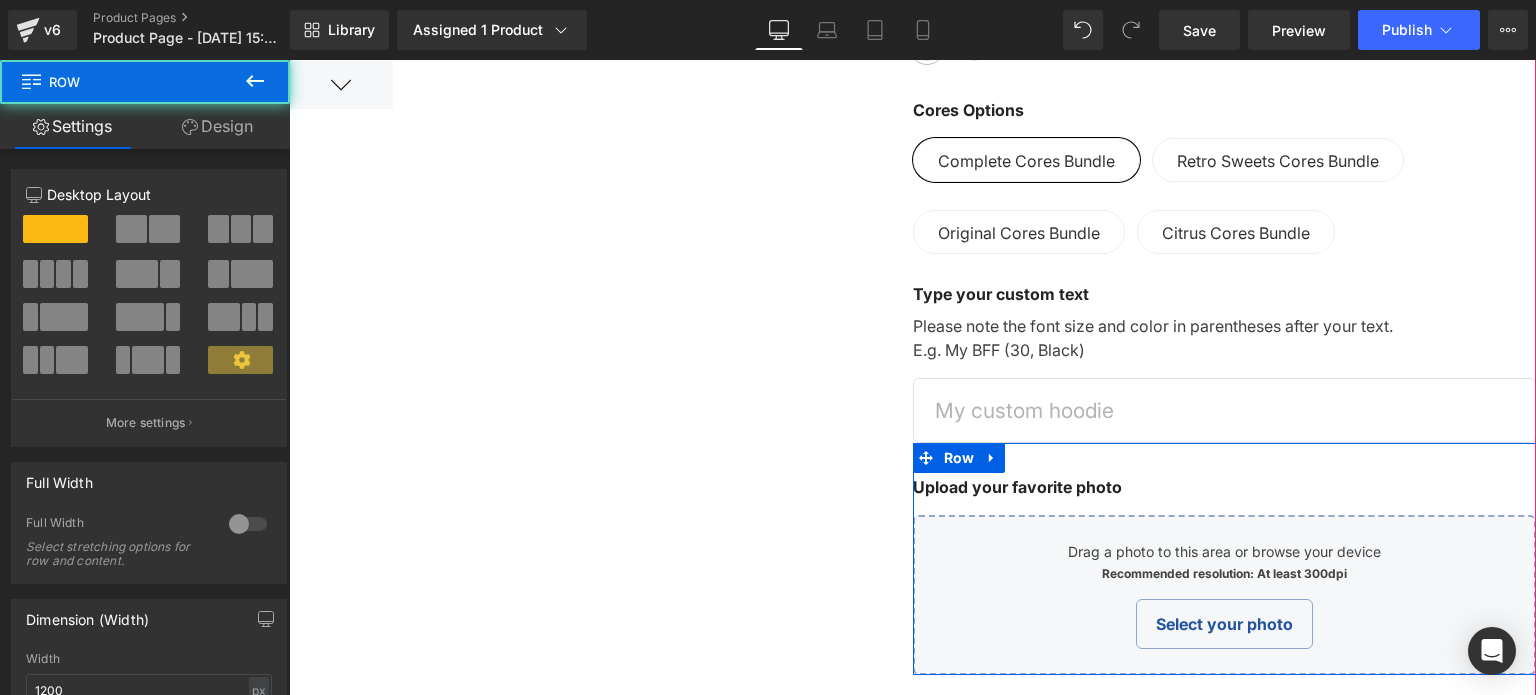 click at bounding box center [341, 85] 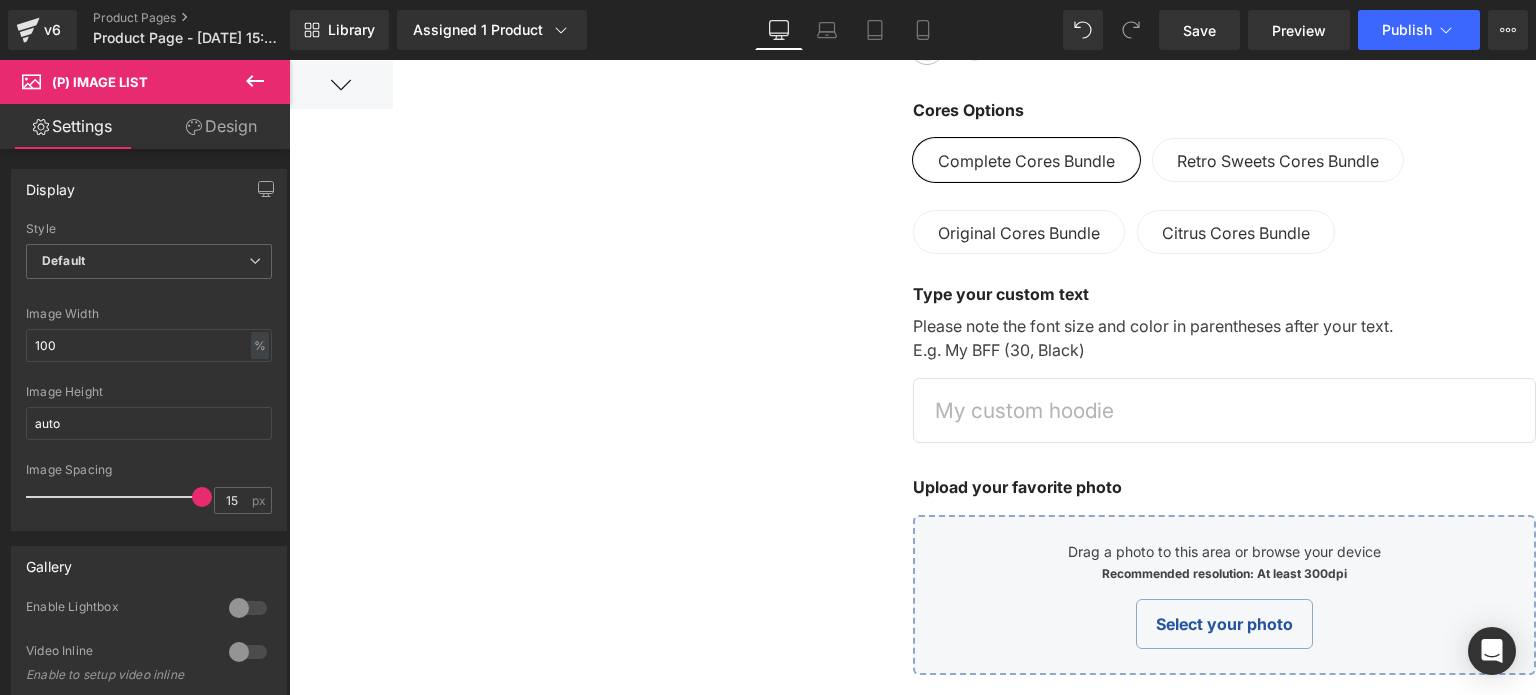 click 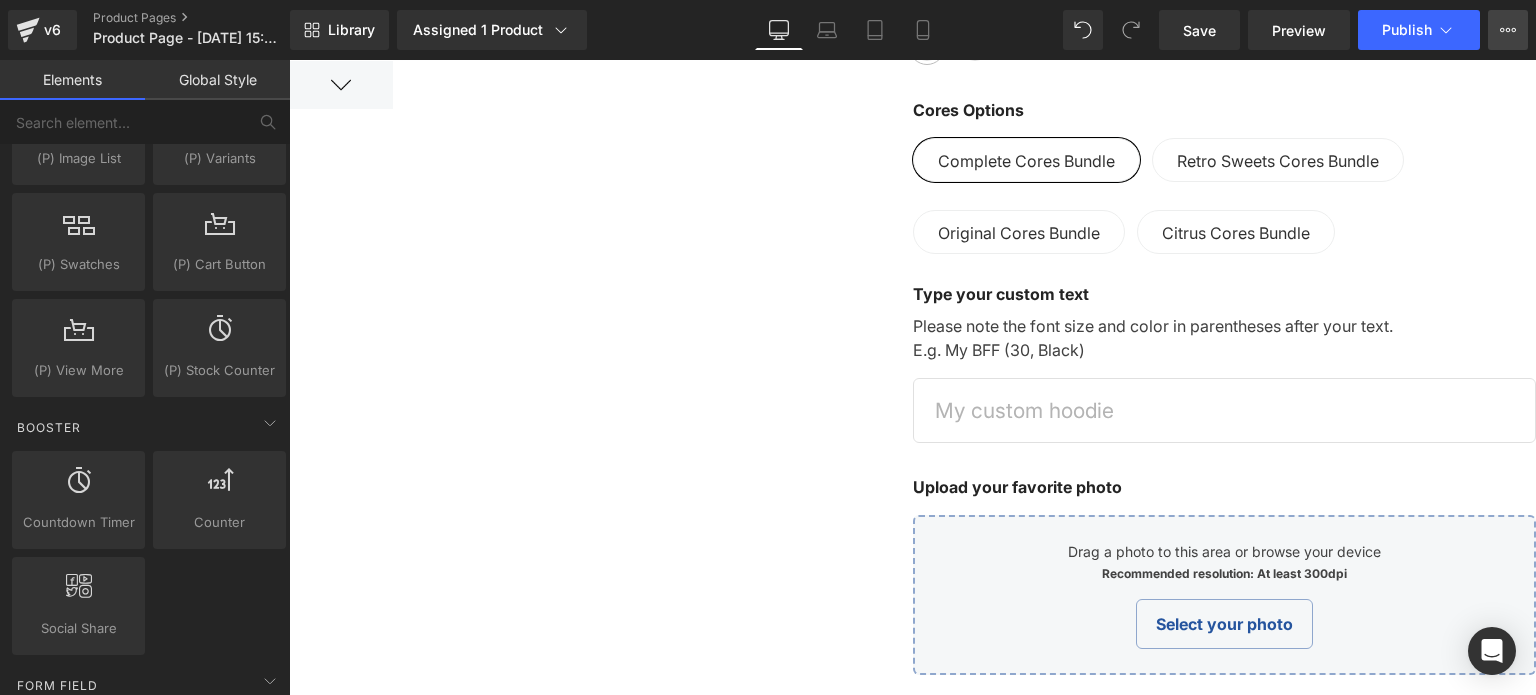 click 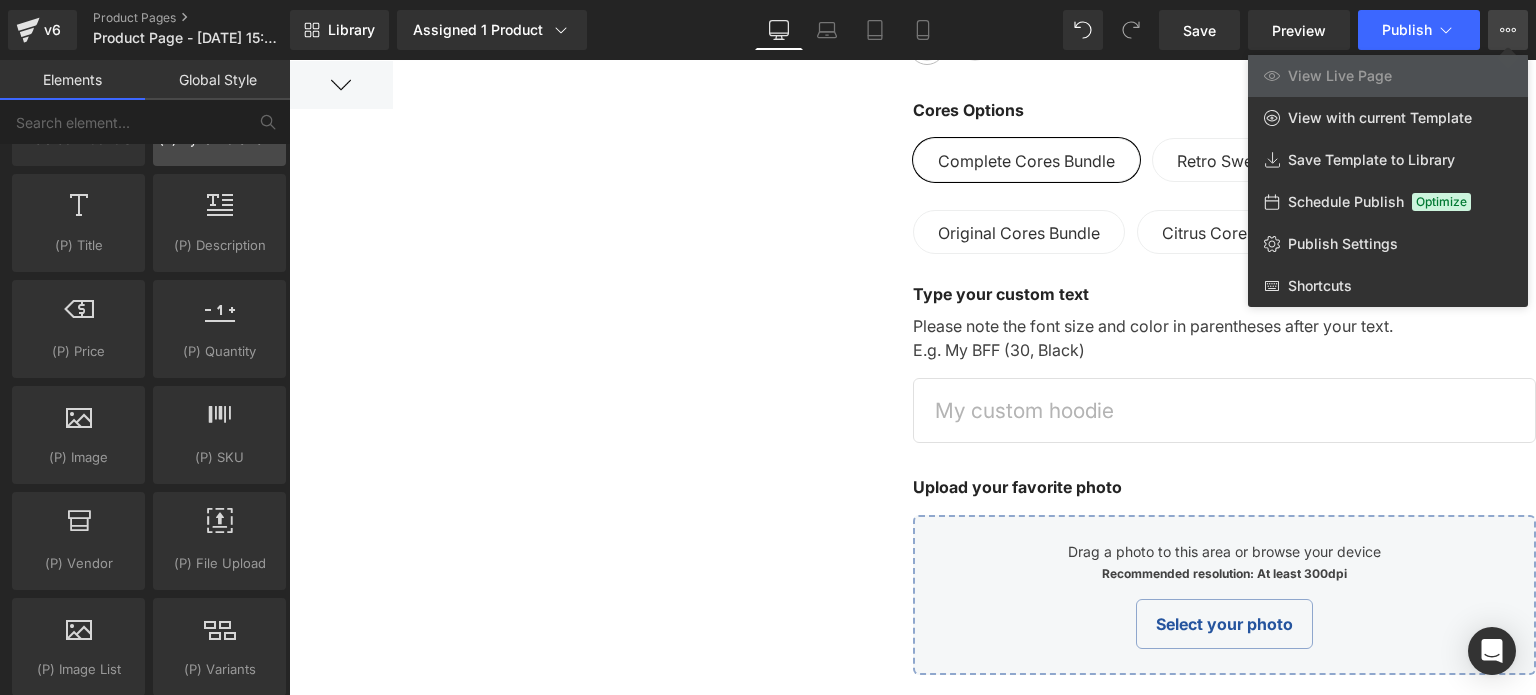 scroll, scrollTop: 1943, scrollLeft: 0, axis: vertical 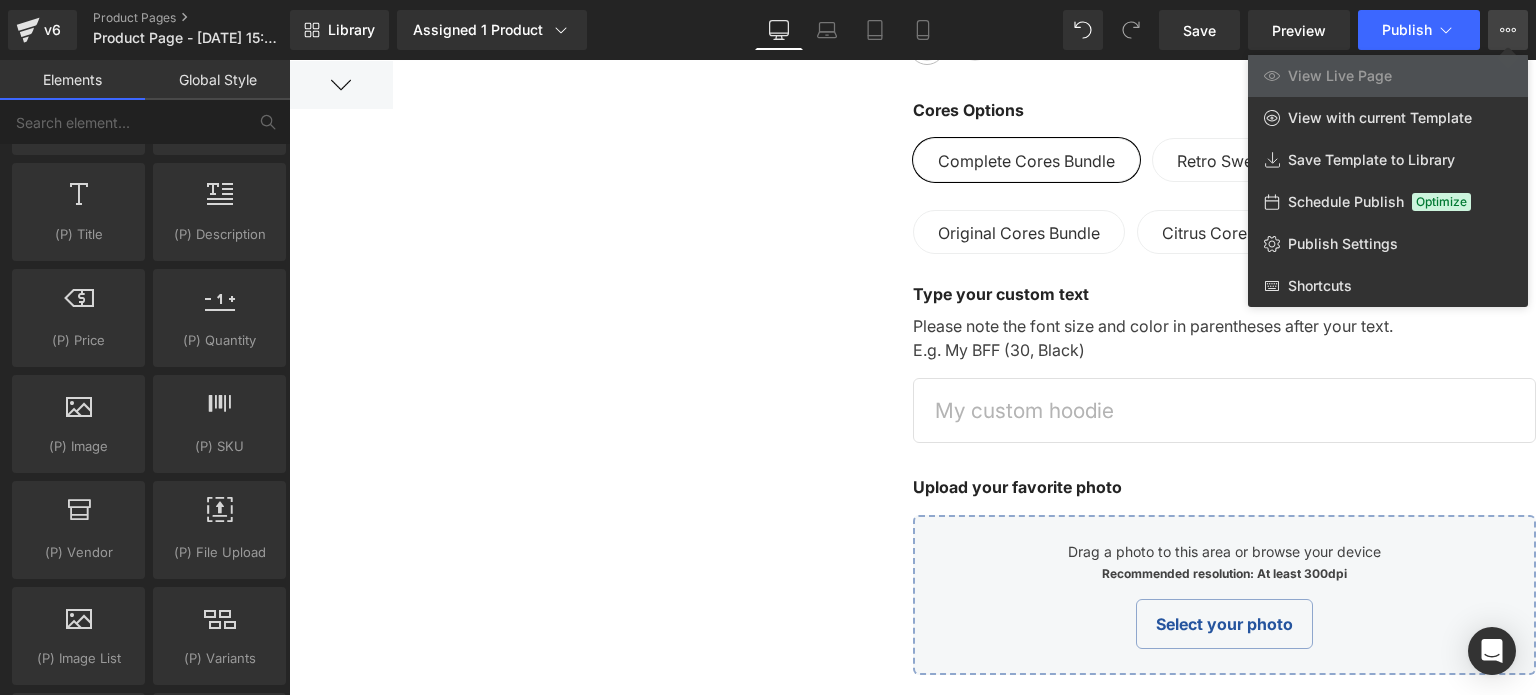 click 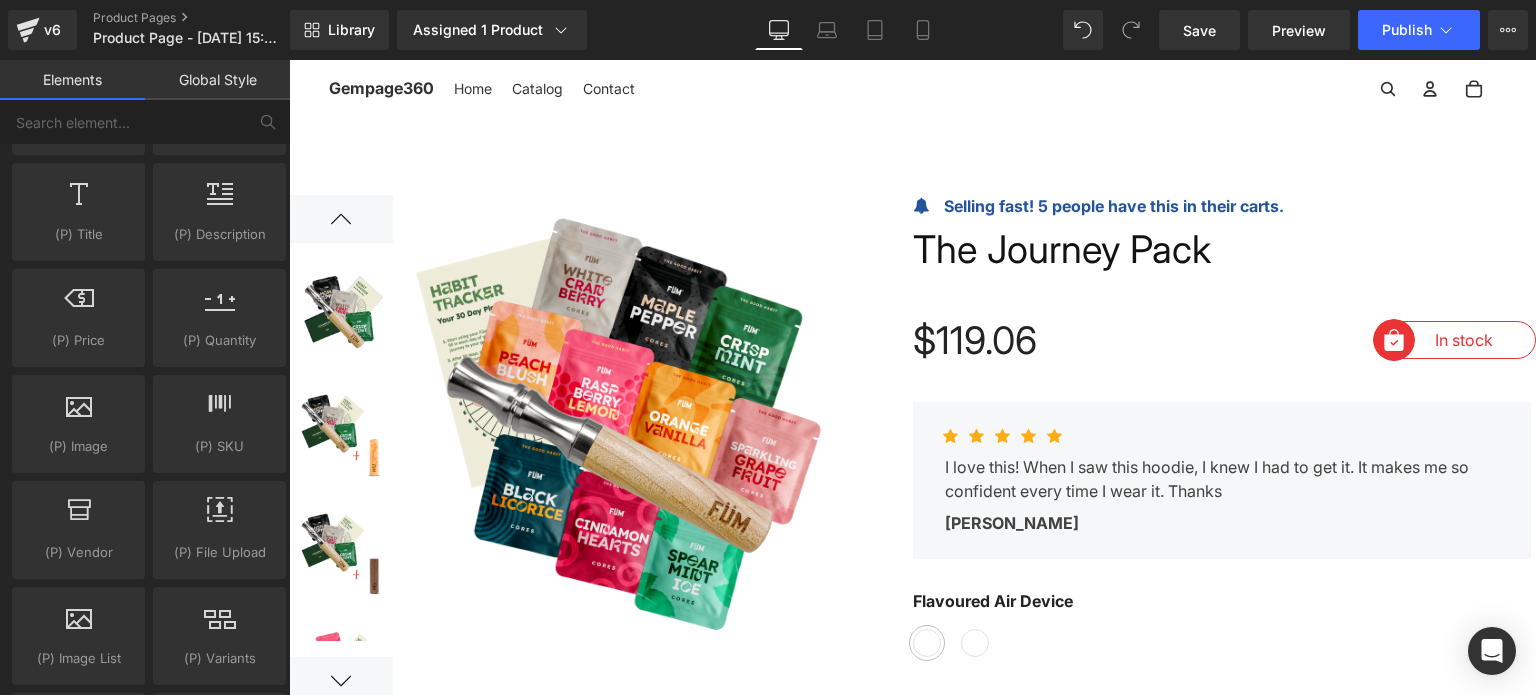 scroll, scrollTop: 0, scrollLeft: 0, axis: both 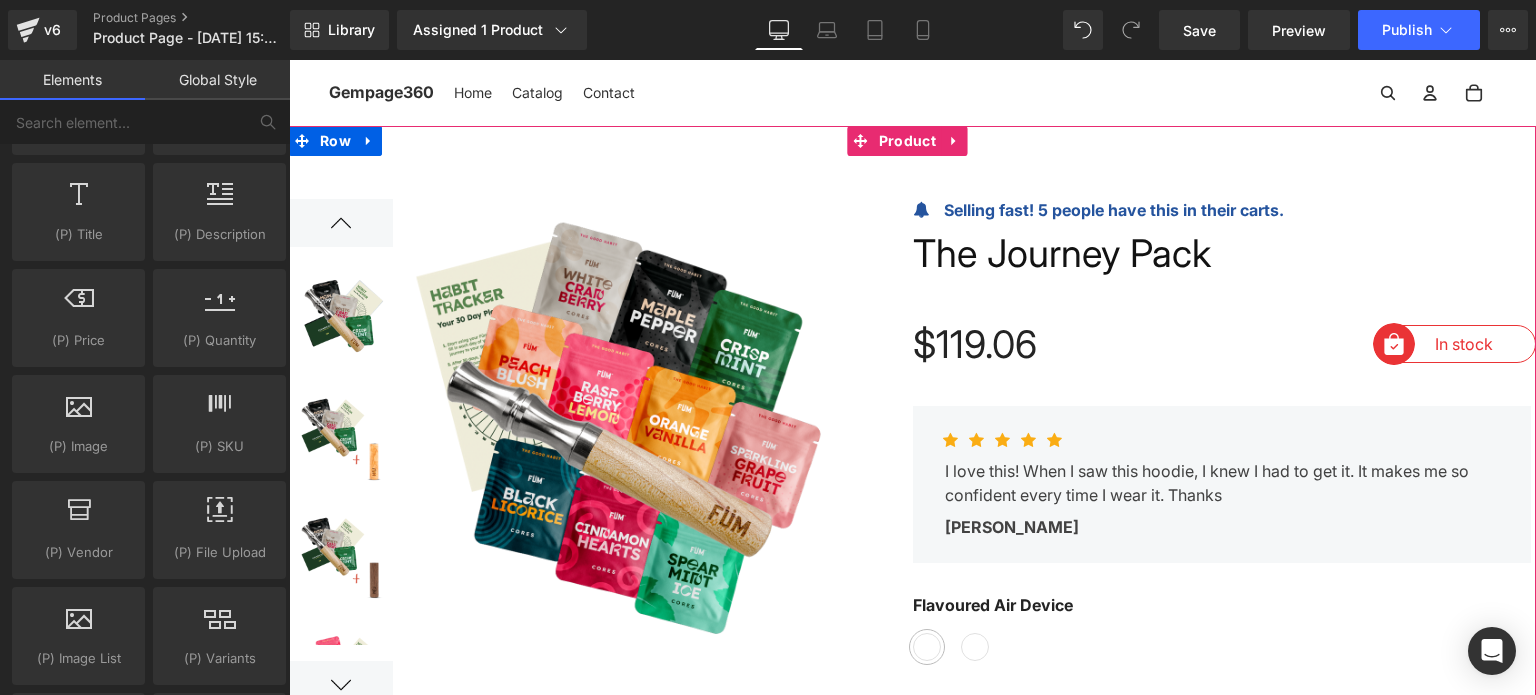 click on "Selling fast! 5 people have this in their carts." at bounding box center [1240, 210] 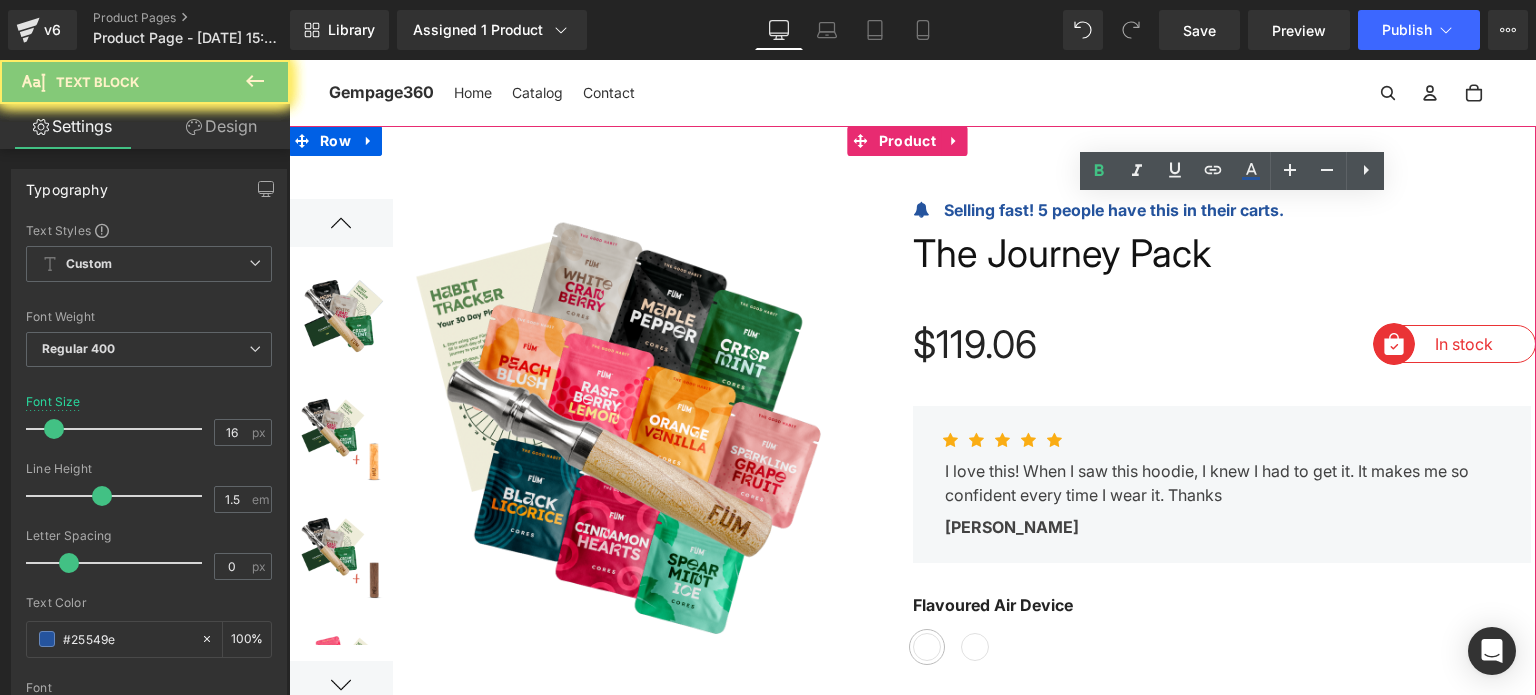 click on "Selling fast! 5 people have this in their carts." at bounding box center [1114, 210] 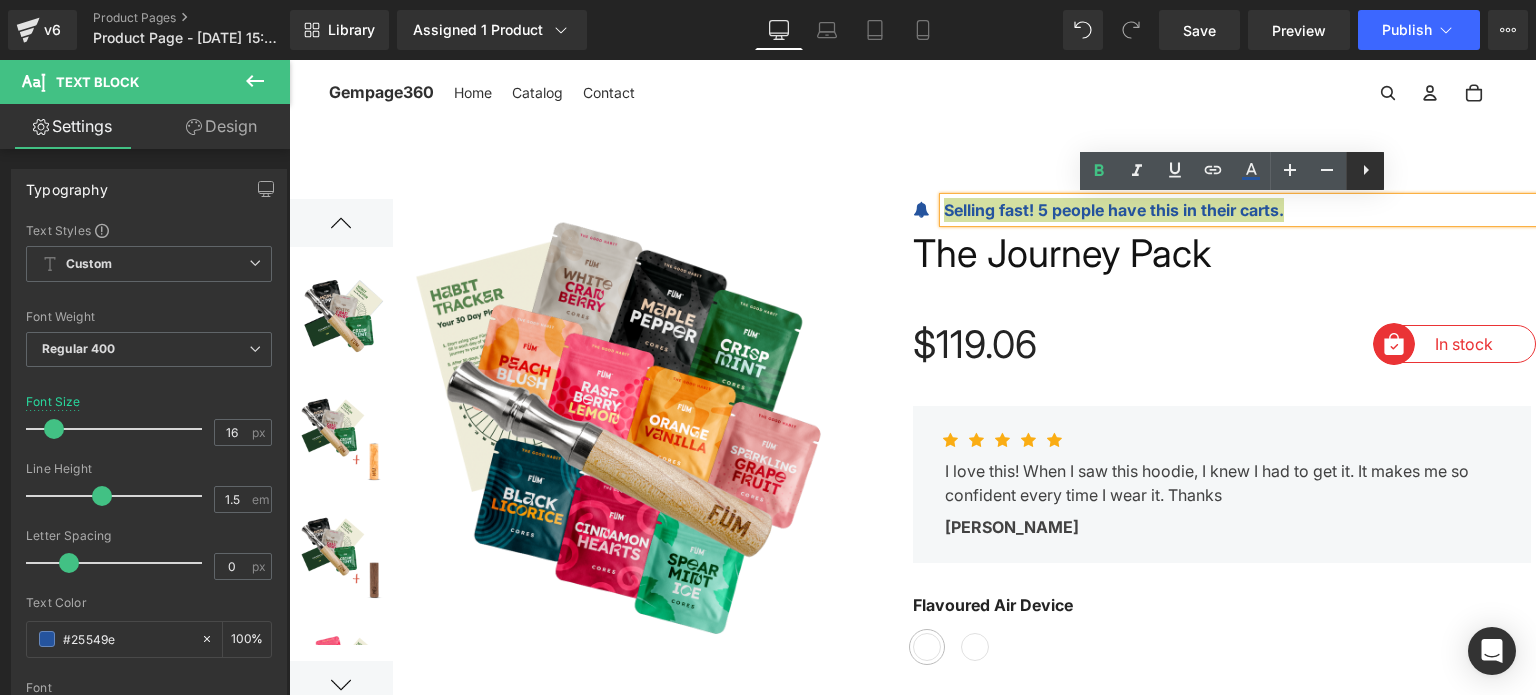 click 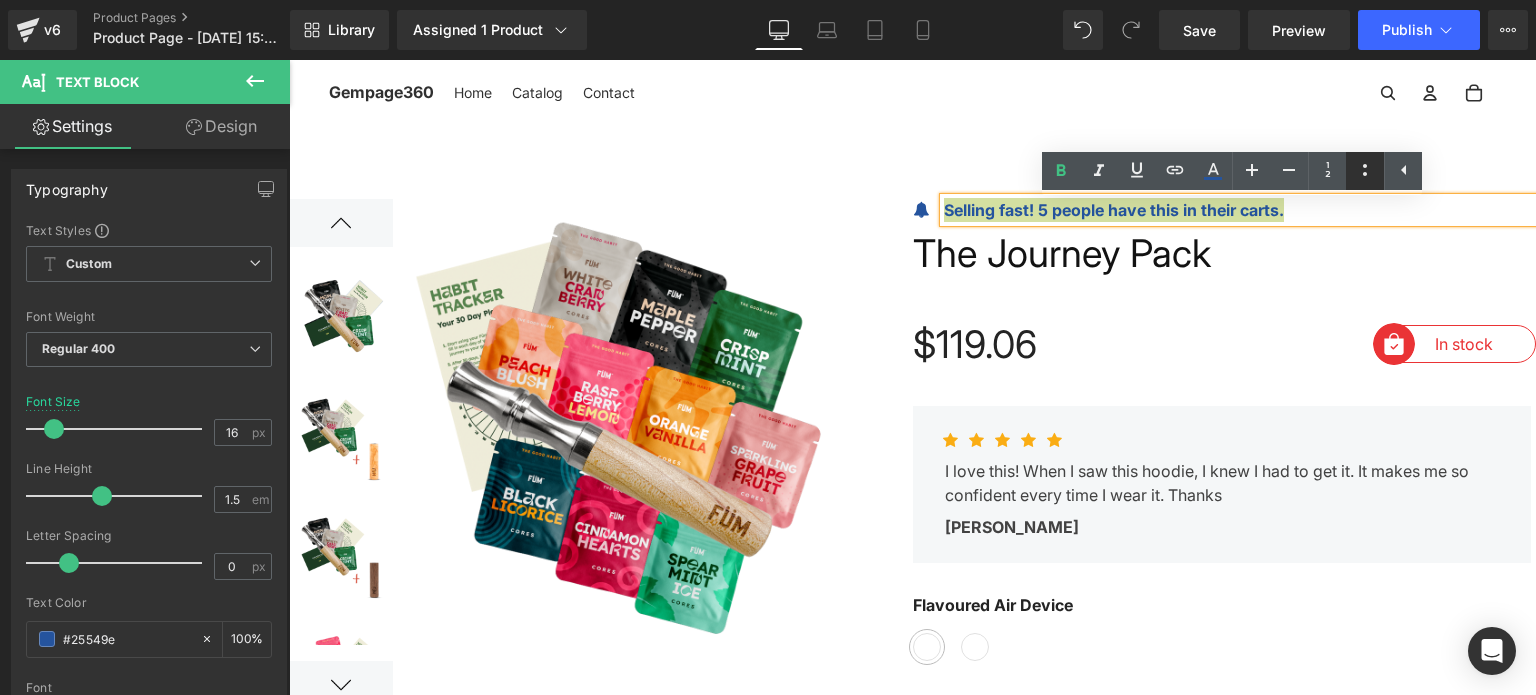 drag, startPoint x: 1365, startPoint y: 173, endPoint x: 387, endPoint y: 67, distance: 983.7276 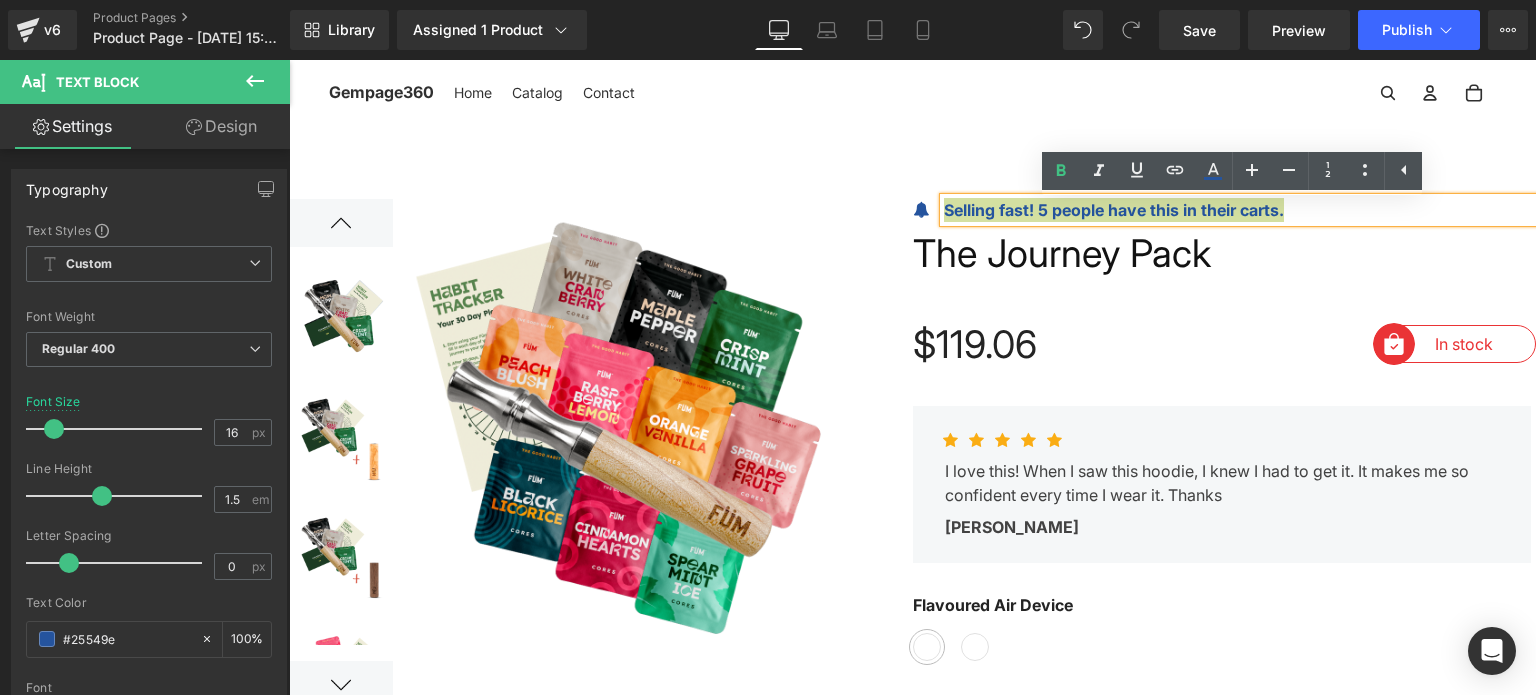 type 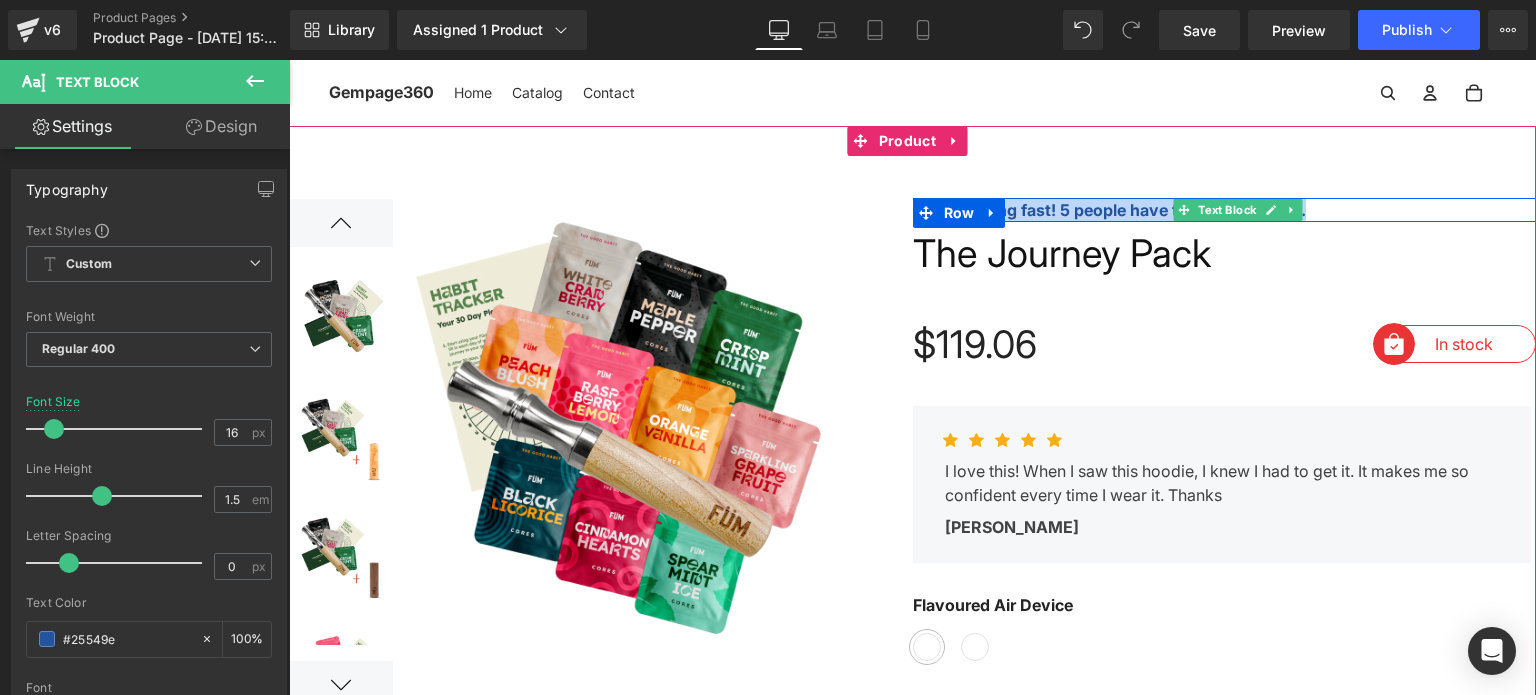 click on "Selling fast! 5 people have this in their carts." at bounding box center [1240, 210] 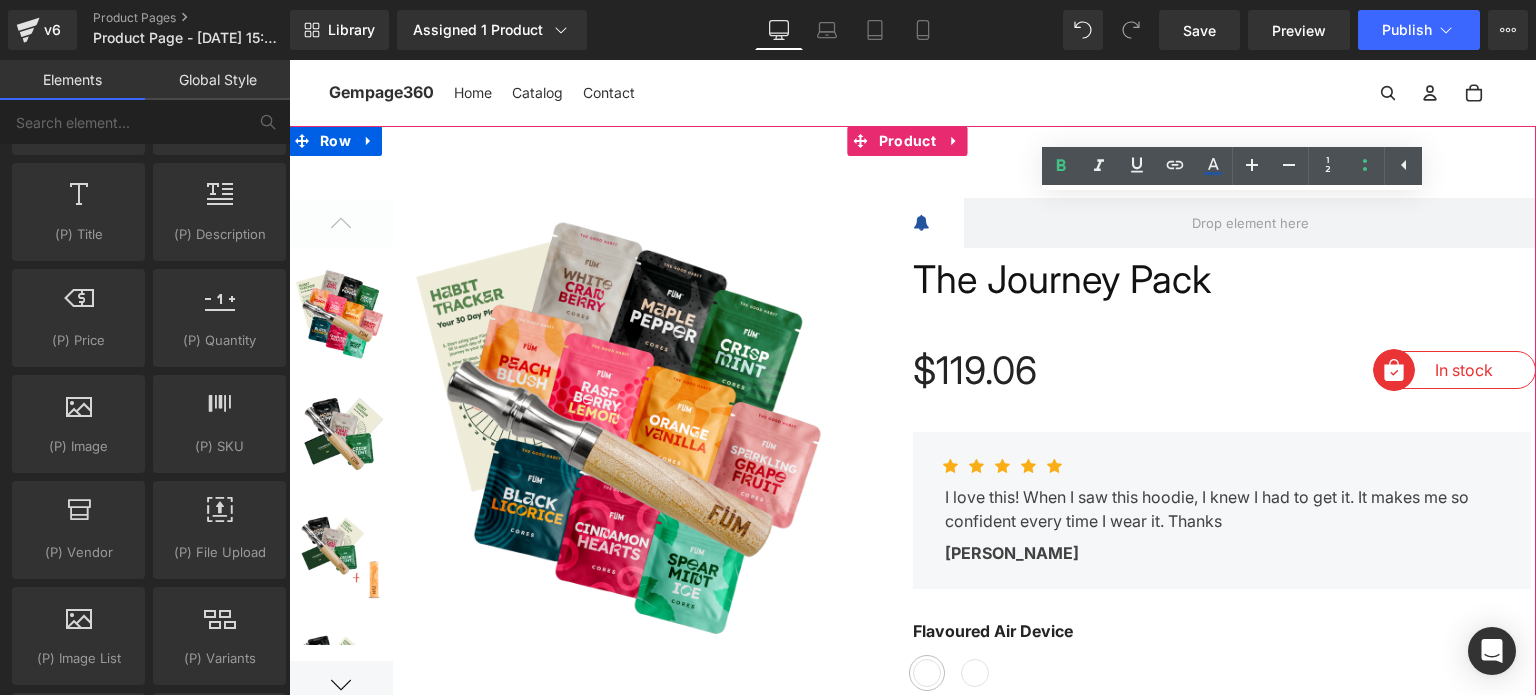 click on "Icon
Row" at bounding box center (1225, 223) 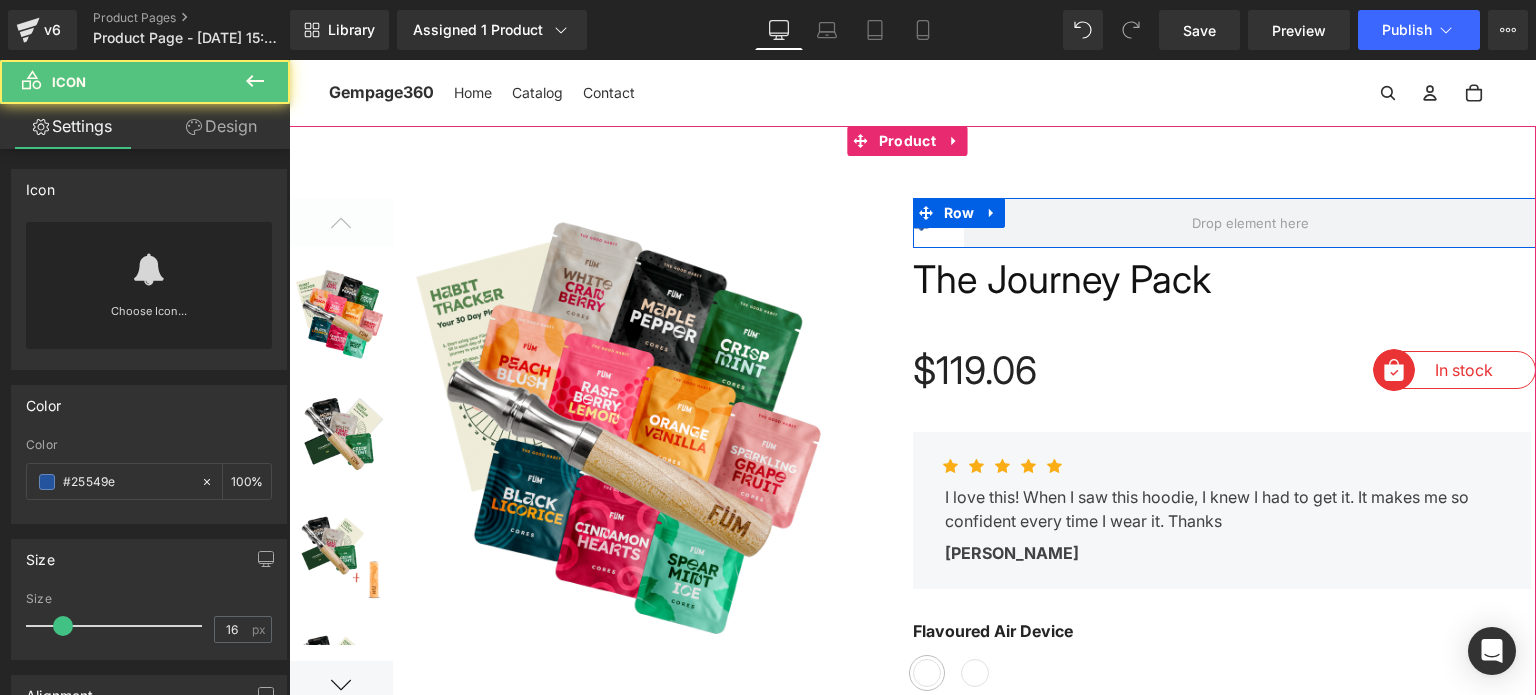 click on "Icon" at bounding box center [939, 223] 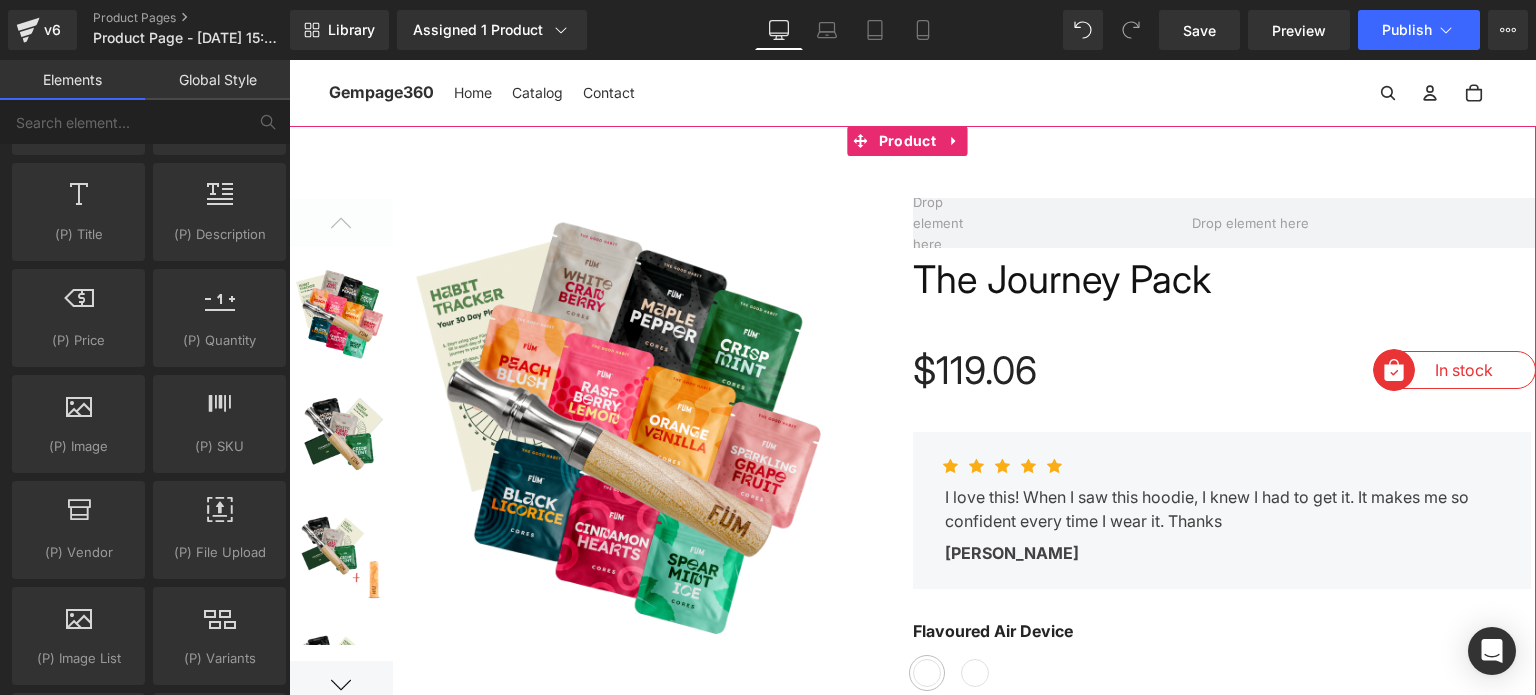 click at bounding box center [985, 213] 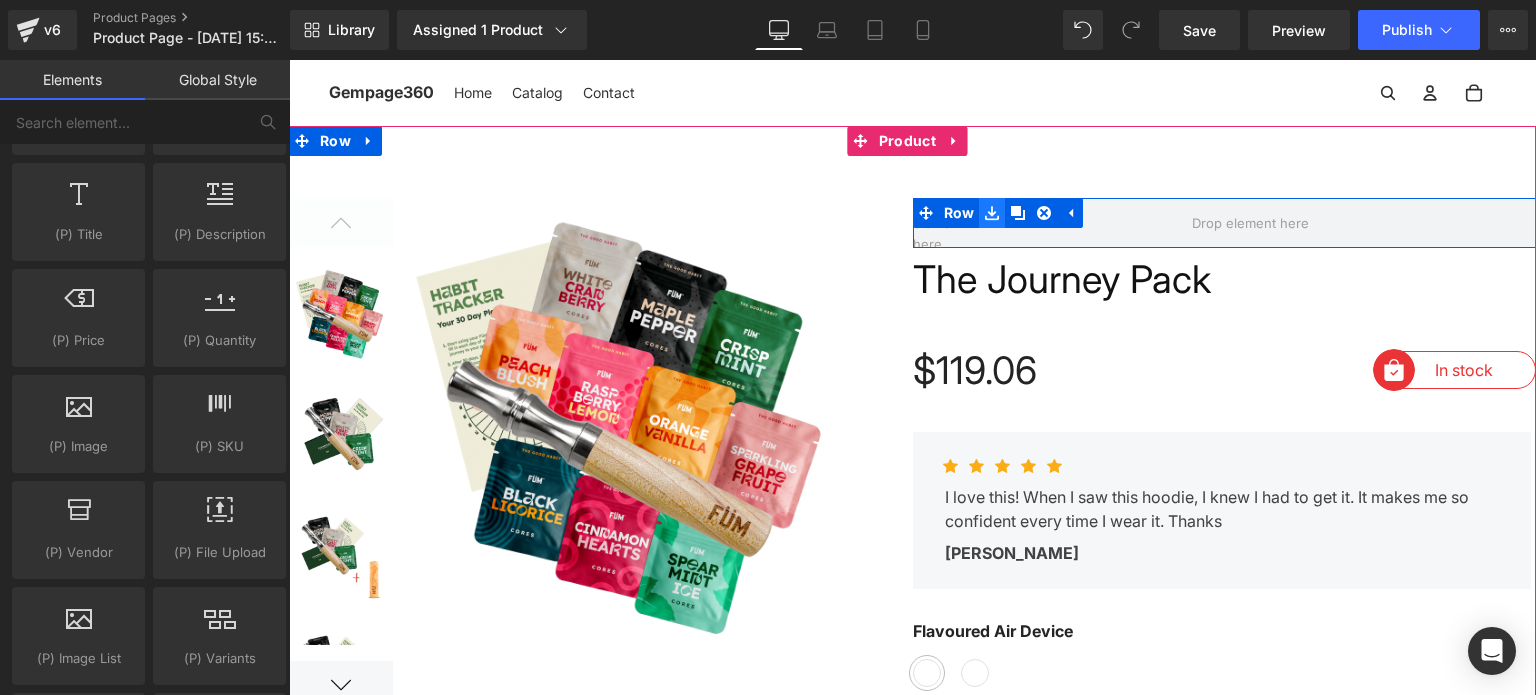 click 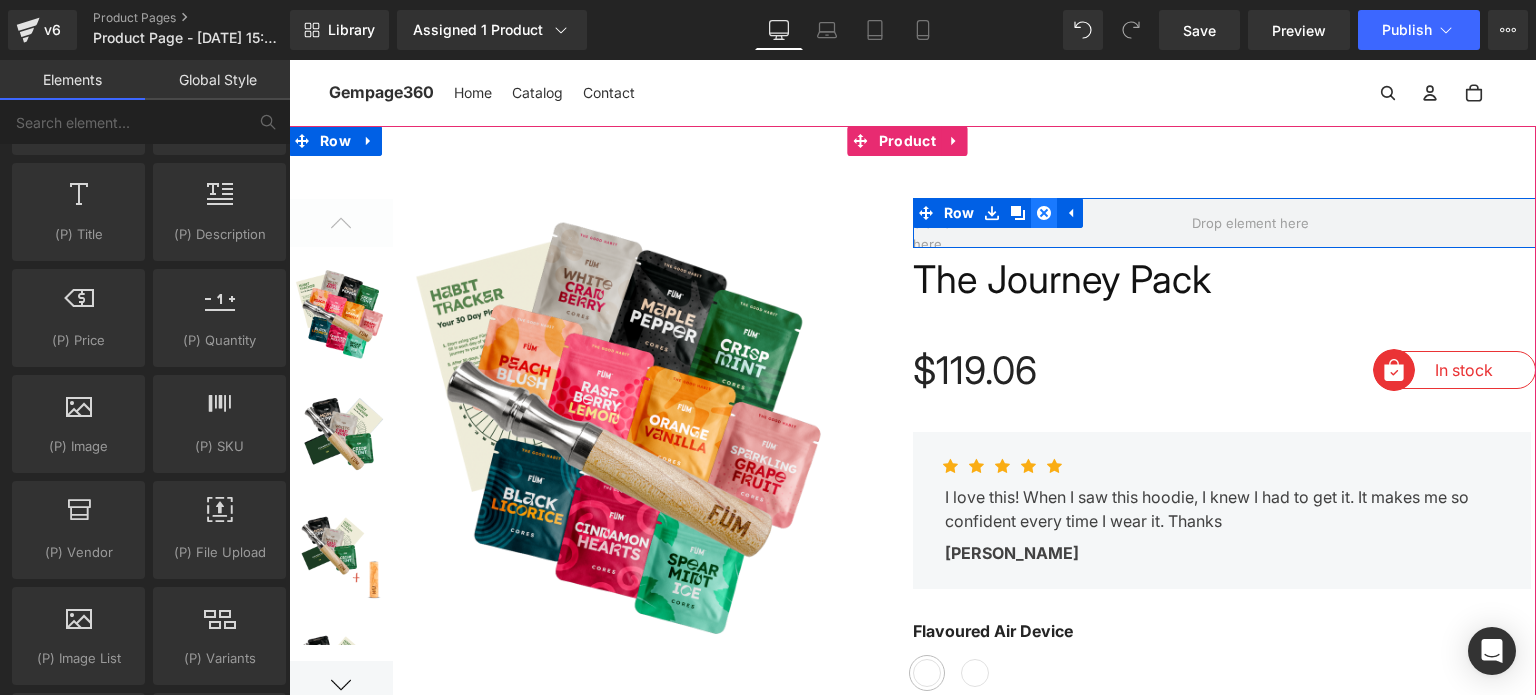 click 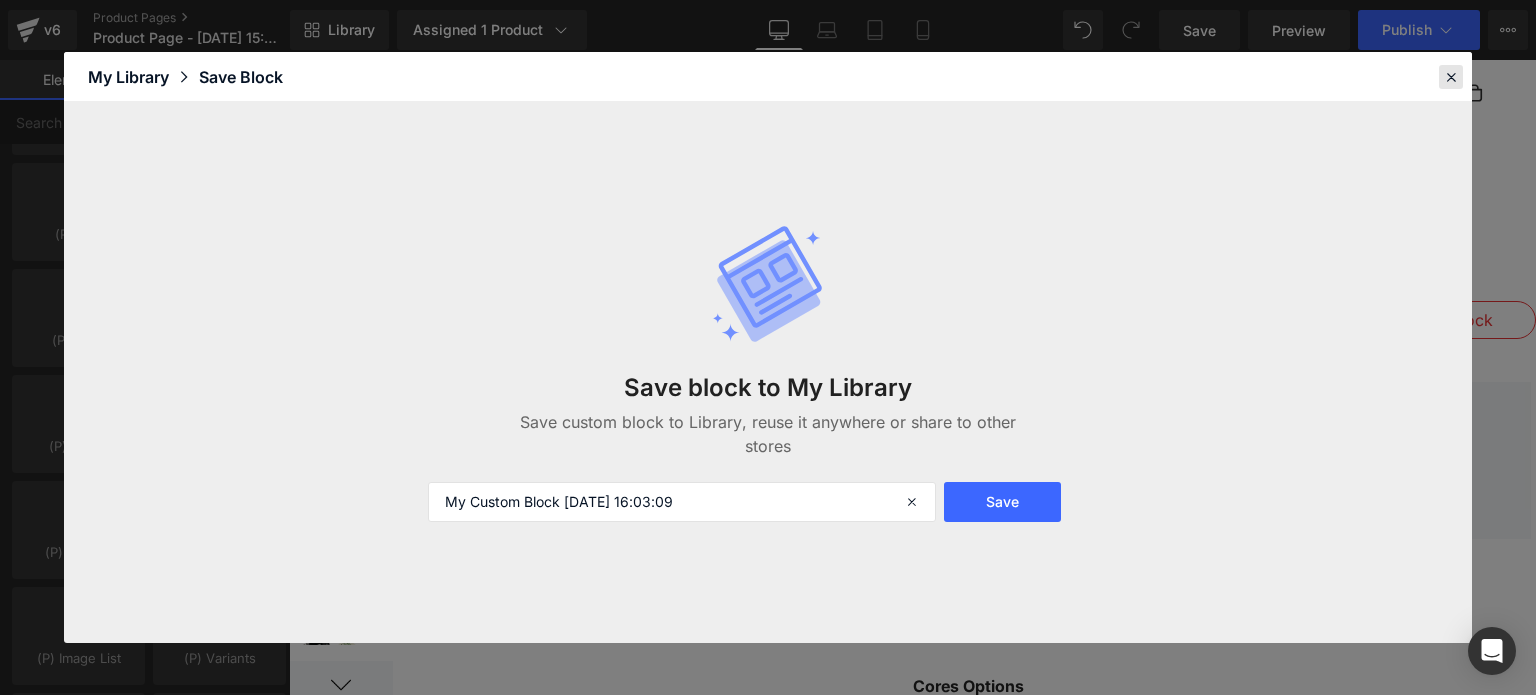 click at bounding box center [1451, 77] 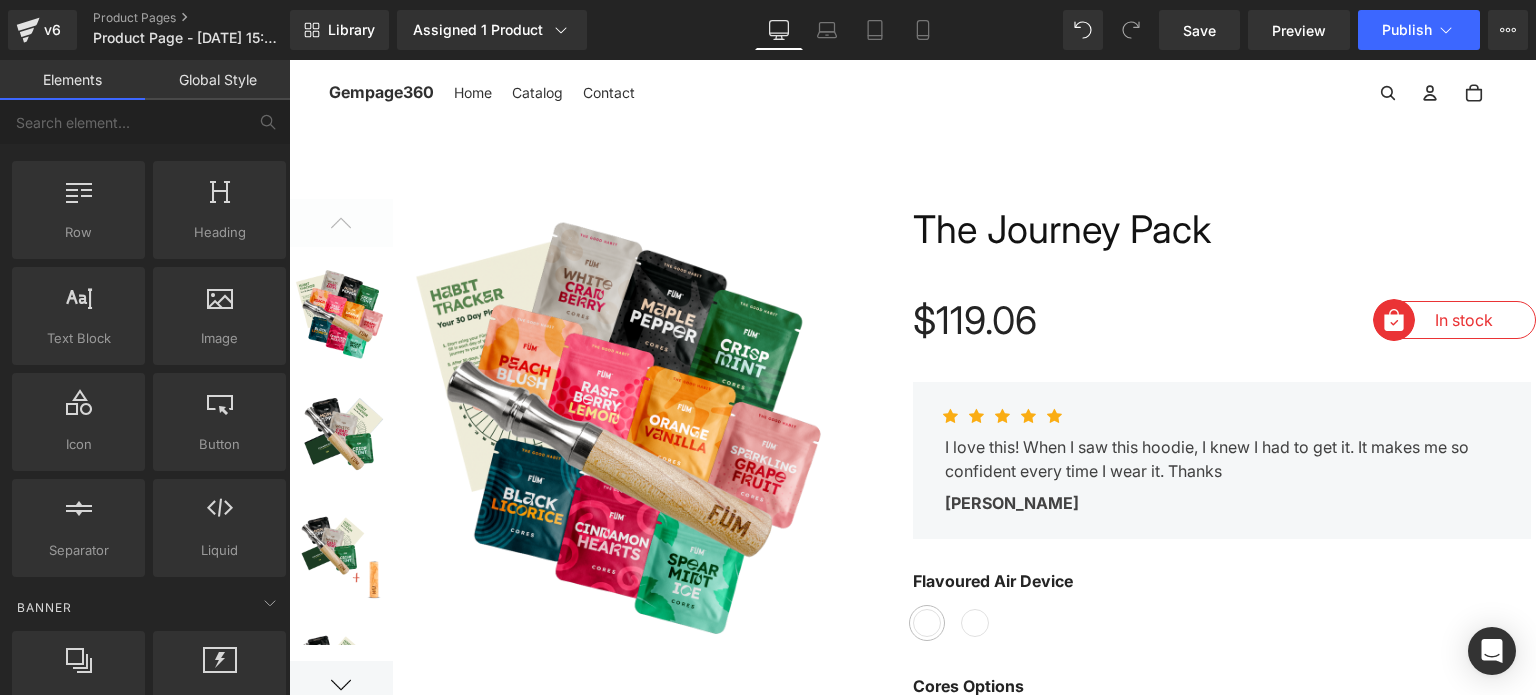 scroll, scrollTop: 0, scrollLeft: 0, axis: both 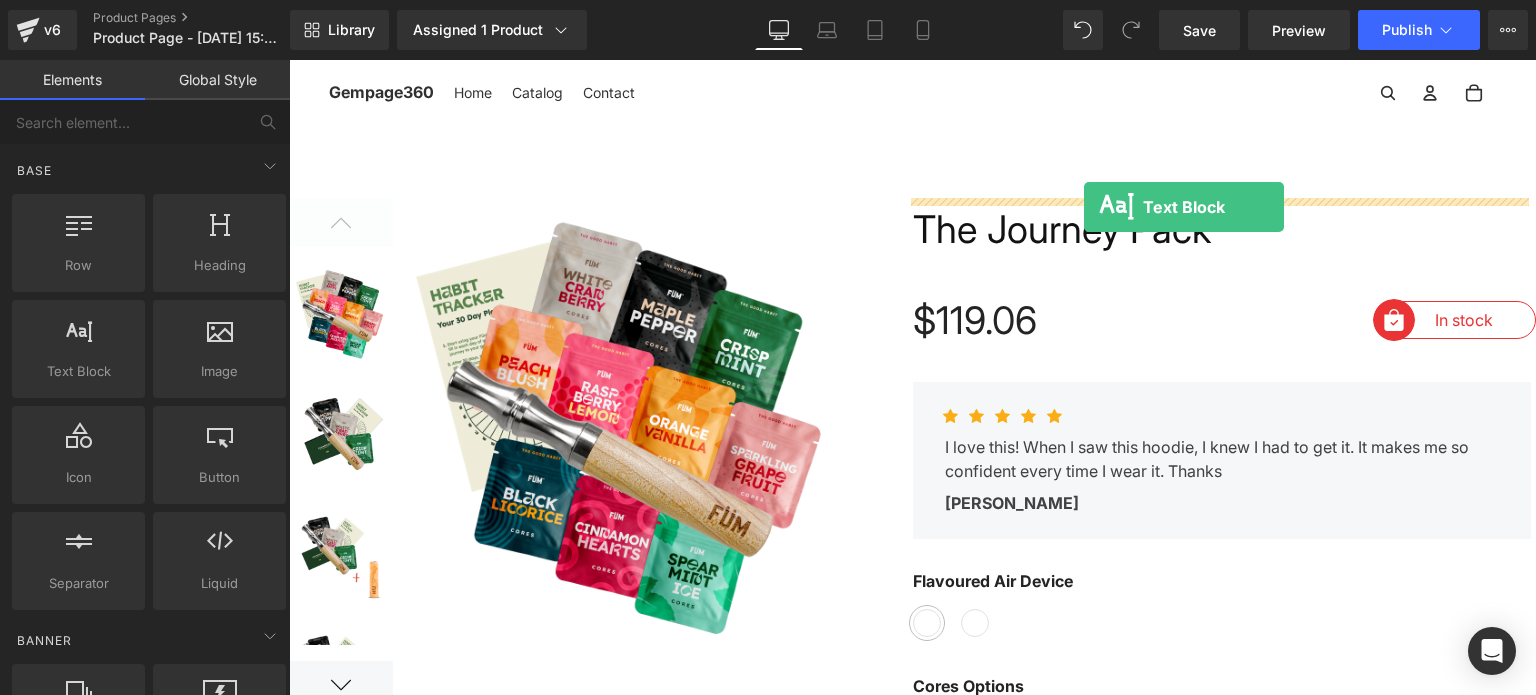 drag, startPoint x: 1069, startPoint y: 222, endPoint x: 1084, endPoint y: 207, distance: 21.213203 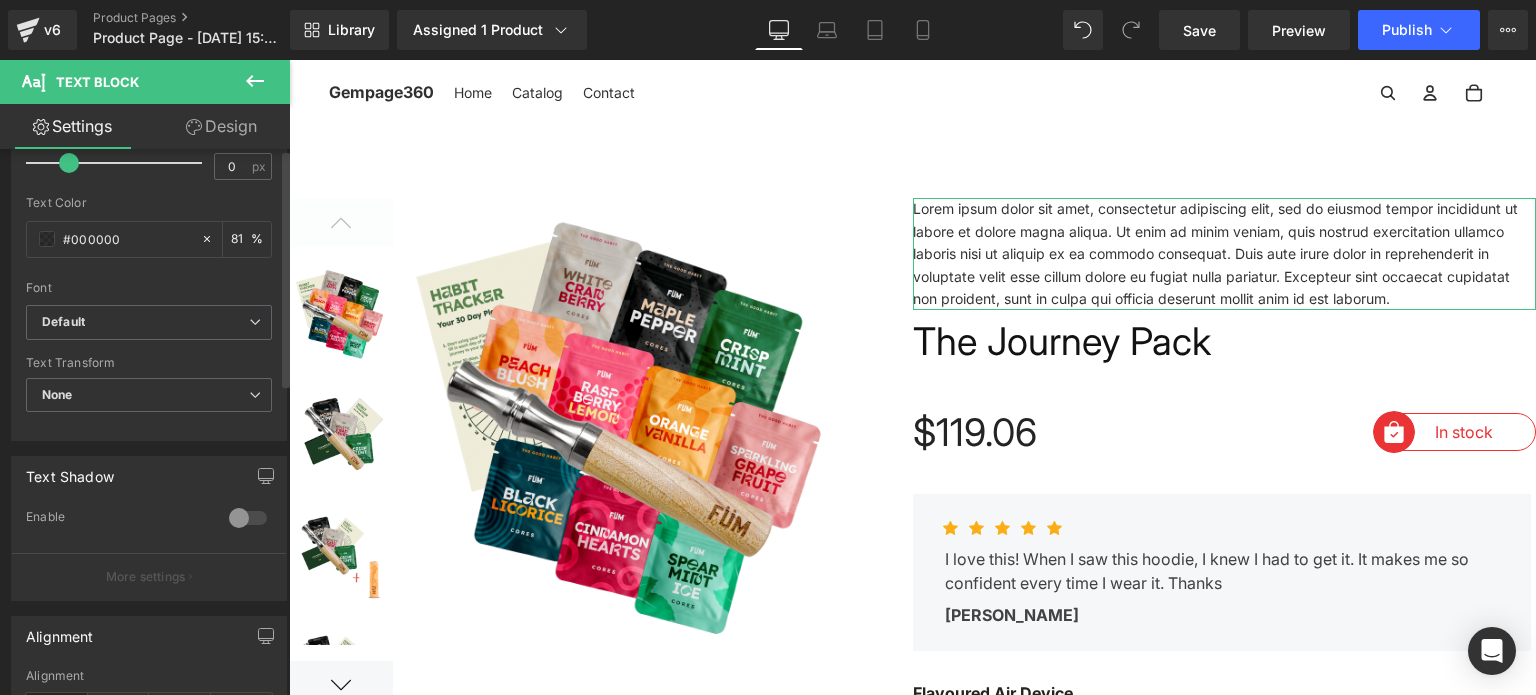 scroll, scrollTop: 0, scrollLeft: 0, axis: both 